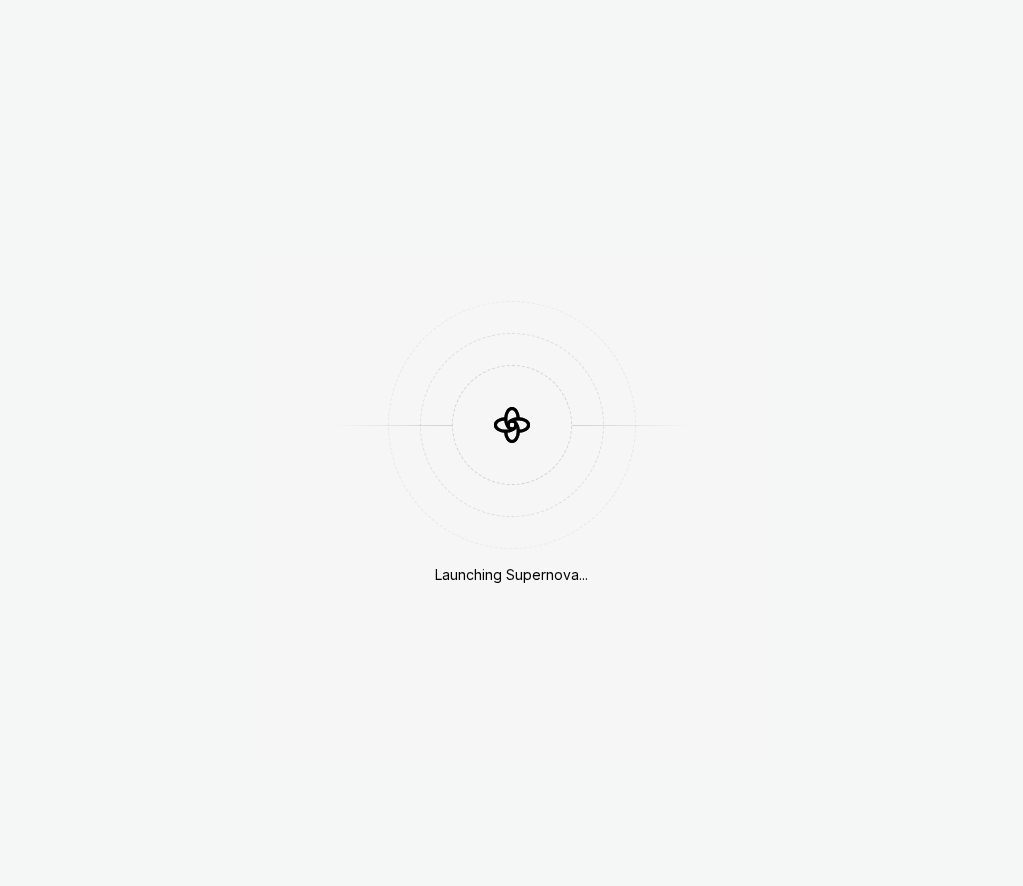 scroll, scrollTop: 0, scrollLeft: 0, axis: both 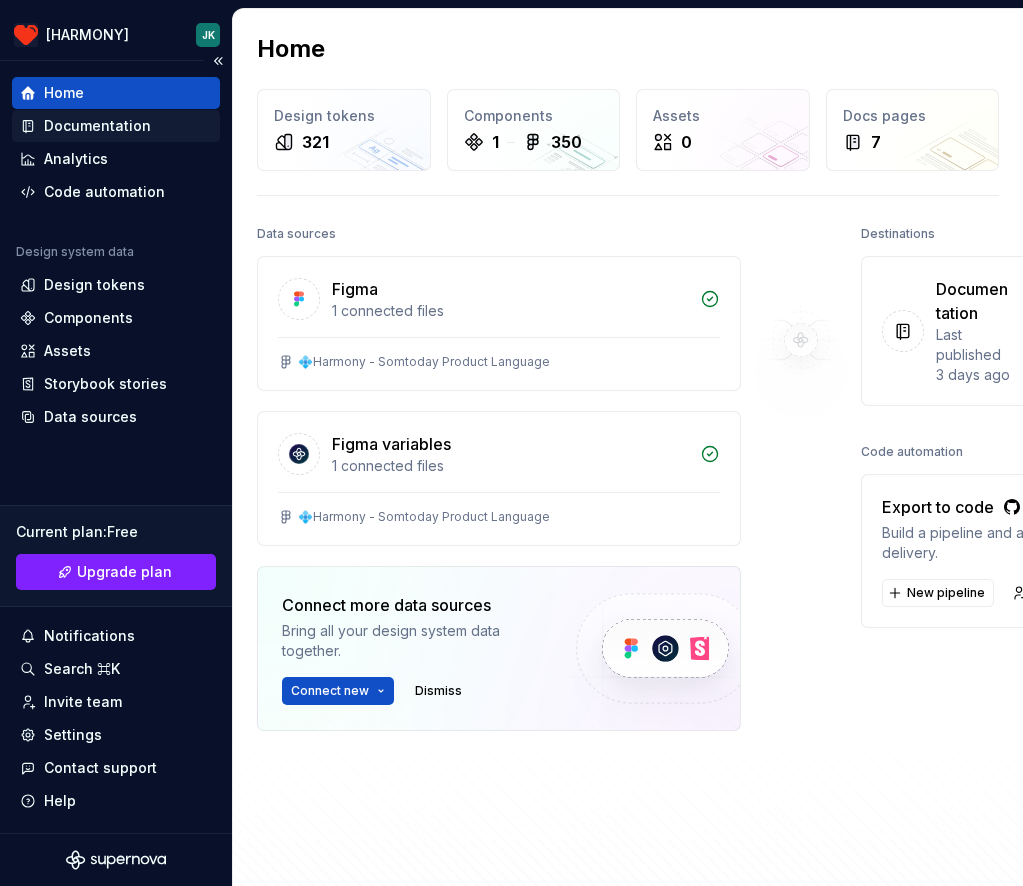 click on "Documentation" at bounding box center (97, 126) 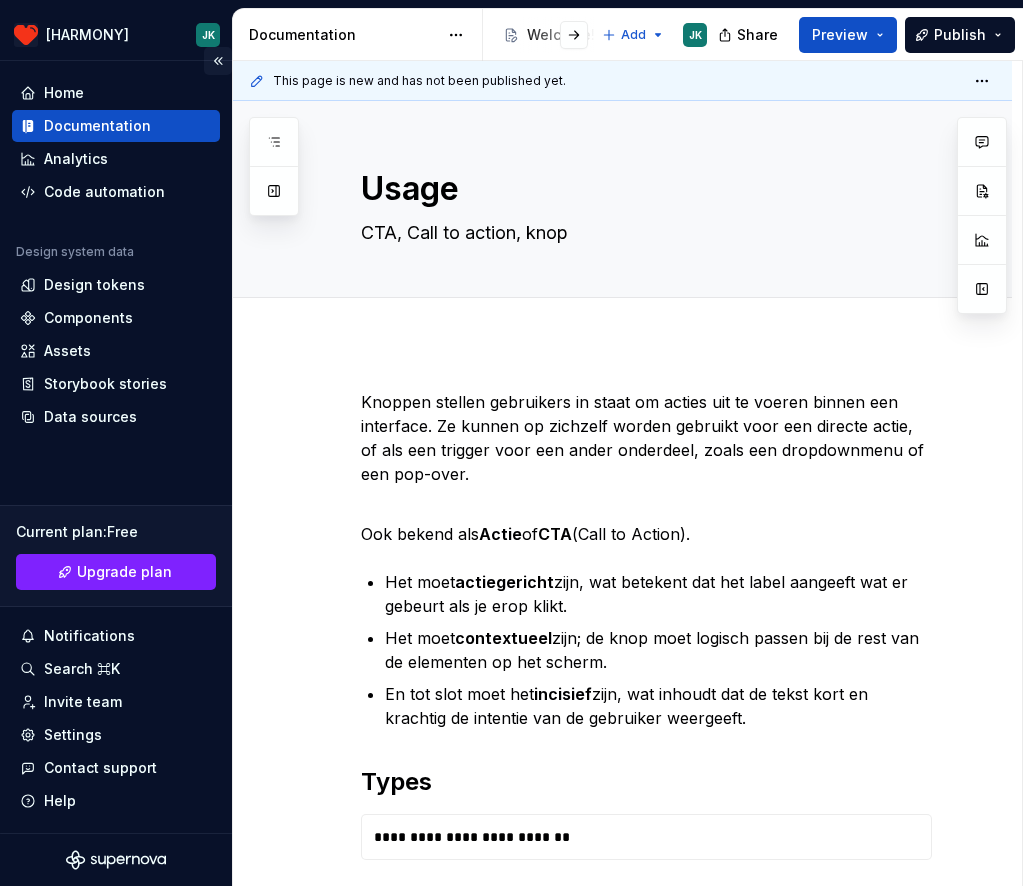 click at bounding box center [218, 61] 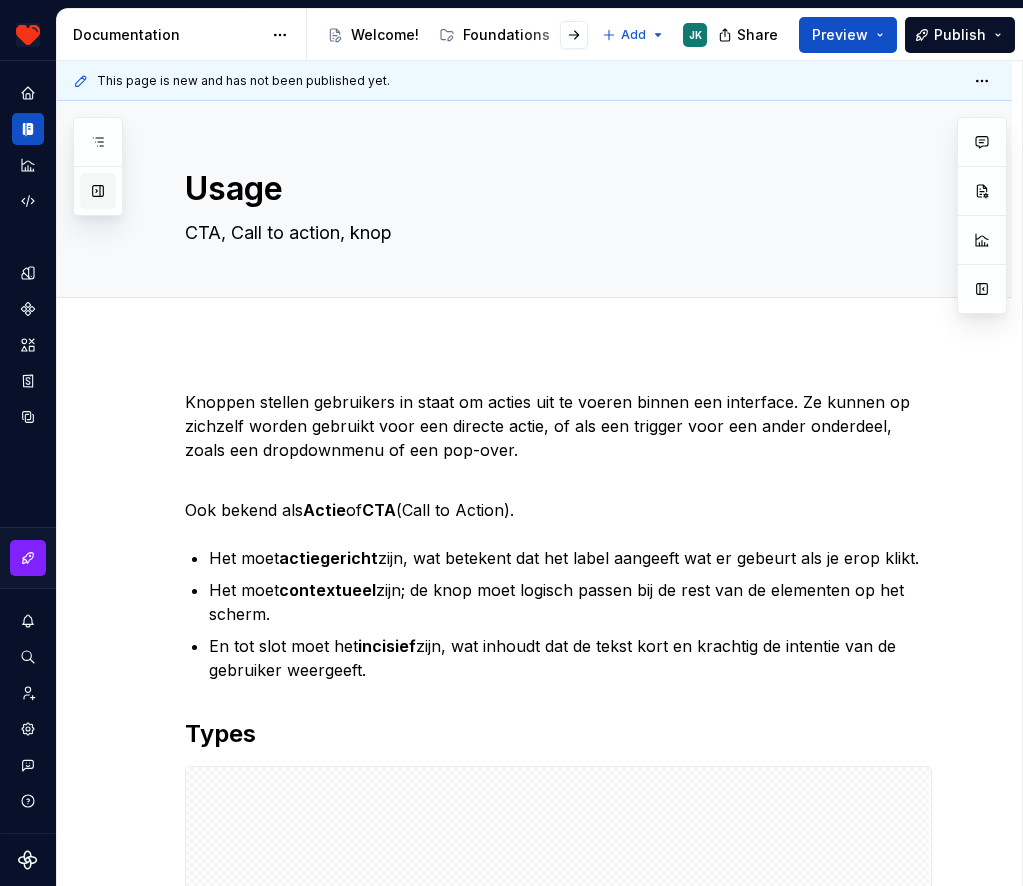 click at bounding box center [98, 191] 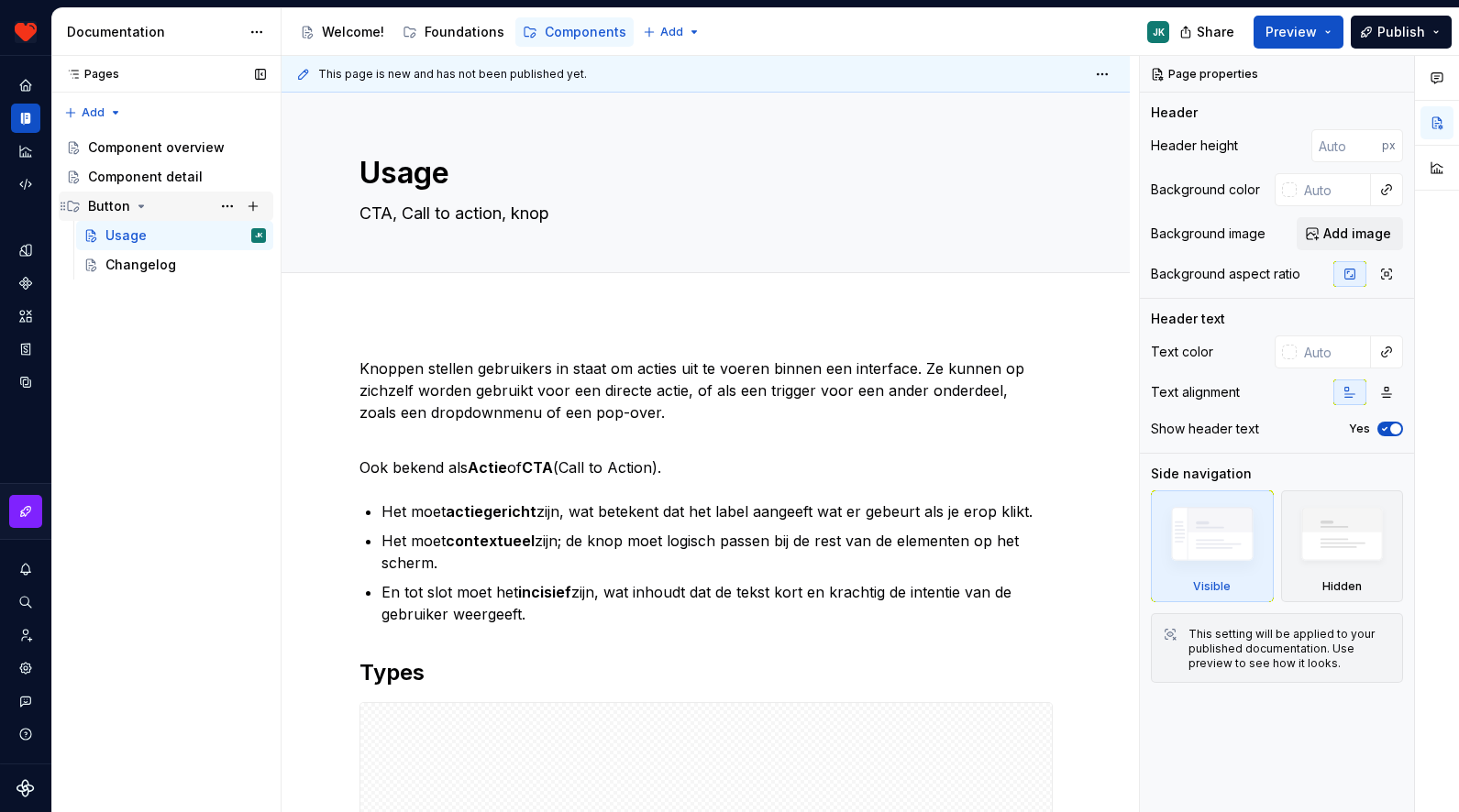 click 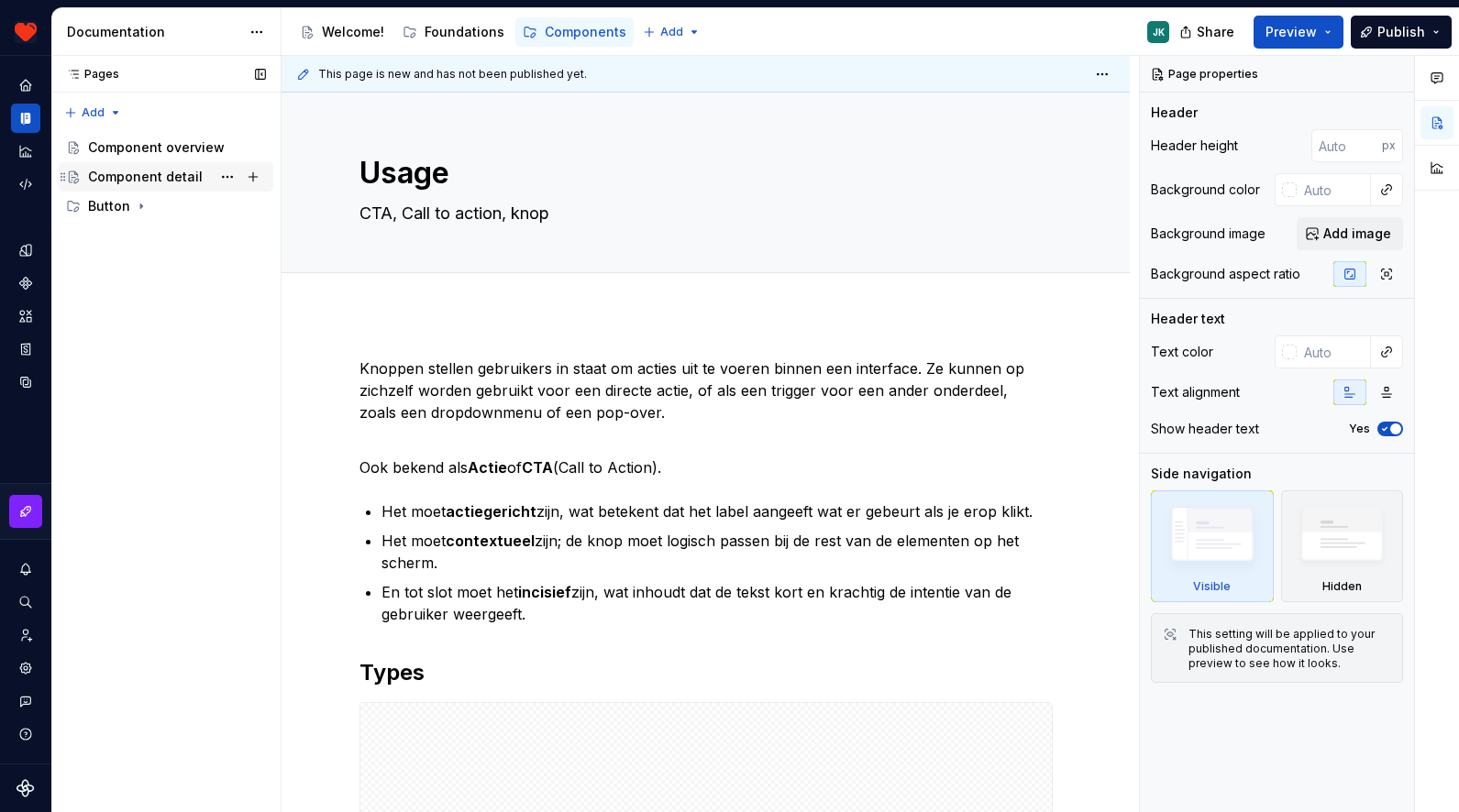 click on "Component detail" at bounding box center [145, 177] 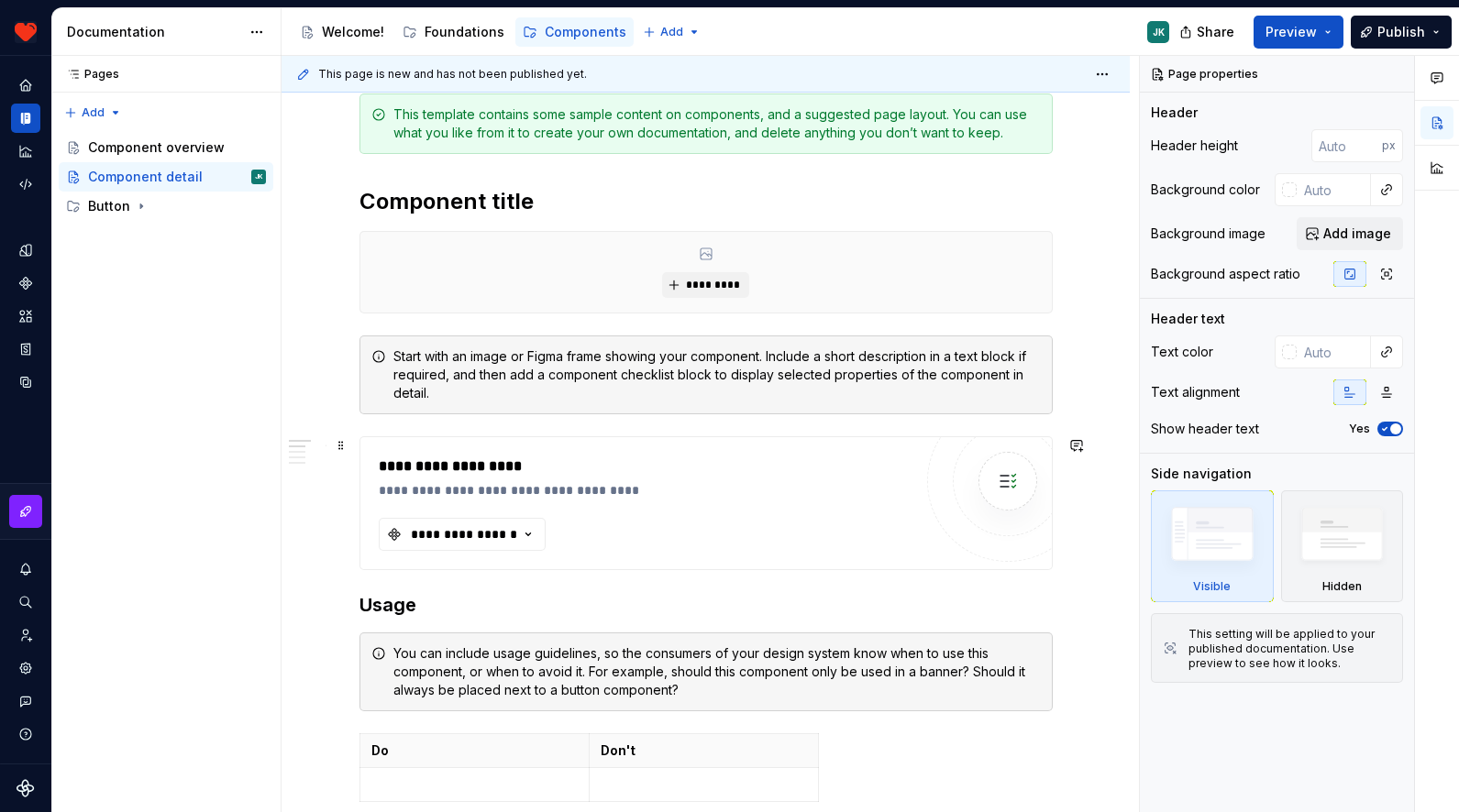scroll, scrollTop: 280, scrollLeft: 0, axis: vertical 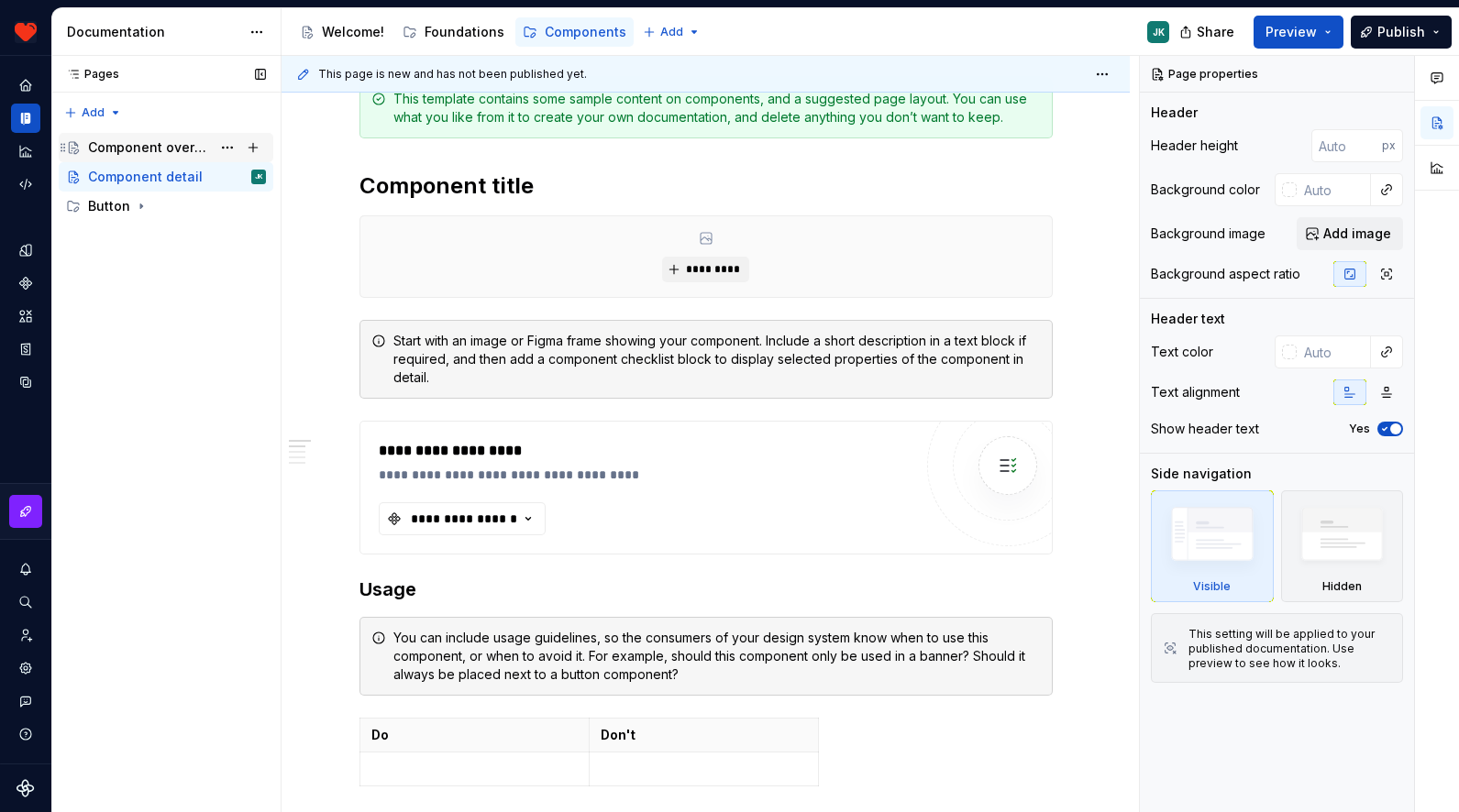 click on "Component overview" at bounding box center (149, 148) 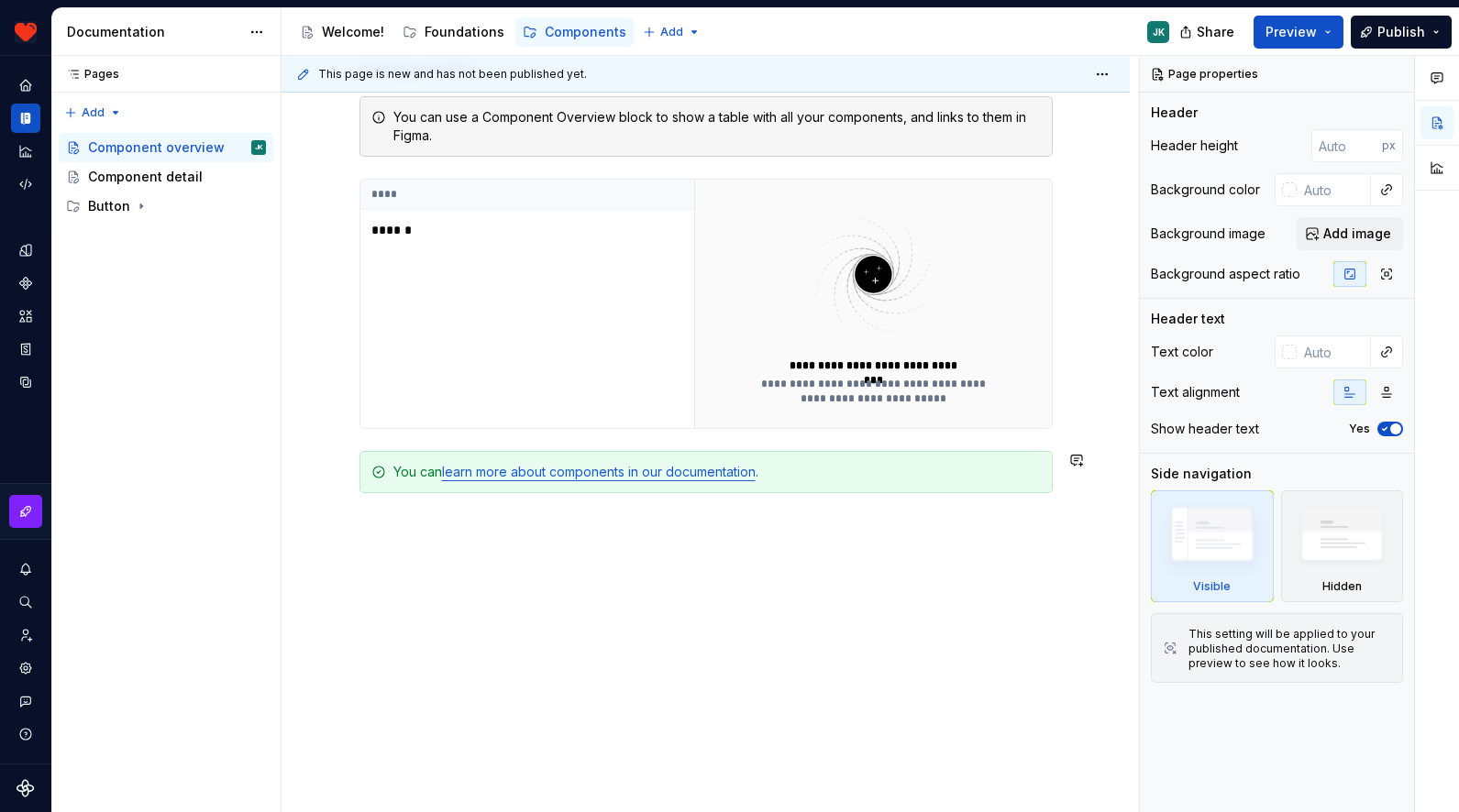 scroll, scrollTop: 427, scrollLeft: 0, axis: vertical 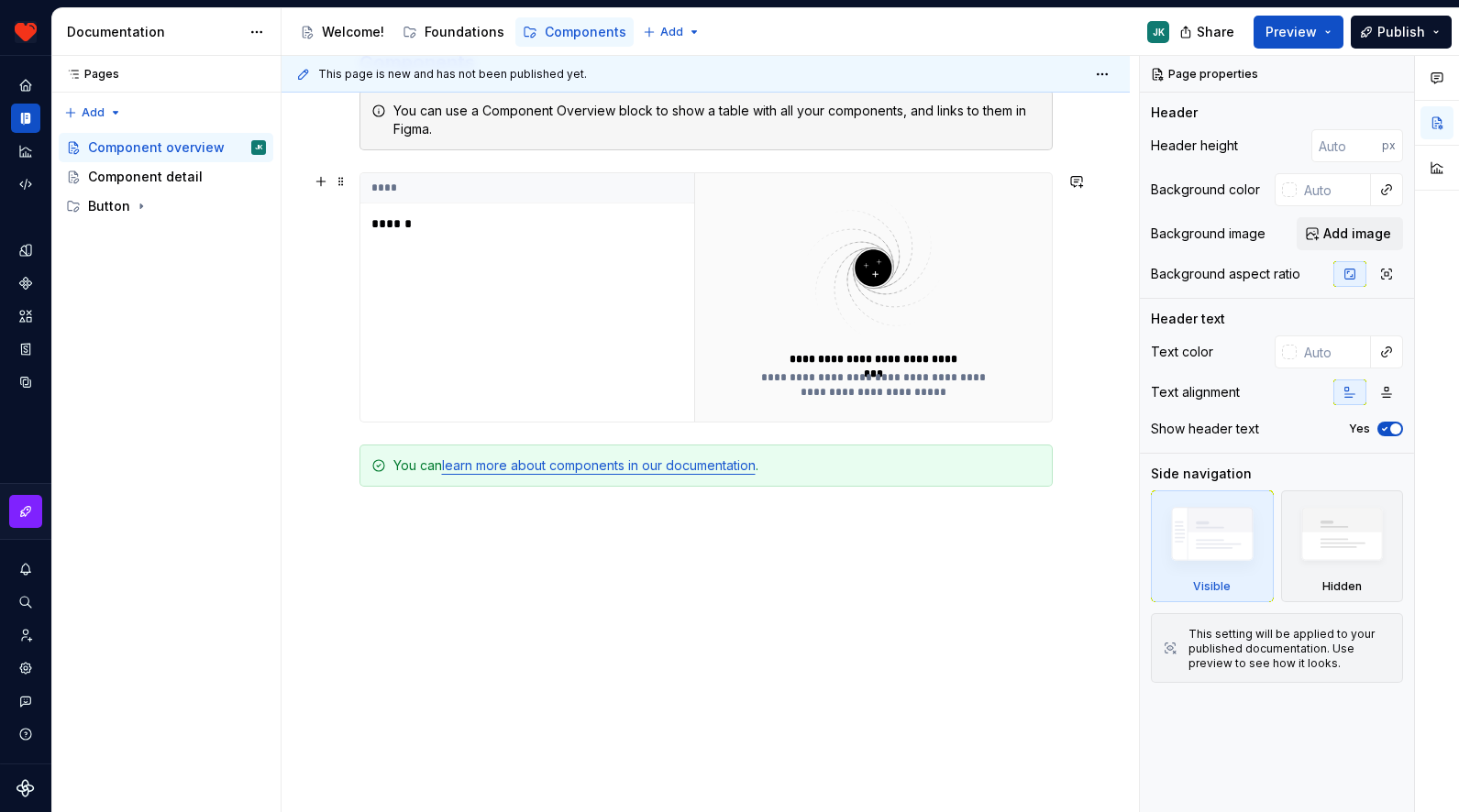 click on "******" at bounding box center (527, 224) 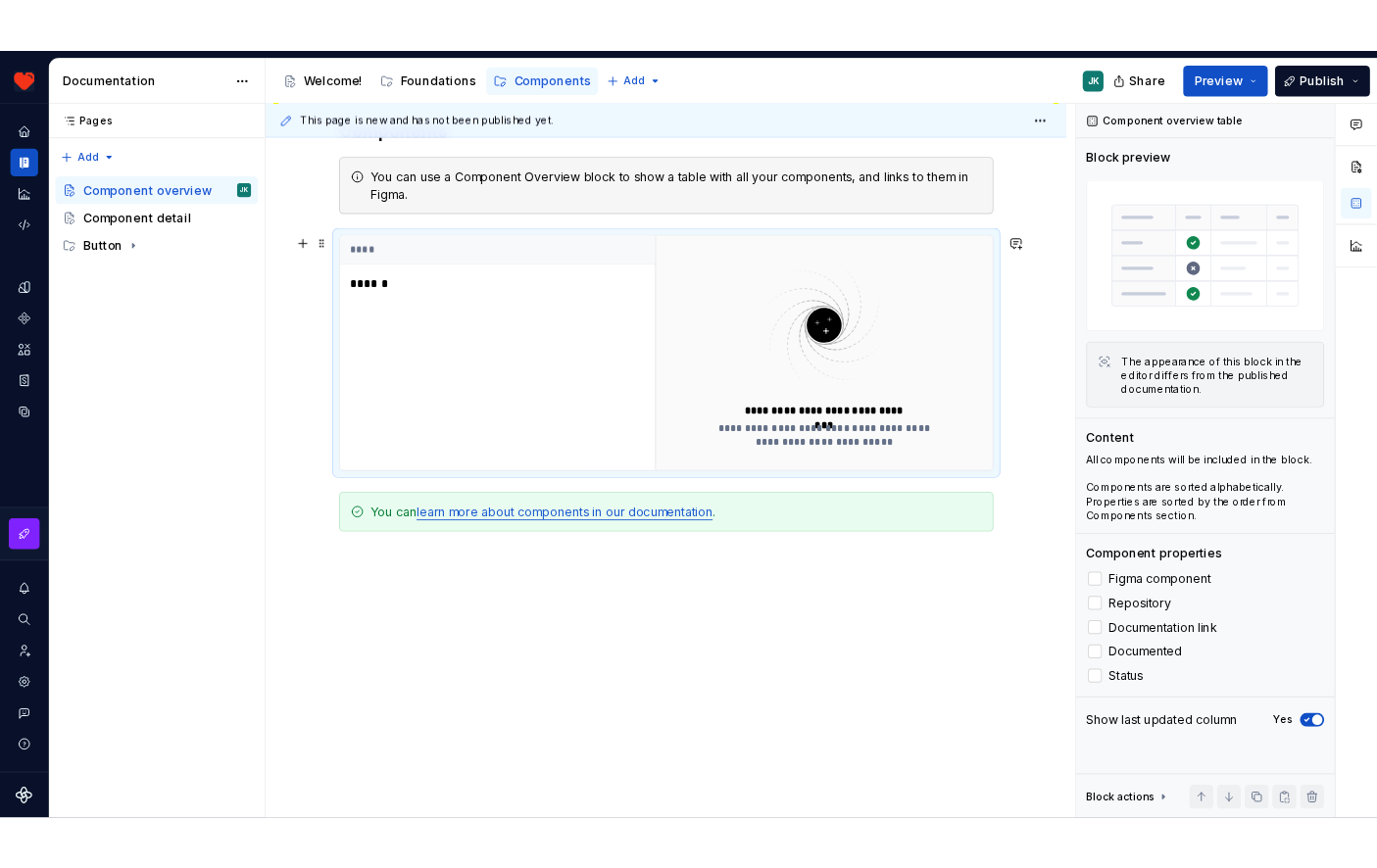 scroll, scrollTop: 428, scrollLeft: 0, axis: vertical 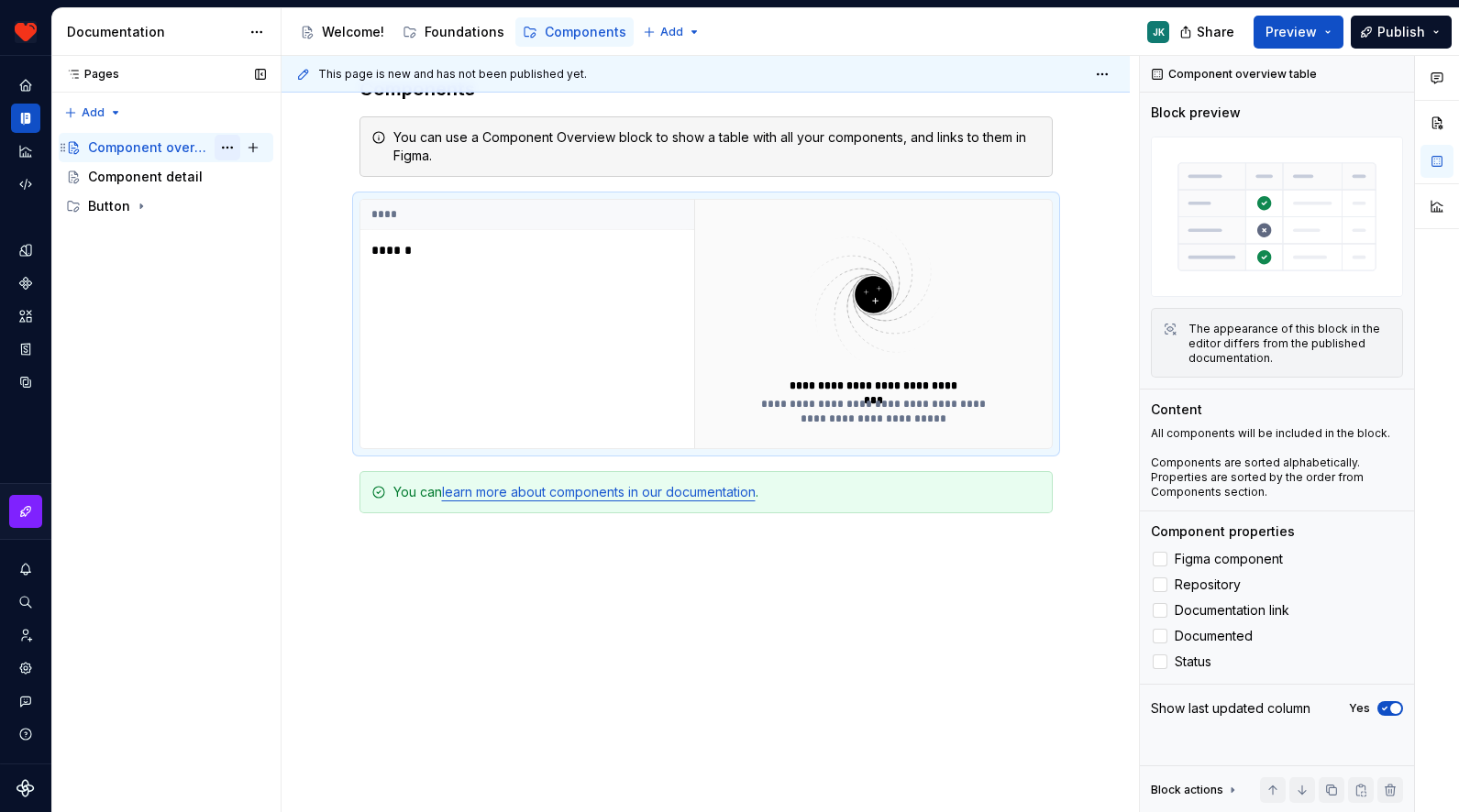 click at bounding box center (227, 148) 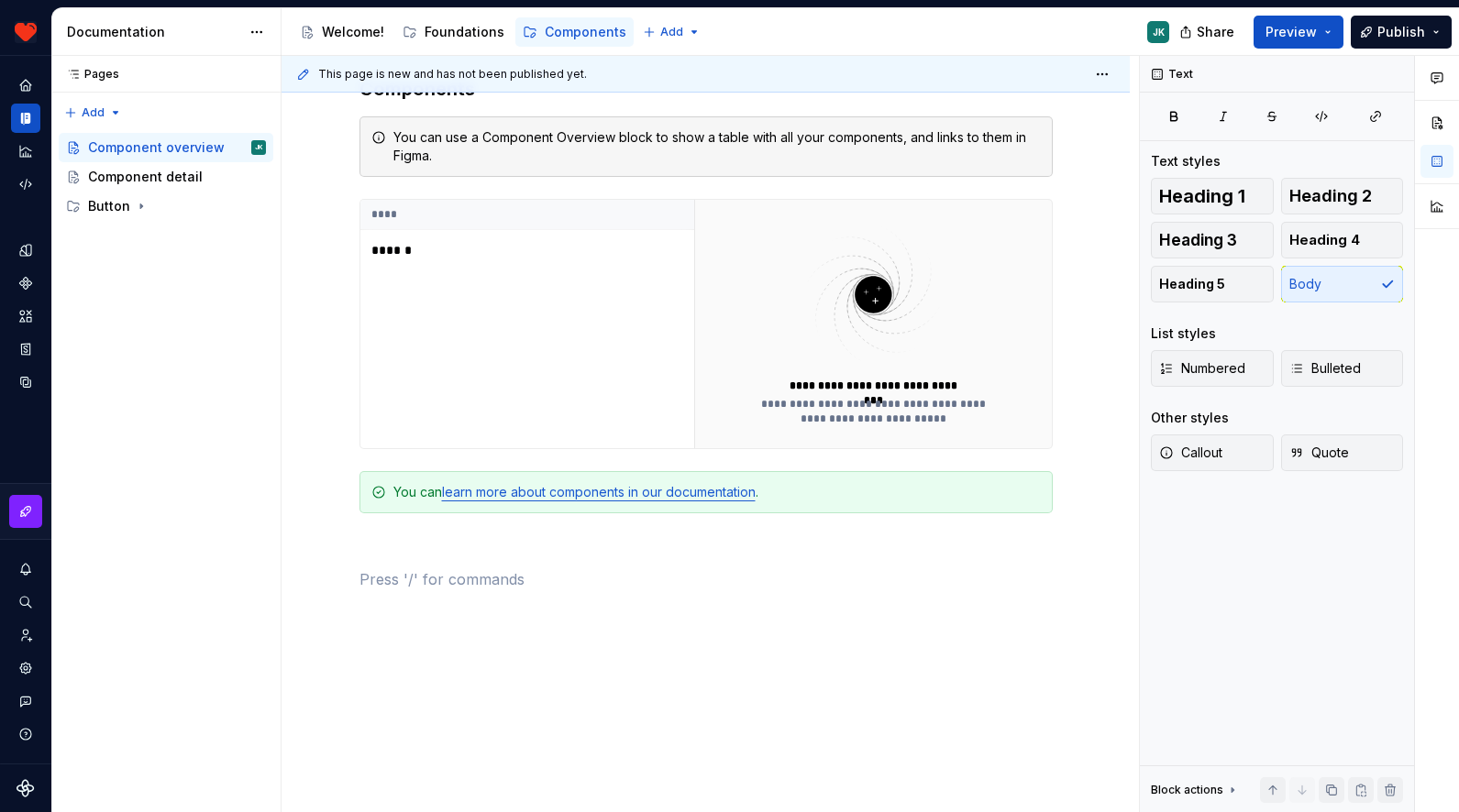 click on "Harmony JK Design system data Documentation
Accessibility guide for tree Page tree.
Navigate the tree with the arrow keys. Common tree hotkeys apply. Further keybindings are available:
enter to execute primary action on focused item
f2 to start renaming the focused item
escape to abort renaming an item
control+d to start dragging selected items
Welcome! Foundations Components Add JK Share Preview Publish Pages Pages Add
Accessibility guide for tree Page tree.
Navigate the tree with the arrow keys. Common tree hotkeys apply. Further keybindings are available:
enter to execute primary action on focused item
f2 to start renaming the focused item
escape to abort renaming an item
control+d to start dragging selected items
Component overview JK Component detail Button Welcome! Foundations  /  Design tokens Foundations  /  Typography Components  /  Component overview" at bounding box center (729, 406) 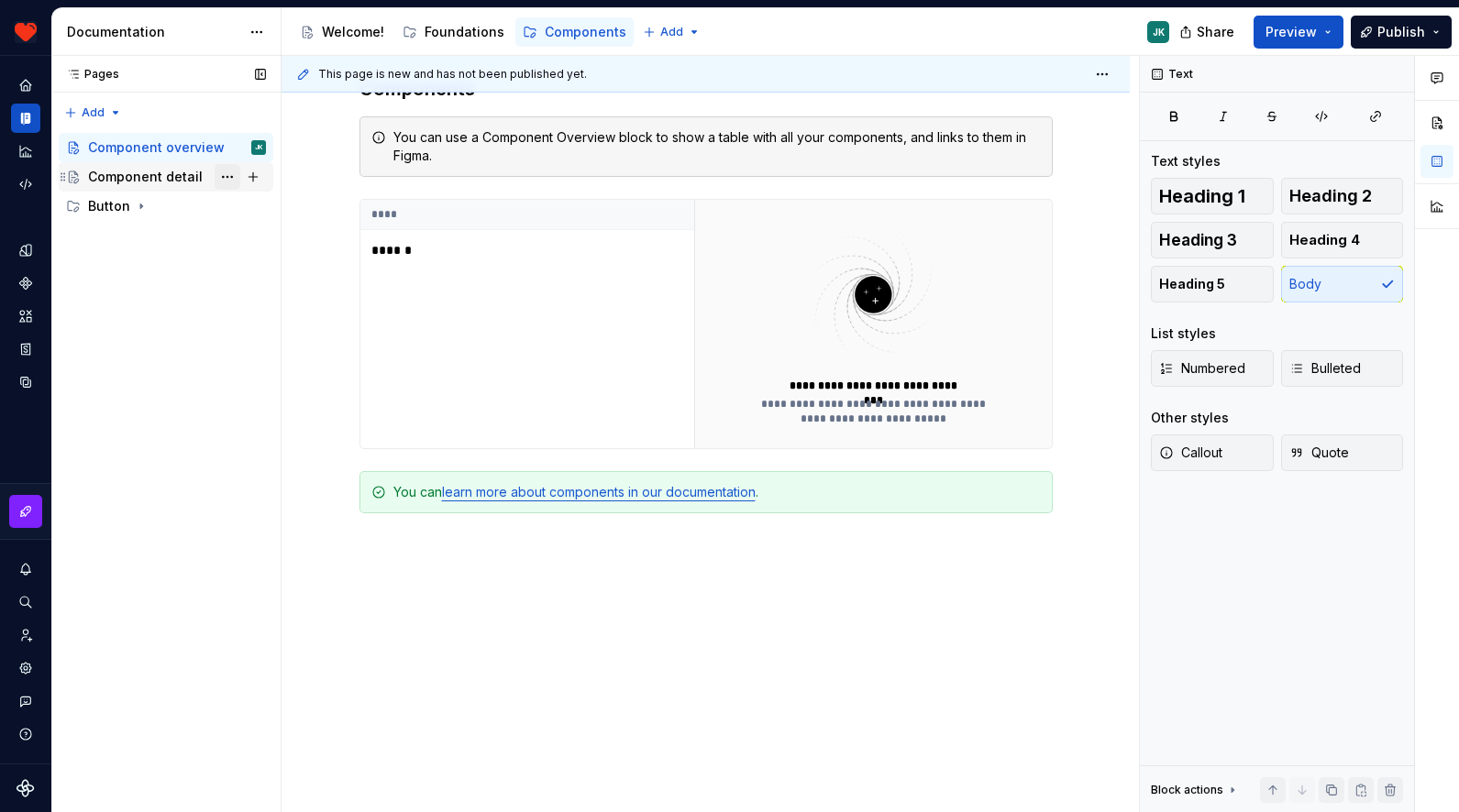 click at bounding box center (227, 177) 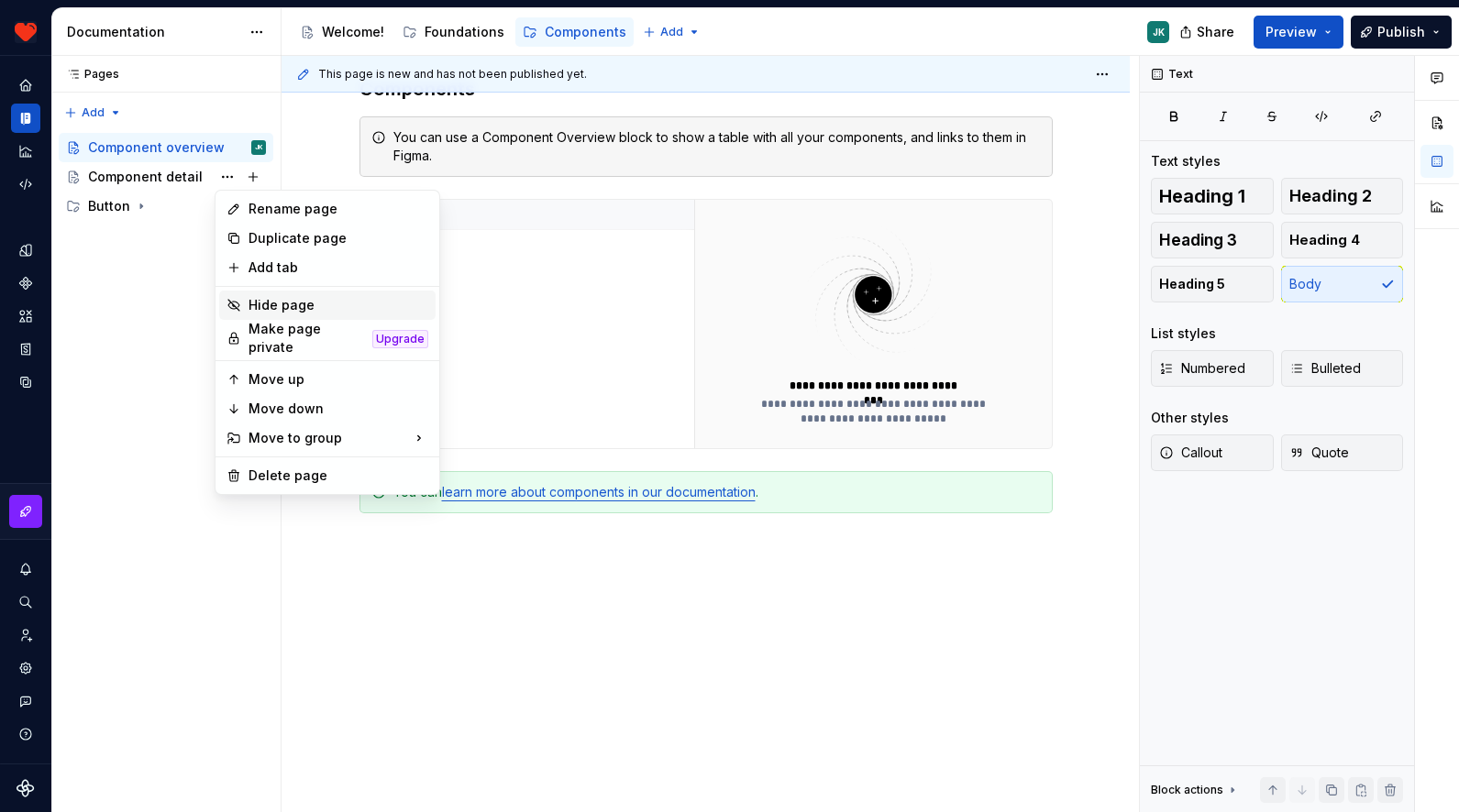 click on "Hide page" at bounding box center (338, 305) 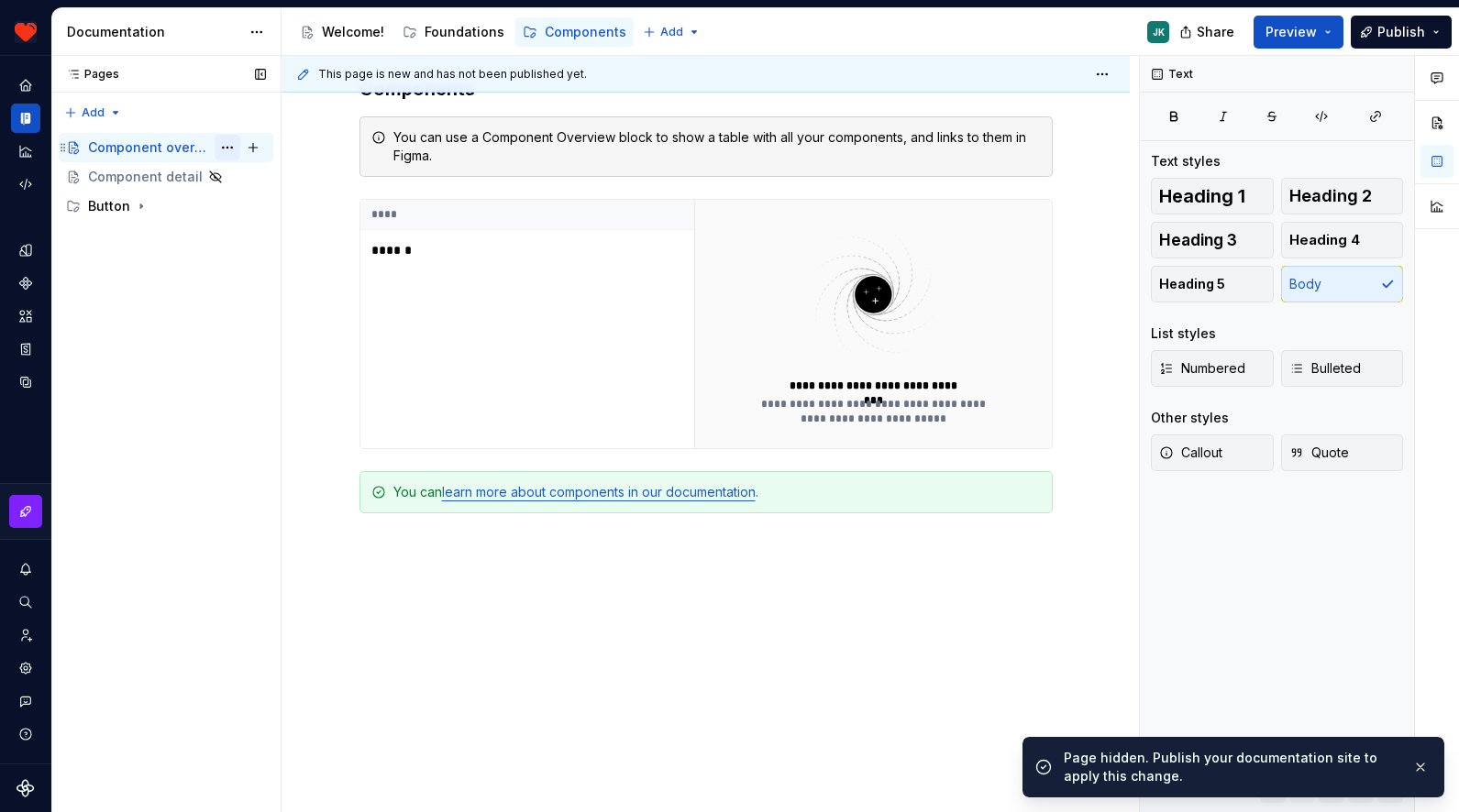 click at bounding box center [227, 148] 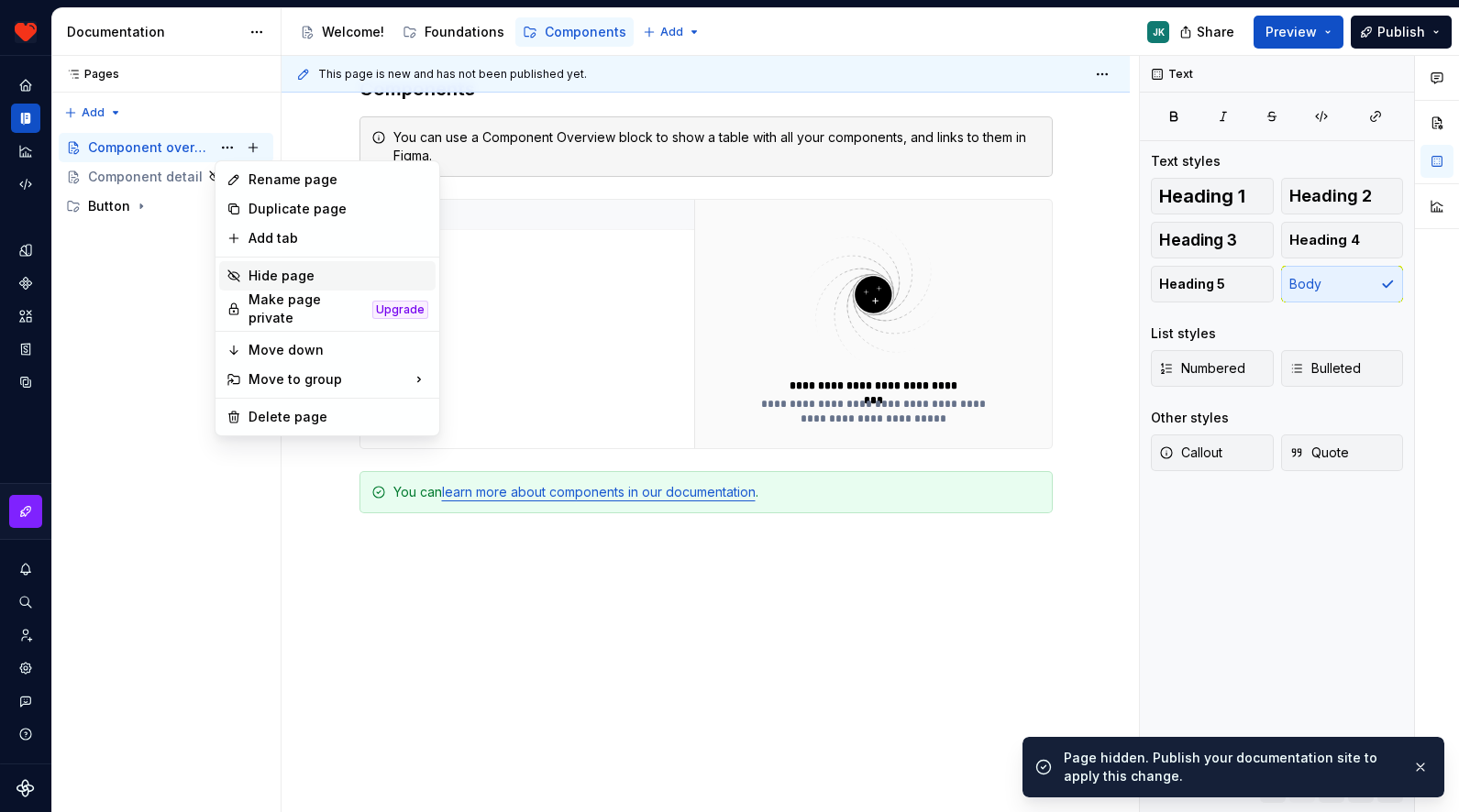 click on "Hide page" at bounding box center (338, 276) 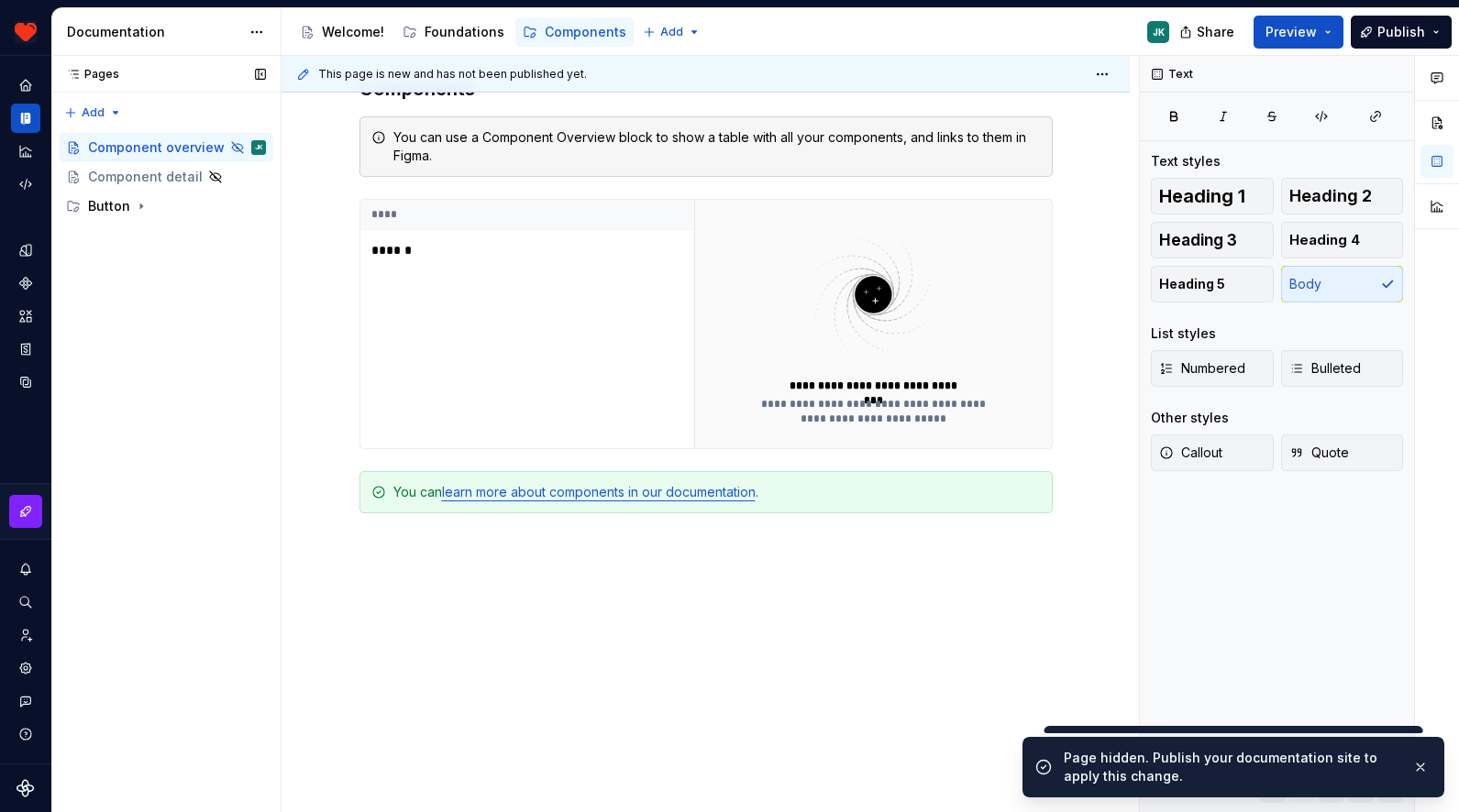 click on "Pages Pages Add
Accessibility guide for tree Page tree.
Navigate the tree with the arrow keys. Common tree hotkeys apply. Further keybindings are available:
enter to execute primary action on focused item
f2 to start renaming the focused item
escape to abort renaming an item
control+d to start dragging selected items
Component overview JK Component detail Button Welcome! Foundations  /  Design tokens Foundations  /  Typography Components  /  Component overview Components  /  Component detail Components / Button  /  Usage Components / Button  /  Changelog Upgrade to Enterprise to turn on approval workflow View edited pages by status when selecting which pages to publish. Learn more Contact us" at bounding box center (166, 434) 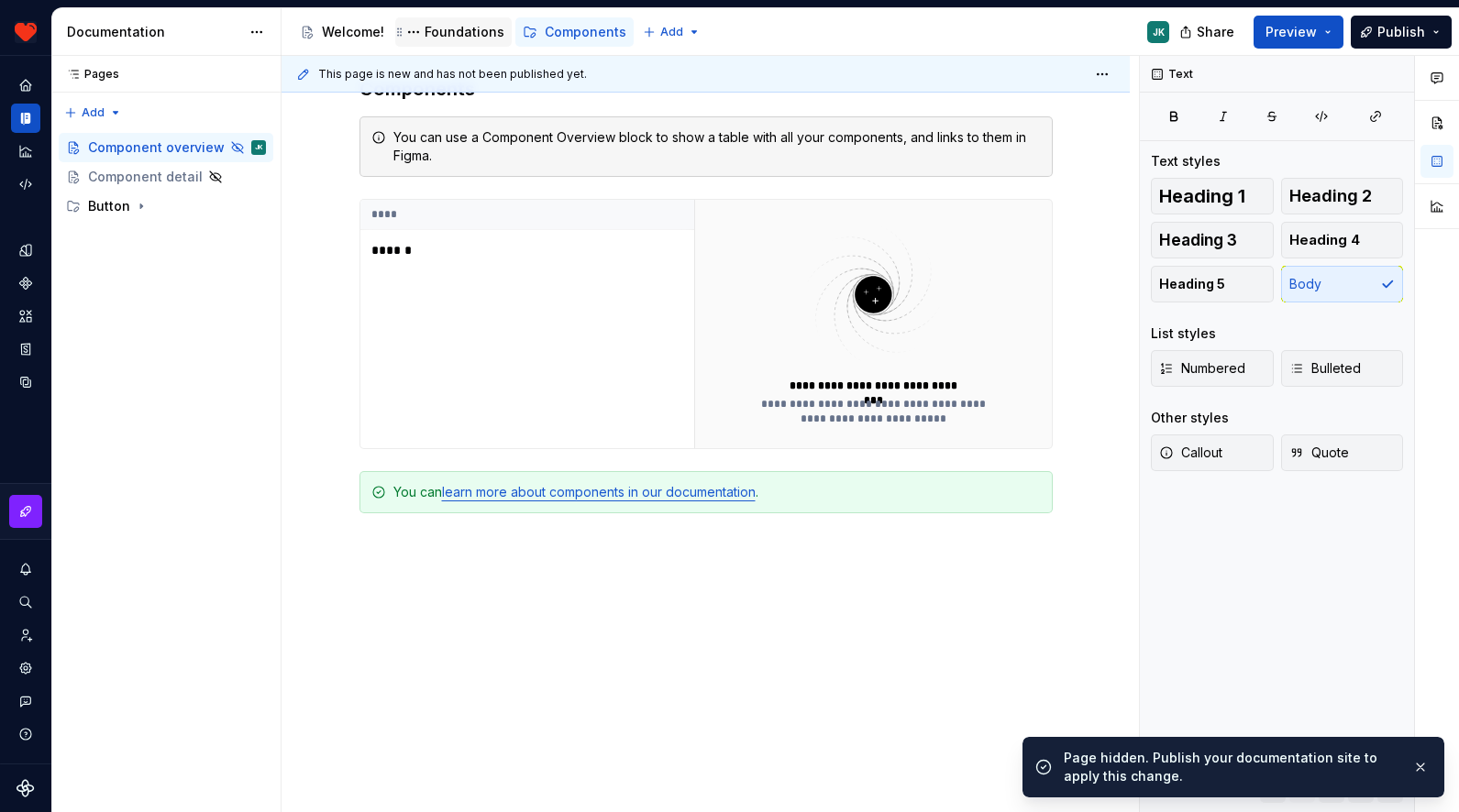 click on "Foundations" at bounding box center [464, 32] 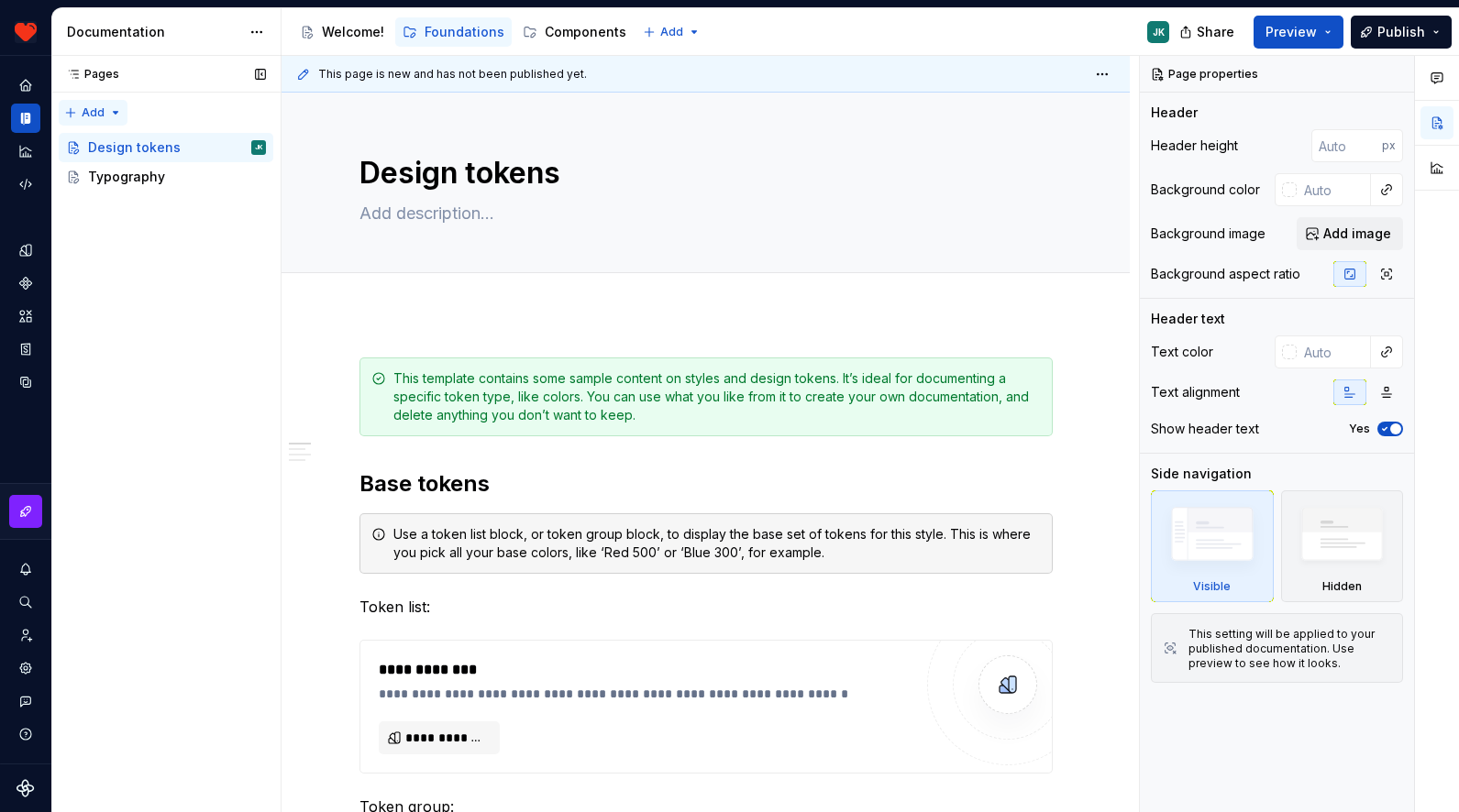 click on "Pages Pages Add
Accessibility guide for tree Page tree.
Navigate the tree with the arrow keys. Common tree hotkeys apply. Further keybindings are available:
enter to execute primary action on focused item
f2 to start renaming the focused item
escape to abort renaming an item
control+d to start dragging selected items
Design tokens JK Typography Welcome! Foundations  /  Design tokens Foundations  /  Typography Components  /  Component overview Components  /  Component detail Components / Button  /  Usage Components / Button  /  Changelog Upgrade to Enterprise to turn on approval workflow View edited pages by status when selecting which pages to publish. Learn more Contact us" at bounding box center [166, 434] 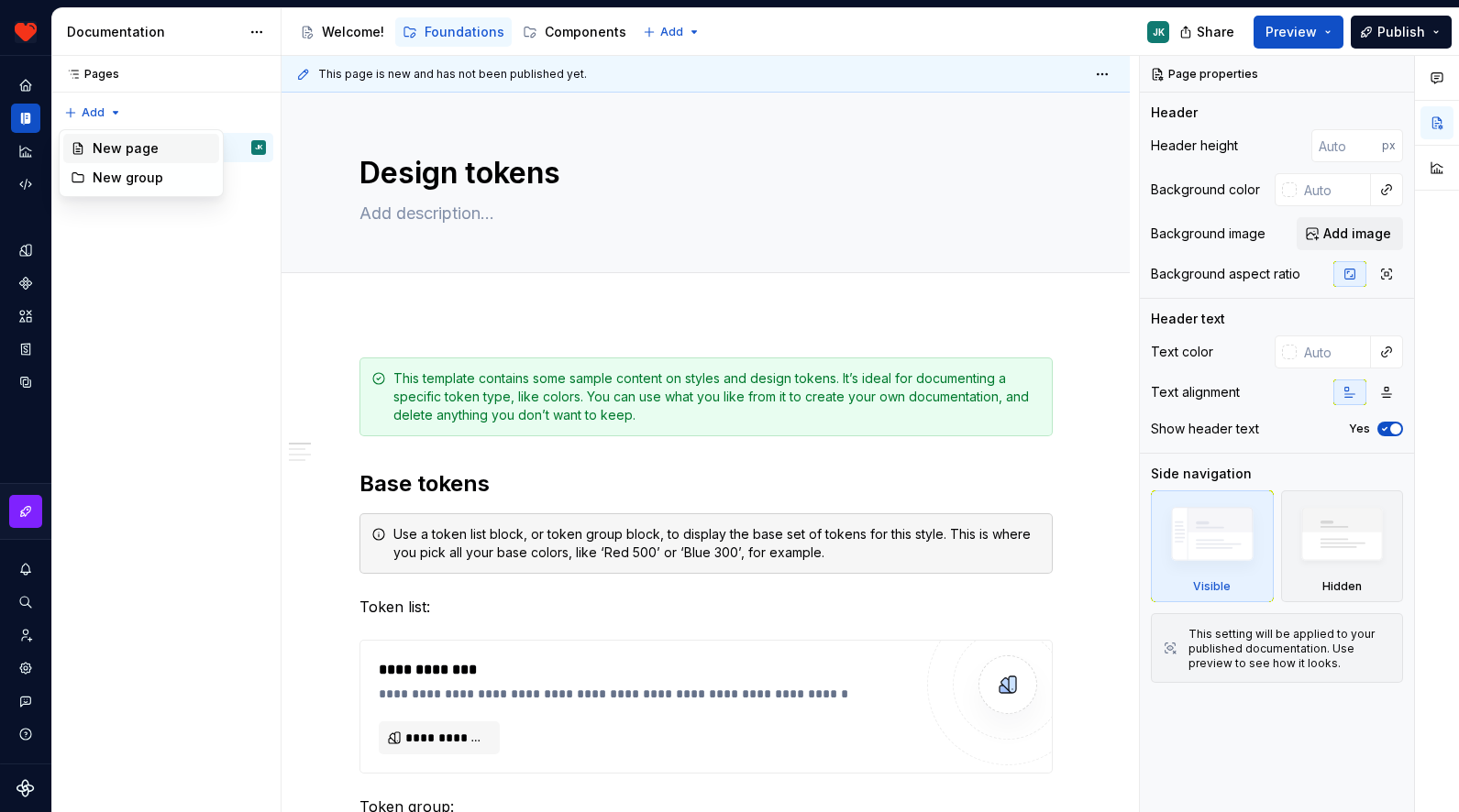 click on "New page" at bounding box center [152, 148] 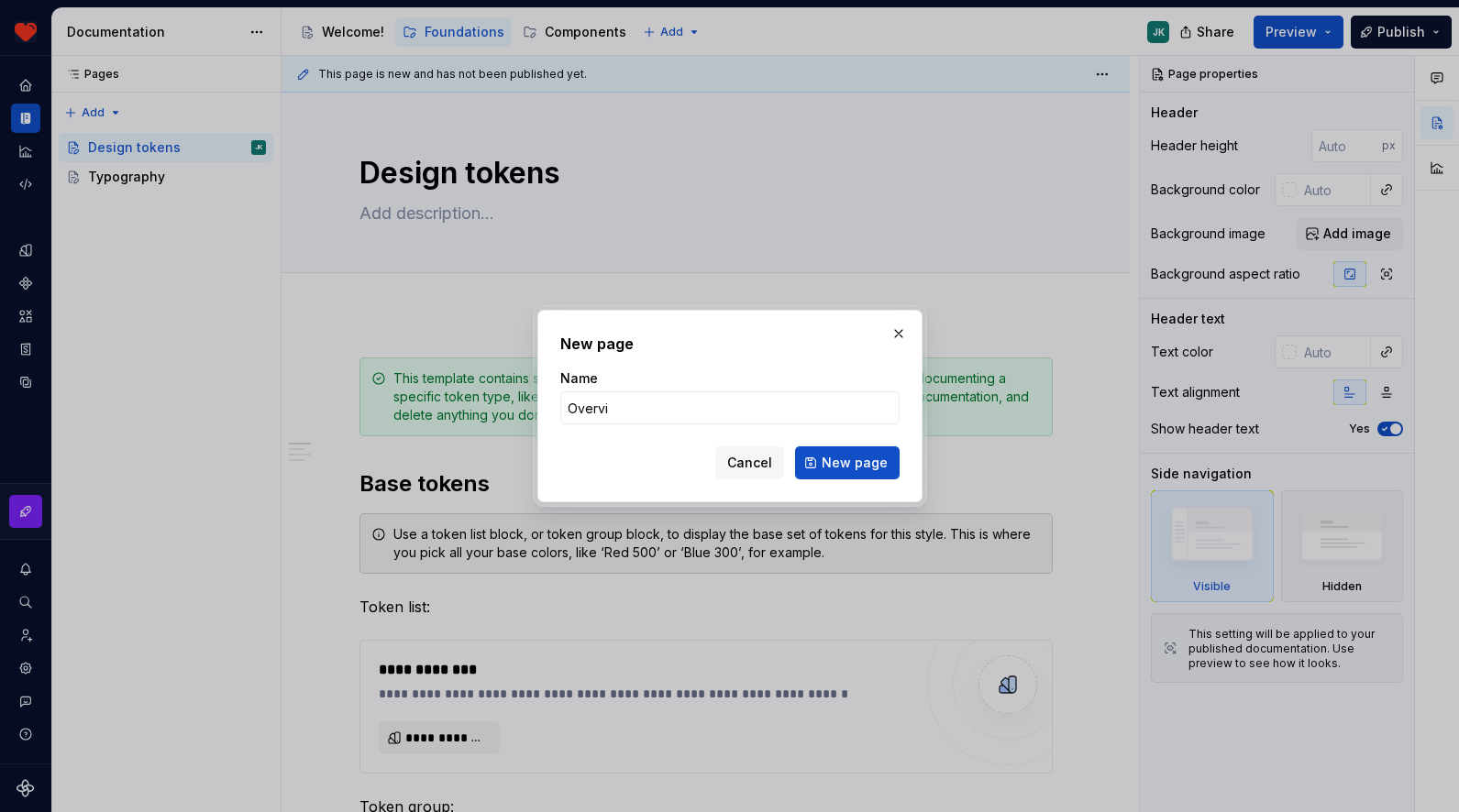type on "Overvie" 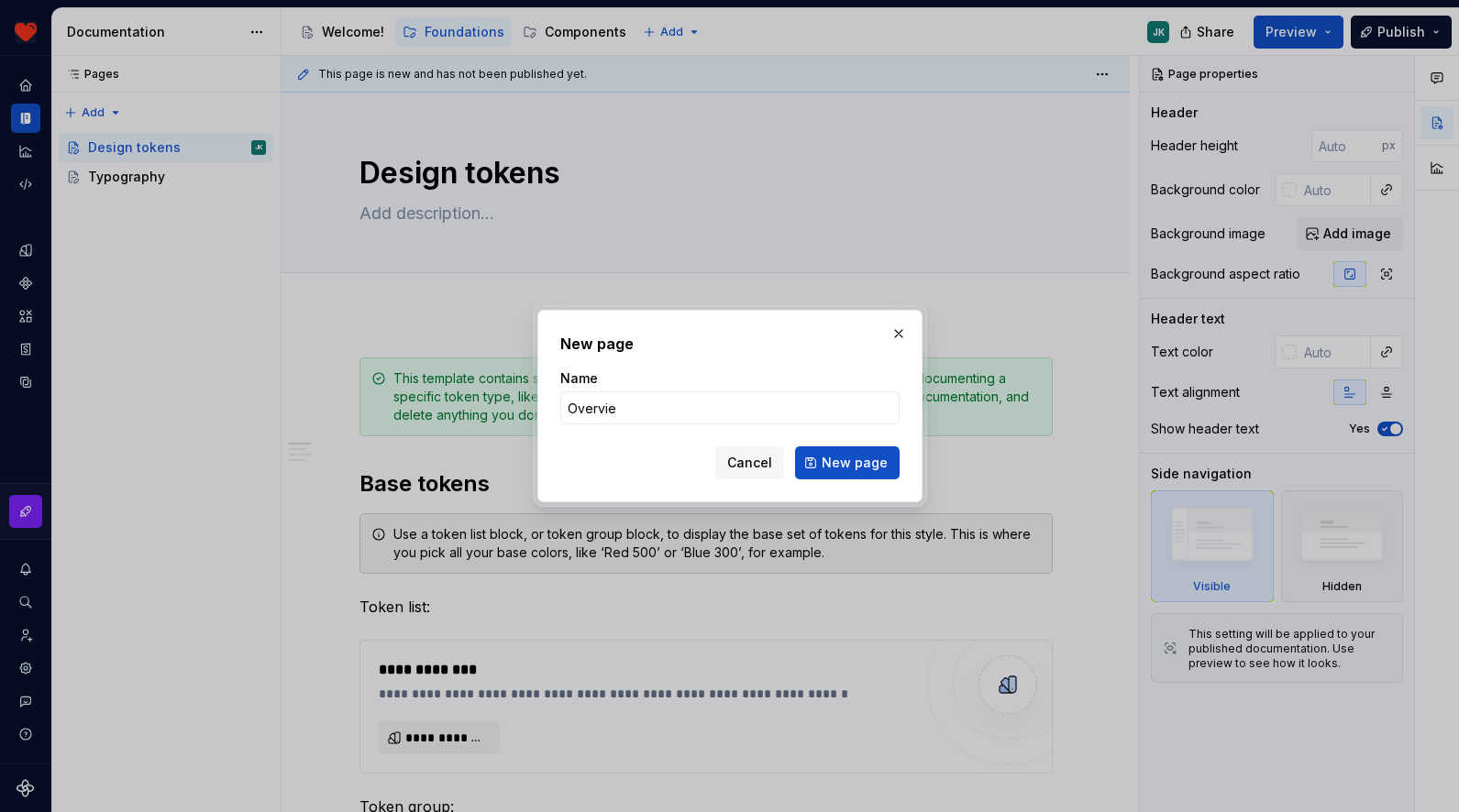 type on "*" 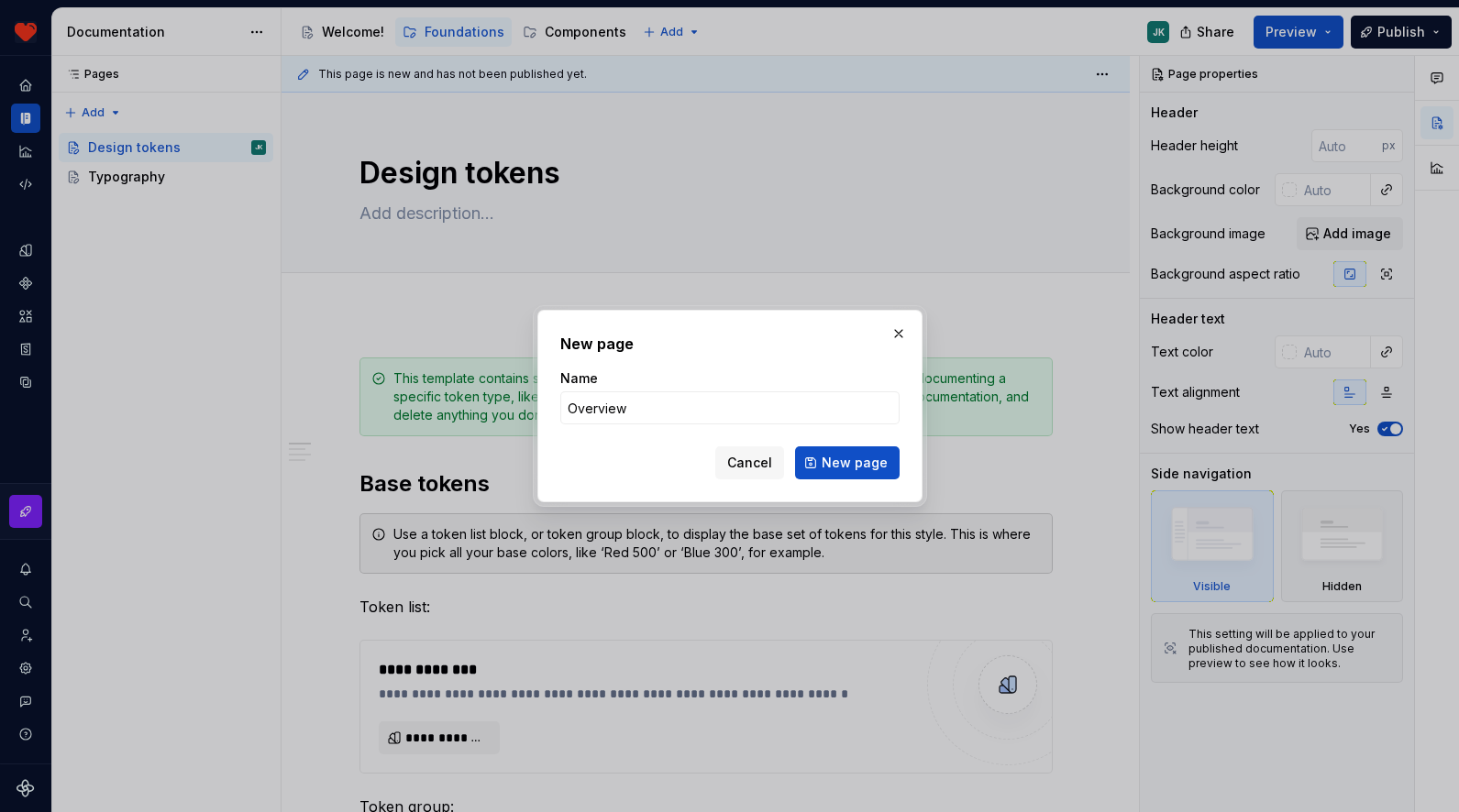 click on "New page" at bounding box center [847, 463] 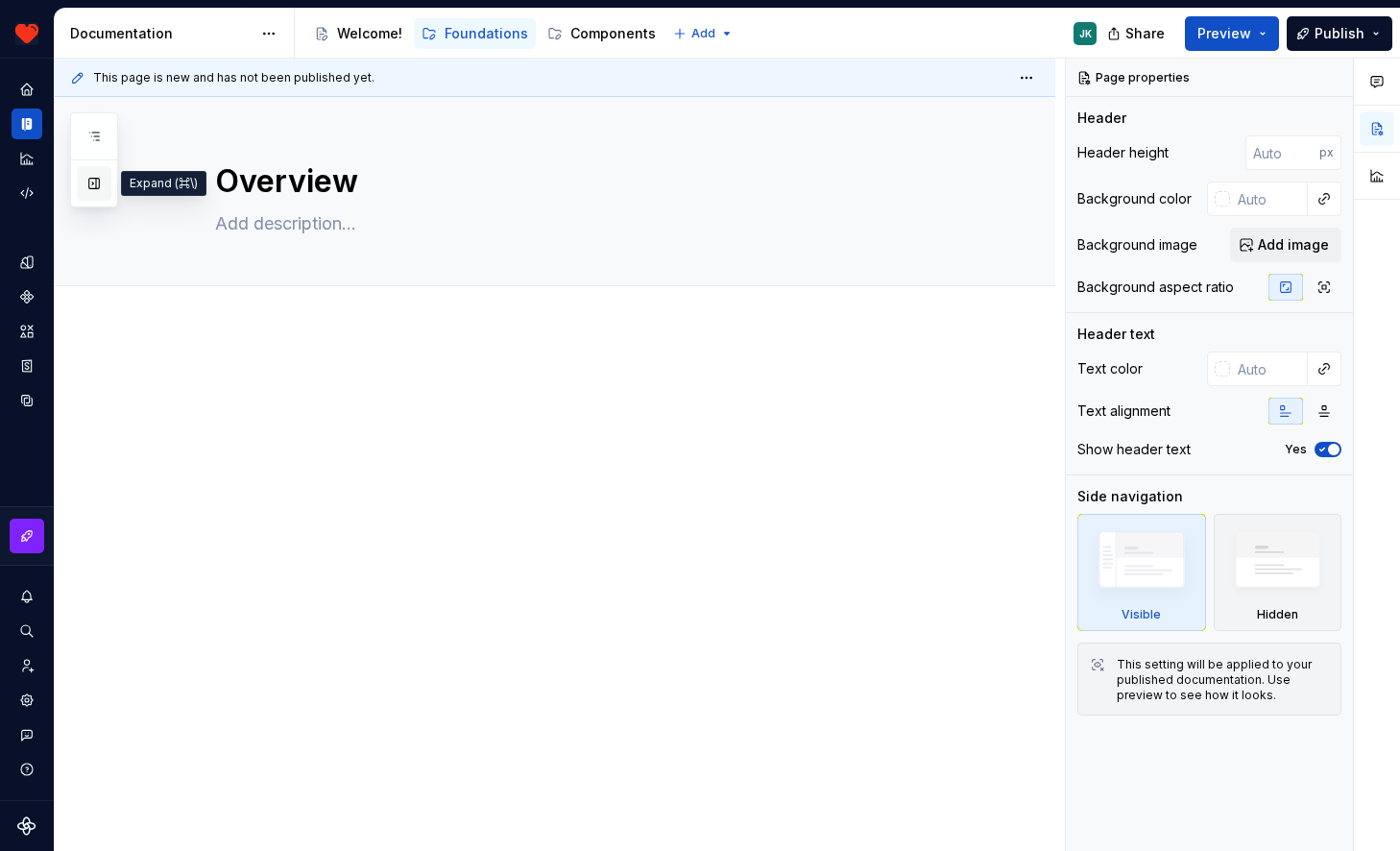 click at bounding box center [94, 183] 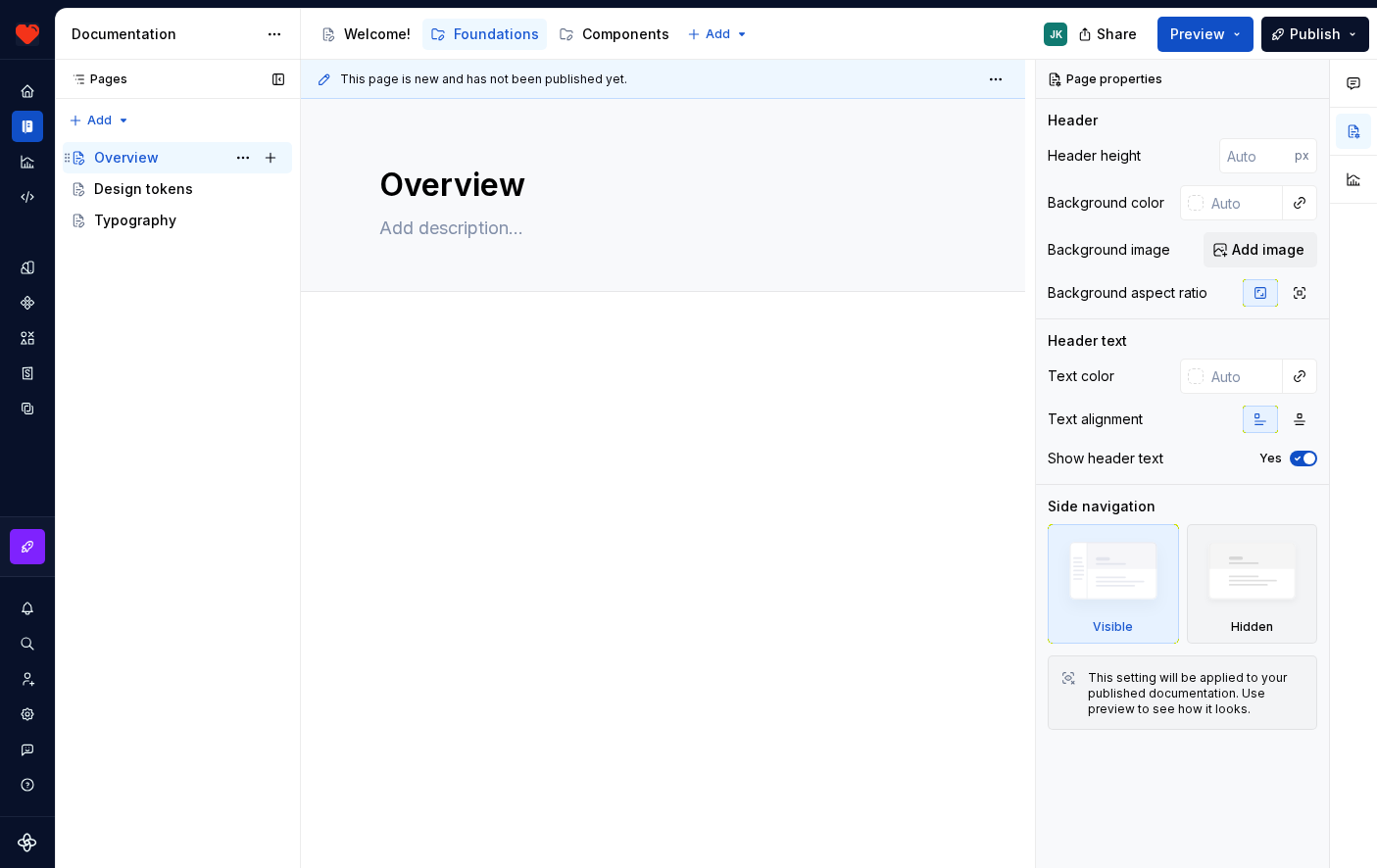 click on "[OVERVIEW] [PERSON]" at bounding box center [189, 158] 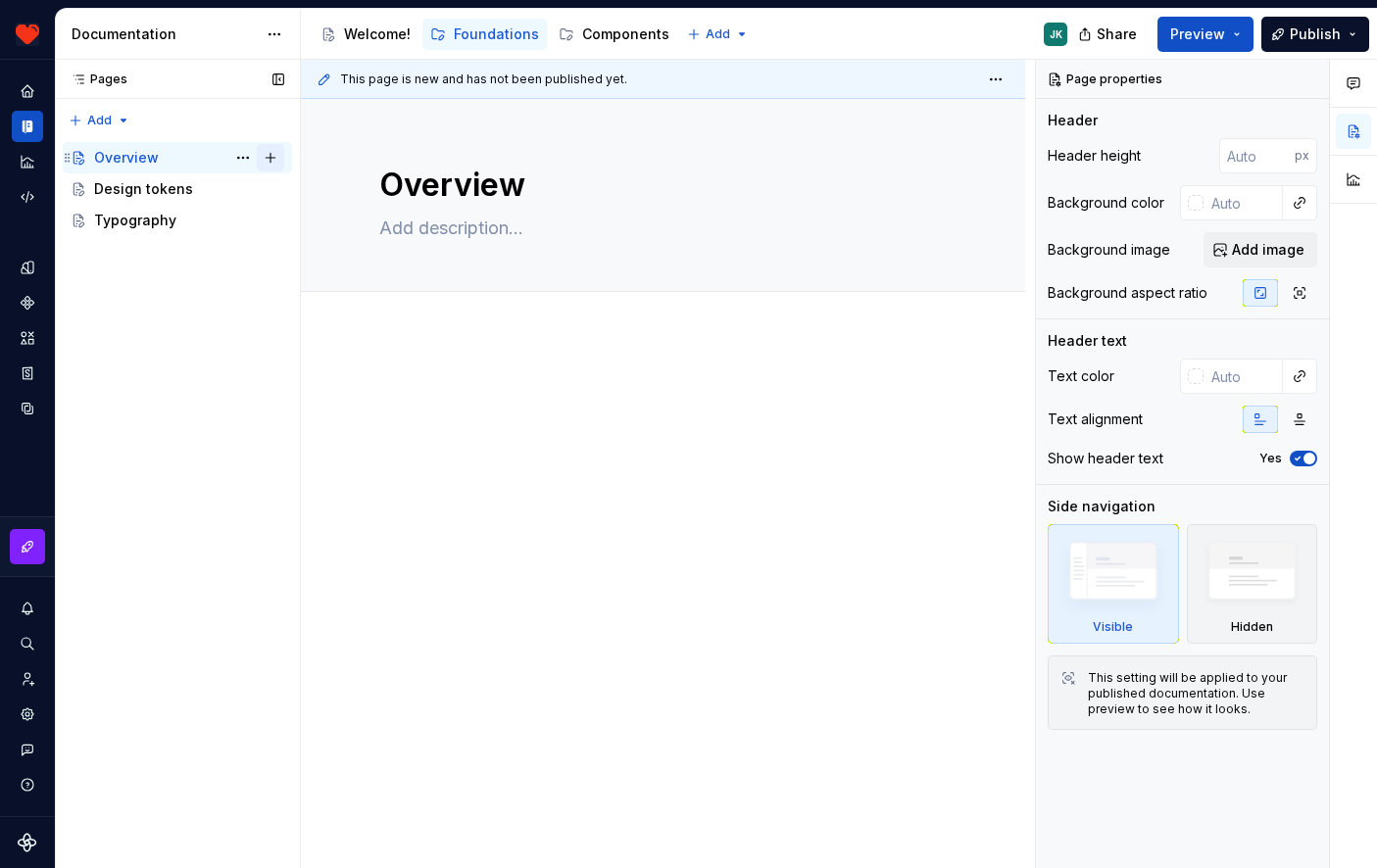 click at bounding box center [270, 158] 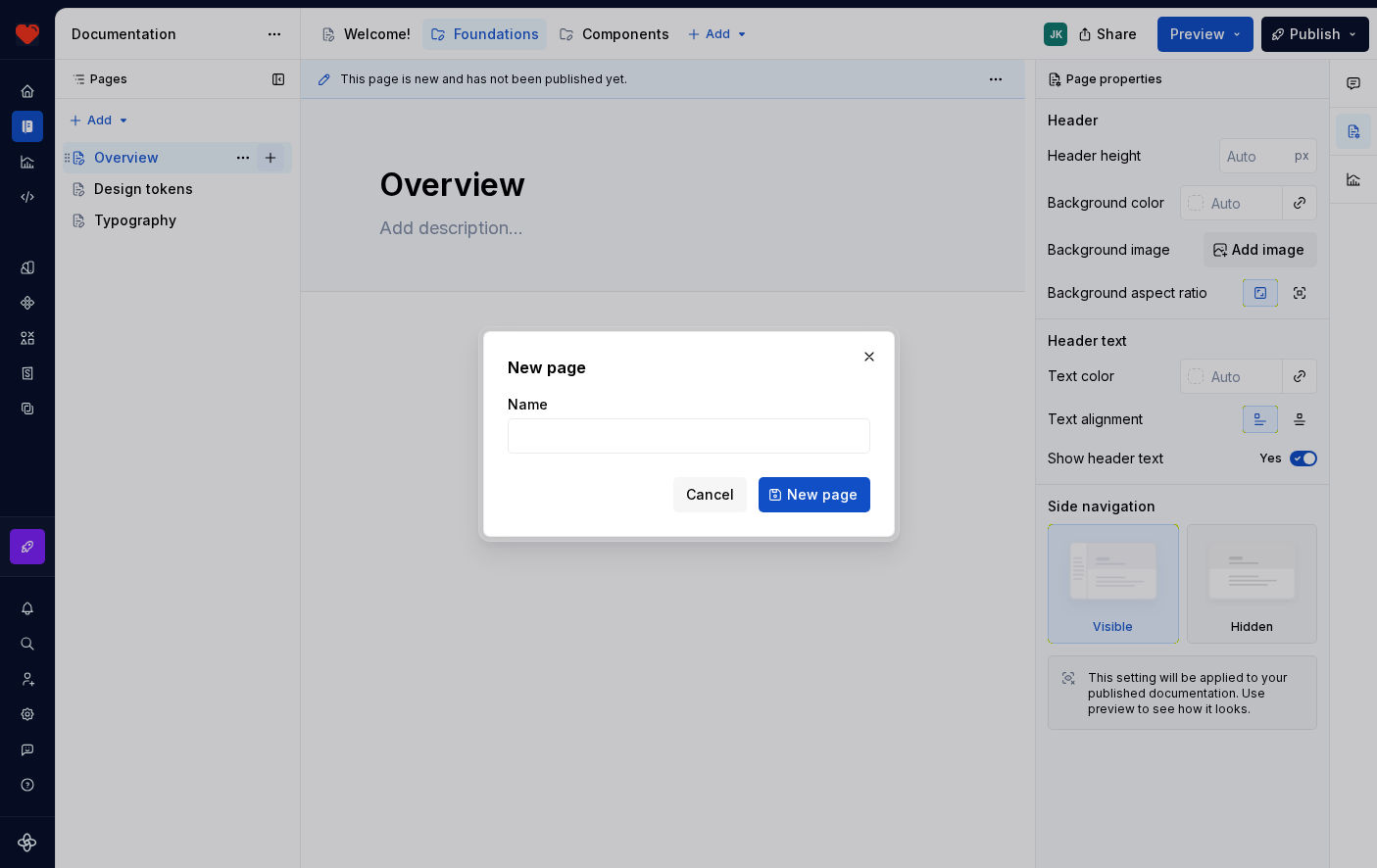 type on "*" 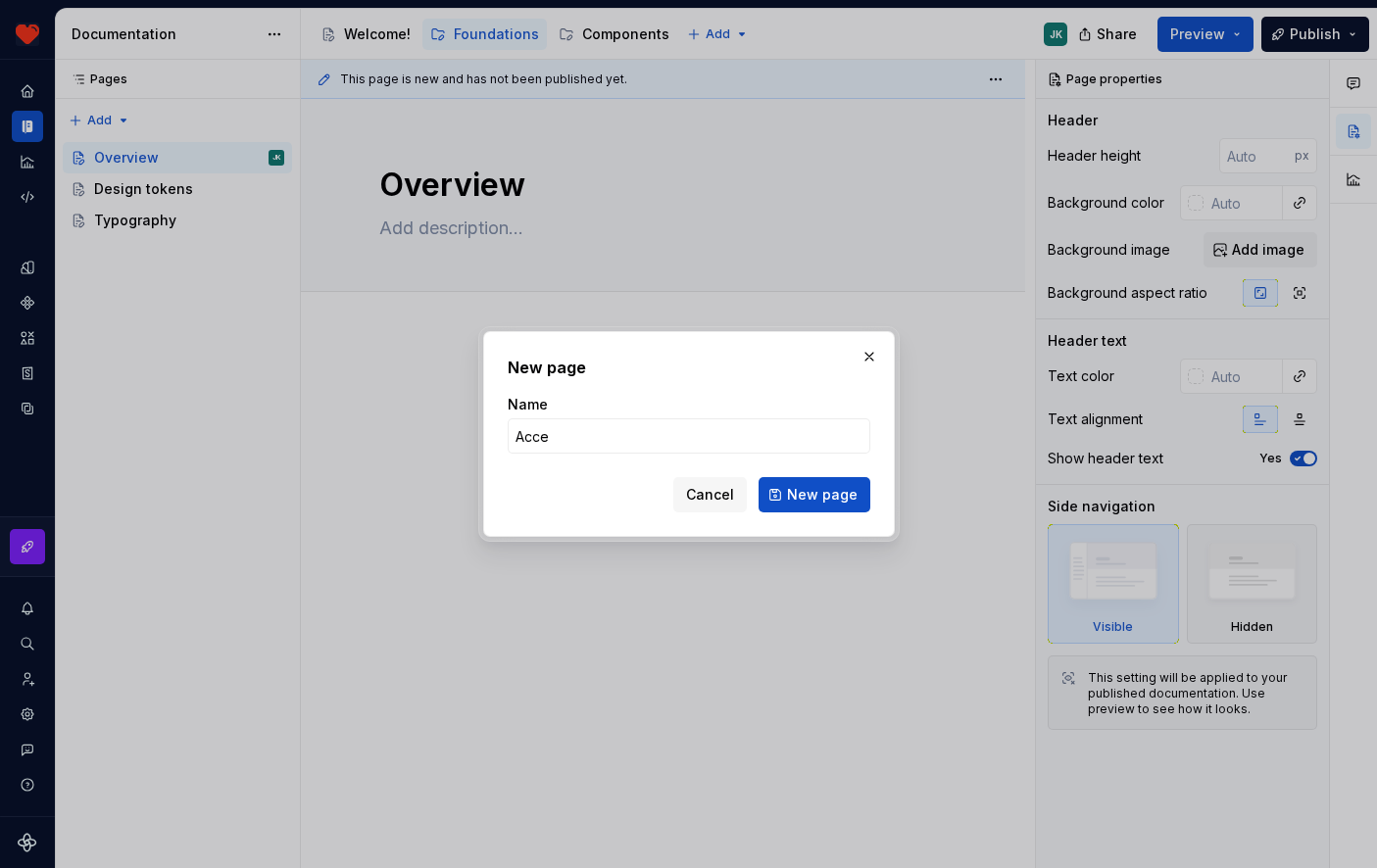 type on "Acce" 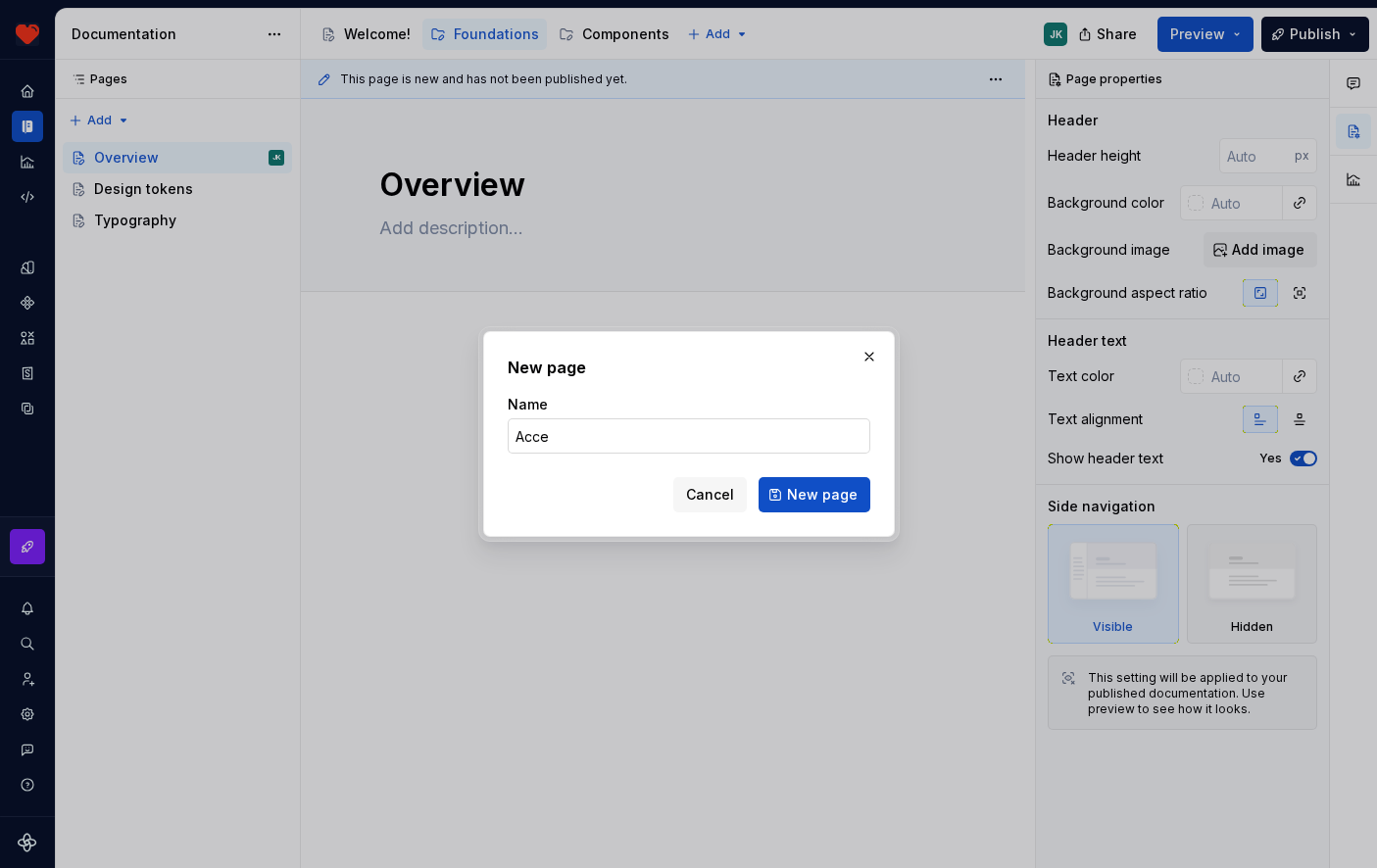 click on "Acce" at bounding box center (689, 436) 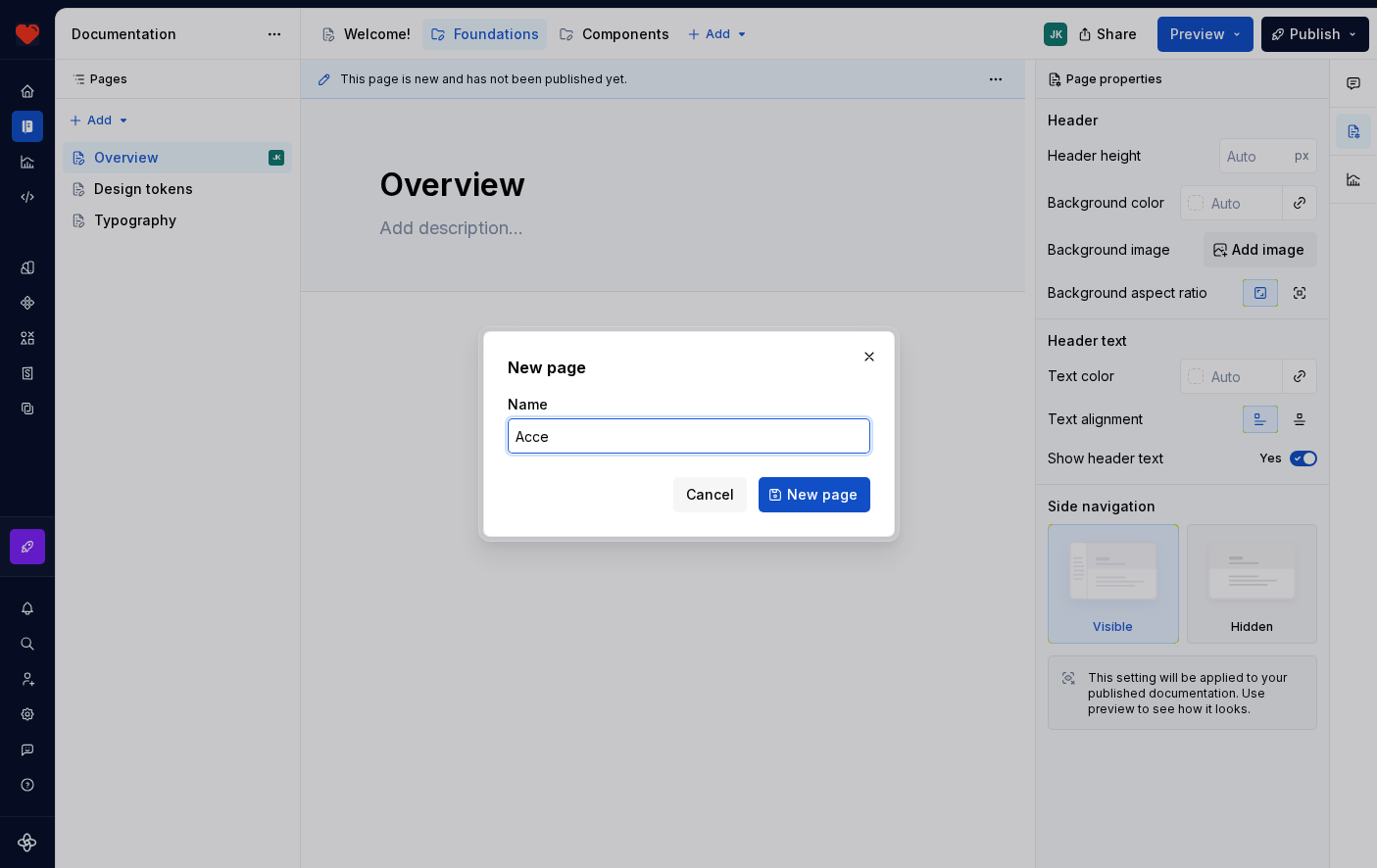 type on "Accessibility" 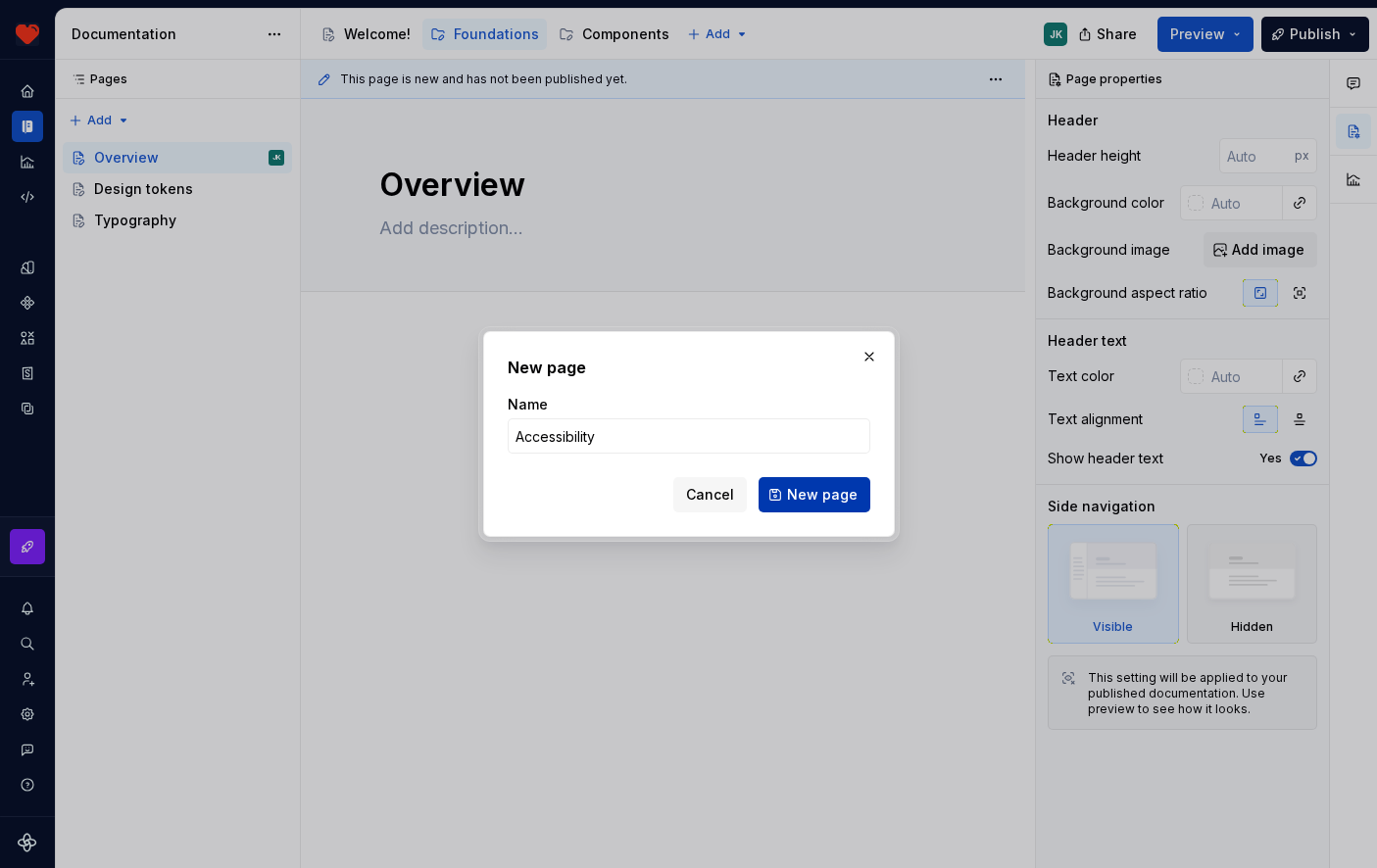 click on "New page" at bounding box center [822, 495] 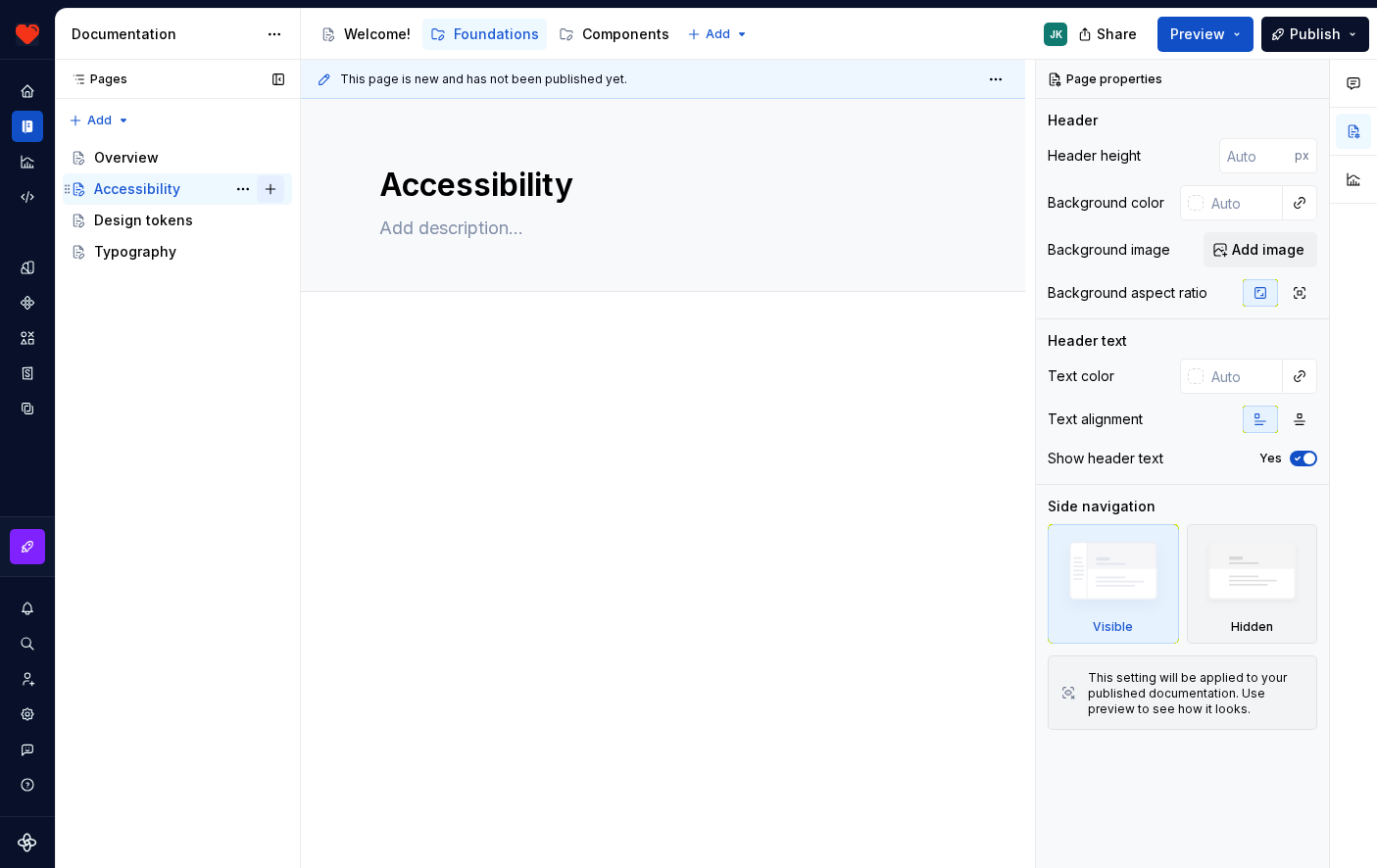 click at bounding box center [270, 189] 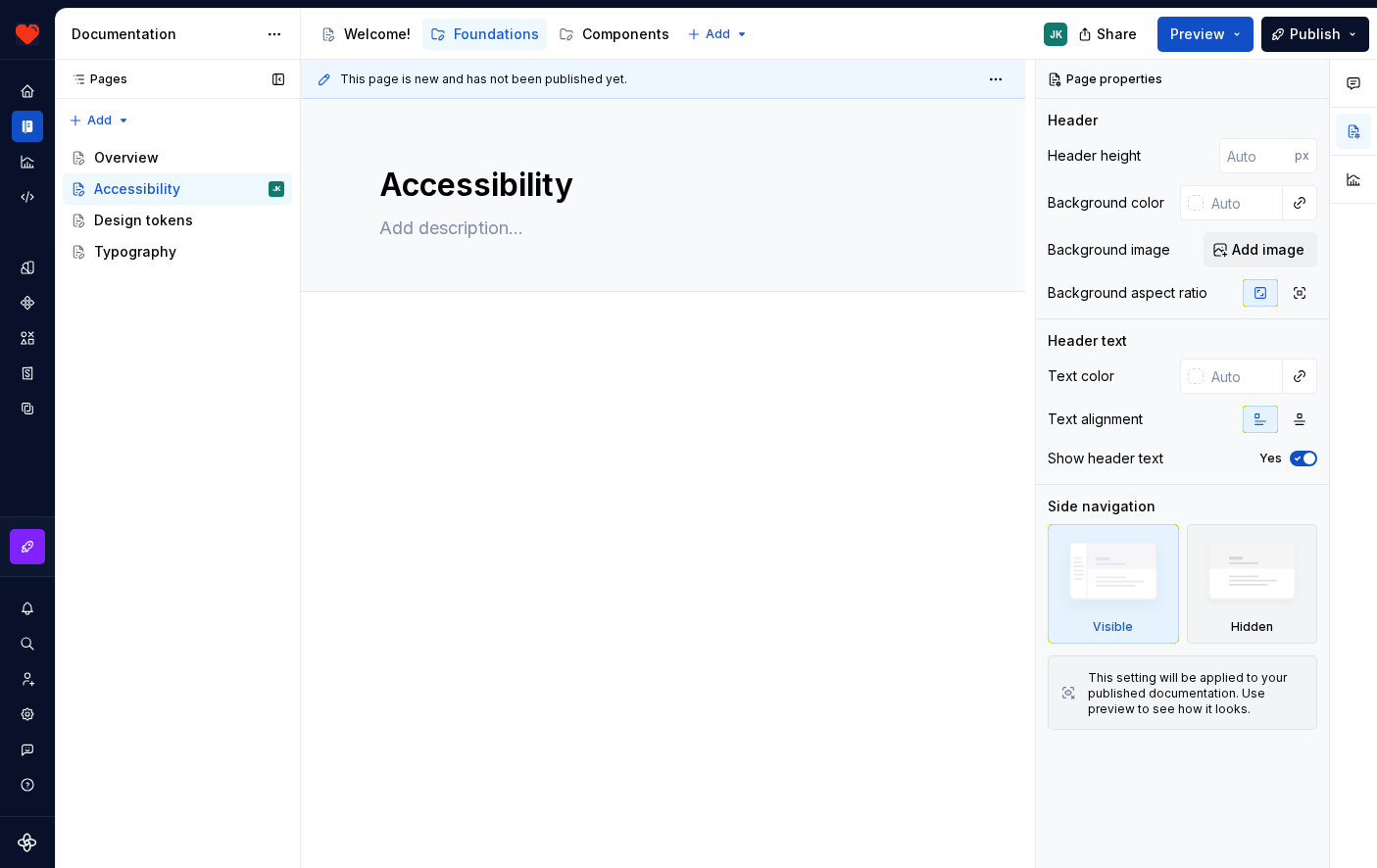 type on "*" 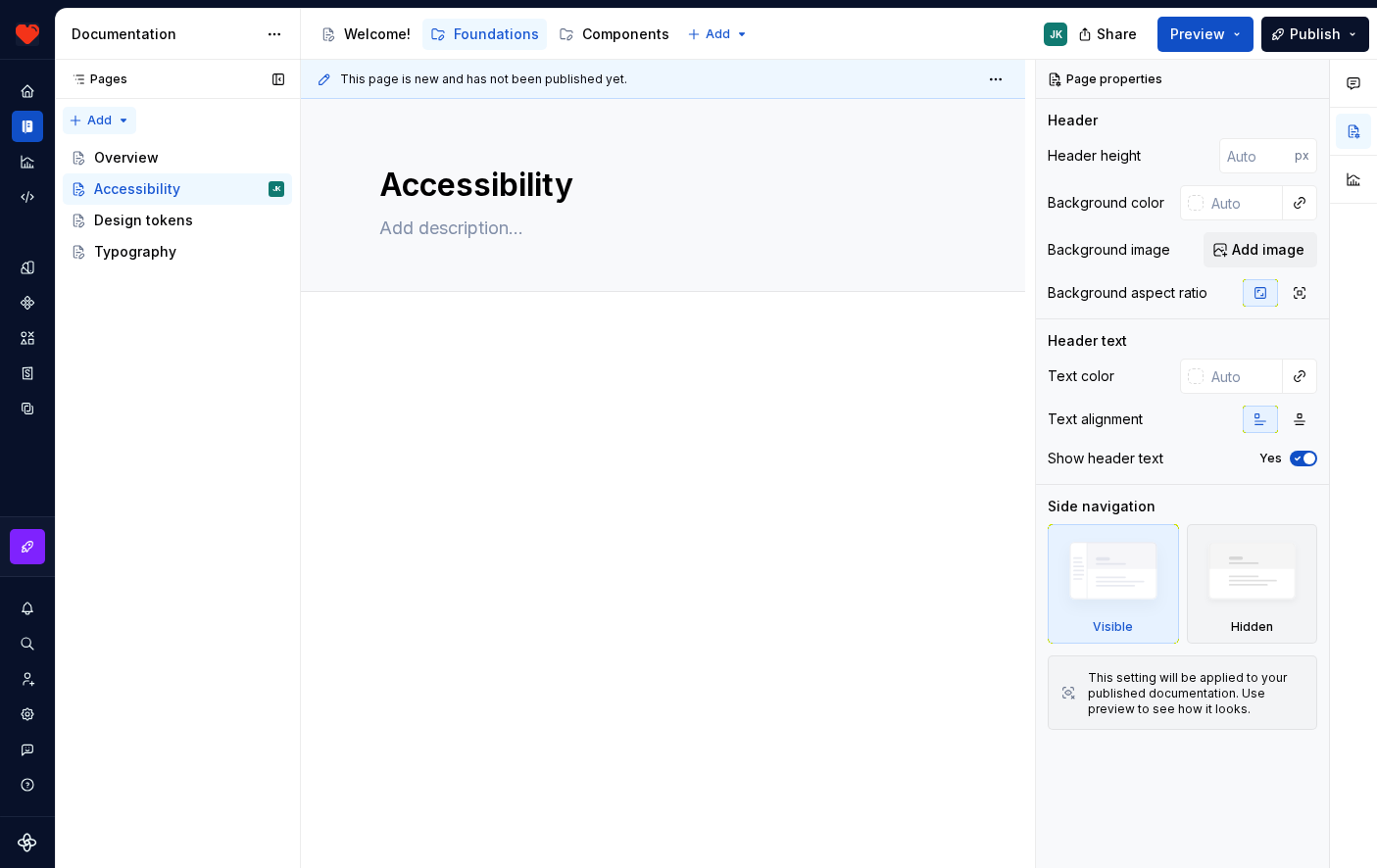 click on "Pages Pages Add
Accessibility guide for tree Page tree.
Navigate the tree with the arrow keys. Common tree hotkeys apply. Further keybindings are available:
enter to execute primary action on focused item
f2 to start renaming the focused item
escape to abort renaming an item
control+d to start dragging selected items
Overview Accessibility JK Design tokens Typography Welcome! Foundations  /  Overview Foundations  /  Accessibility Foundations  /  Design tokens Foundations  /  Typography Components  /  Component overview Components  /  Component detail Components / Button  /  Usage Components / Button  /  Changelog Upgrade to Enterprise to turn on approval workflow View edited pages by status when selecting which pages to publish. Learn more Contact us" at bounding box center (177, 464) 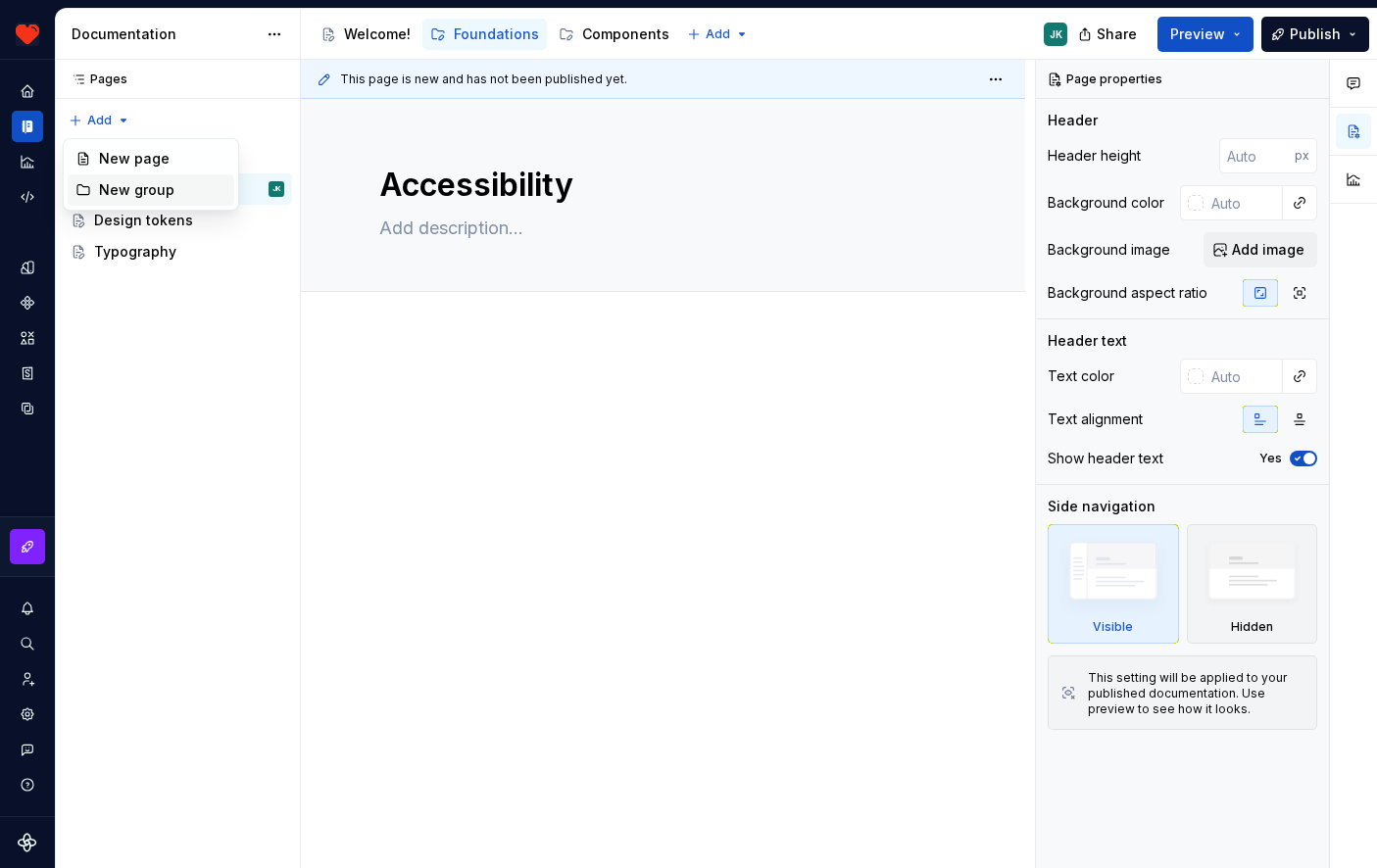 click on "New group" at bounding box center (163, 190) 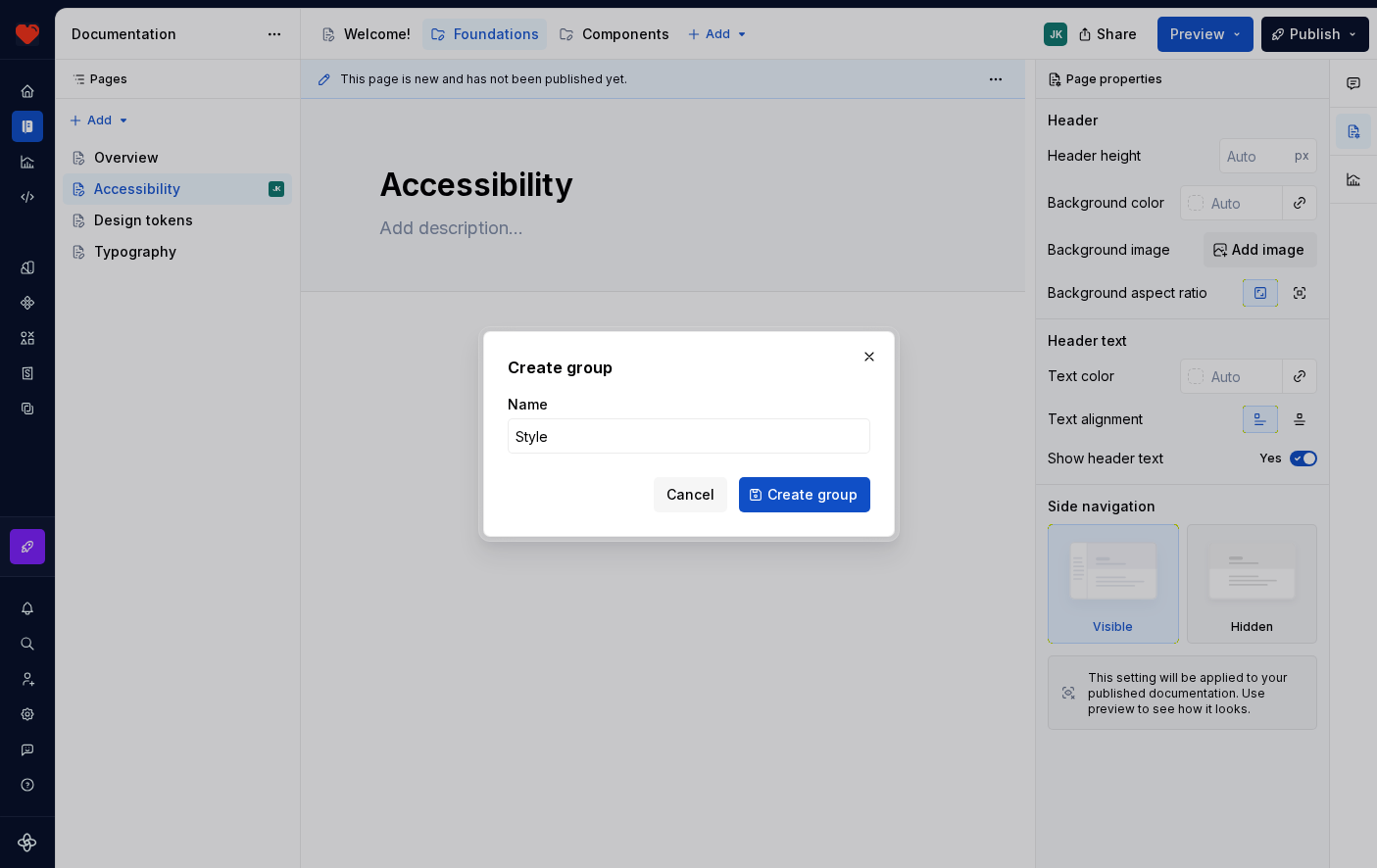 type on "Styles" 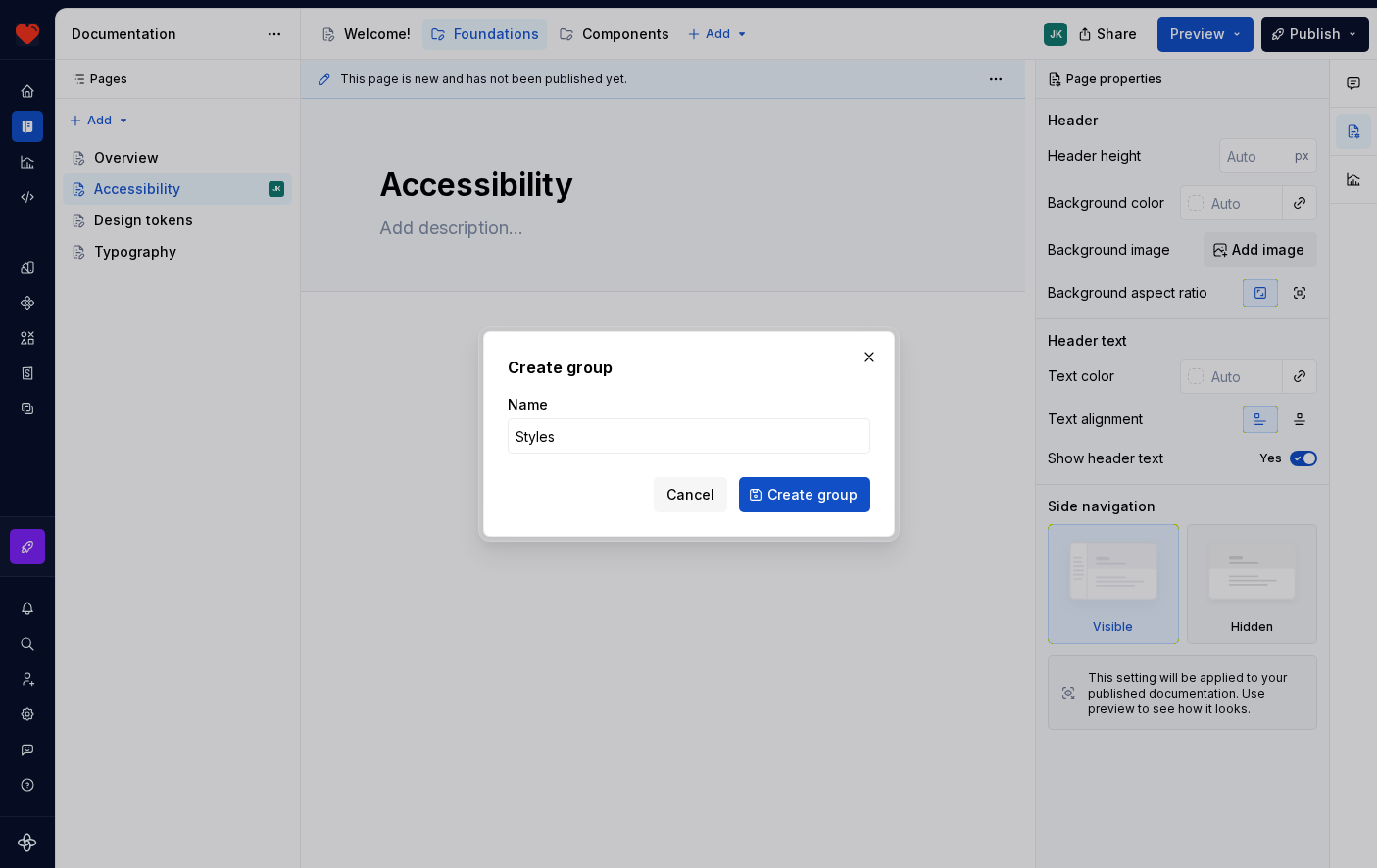 click on "Create group" at bounding box center [805, 495] 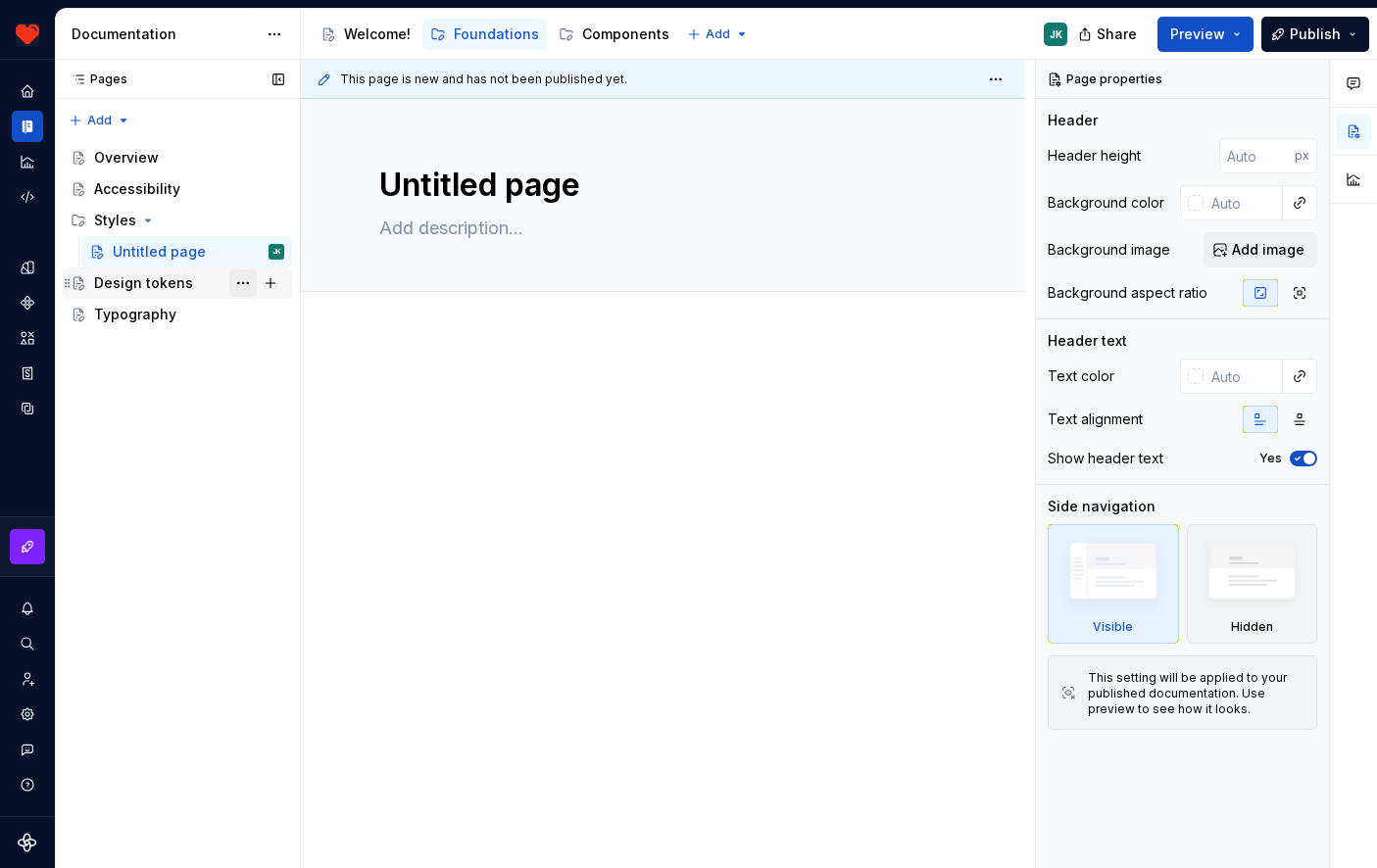 click at bounding box center [243, 283] 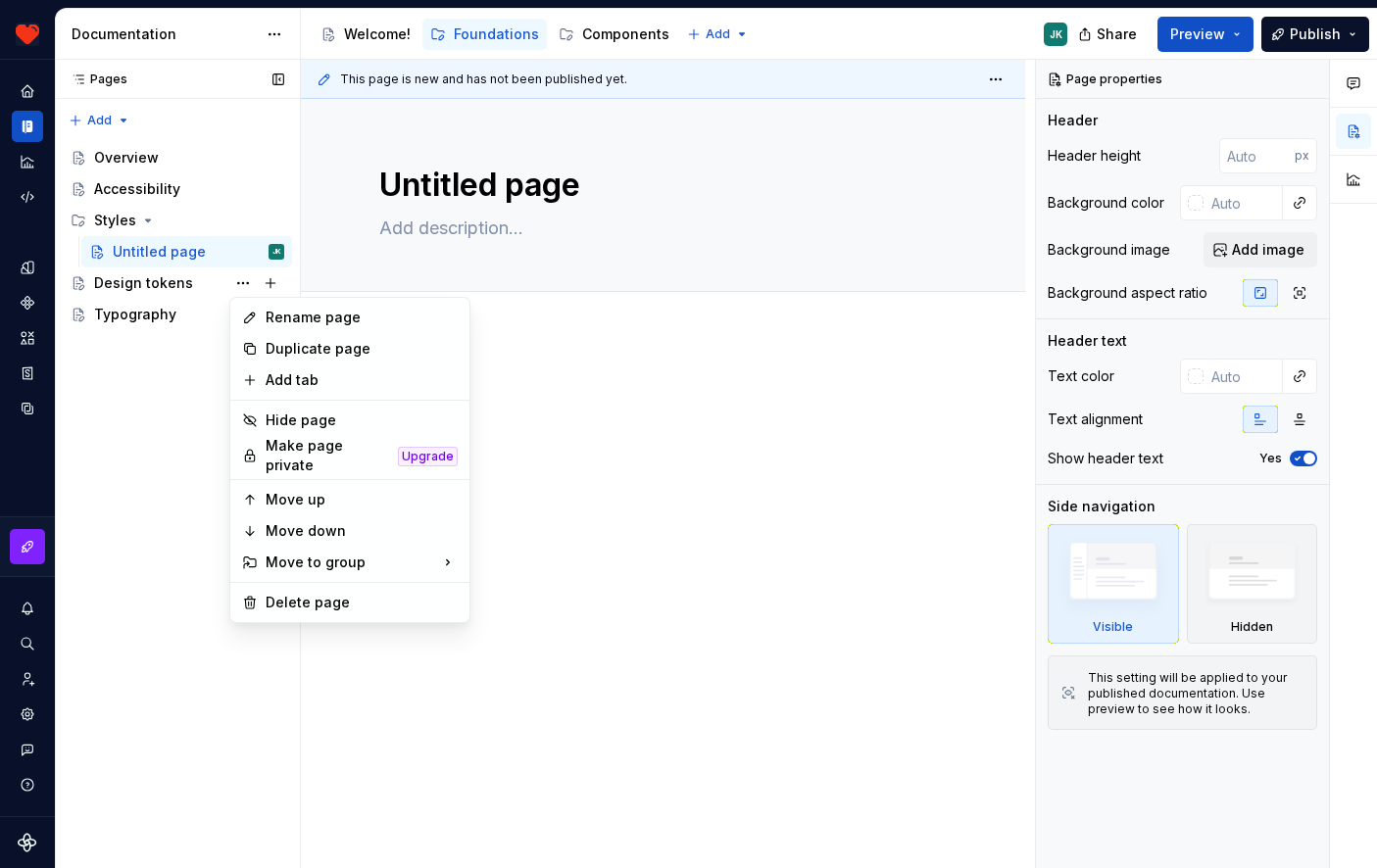 click on "Pages Pages Add
Accessibility guide for tree Page tree.
Navigate the tree with the arrow keys. Common tree hotkeys apply. Further keybindings are available:
enter to execute primary action on focused item
f2 to start renaming the focused item
escape to abort renaming an item
control+d to start dragging selected items
Overview Accessibility Styles Untitled page JK Design tokens Typography Welcome! Foundations  /  Overview Foundations  /  Accessibility Foundations / Styles  /  Untitled page Foundations  /  Design tokens Foundations  /  Typography Components  /  Component overview Components  /  Component detail Components / Button  /  Usage Components / Button  /  Changelog Upgrade to Enterprise to turn on approval workflow View edited pages by status when selecting which pages to publish. Learn more Contact us" at bounding box center (177, 464) 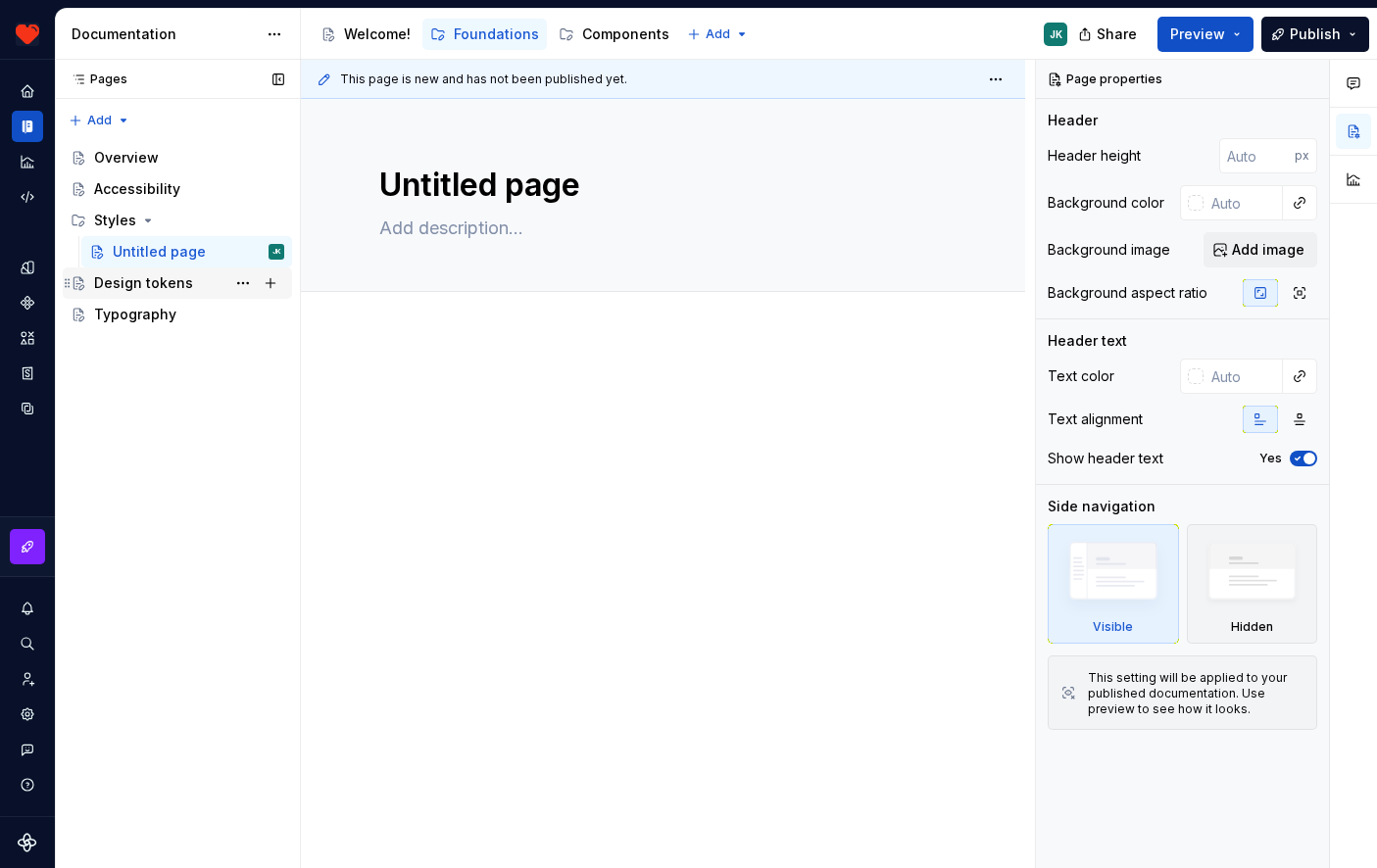click on "Design tokens" at bounding box center (143, 283) 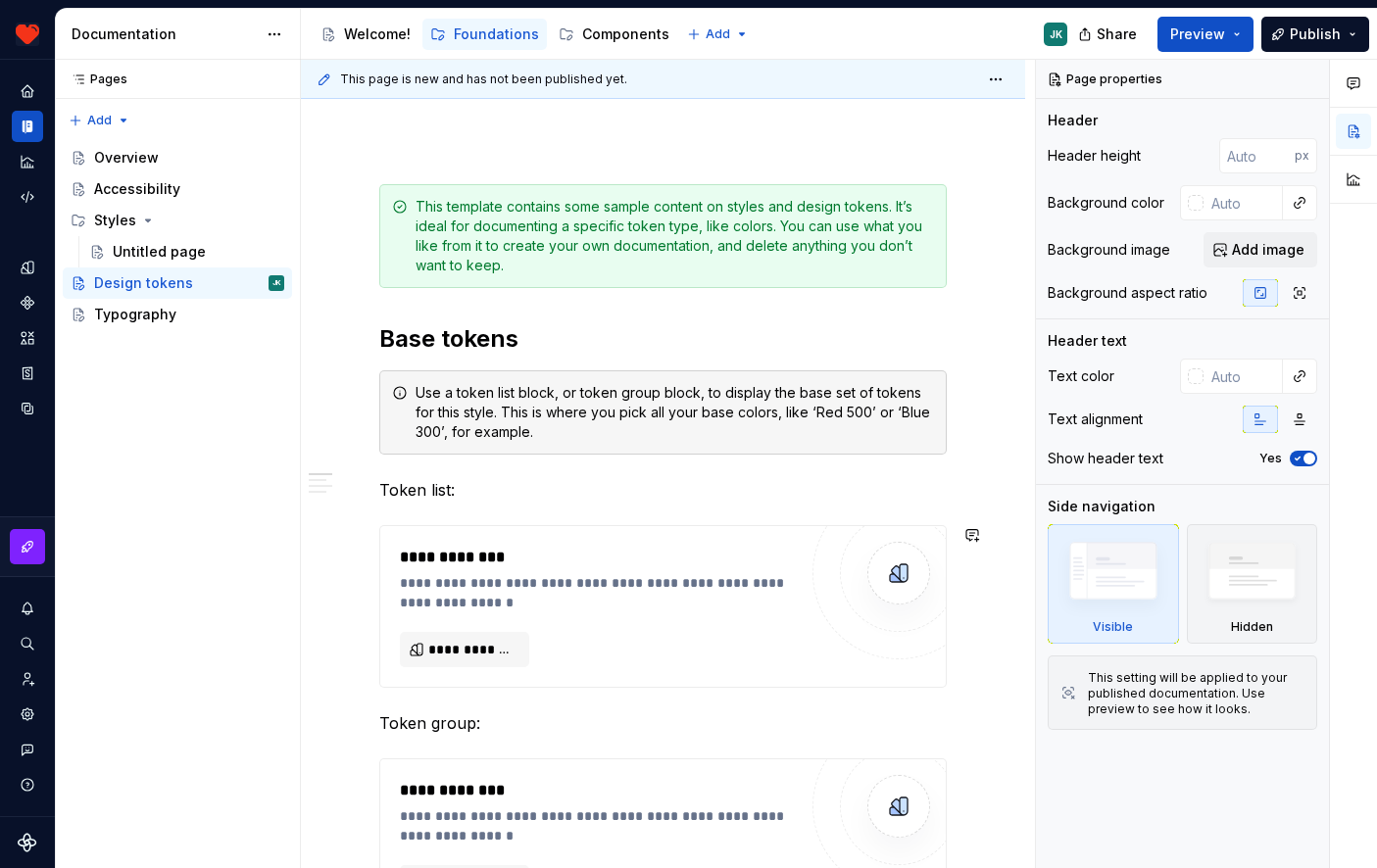 scroll, scrollTop: 0, scrollLeft: 0, axis: both 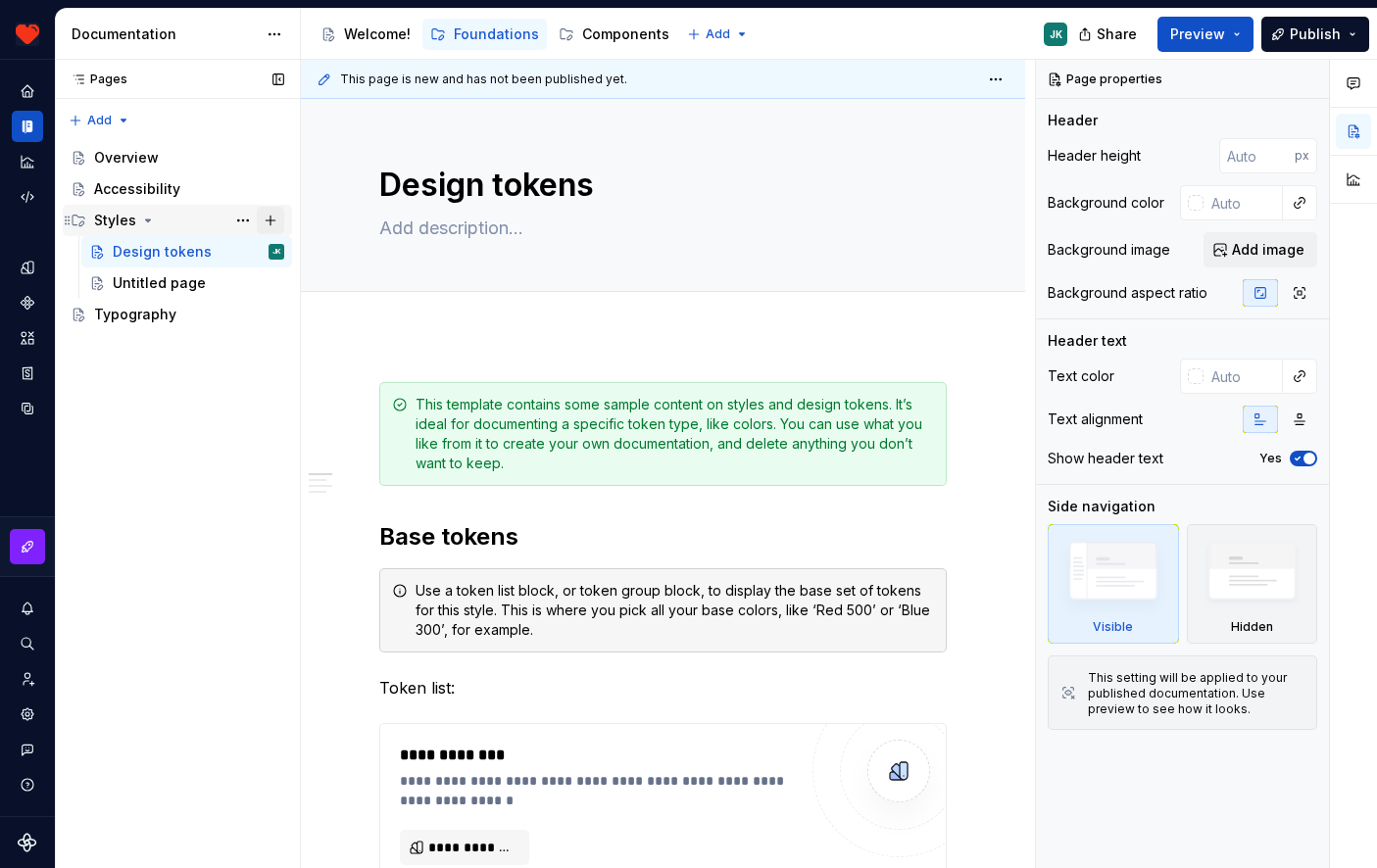 click at bounding box center [270, 220] 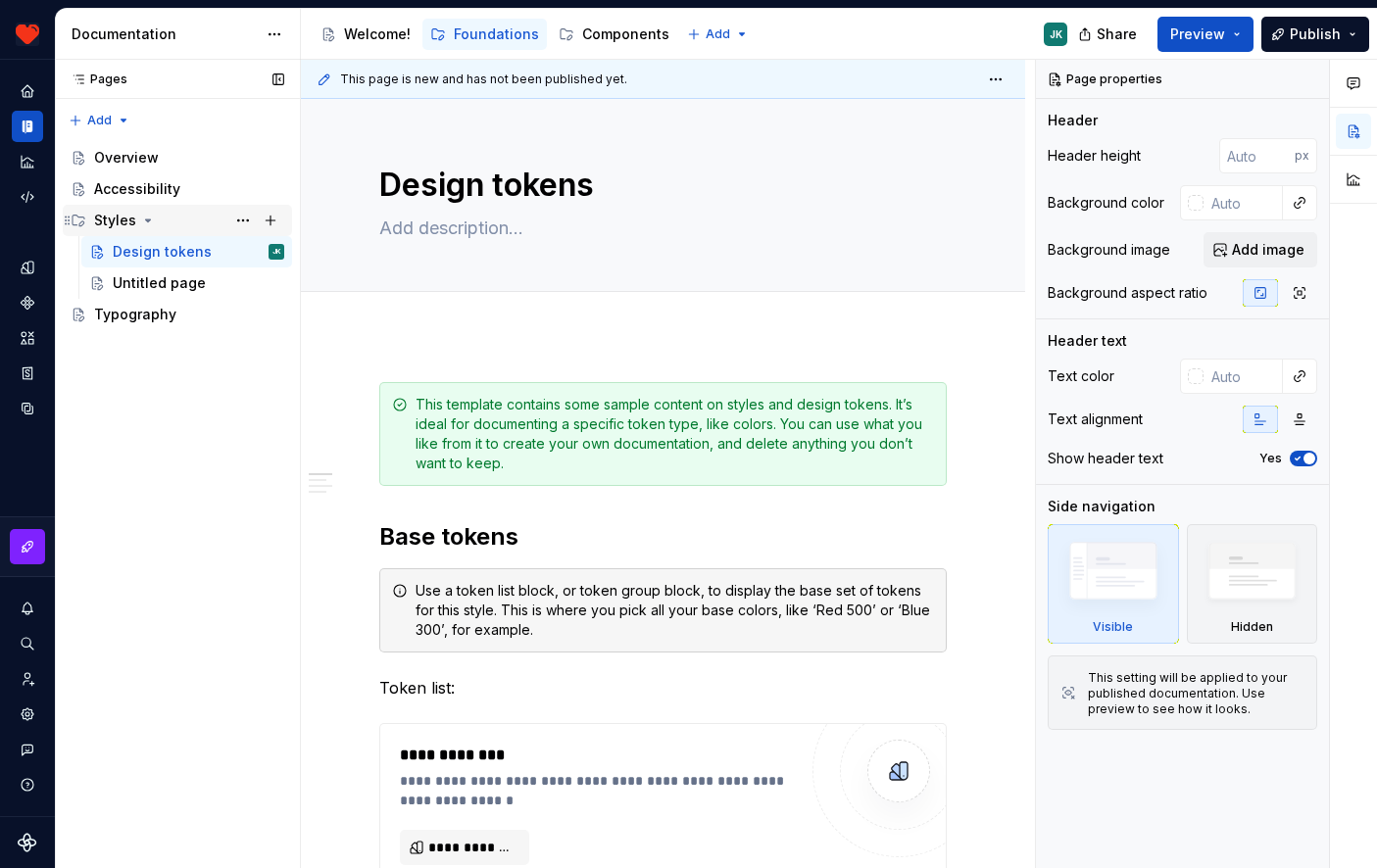 click on "Styles" at bounding box center [115, 220] 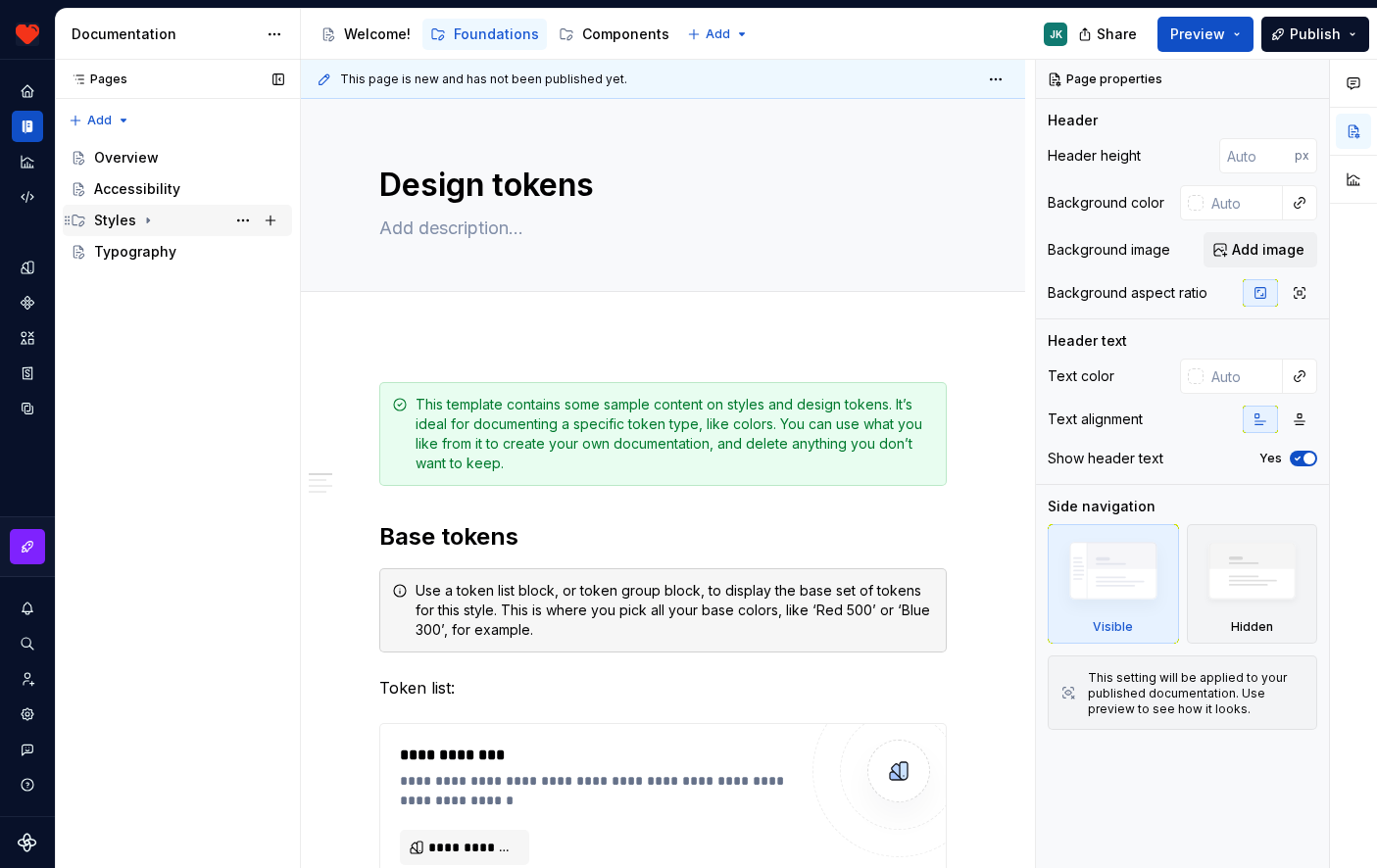 click on "Styles" at bounding box center (115, 220) 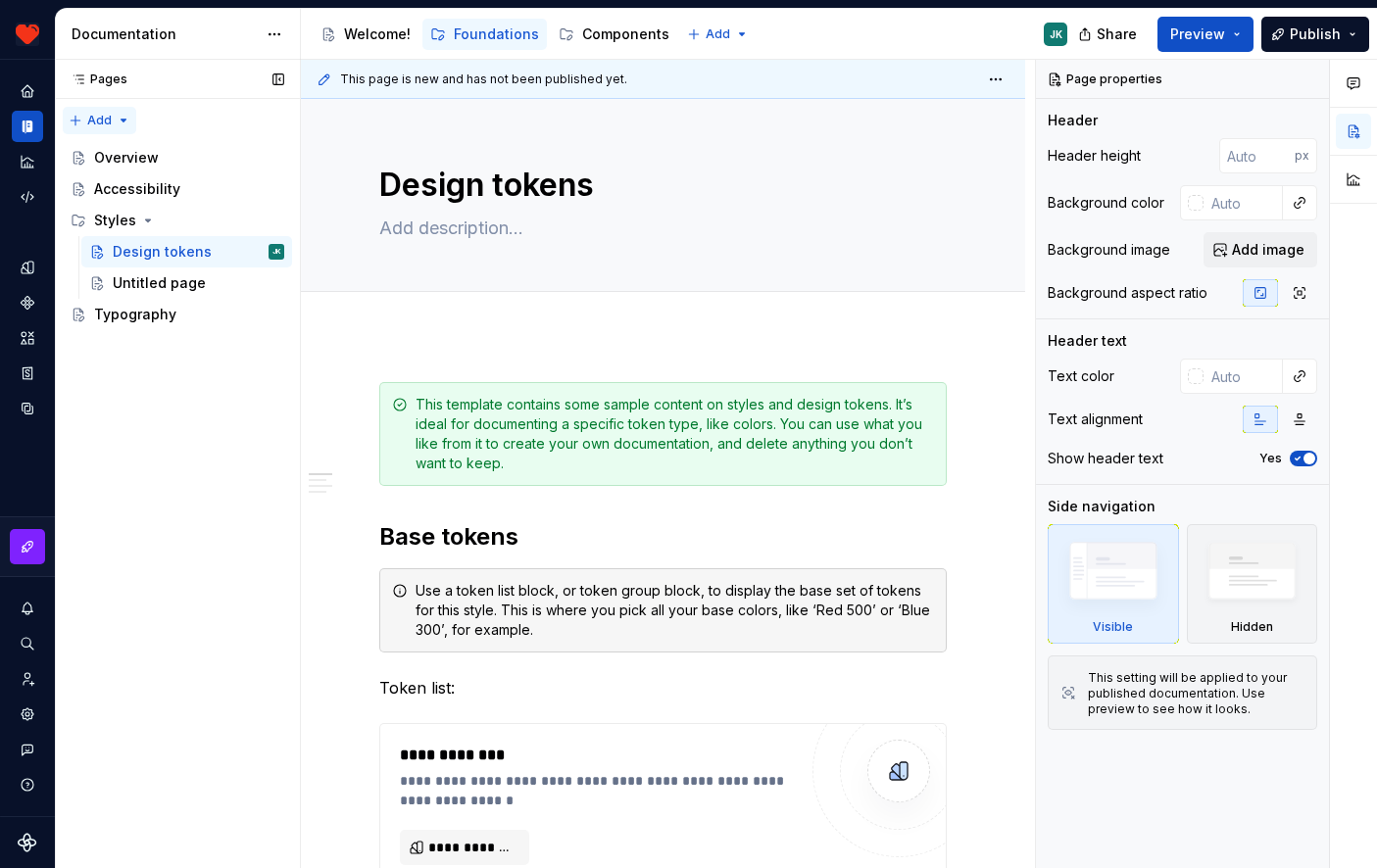 type on "*" 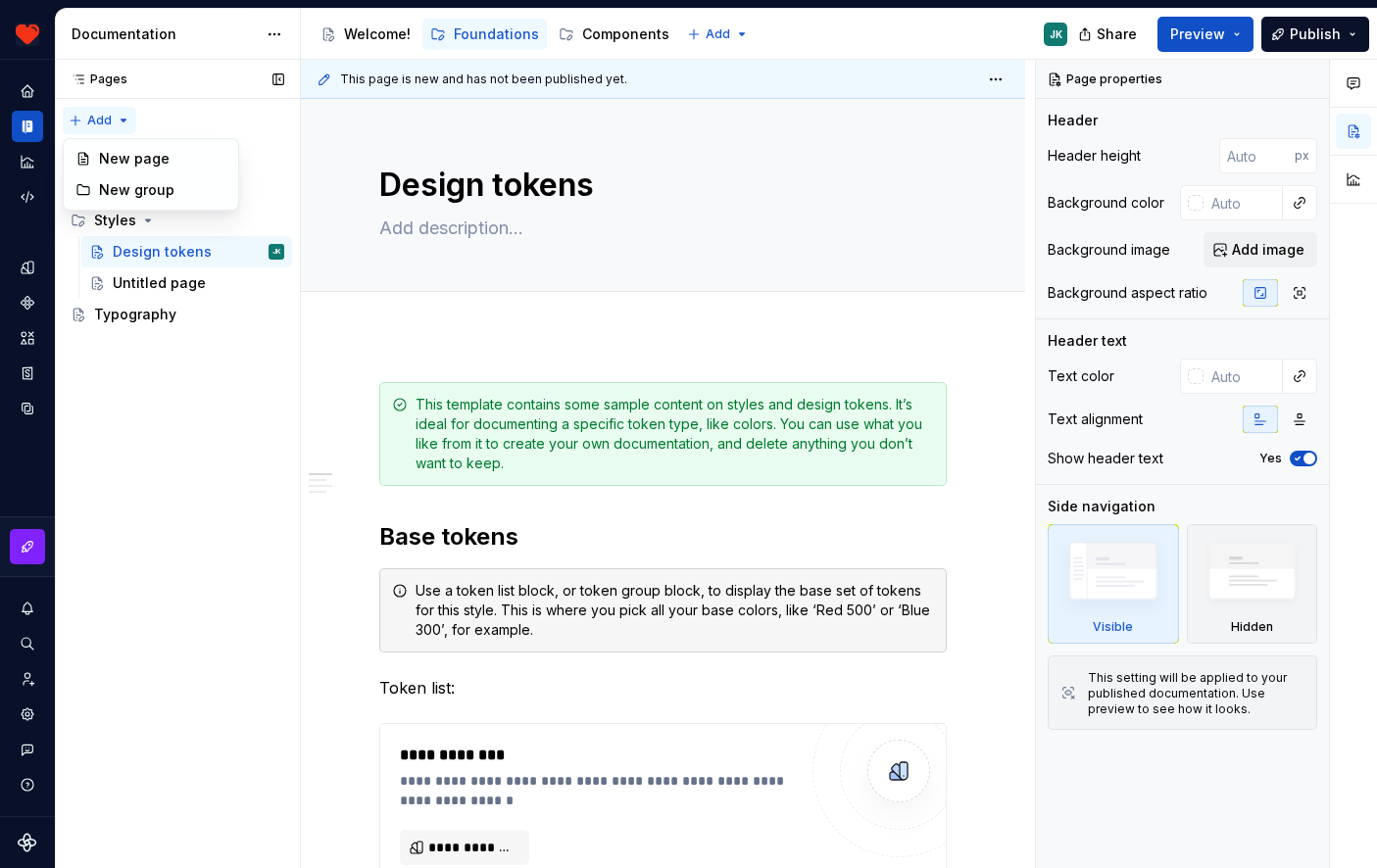 click on "Pages Pages Add
Accessibility guide for tree Page tree.
Navigate the tree with the arrow keys. Common tree hotkeys apply. Further keybindings are available:
enter to execute primary action on focused item
f2 to start renaming the focused item
escape to abort renaming an item
control+d to start dragging selected items
Overview Accessibility Styles Design tokens JK Untitled page Typography Welcome! Foundations  /  Overview Foundations  /  Accessibility Foundations / Styles  /  Design tokens Foundations / Styles  /  Untitled page Foundations  /  Typography Components  /  Component overview Components  /  Component detail Components / Button  /  Usage Components / Button  /  Changelog Upgrade to Enterprise to turn on approval workflow View edited pages by status when selecting which pages to publish. Learn more Contact us" at bounding box center [177, 464] 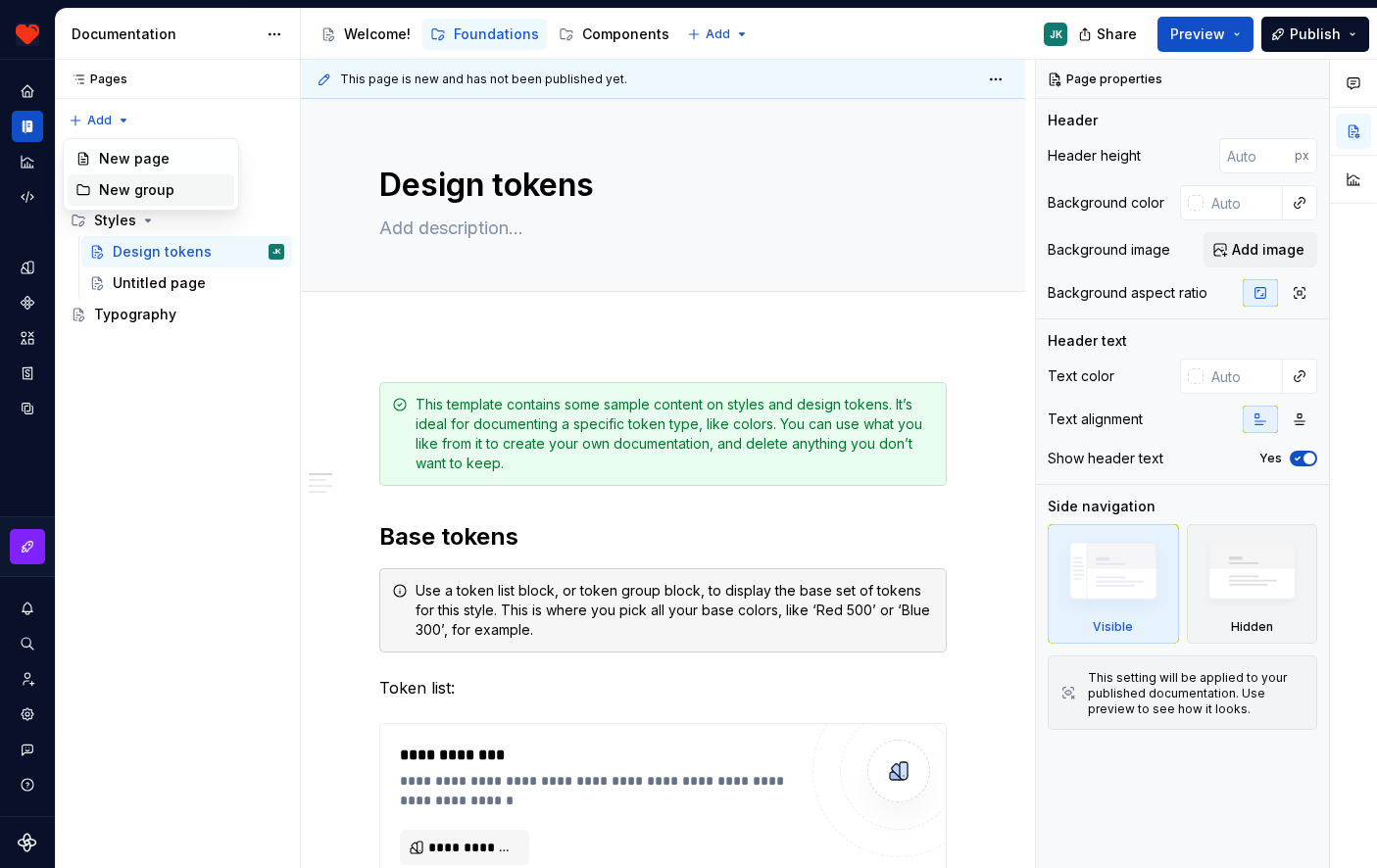 click on "New group" at bounding box center (163, 190) 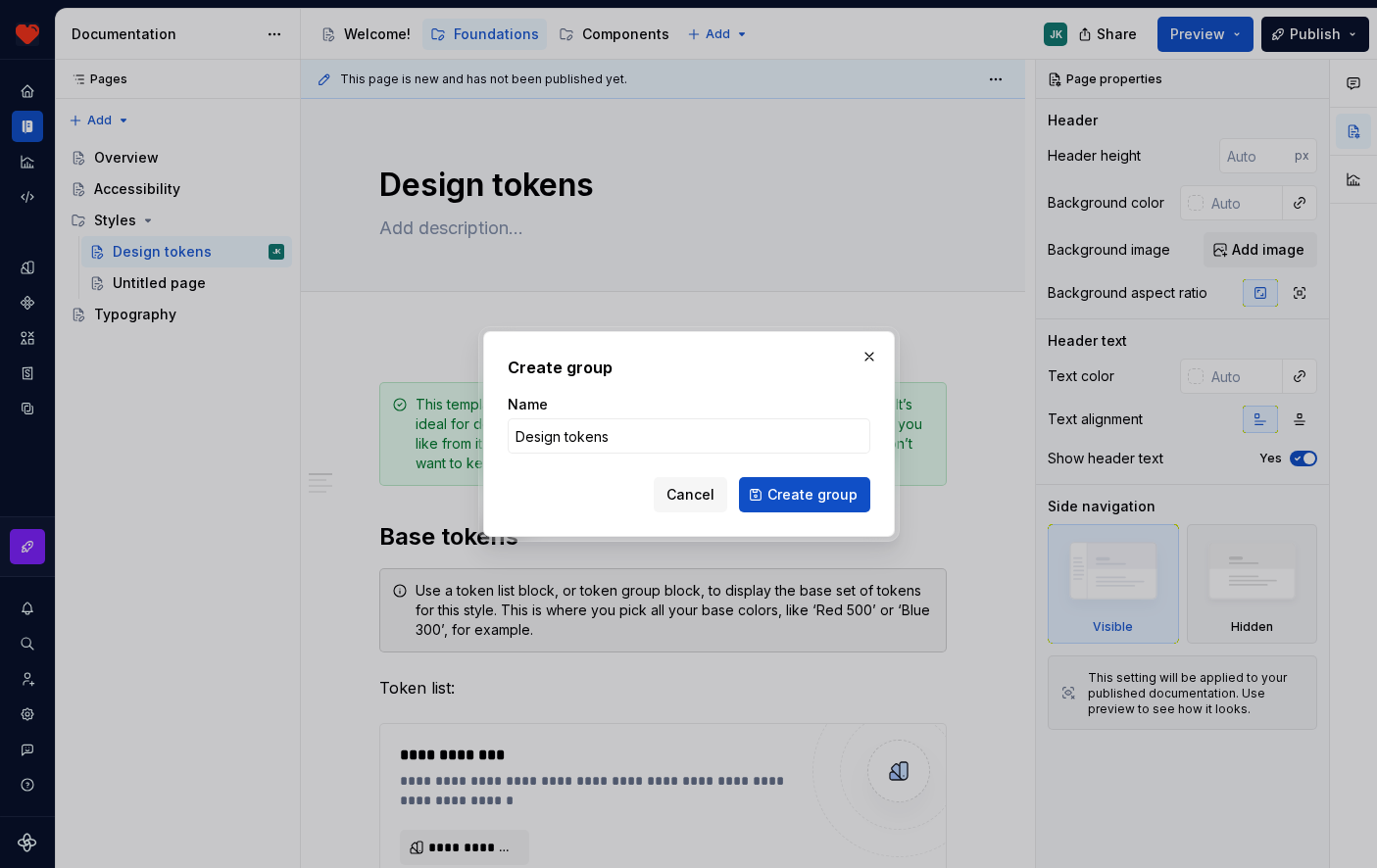 type on "Design Tokens" 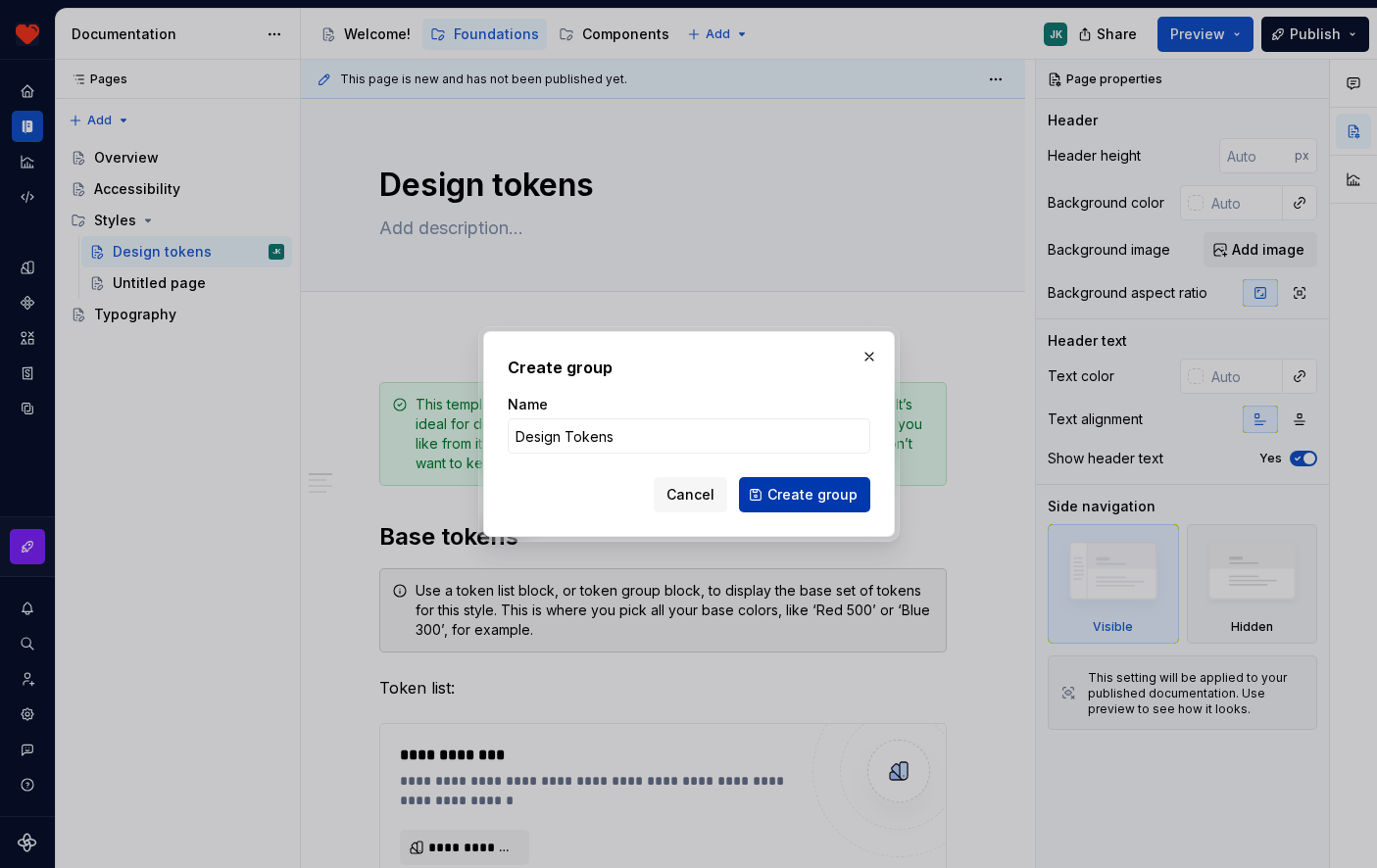 click on "Create group" at bounding box center (805, 495) 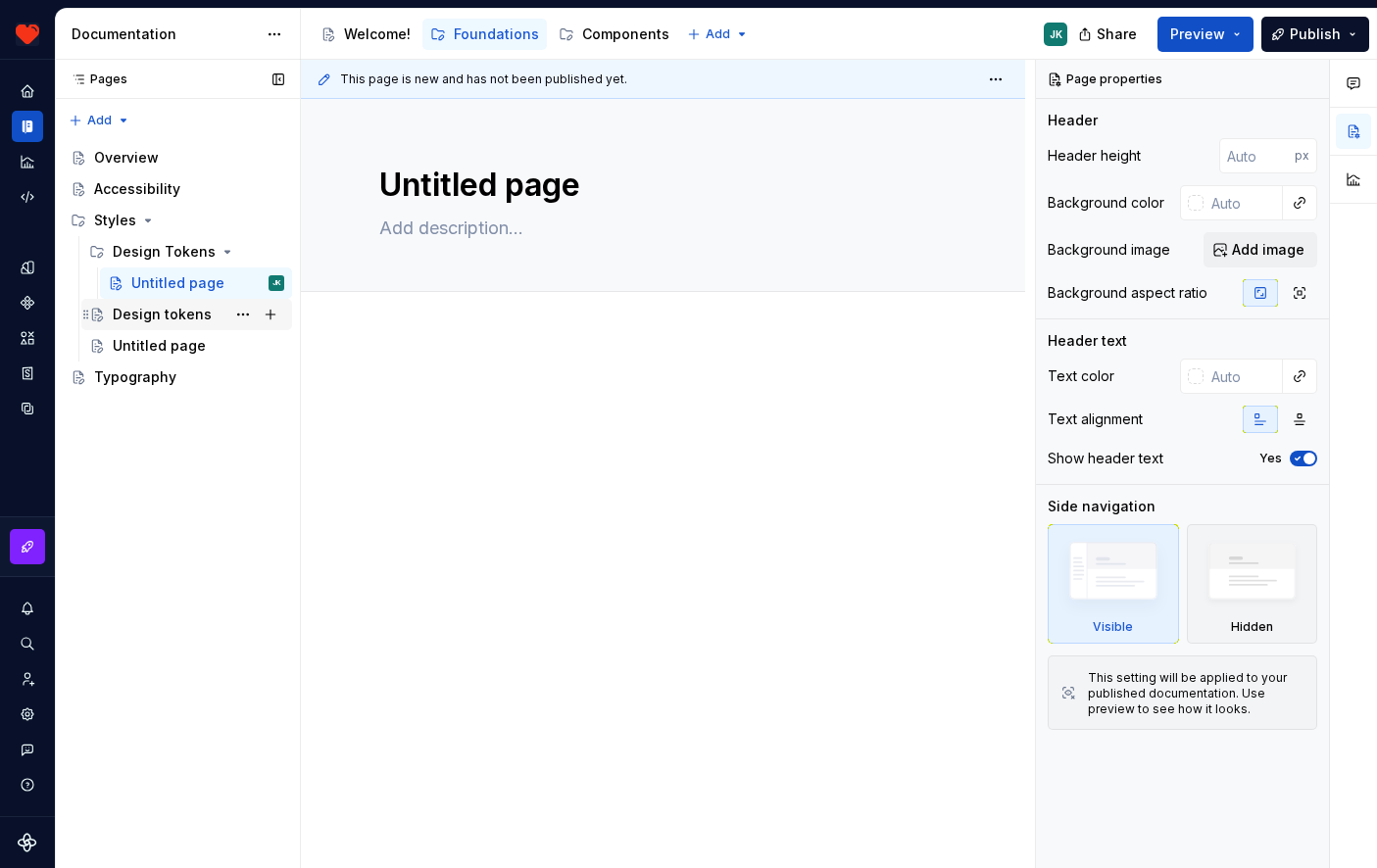click on "Design tokens" at bounding box center [162, 314] 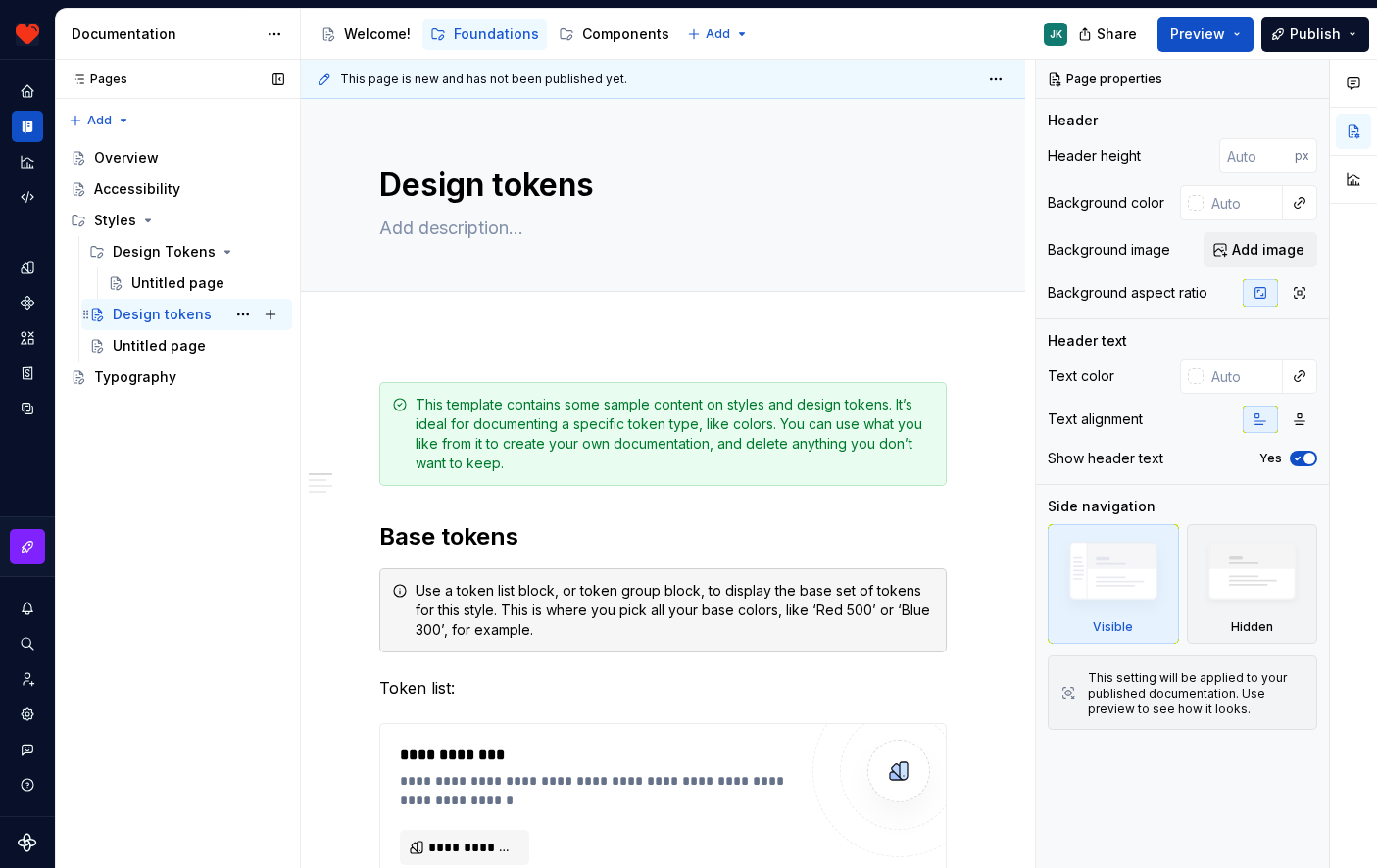 click on "Design tokens" at bounding box center (162, 314) 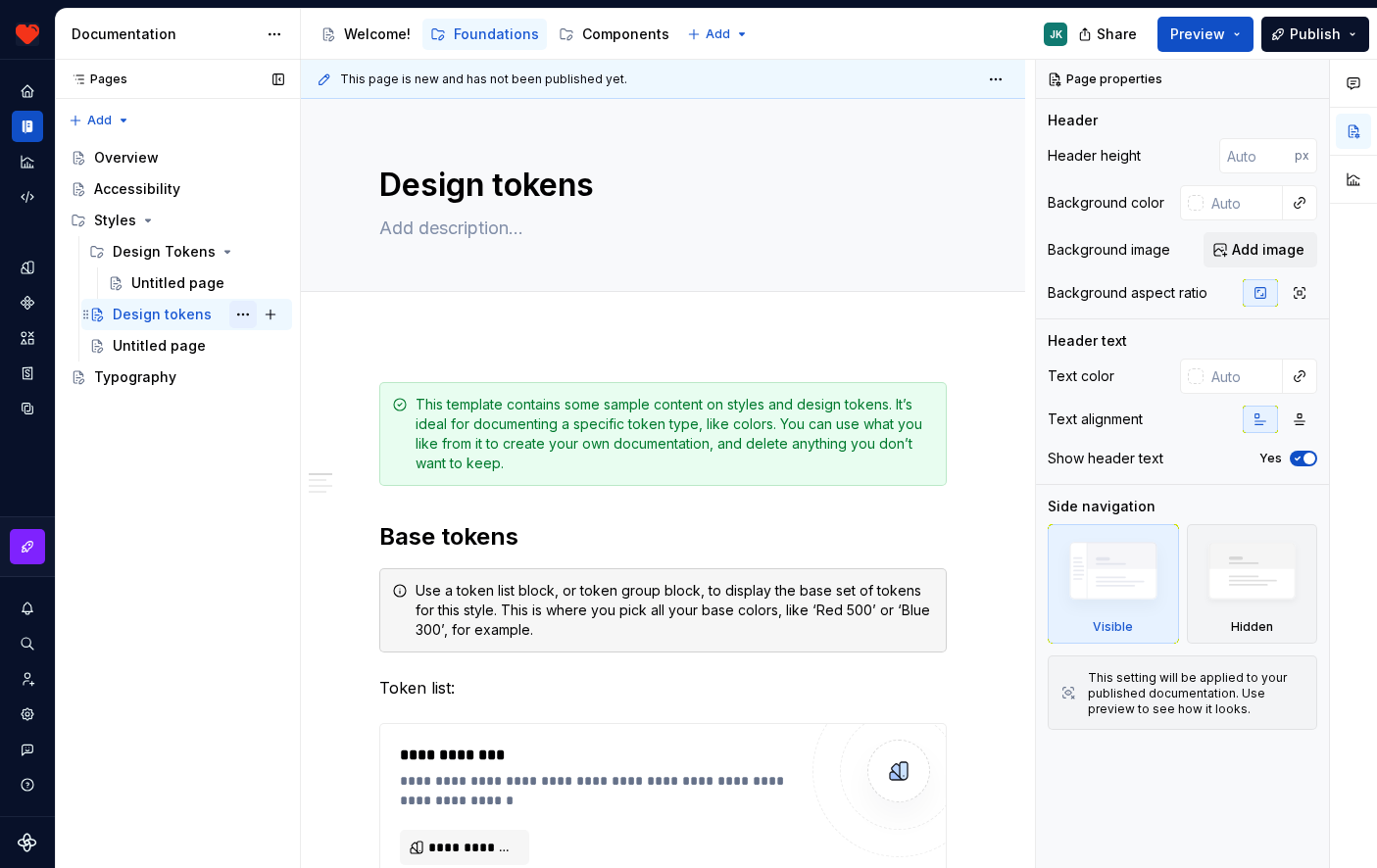 click at bounding box center (243, 314) 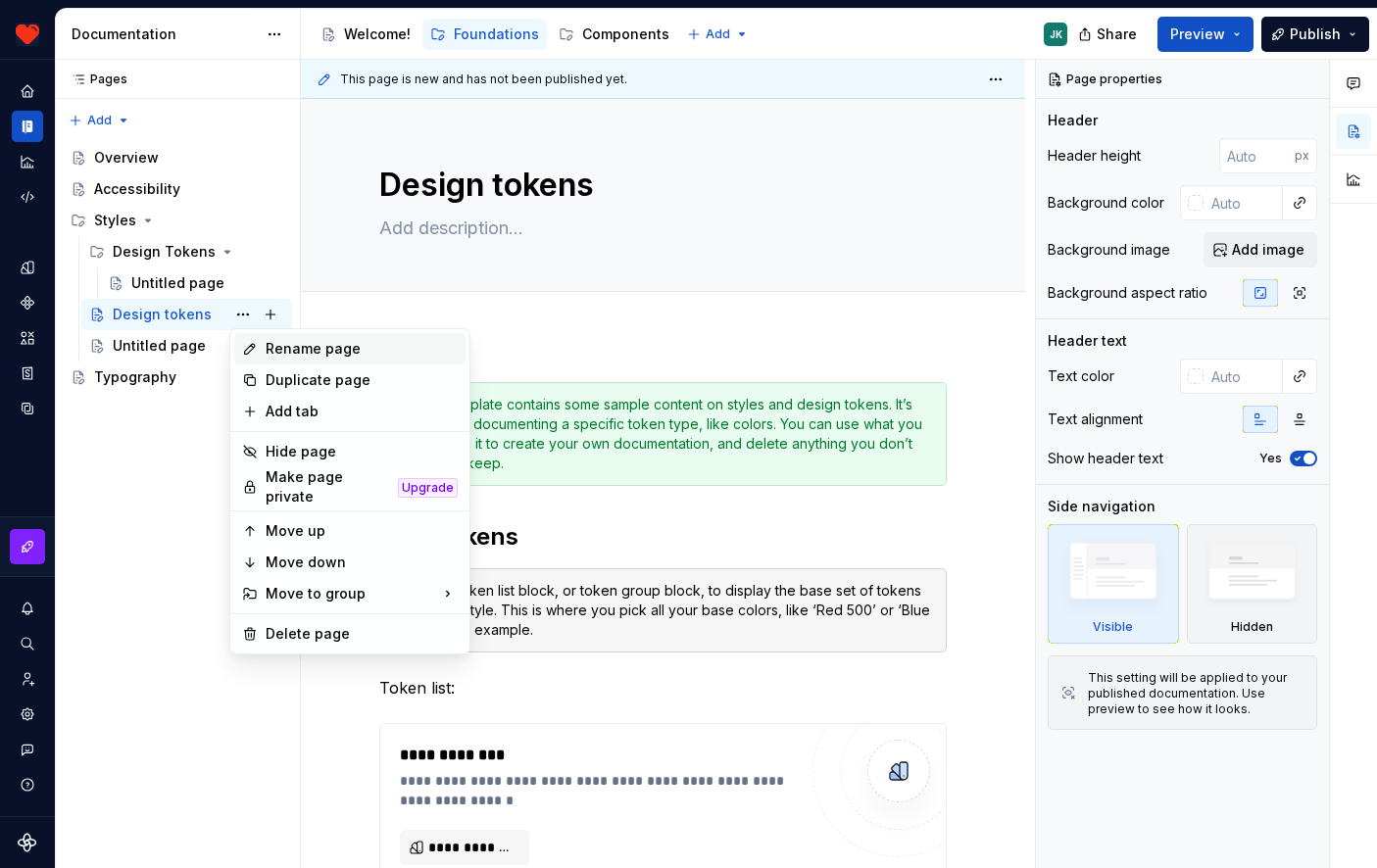 click on "Rename page" at bounding box center (362, 349) 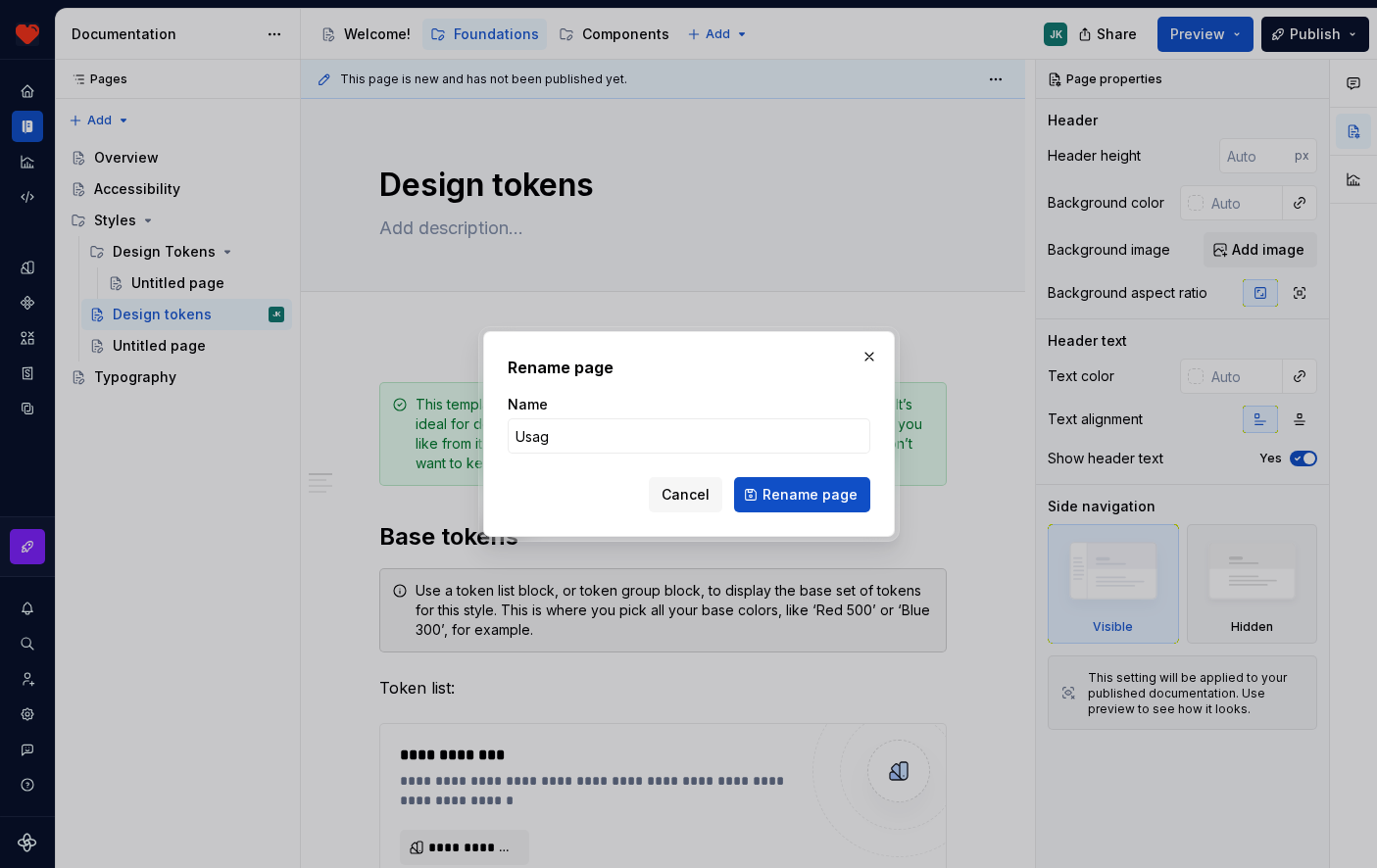 type on "Usage" 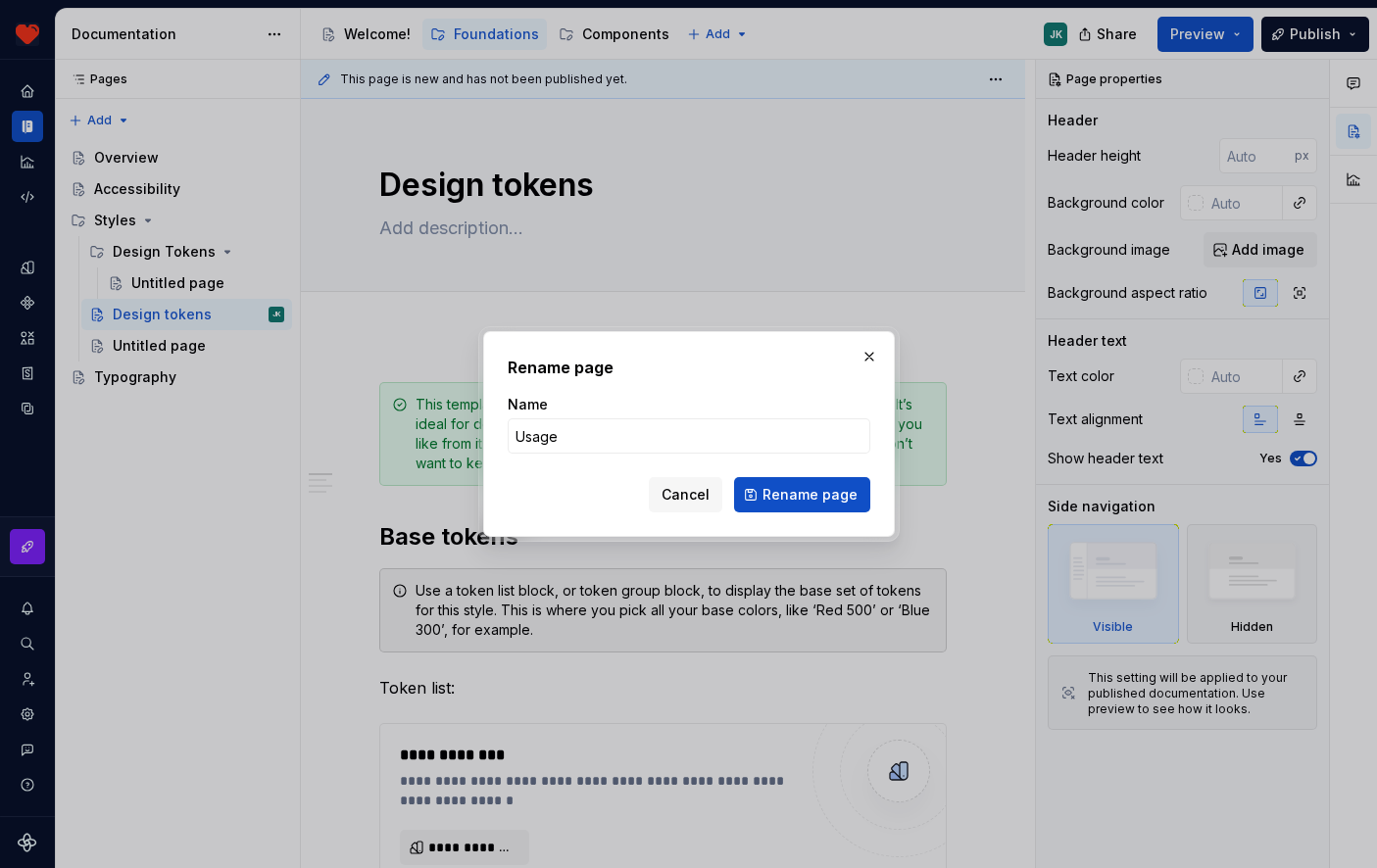 click on "Rename page" at bounding box center (802, 495) 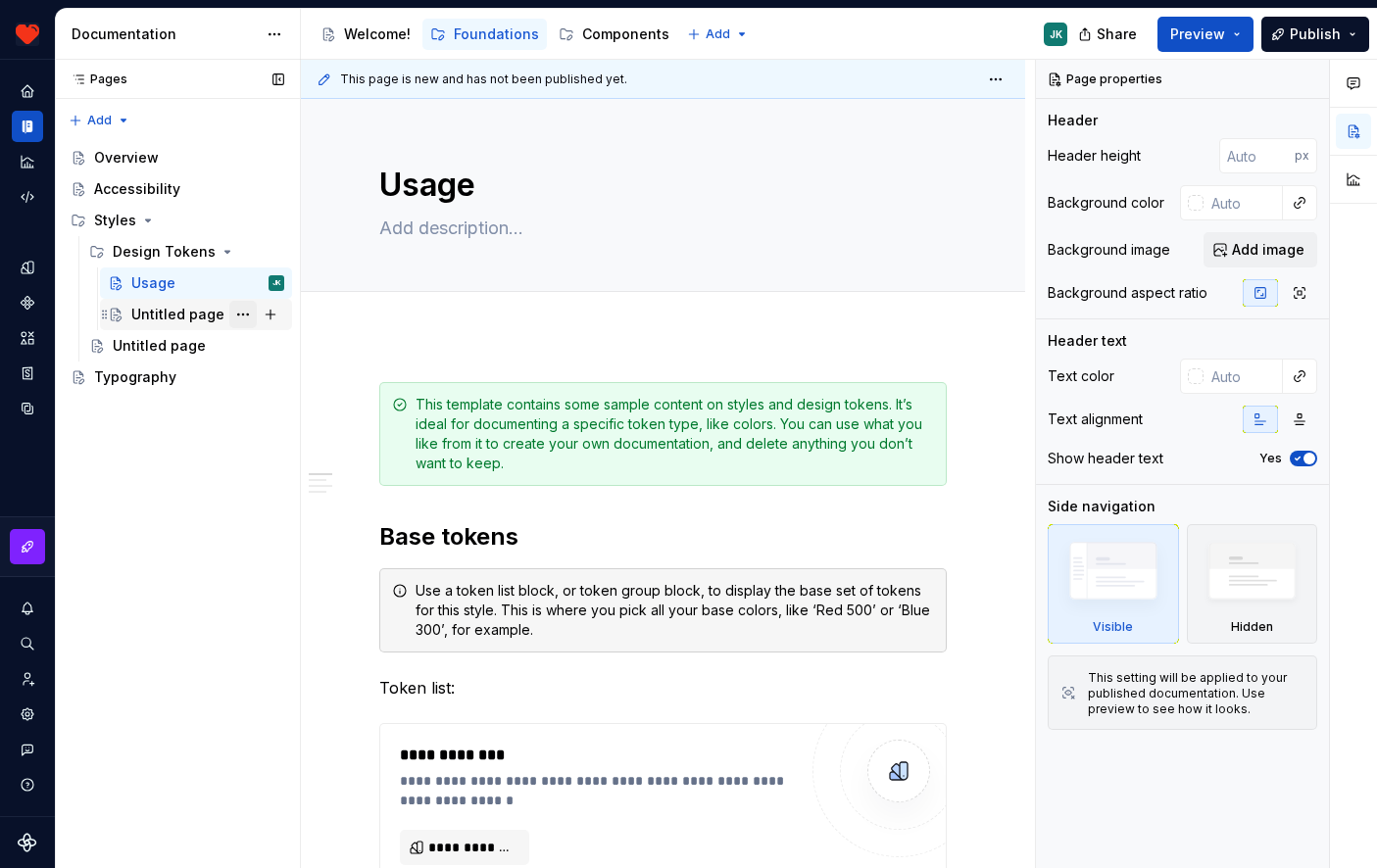 click at bounding box center [243, 314] 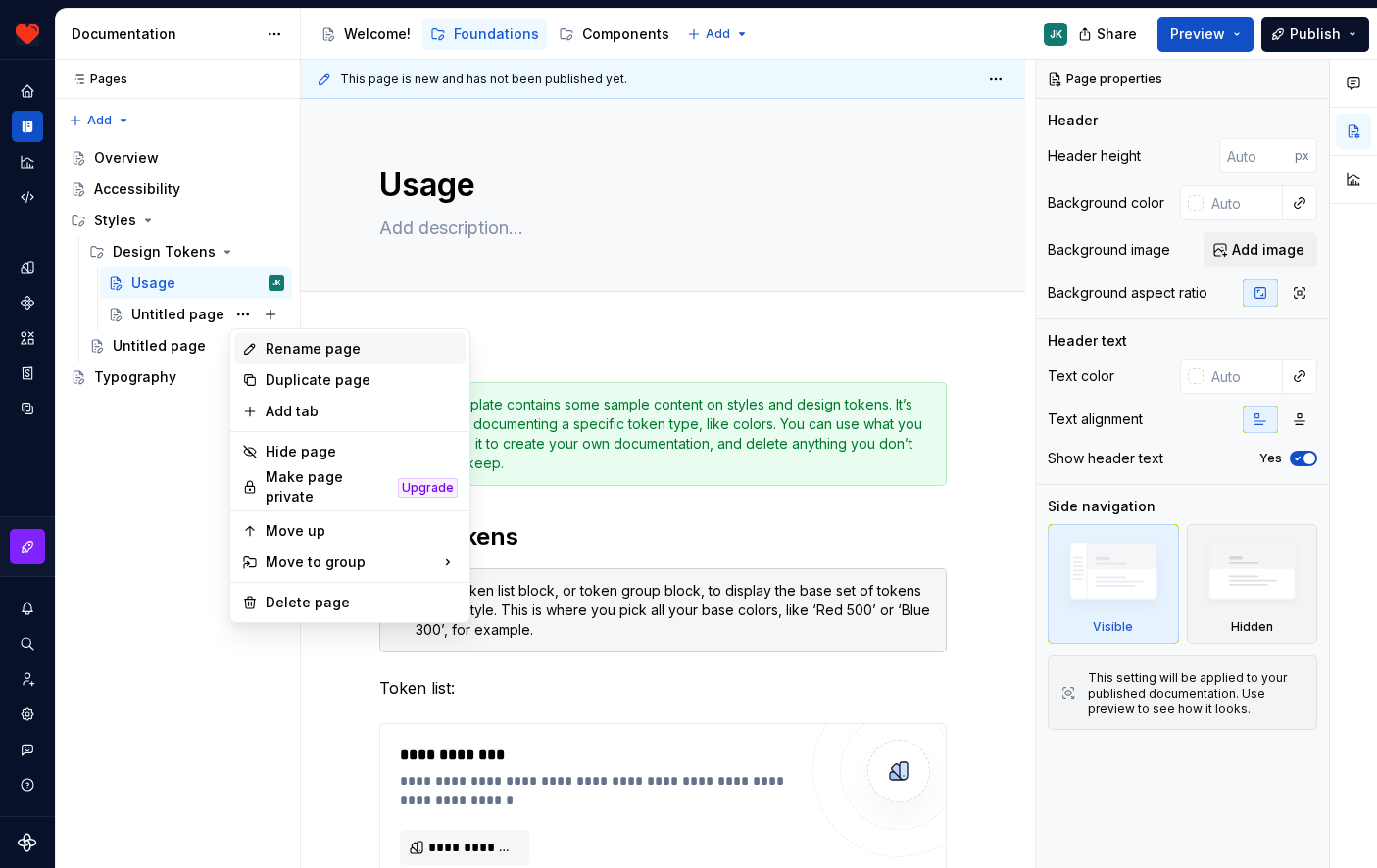 click on "Rename page" at bounding box center (362, 349) 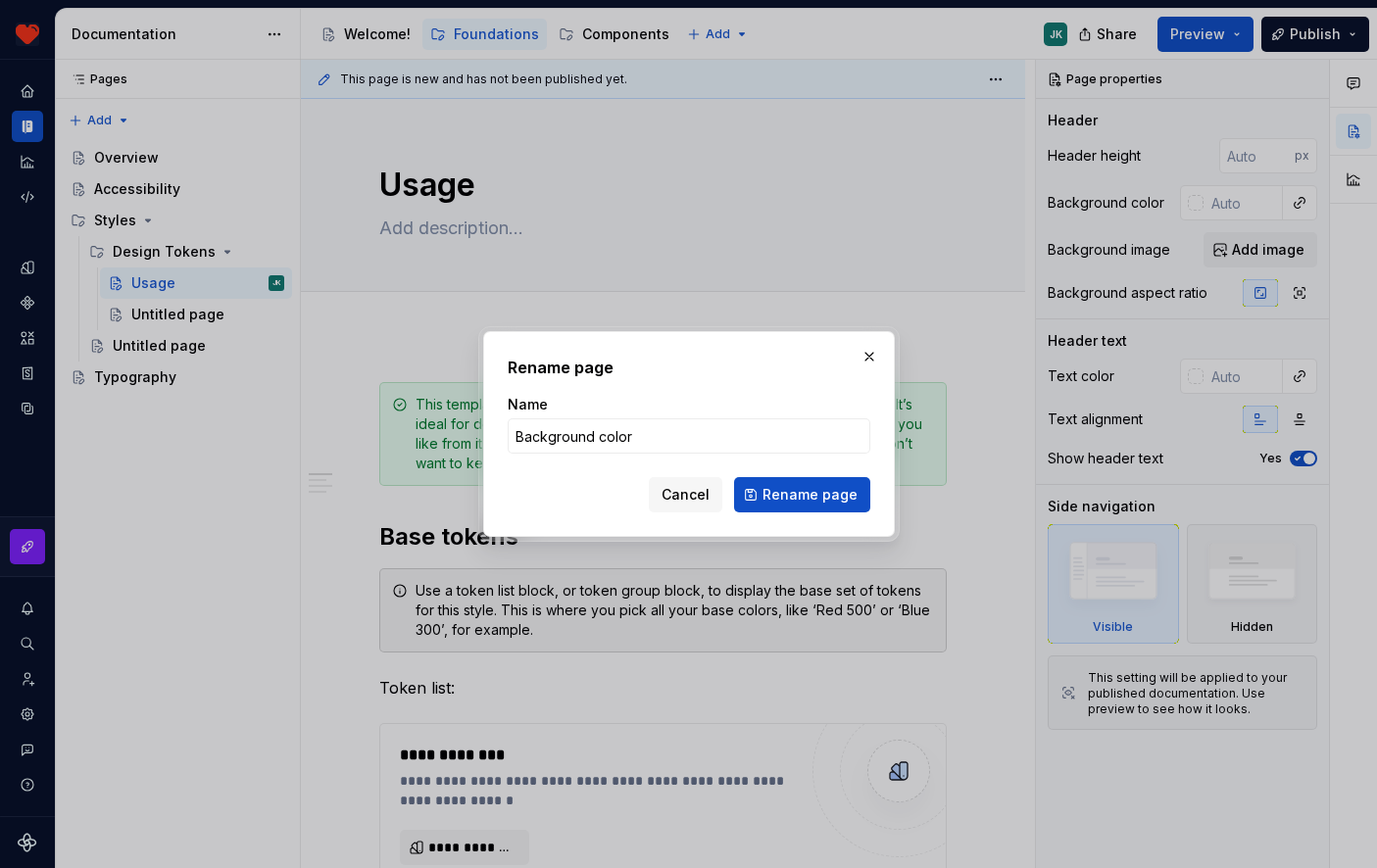type on "Background color" 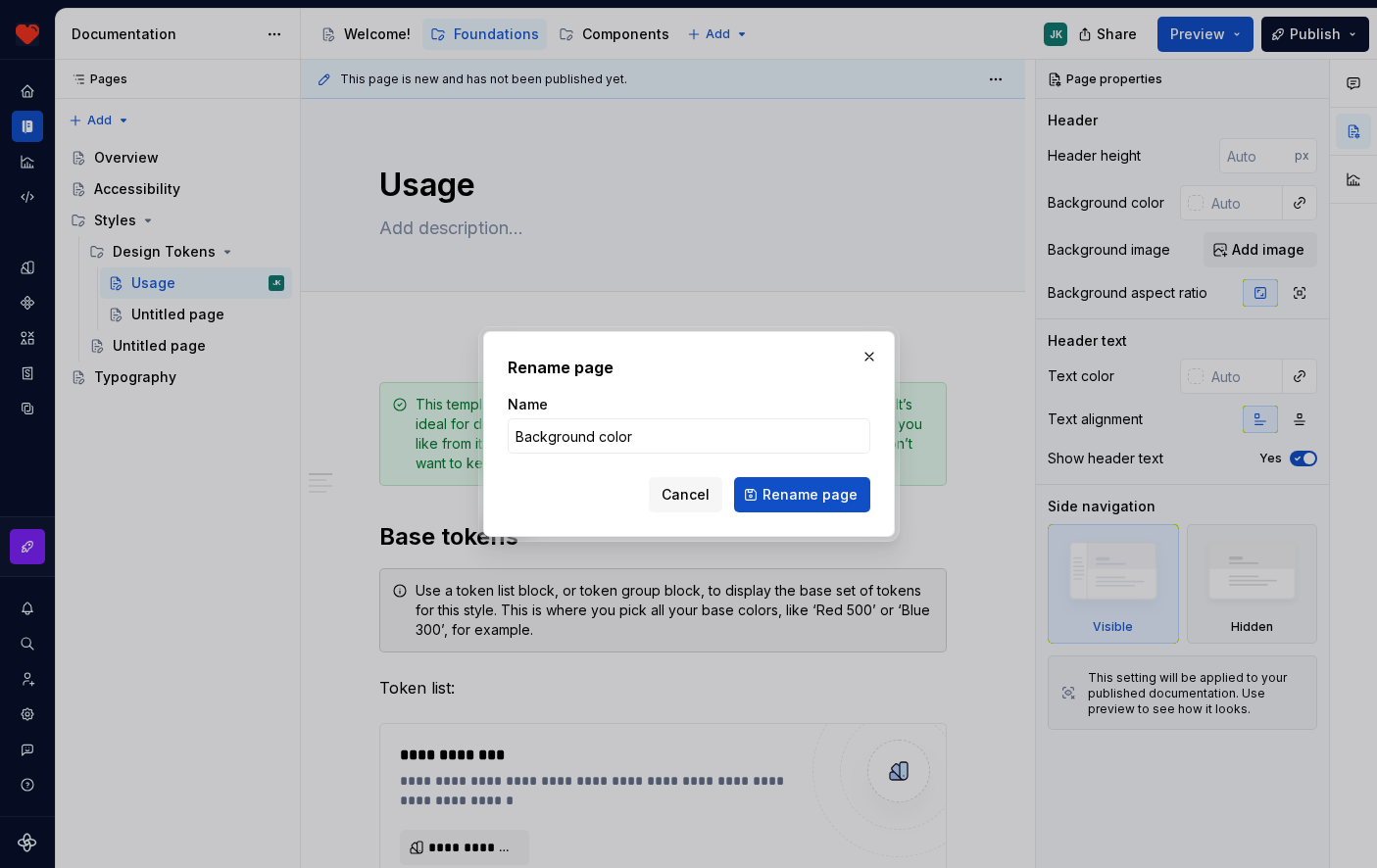 click on "Rename page" at bounding box center (802, 495) 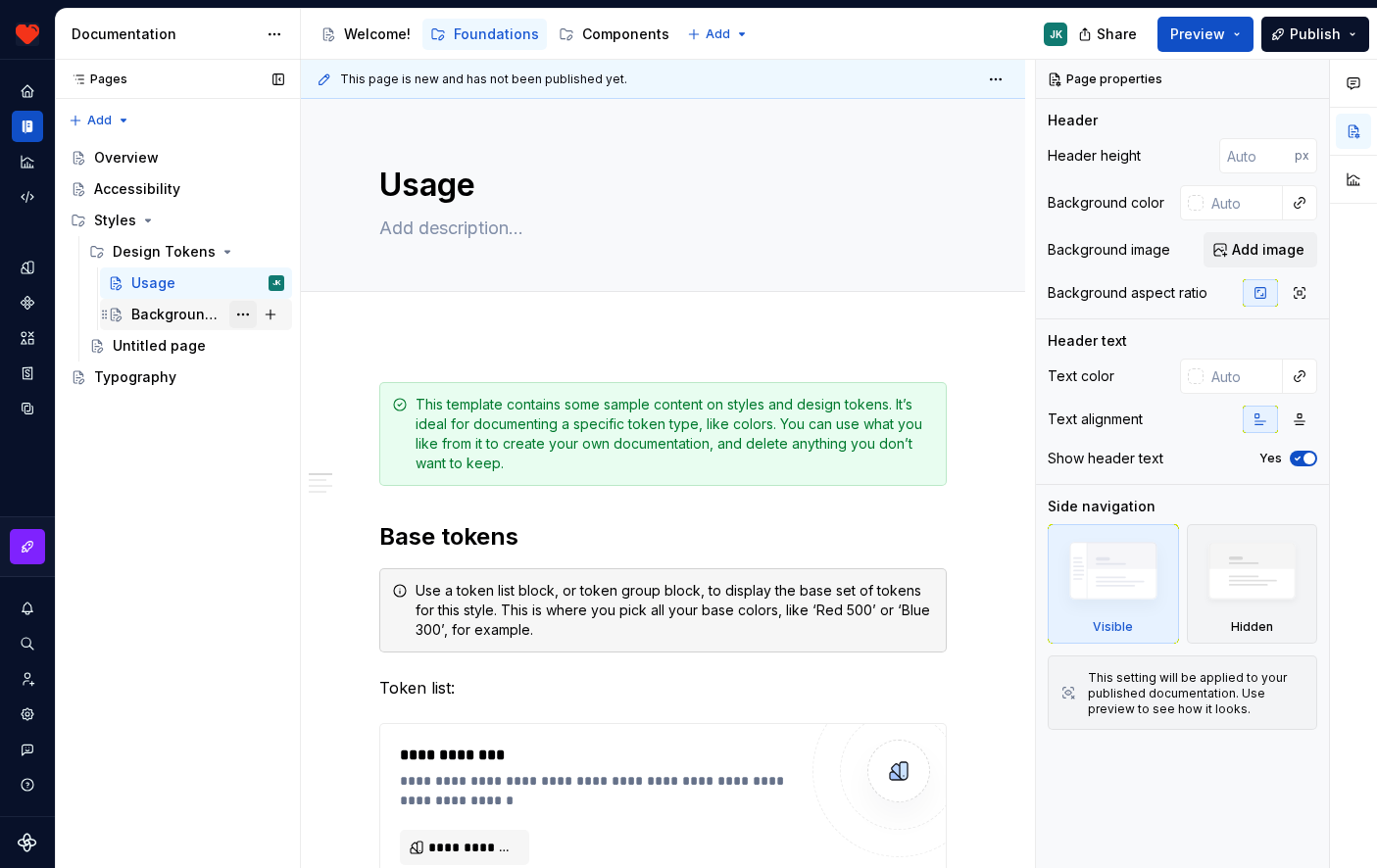 click at bounding box center [243, 314] 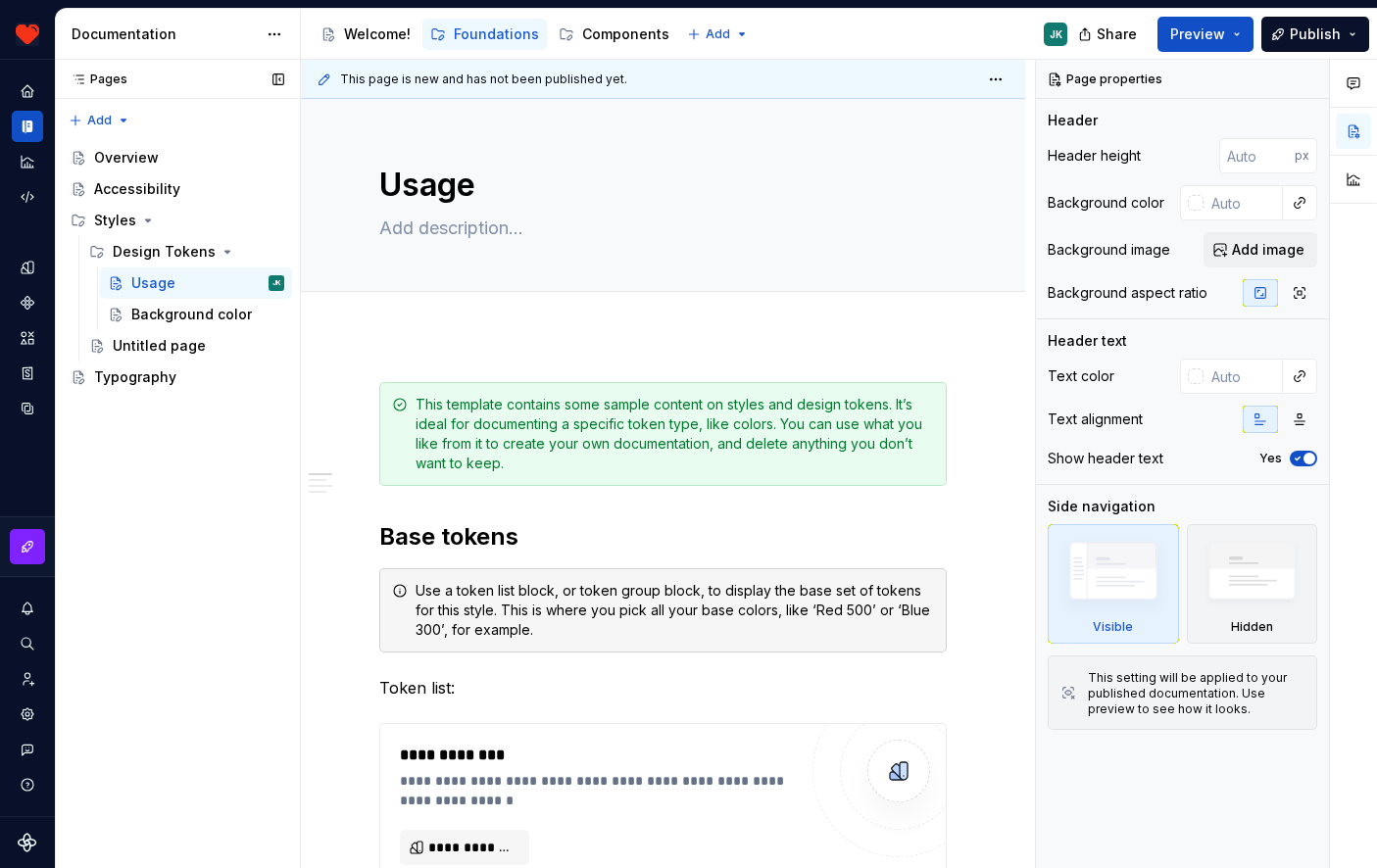 click on "Pages Pages Add
Accessibility guide for tree Page tree.
Navigate the tree with the arrow keys. Common tree hotkeys apply. Further keybindings are available:
enter to execute primary action on focused item
f2 to start renaming the focused item
escape to abort renaming an item
control+d to start dragging selected items
Overview Accessibility Styles Design Tokens Usage JK Background color Untitled page Typography Welcome! Foundations  /  Overview Foundations  /  Accessibility Foundations / Styles / Design Tokens  /  Usage Foundations / Styles / Design Tokens  /  Background color Foundations / Styles  /  Untitled page Foundations  /  Typography Components  /  Component overview Components  /  Component detail Components / Button  /  Usage Components / Button  /  Changelog Upgrade to Enterprise to turn on approval workflow View edited pages by status when selecting which pages to publish. Learn more Contact us" at bounding box center [177, 464] 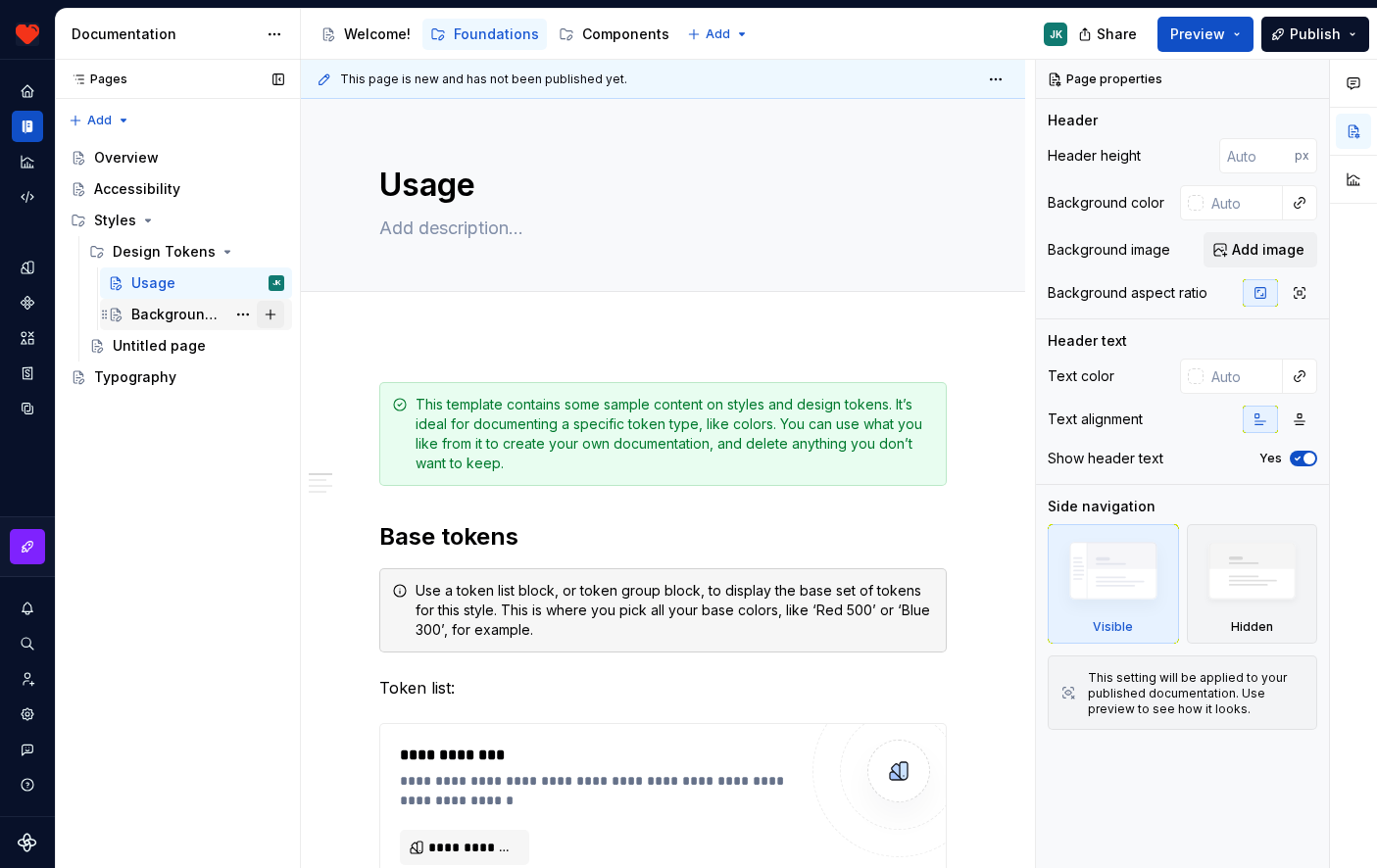click at bounding box center (270, 314) 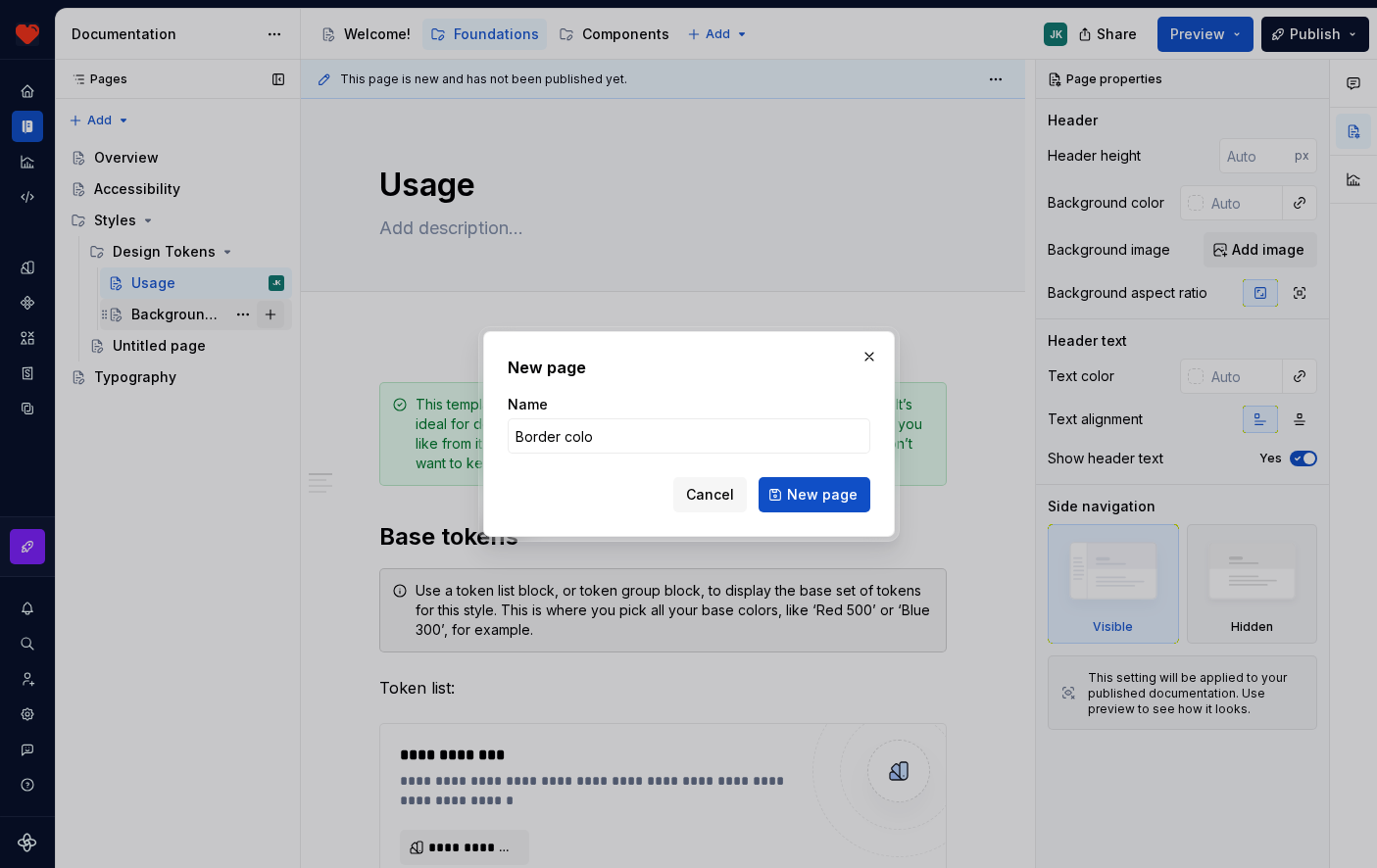 type on "Border color" 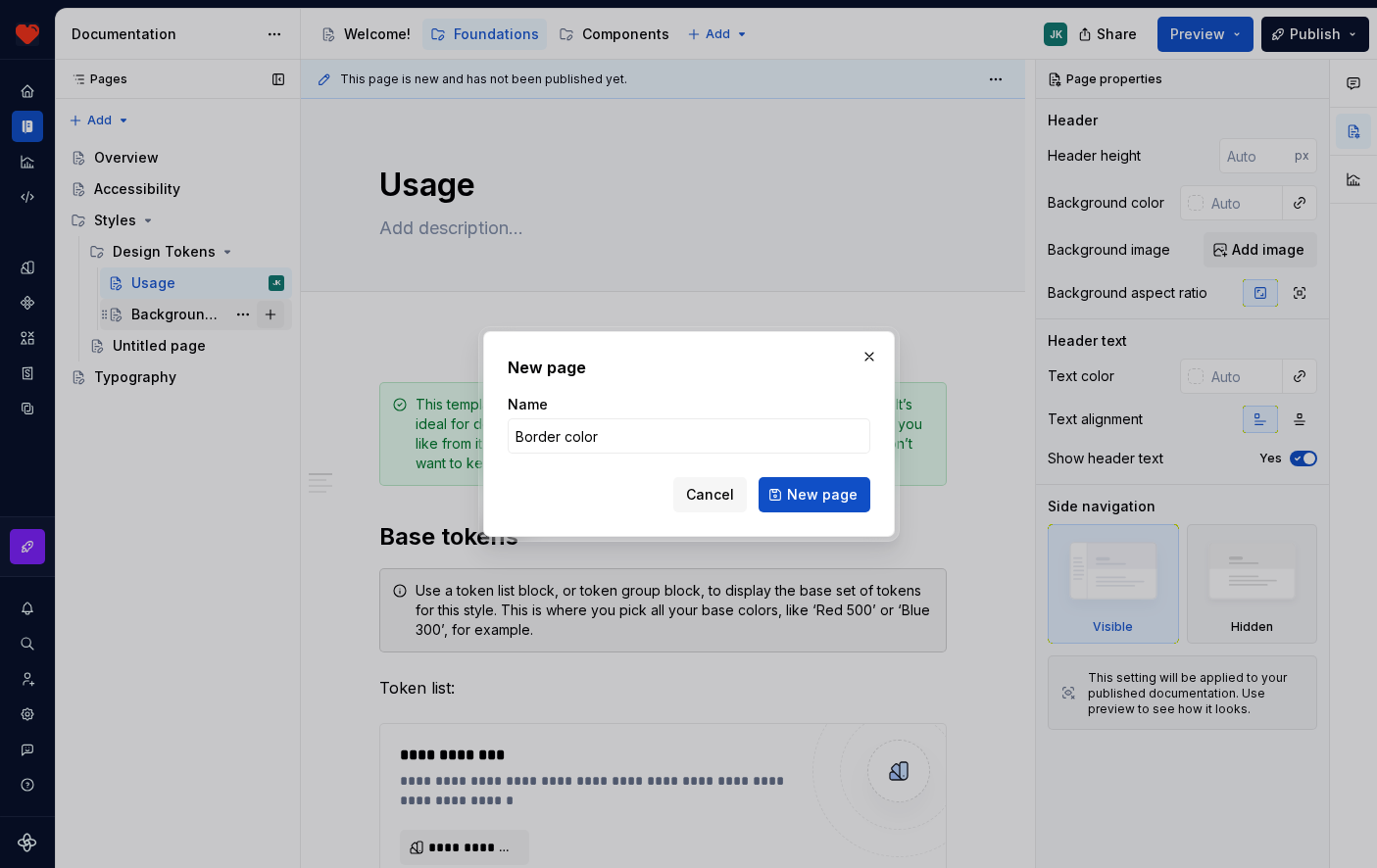 click on "New page" at bounding box center [814, 495] 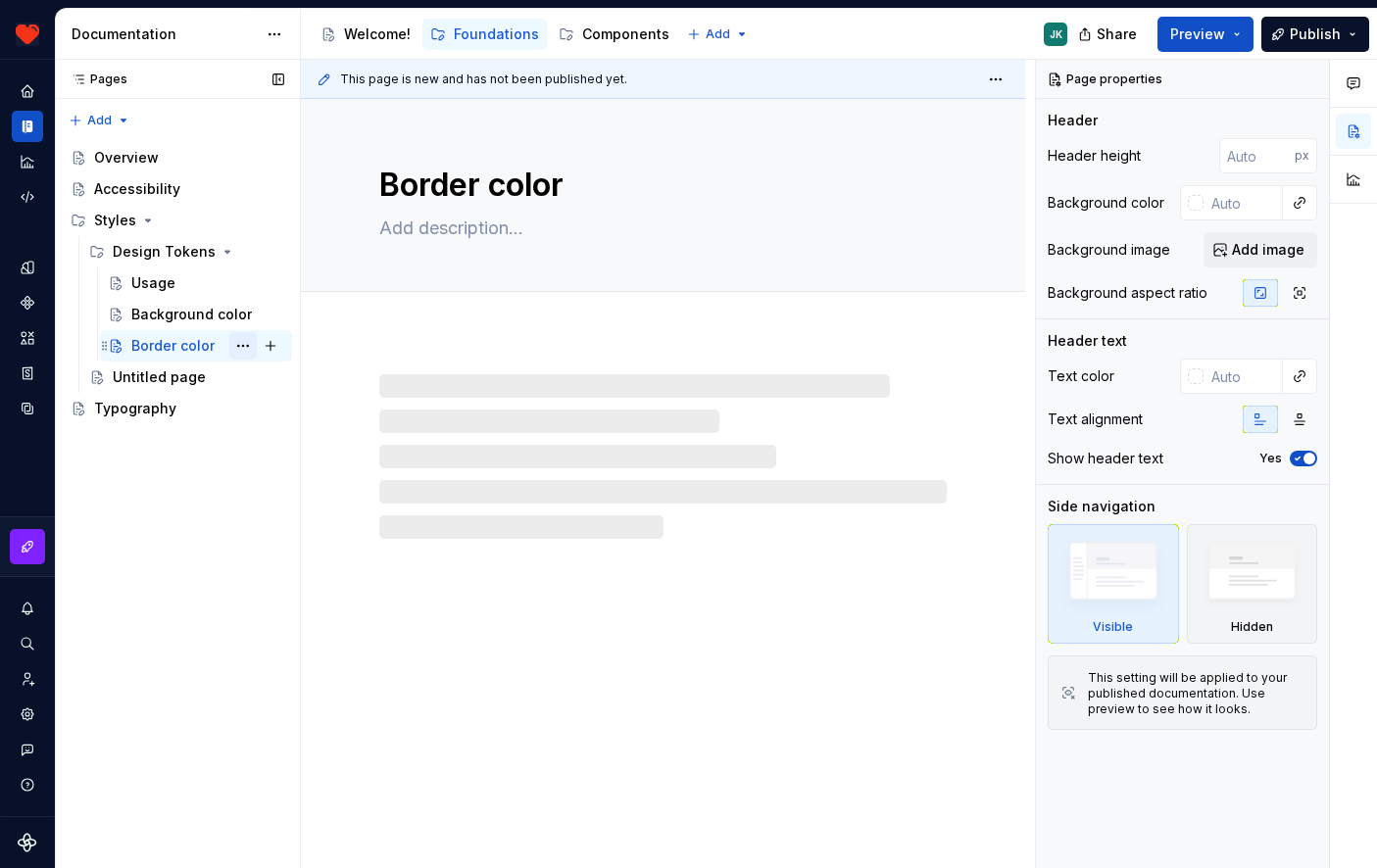 click at bounding box center [243, 346] 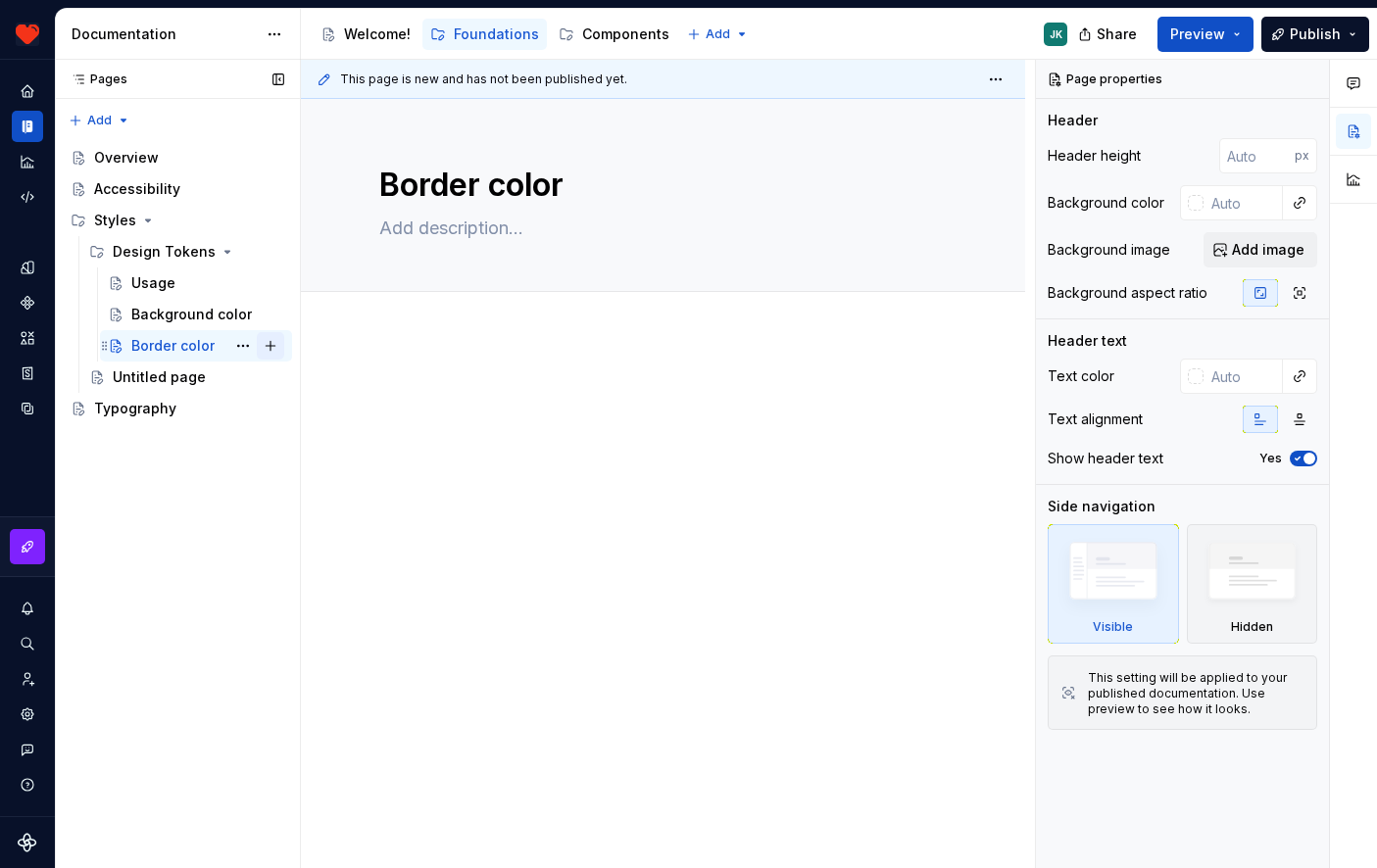 click at bounding box center [270, 346] 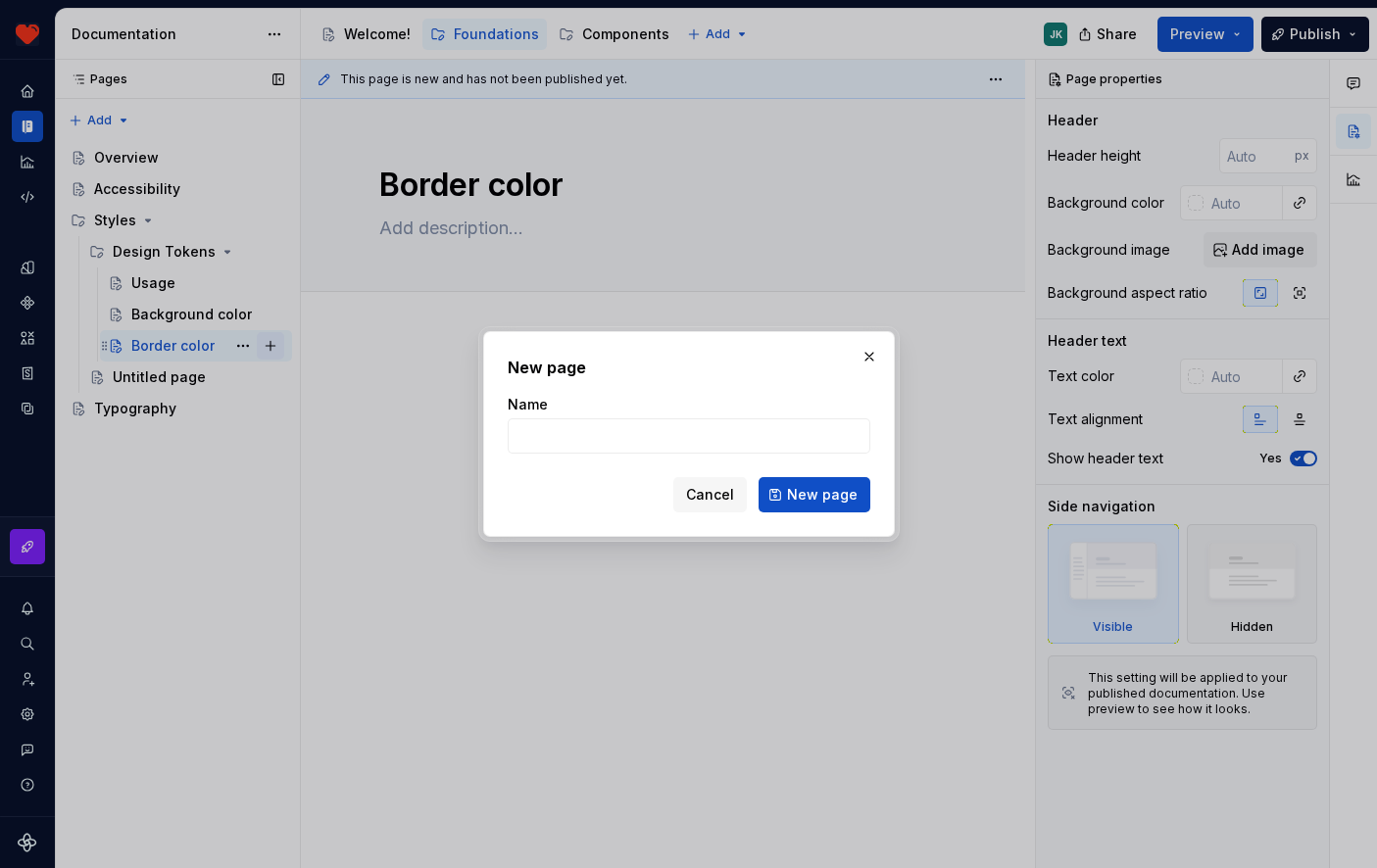 type on "*" 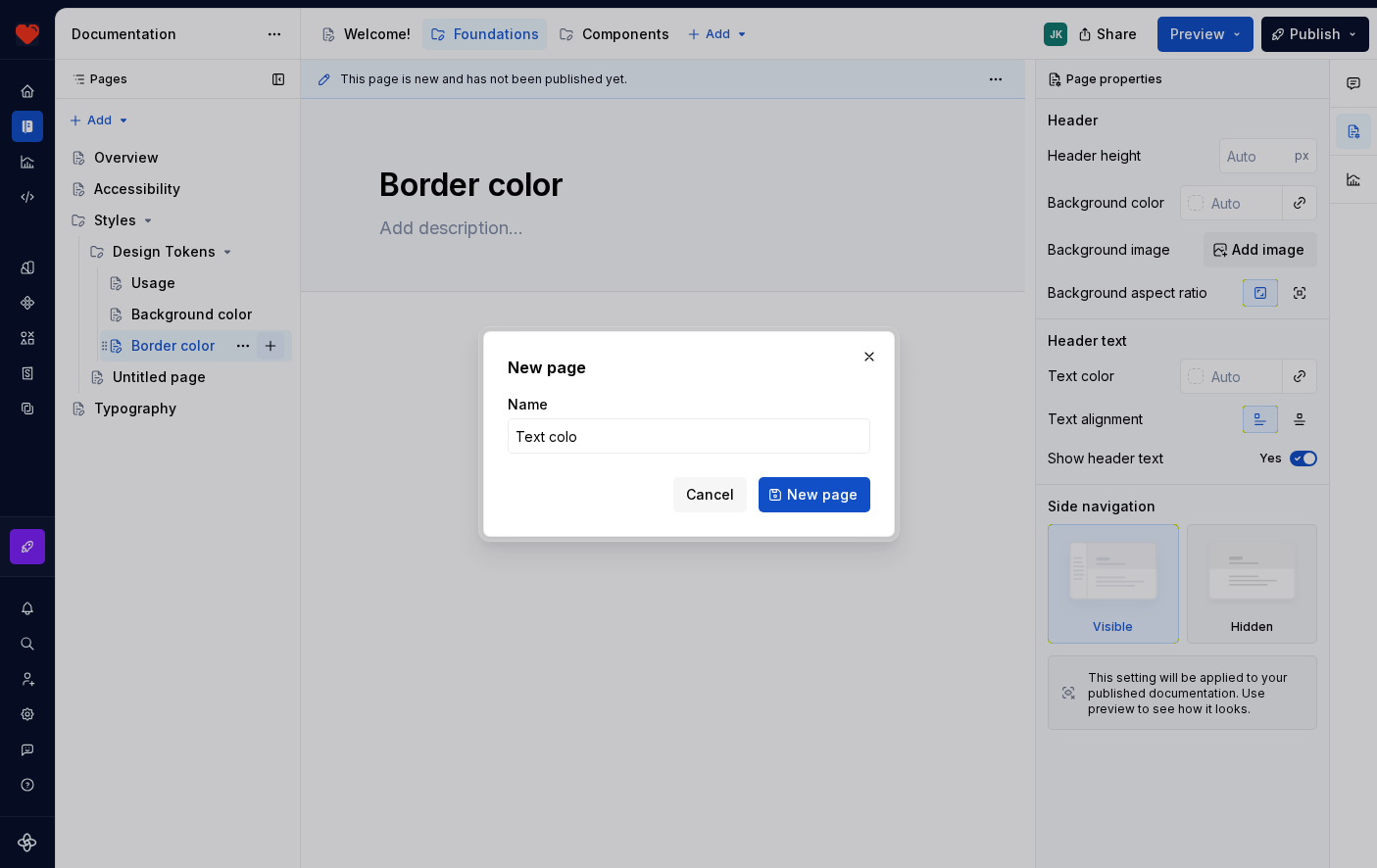 type on "Text color" 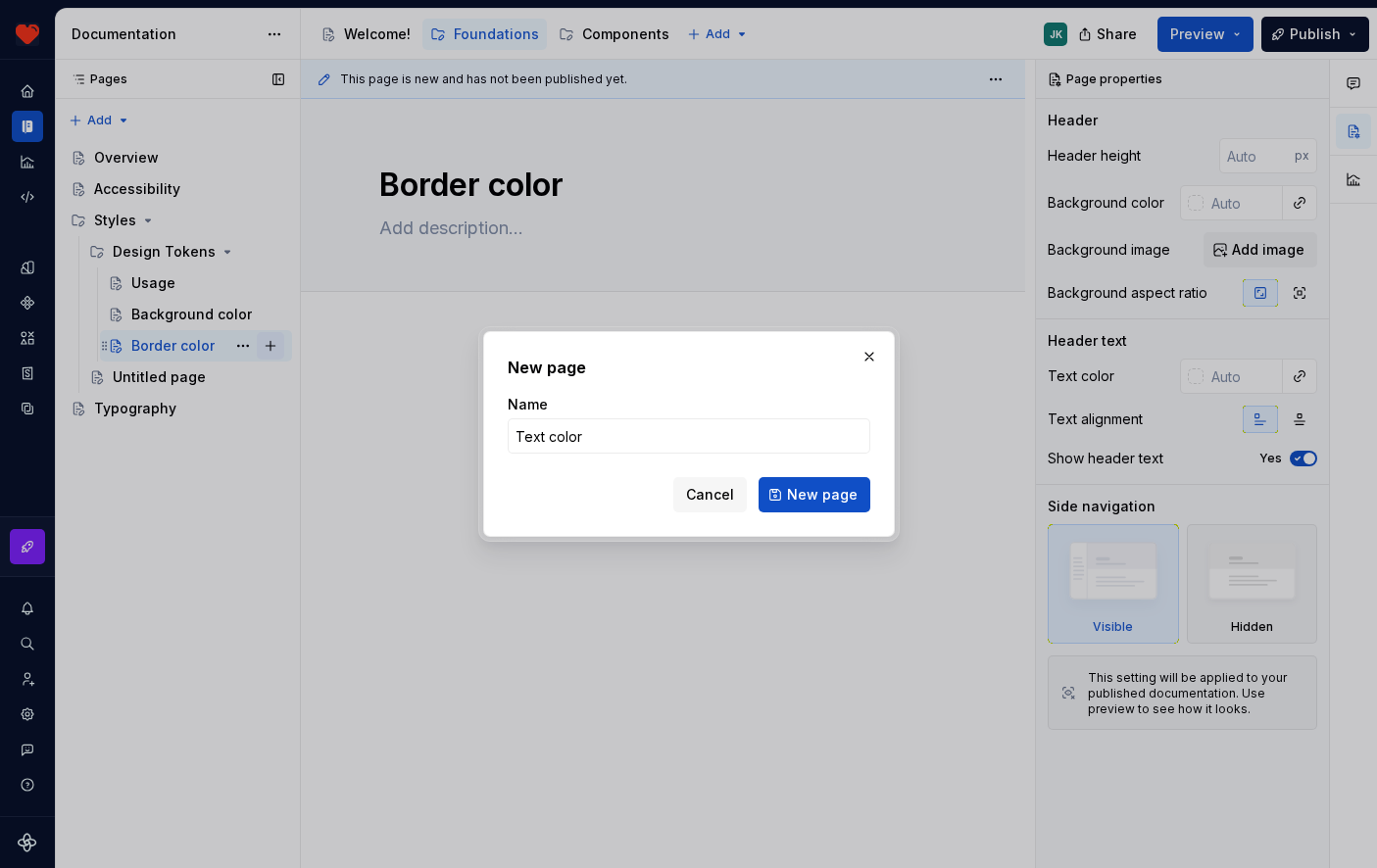 click on "New page" at bounding box center (814, 495) 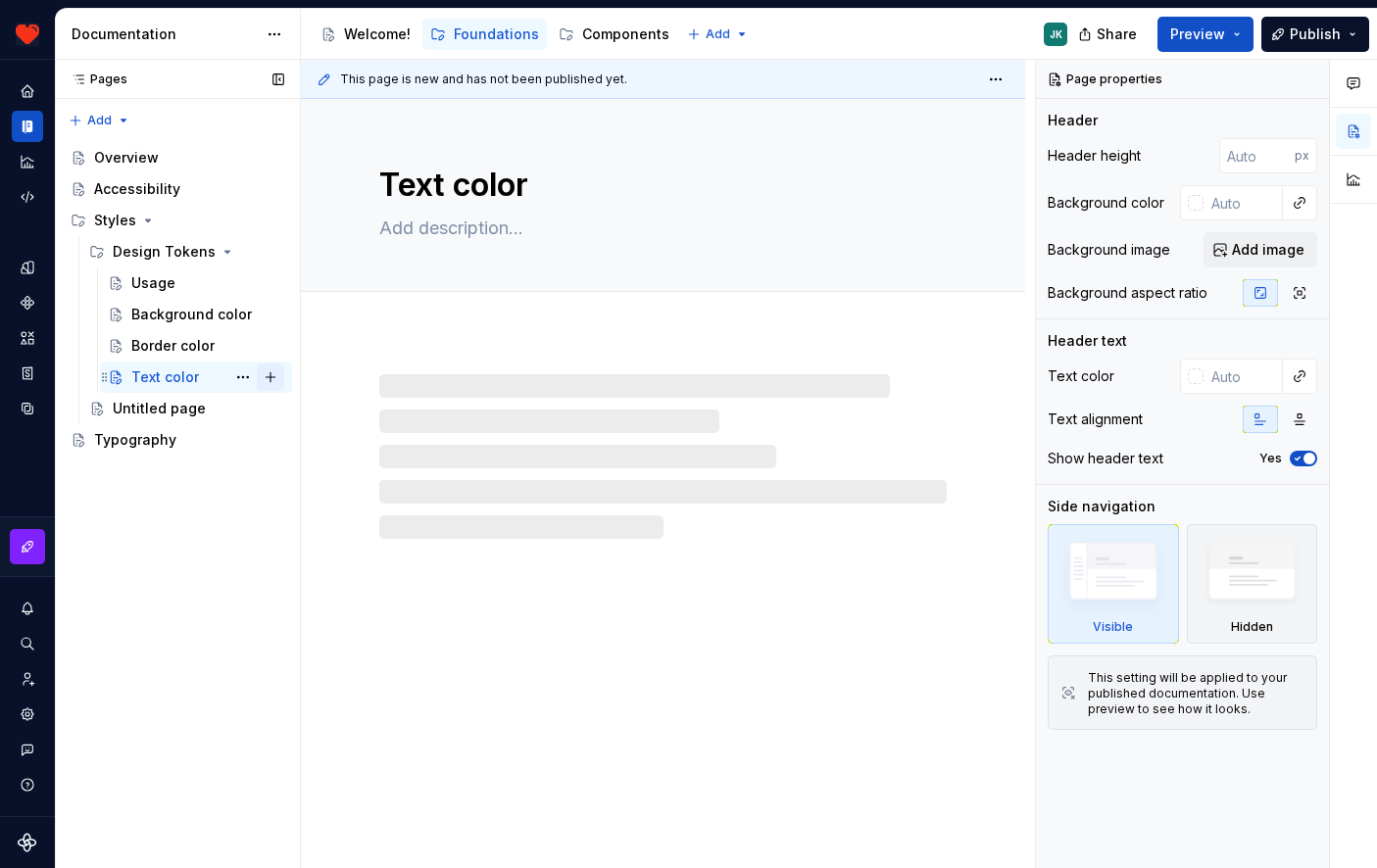 click at bounding box center [270, 377] 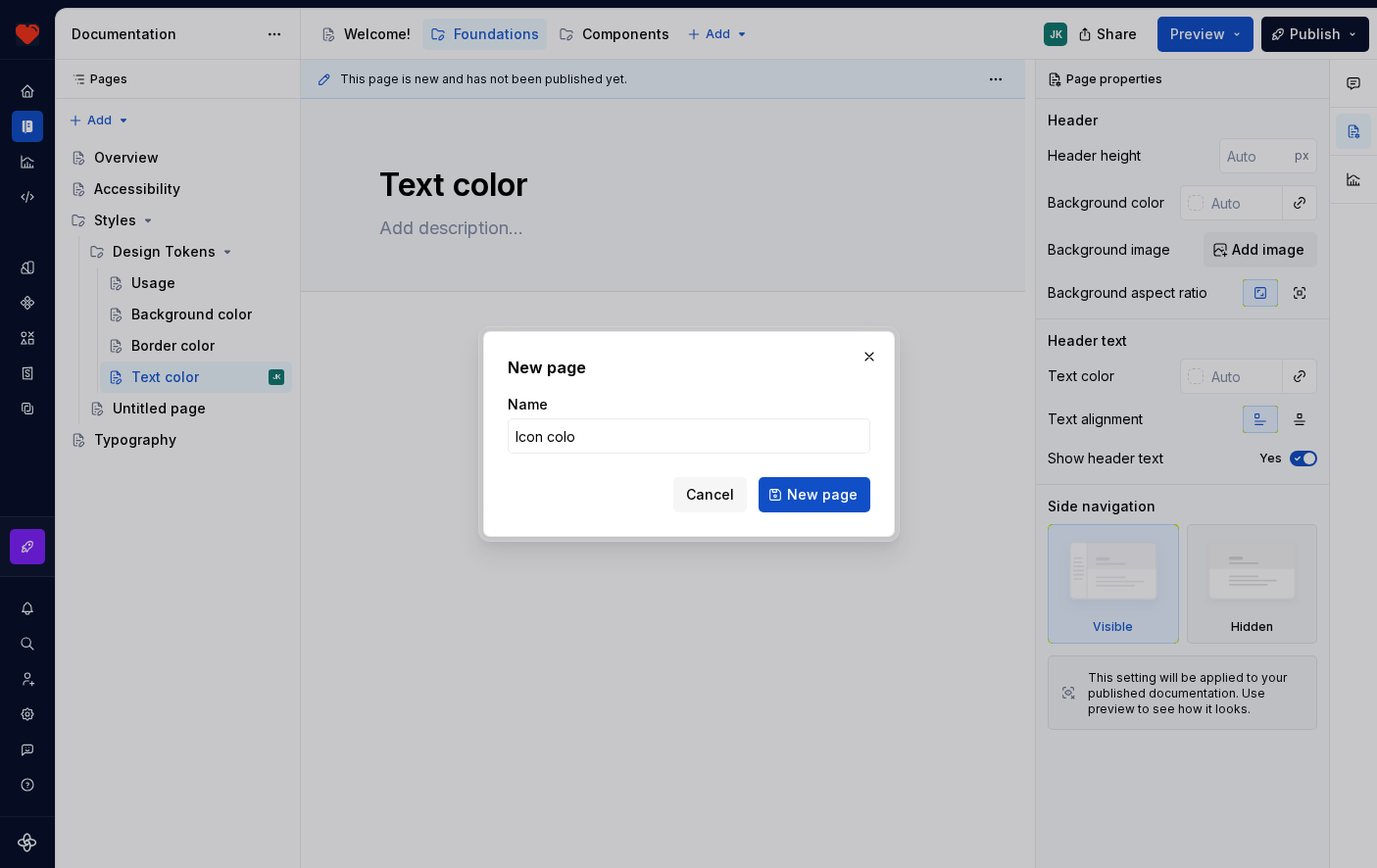 type on "Icon color" 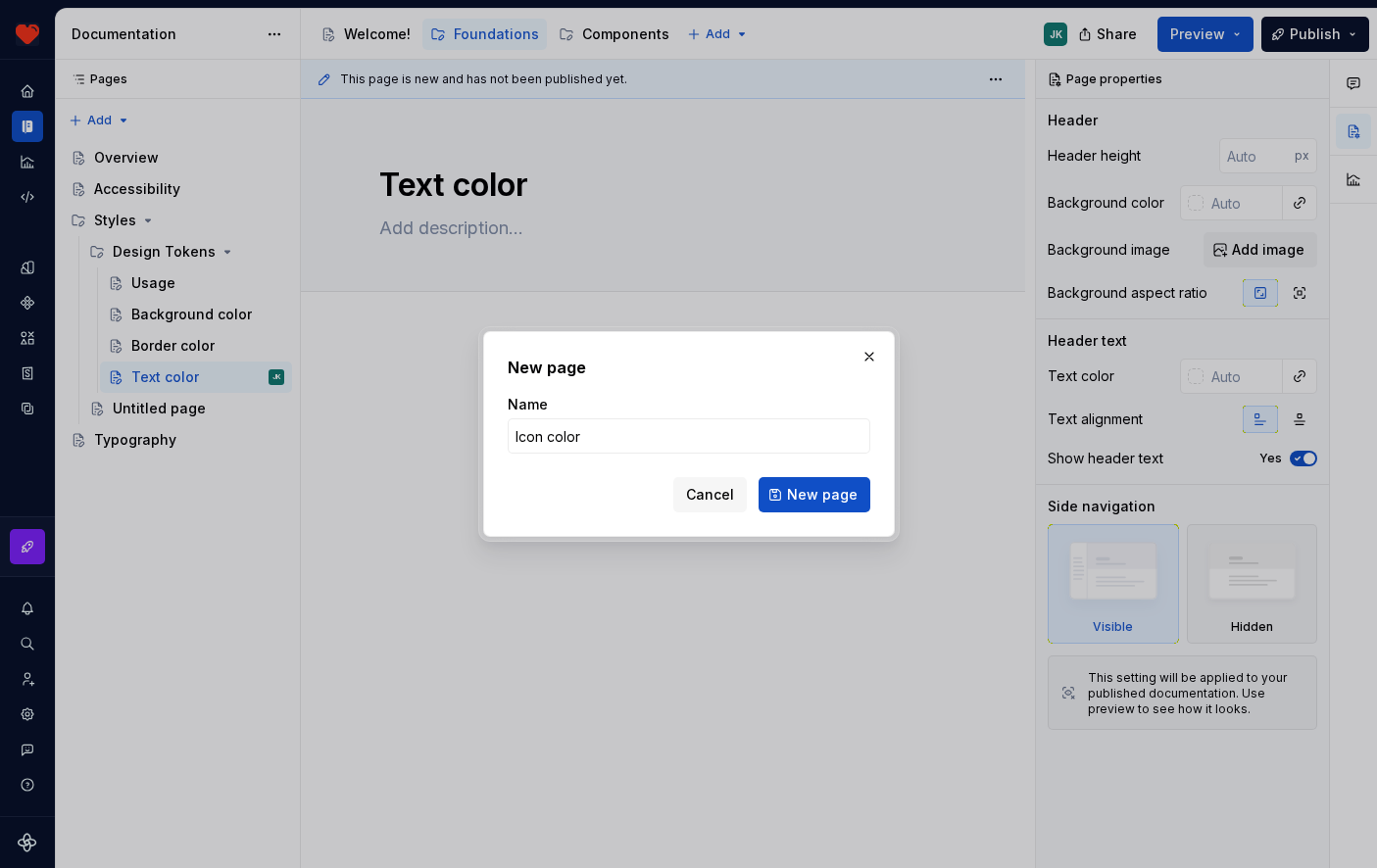 click on "New page" at bounding box center [814, 495] 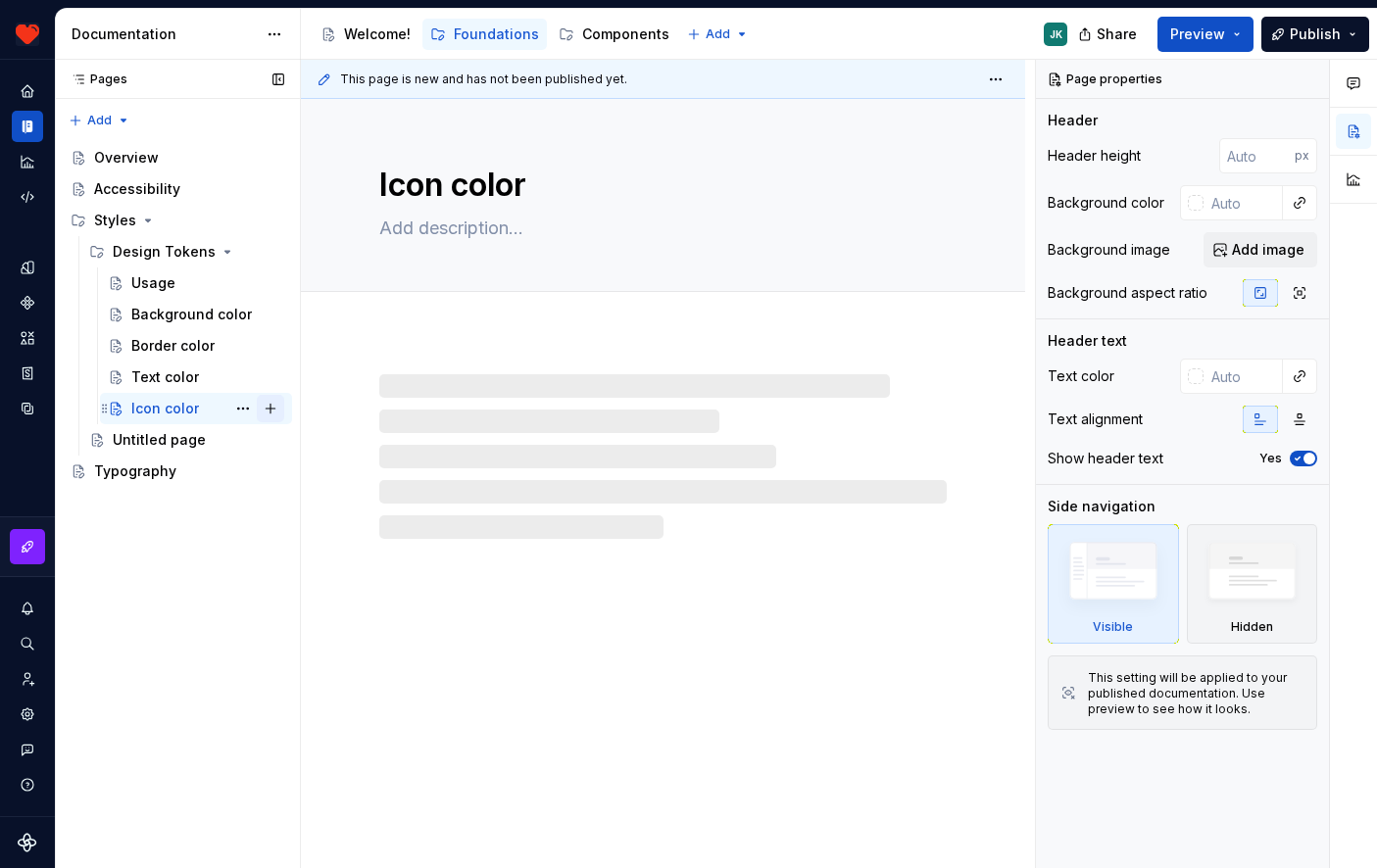 click at bounding box center [270, 409] 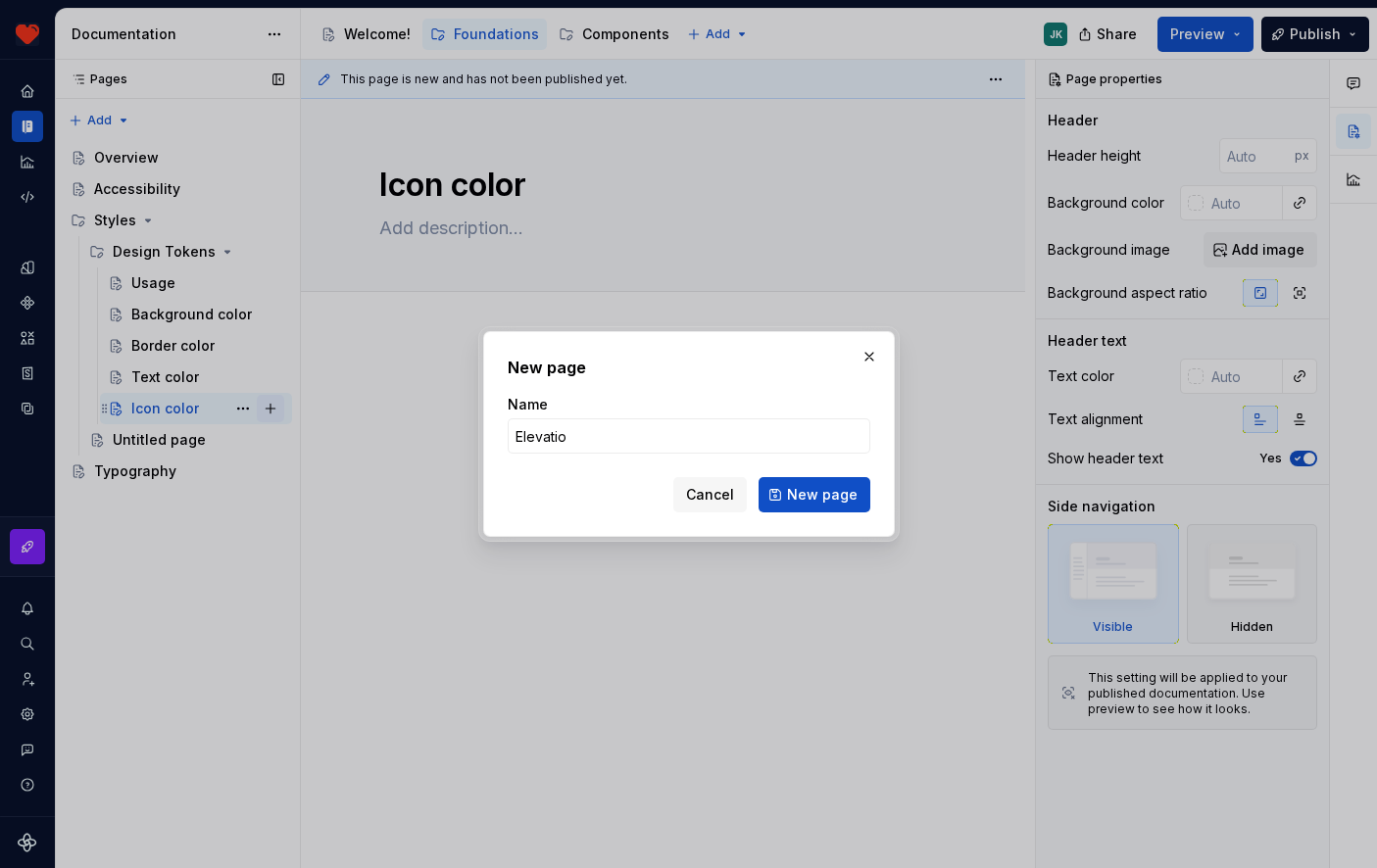 type on "Elevation" 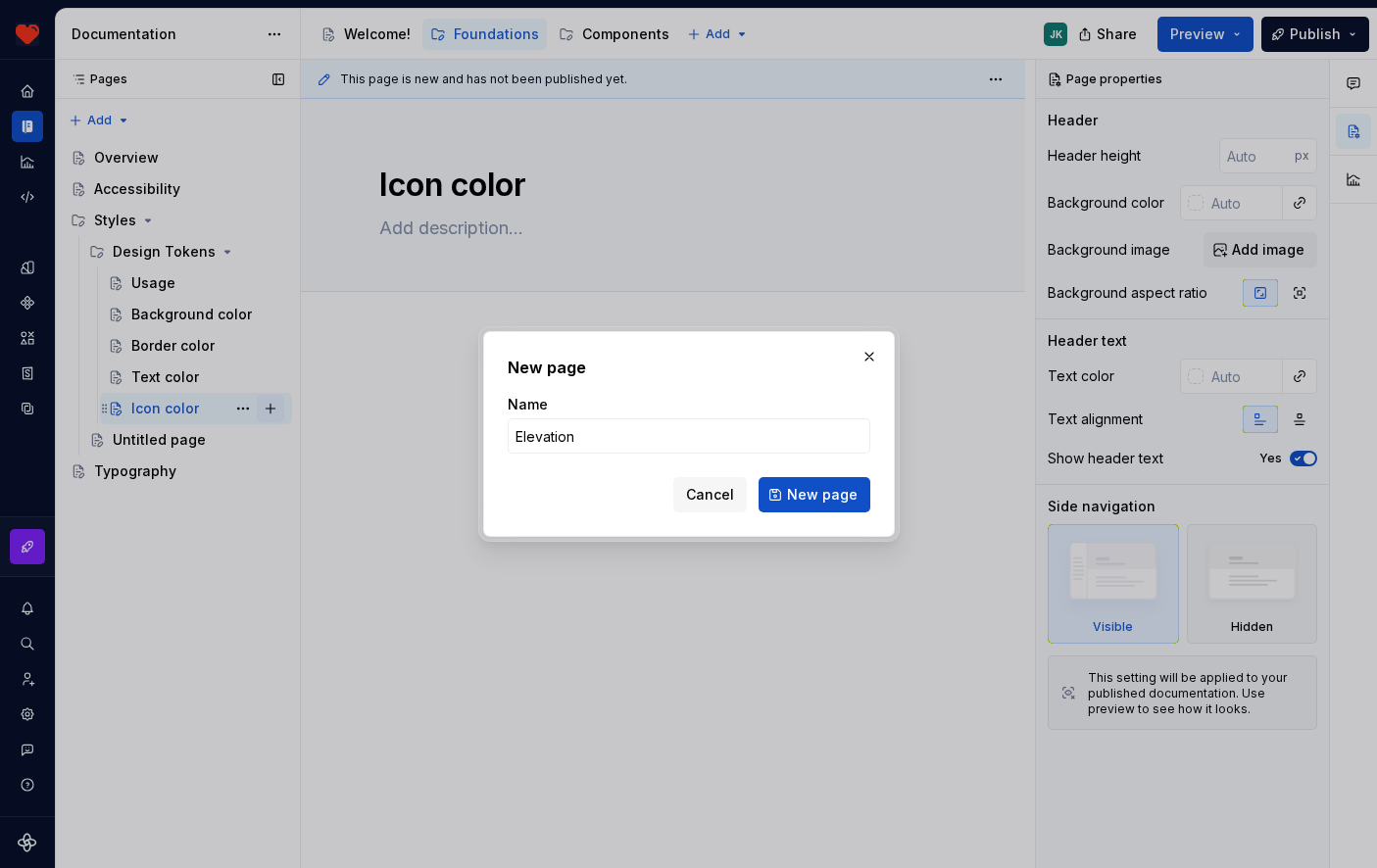 click on "New page" at bounding box center (814, 495) 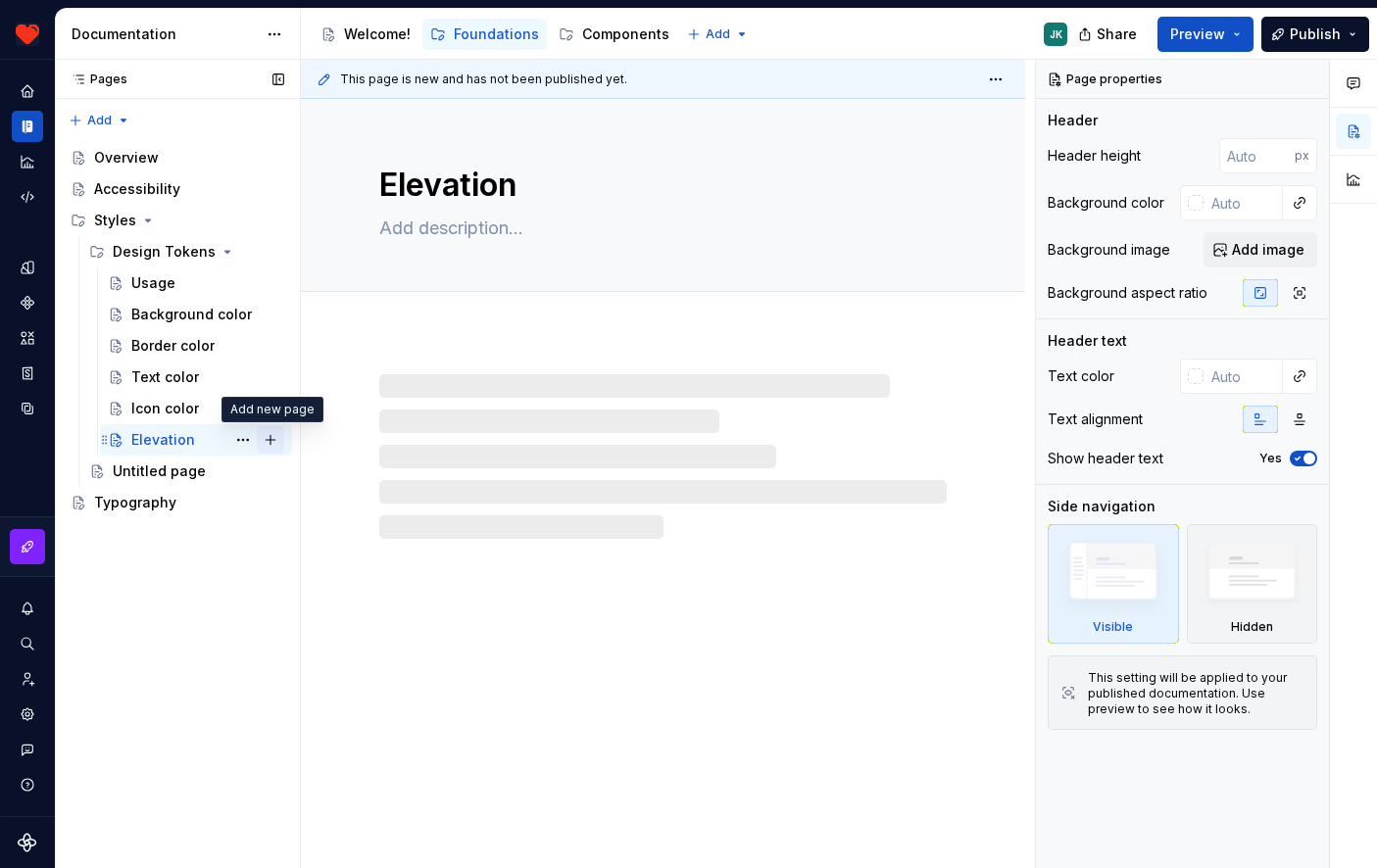 click at bounding box center [270, 440] 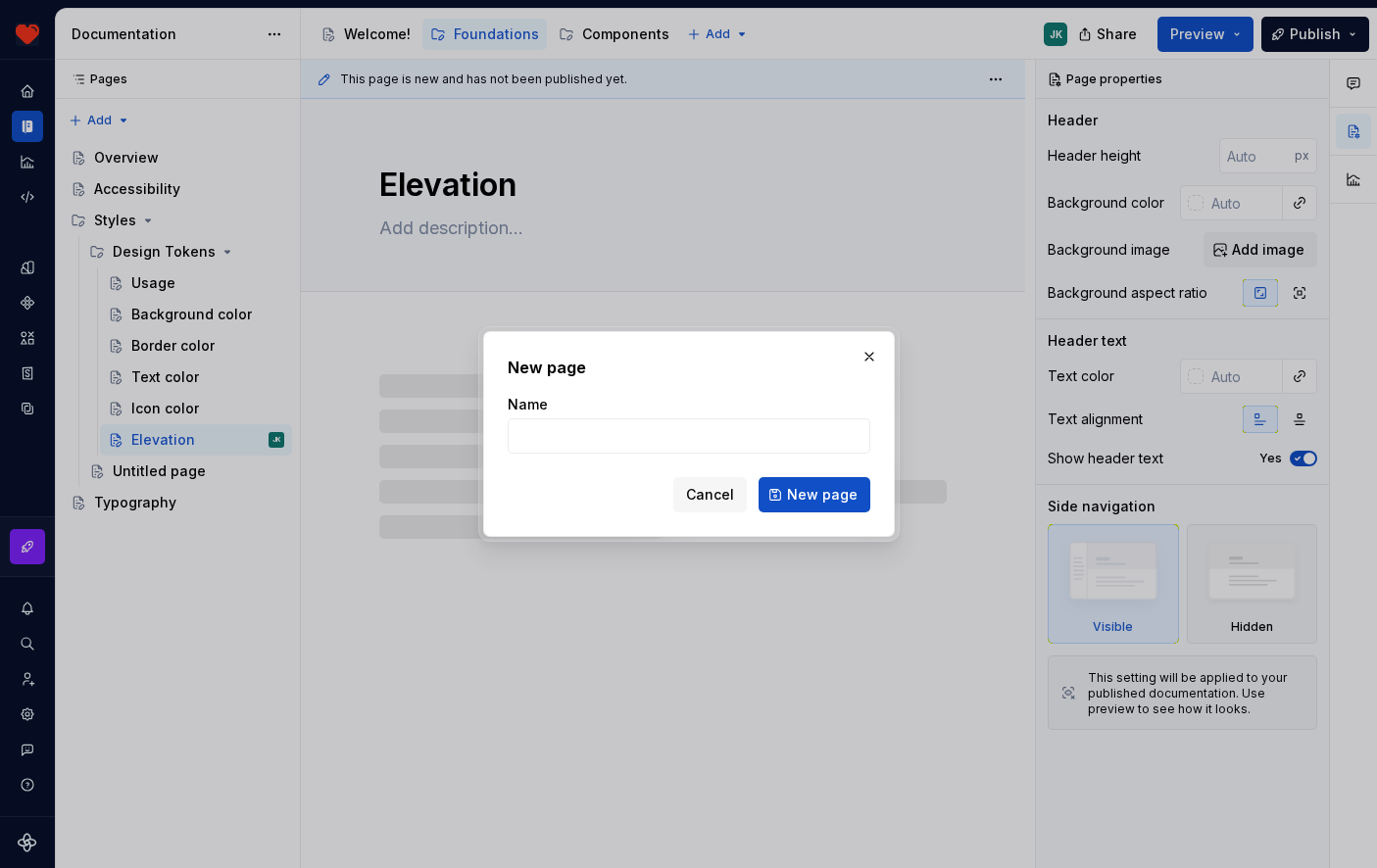 type on "*" 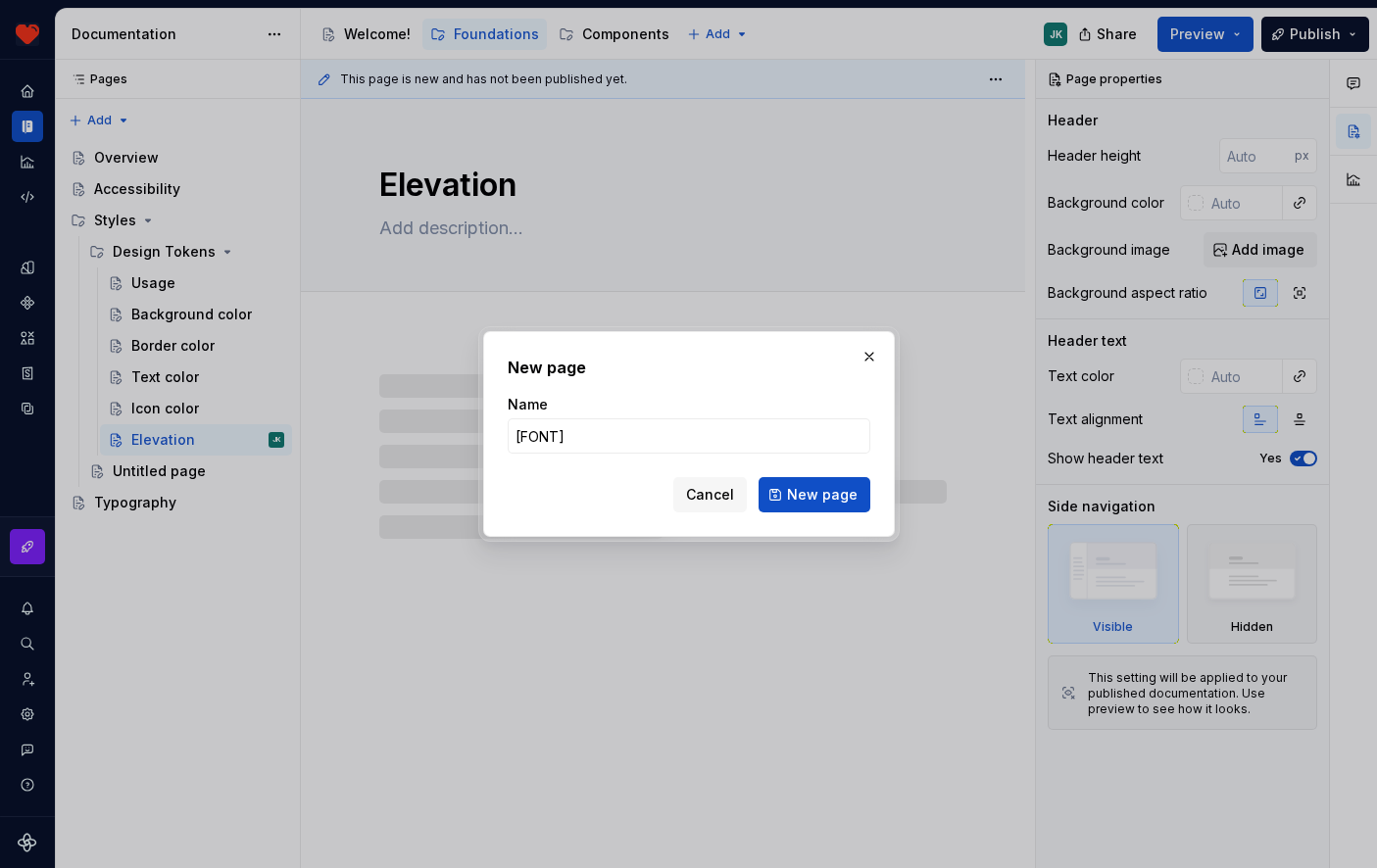 type on "Font" 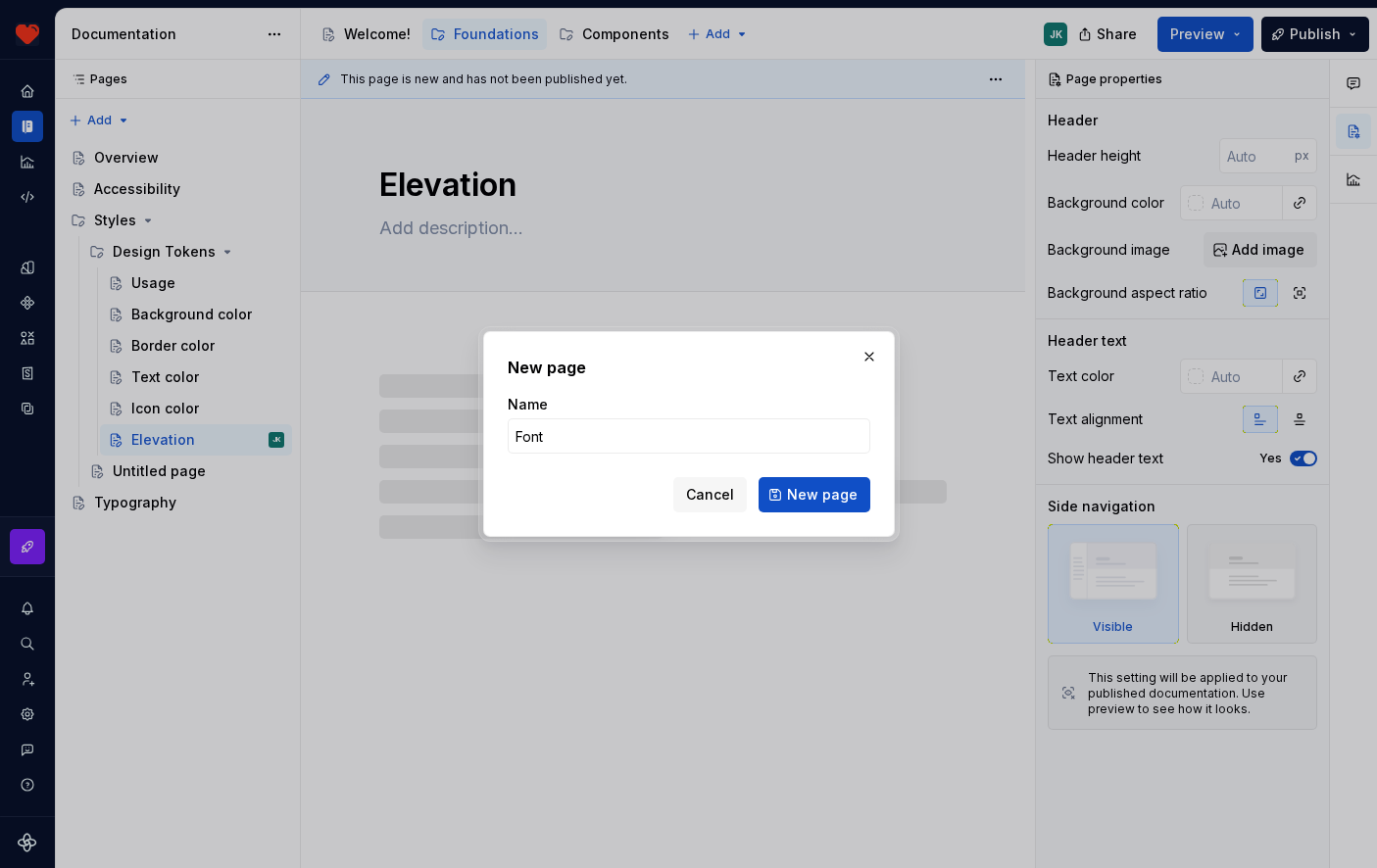 type on "*" 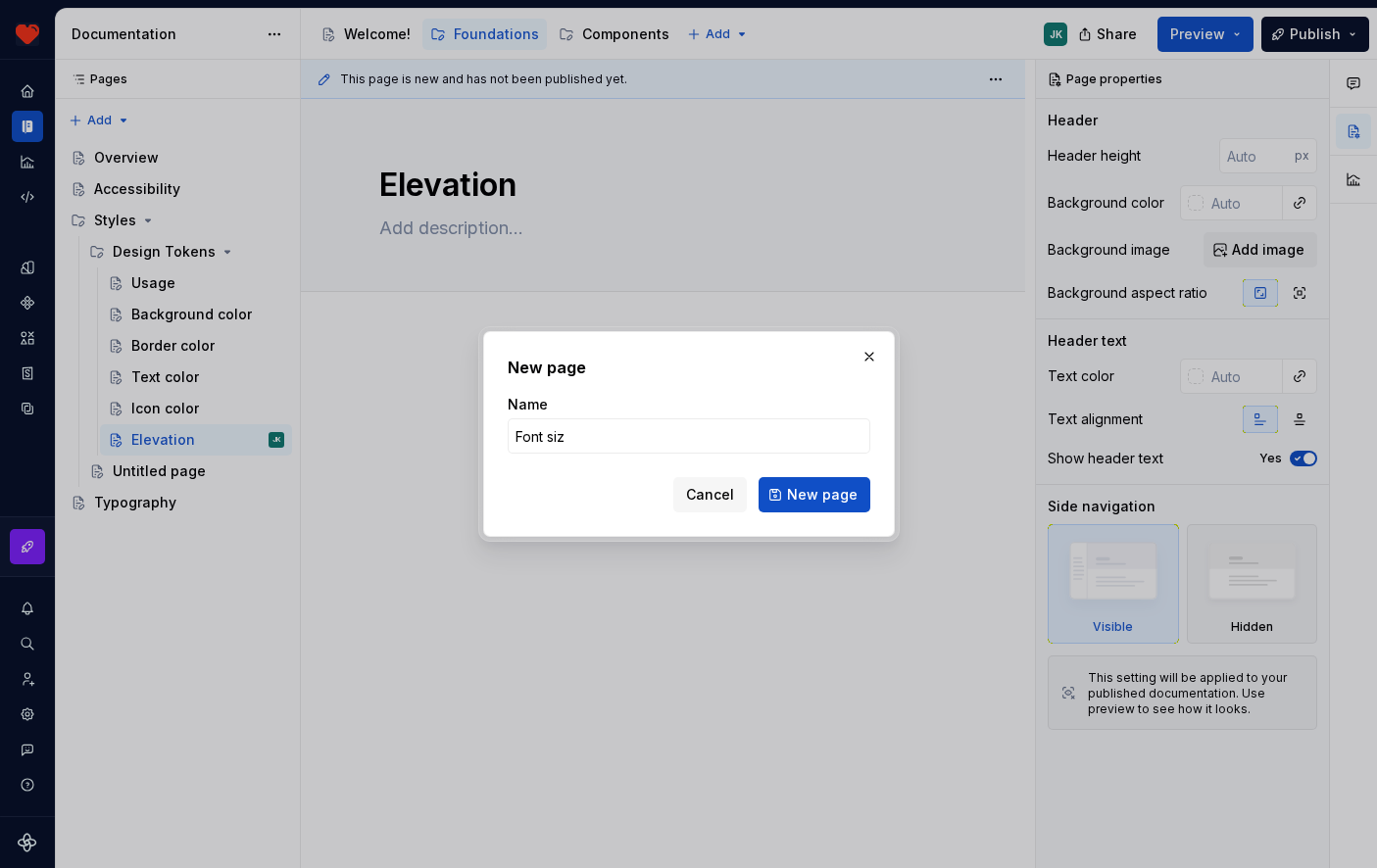 type on "Font size" 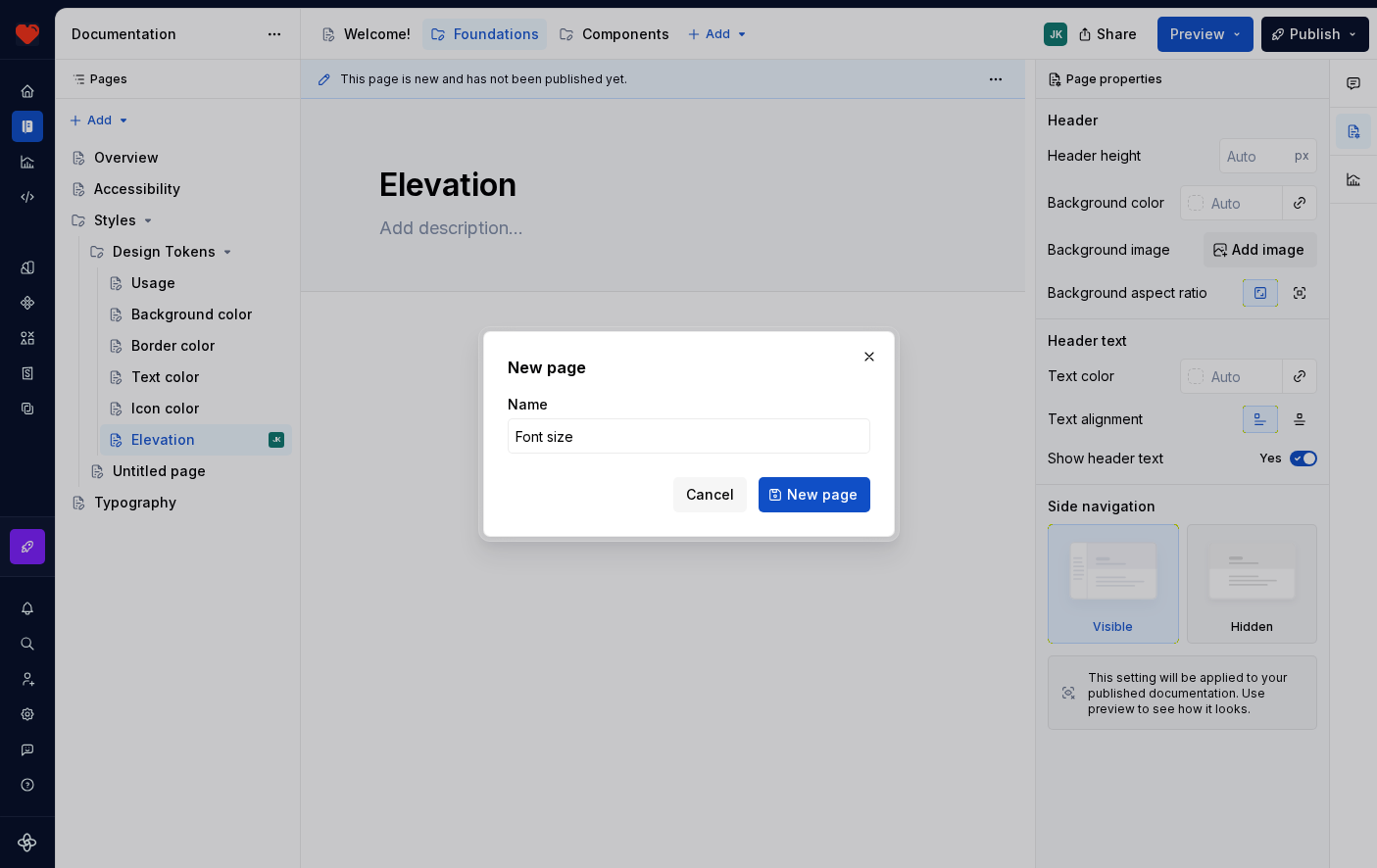 click on "New page" at bounding box center [814, 495] 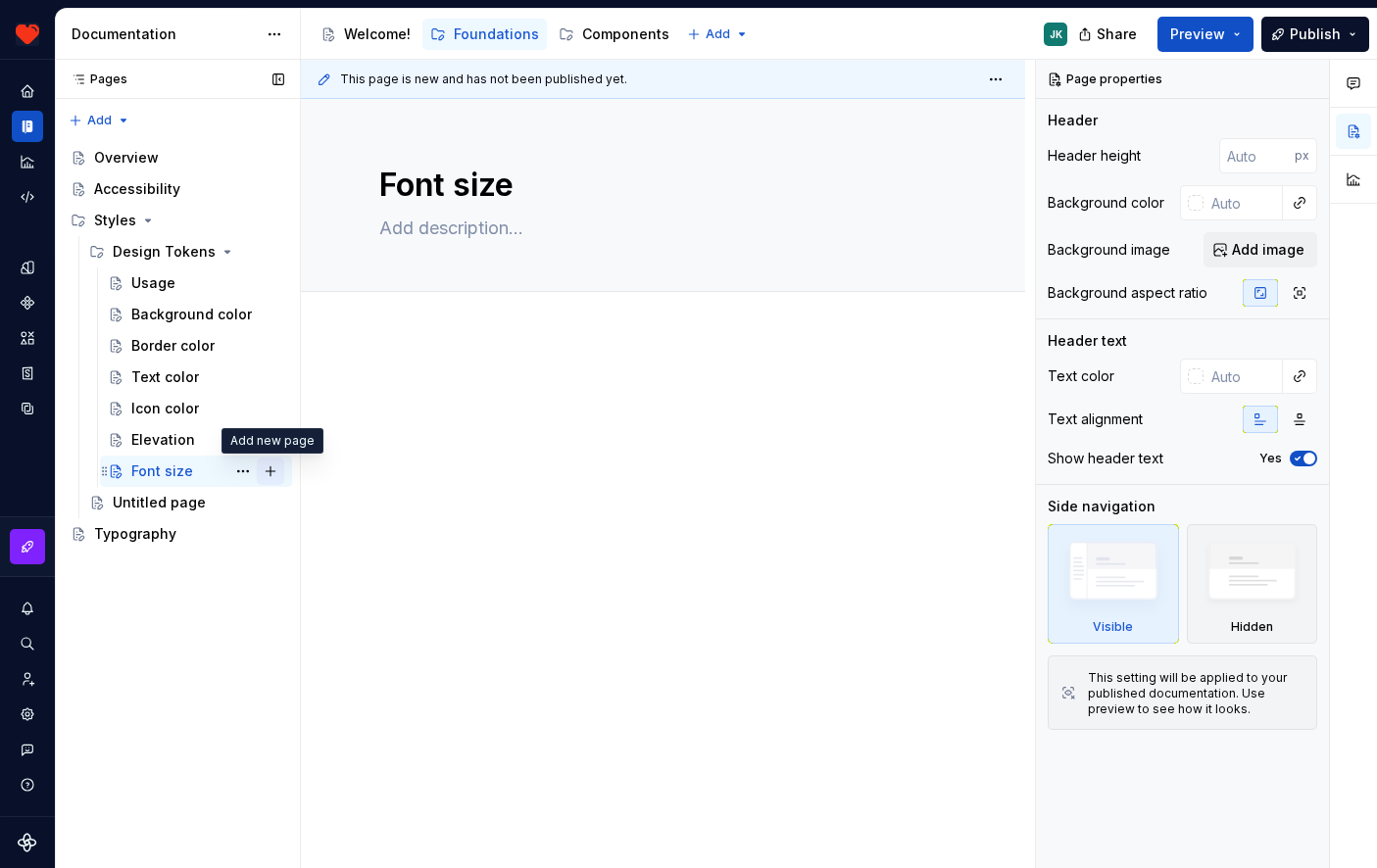 click at bounding box center (270, 471) 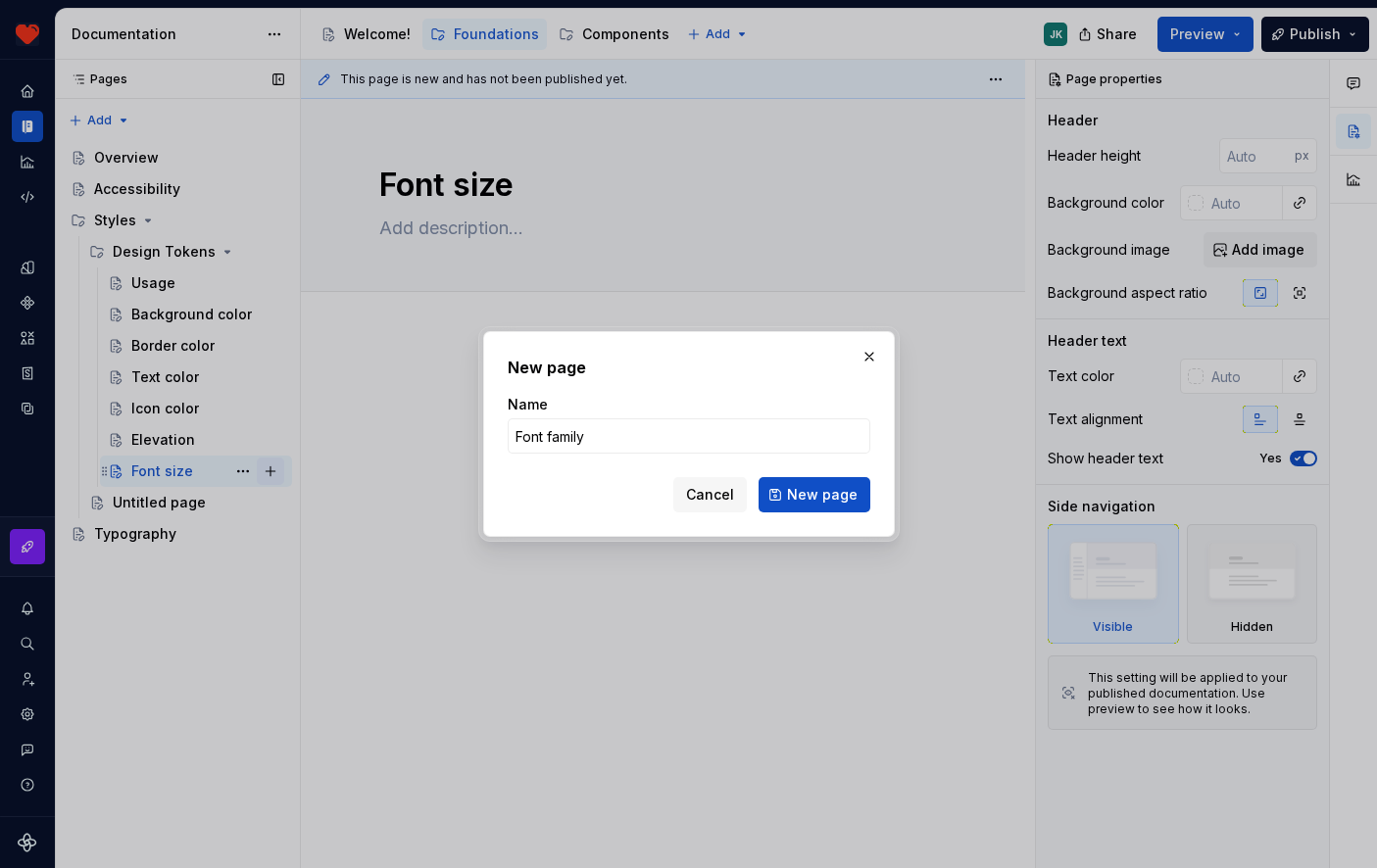 type on "Font family" 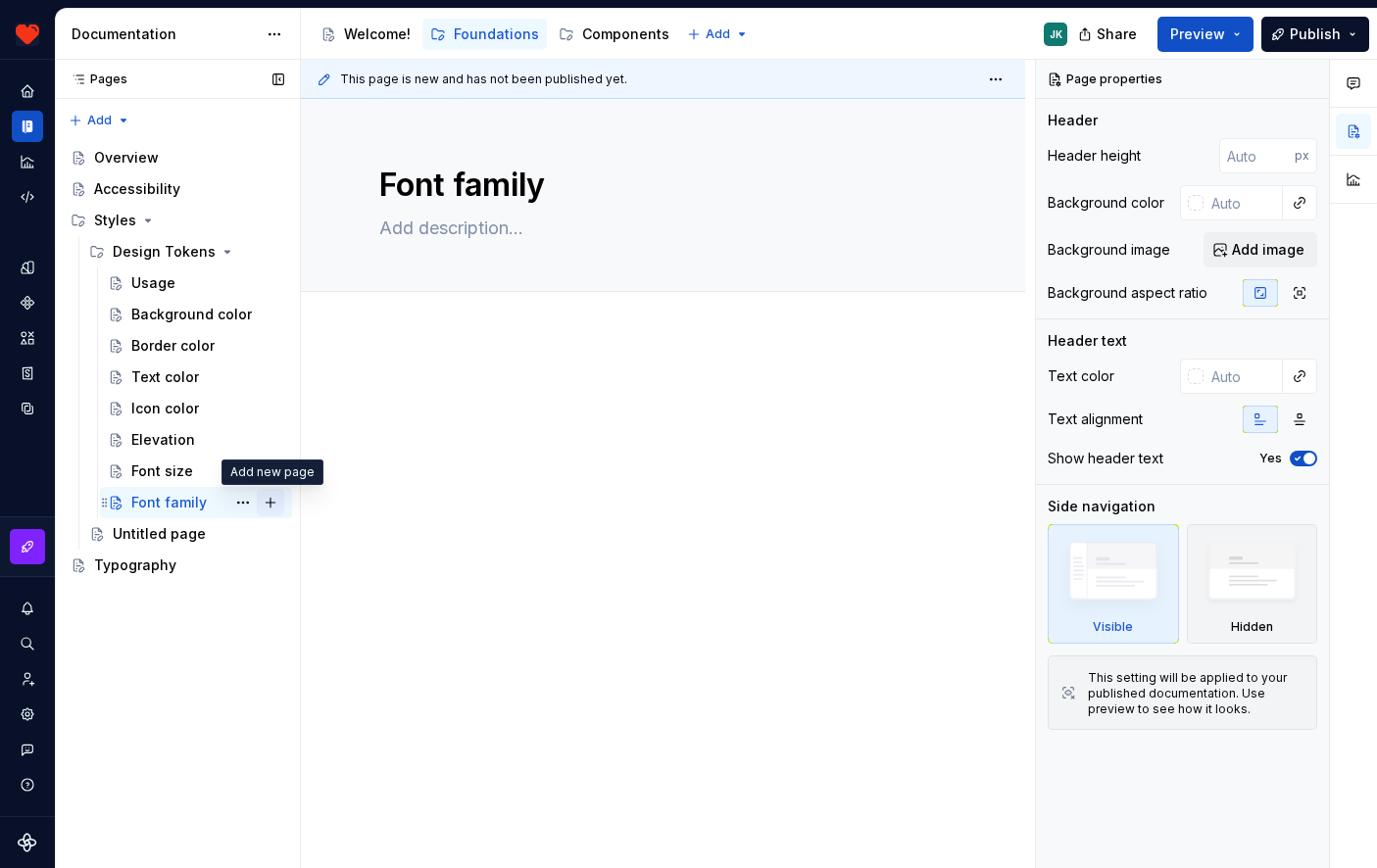 click at bounding box center (270, 503) 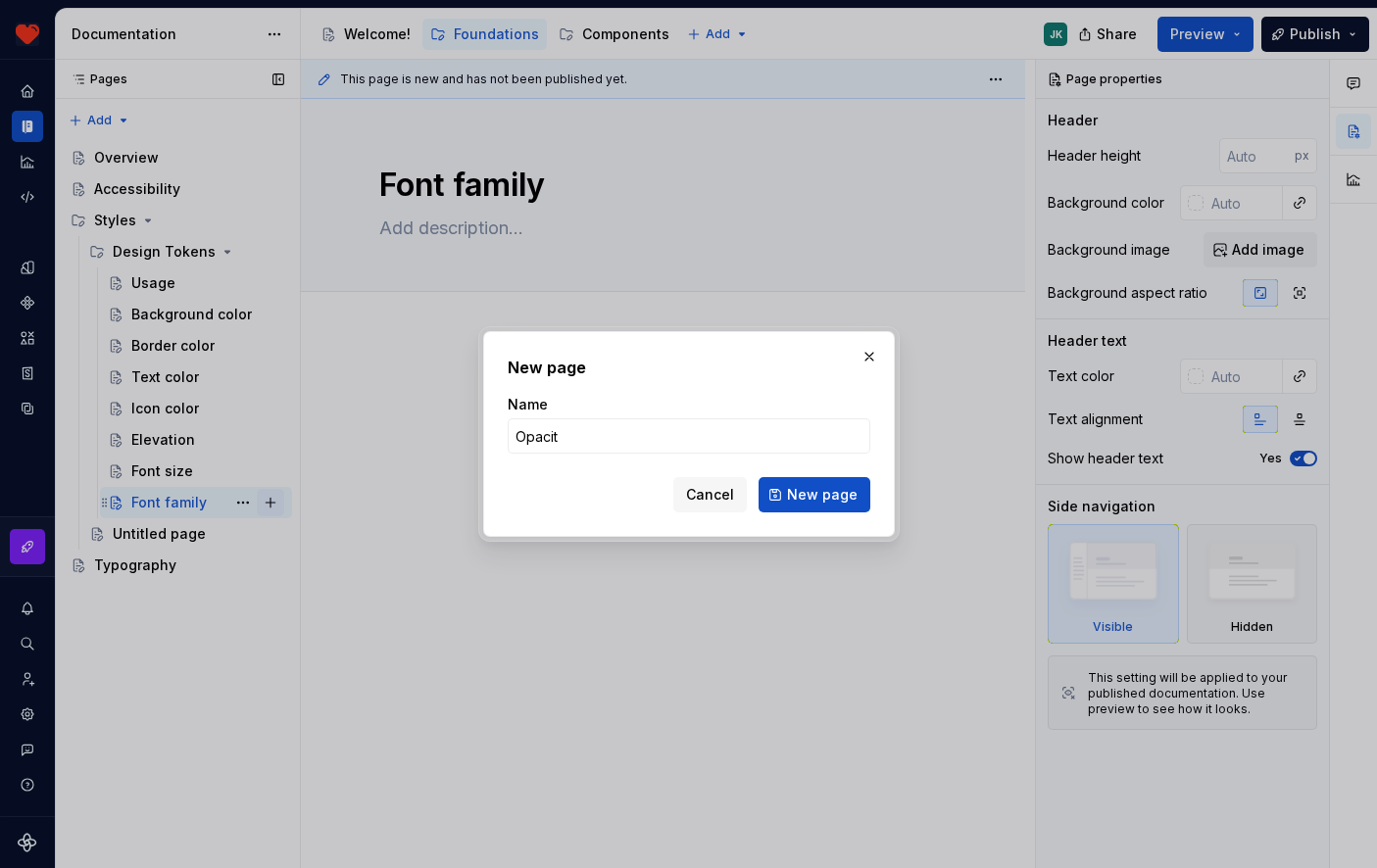 type on "Opacity" 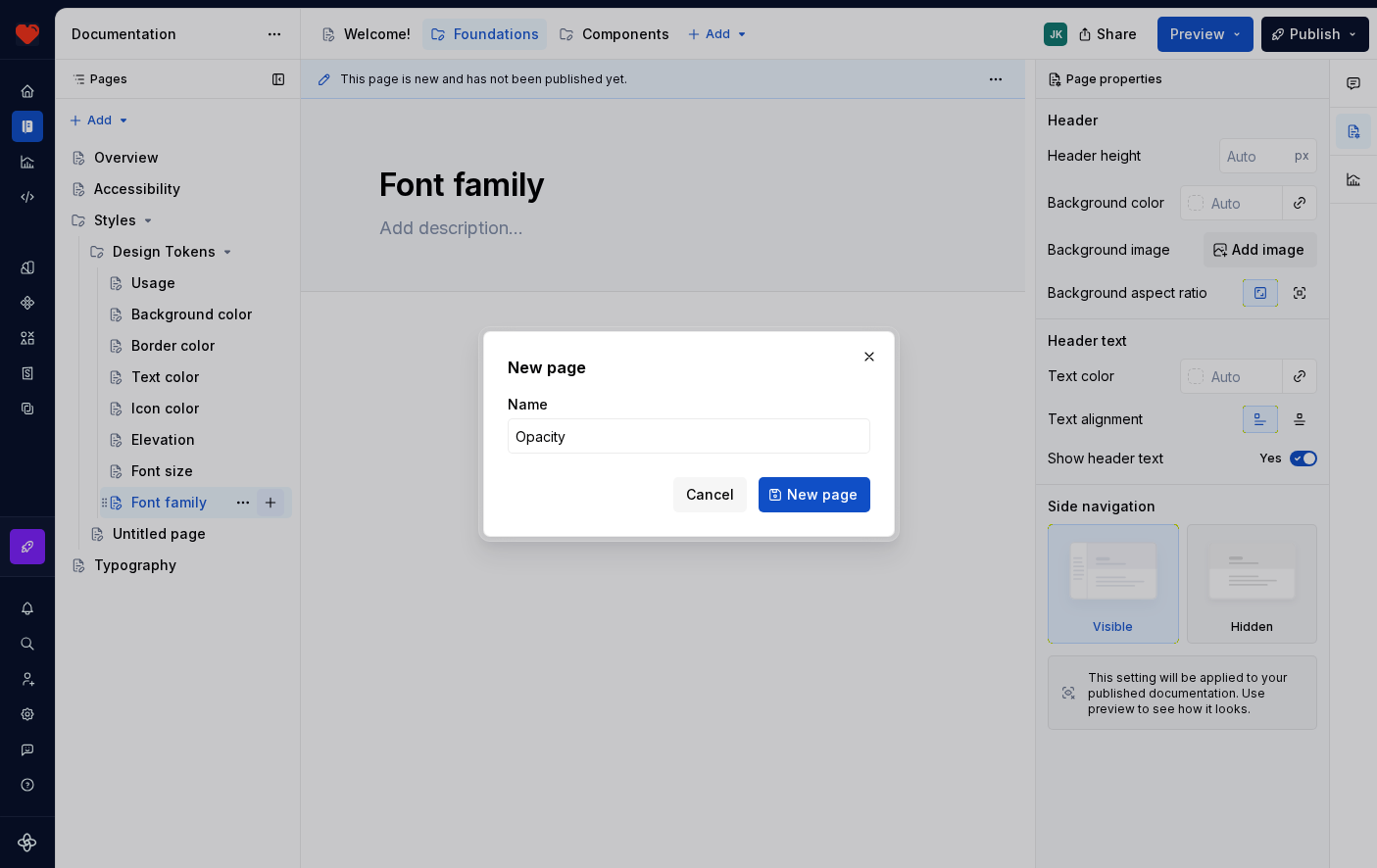 click on "New page" at bounding box center (814, 495) 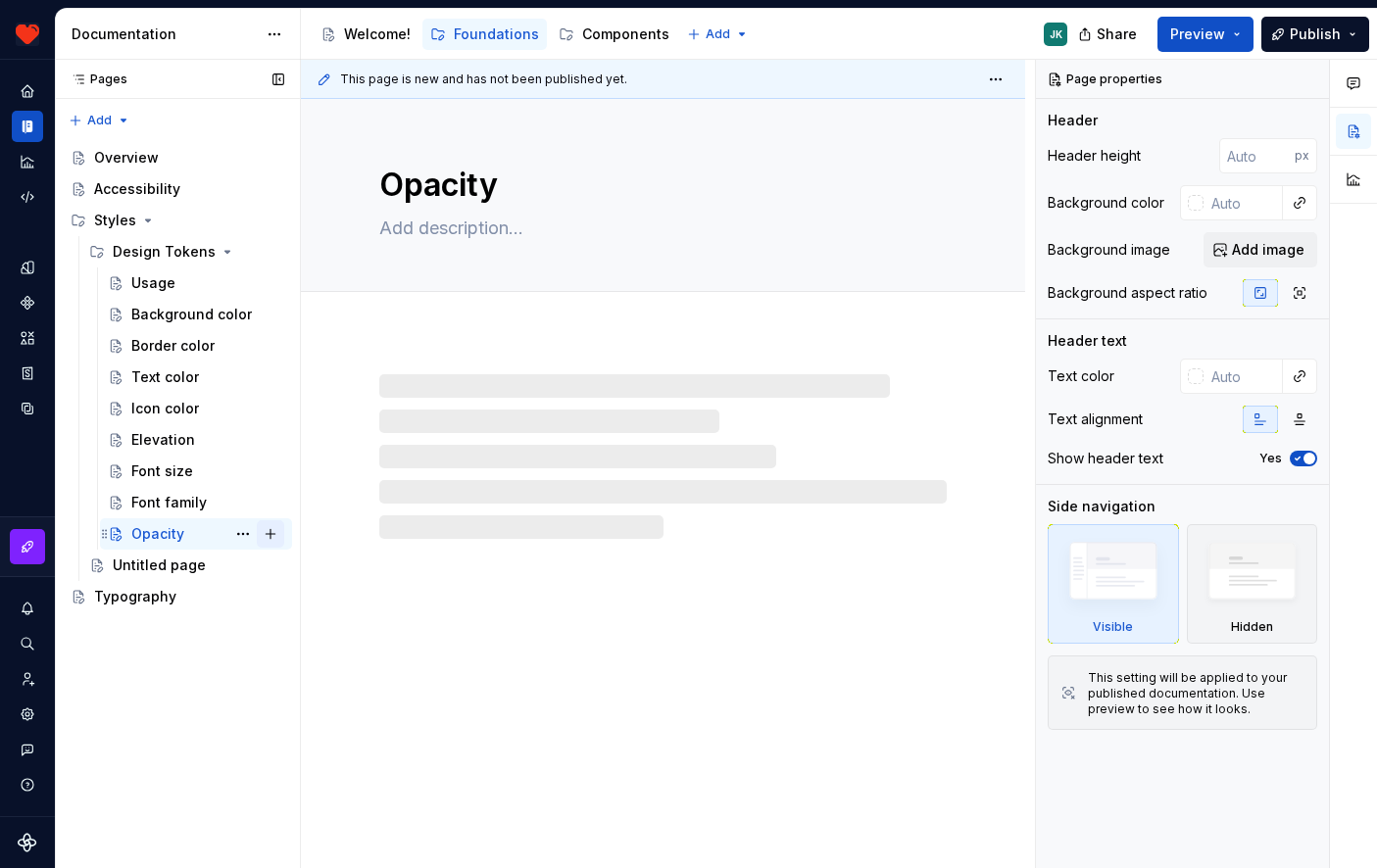 click at bounding box center (270, 534) 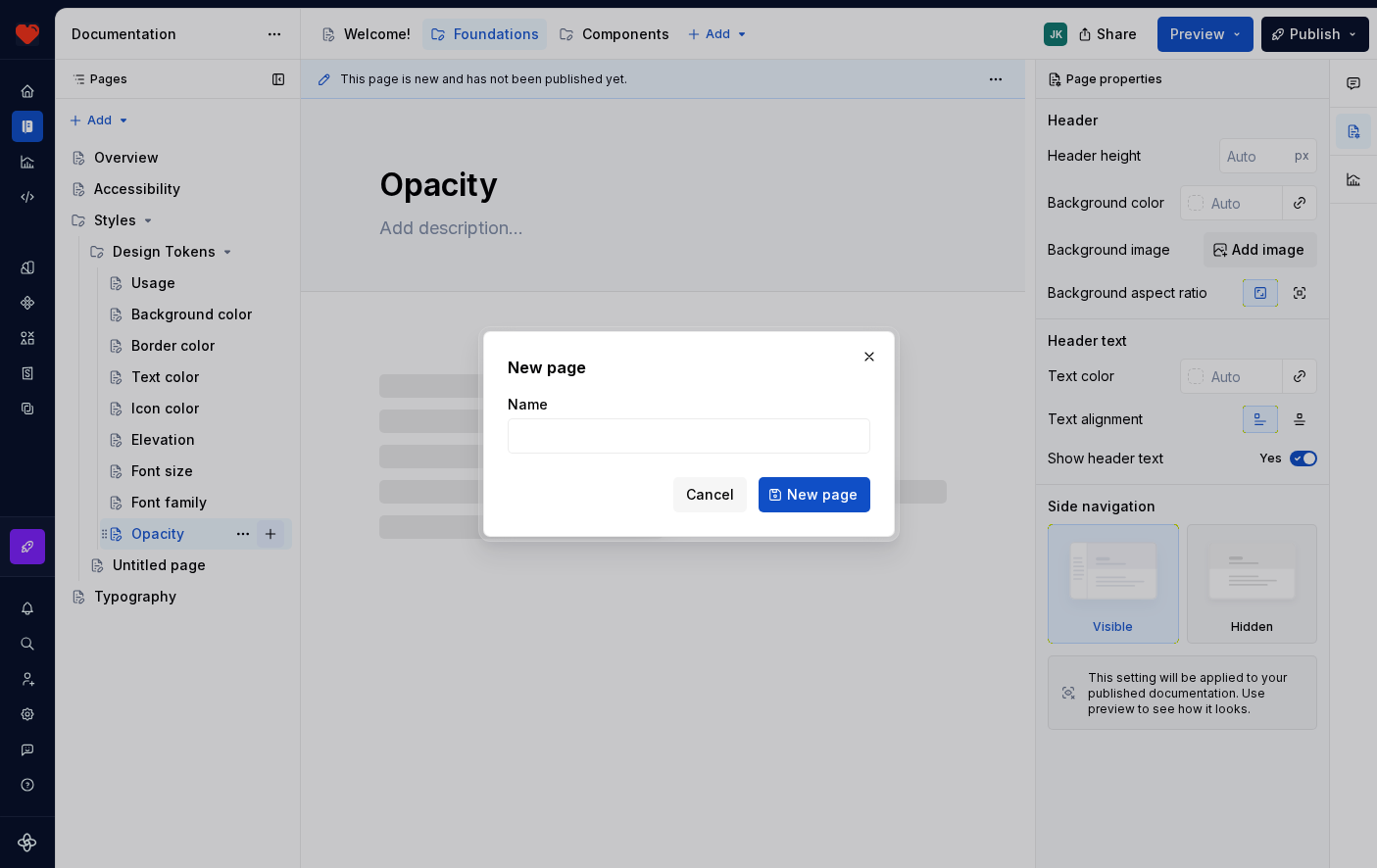 type on "*" 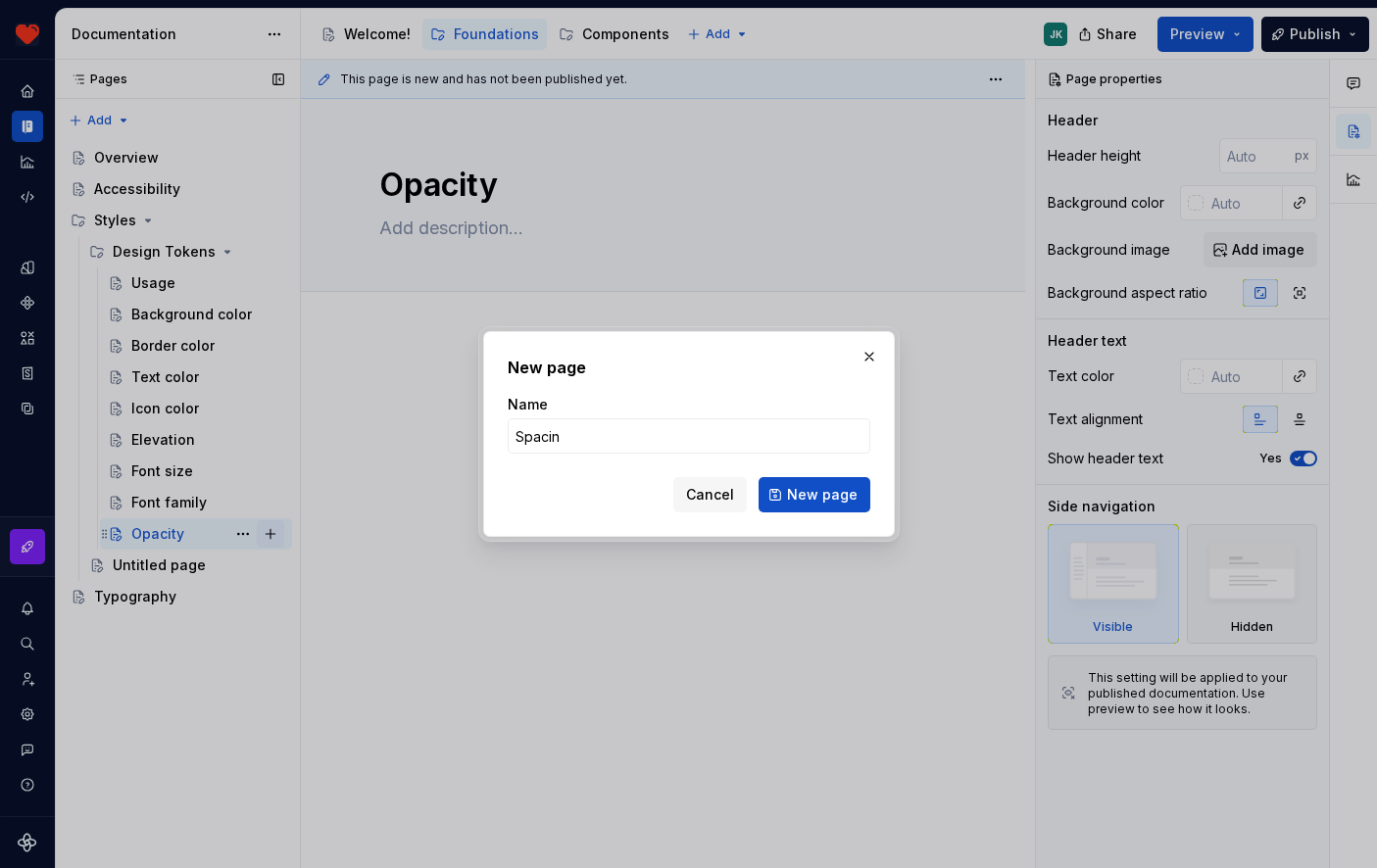 type on "Spacing" 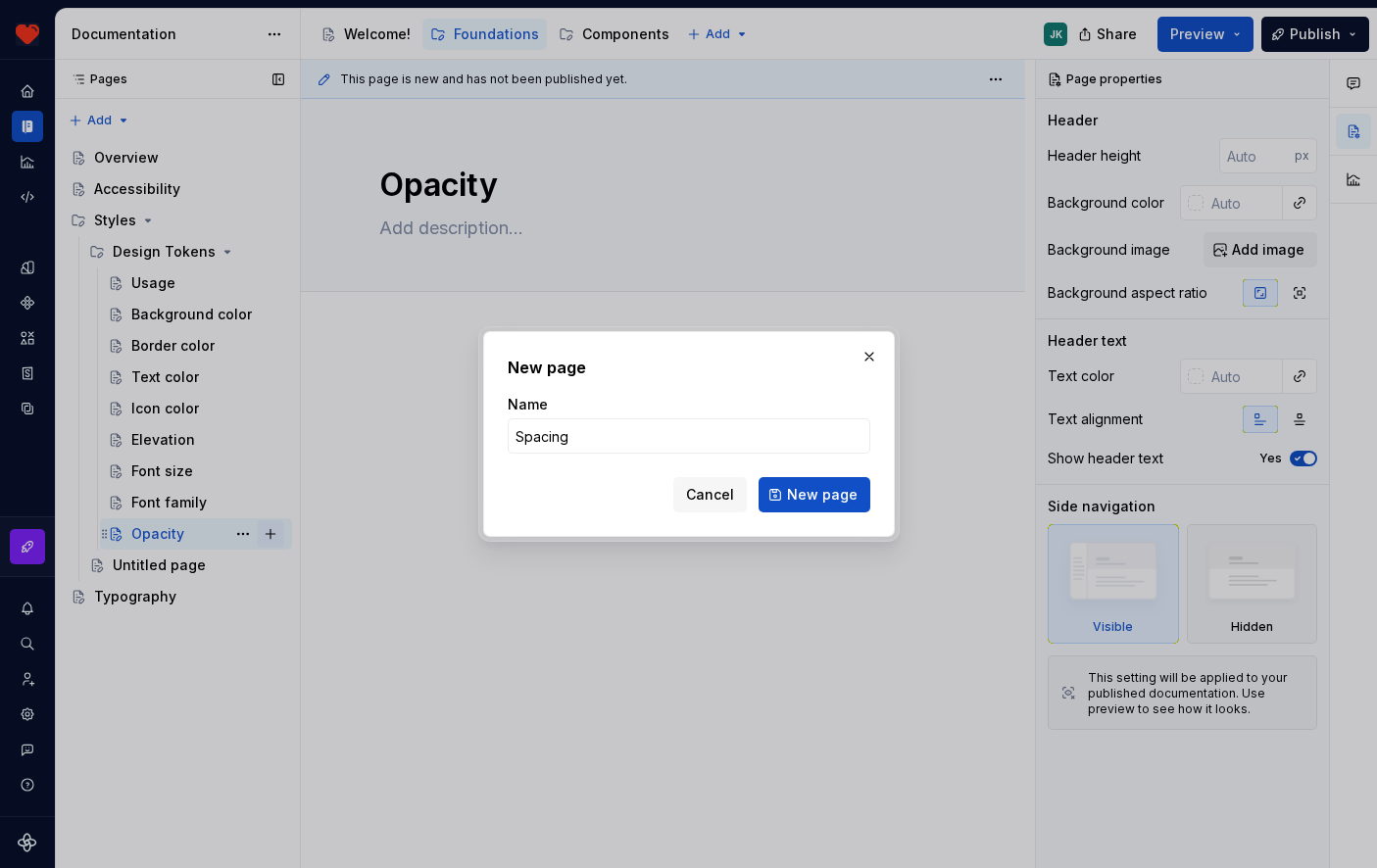 click on "New page" at bounding box center (814, 495) 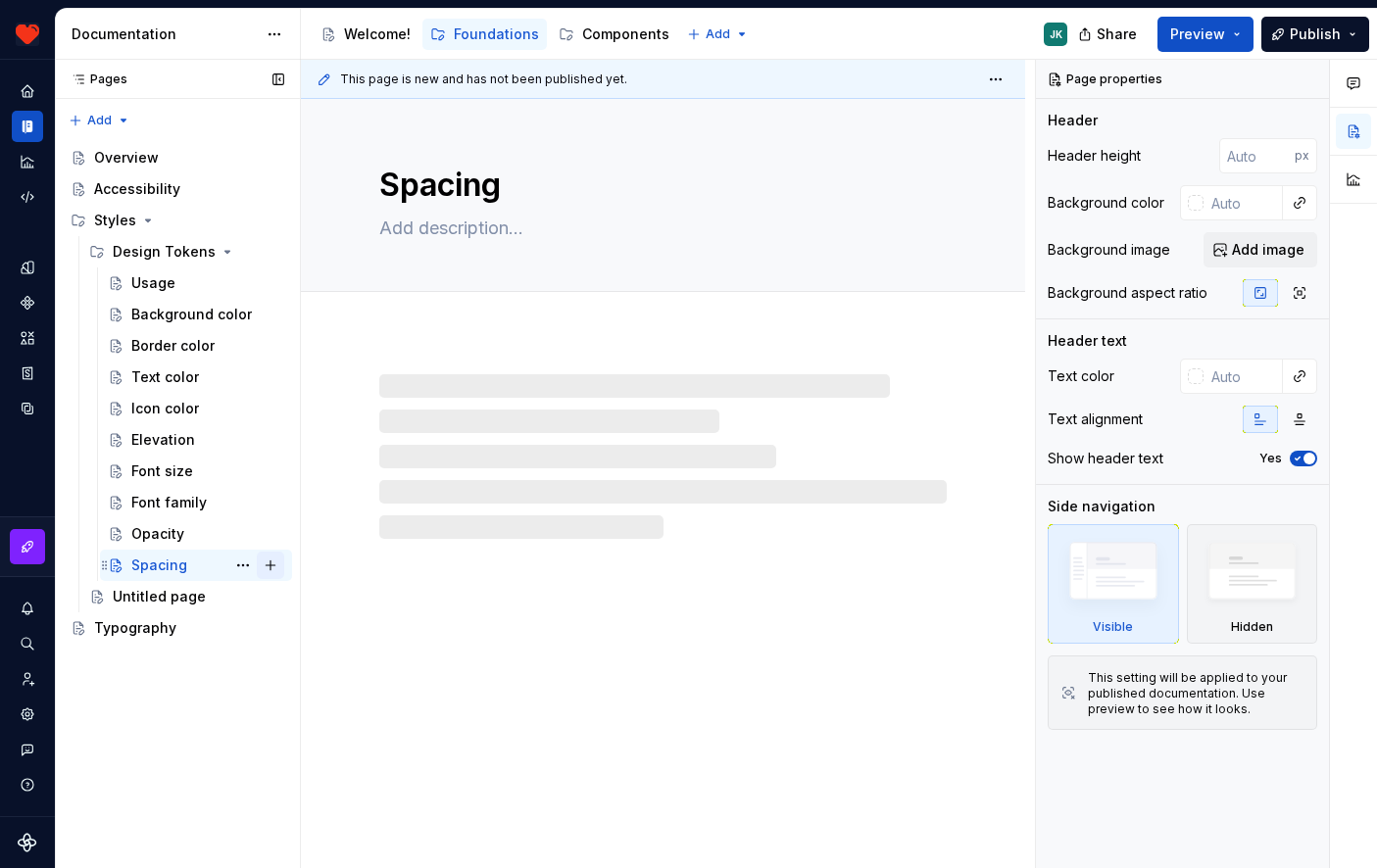 click at bounding box center (270, 565) 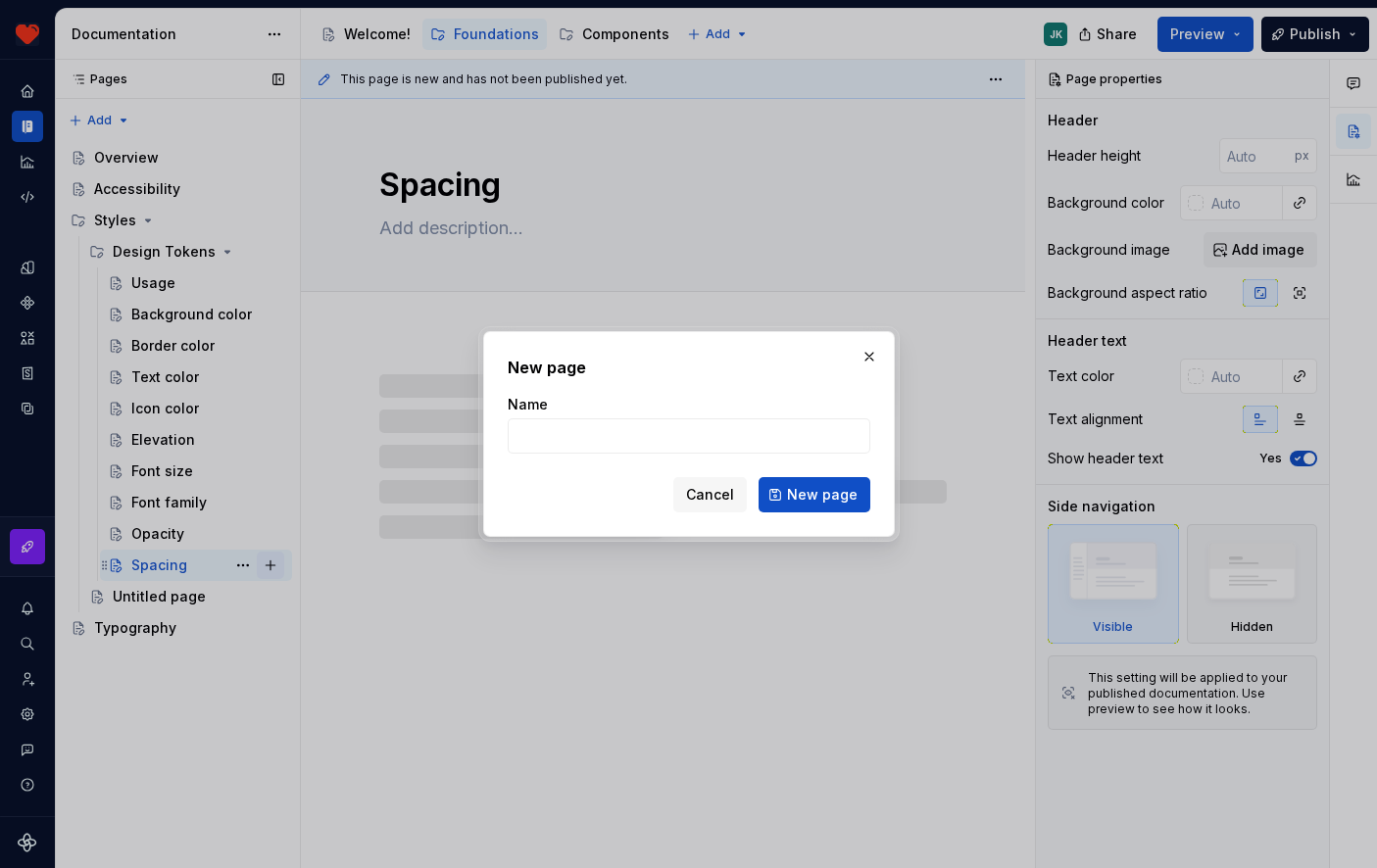 type on "R" 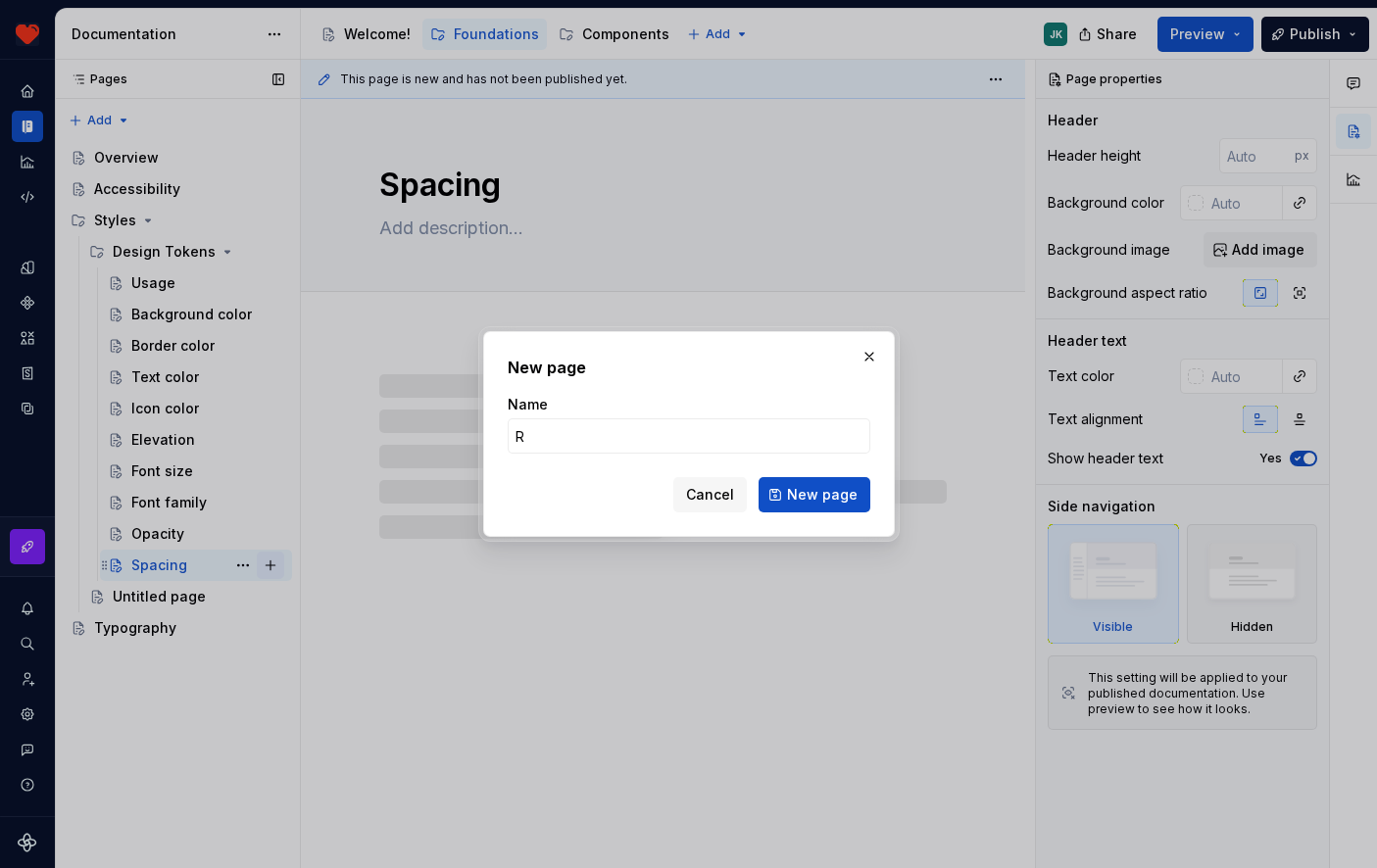 type on "*" 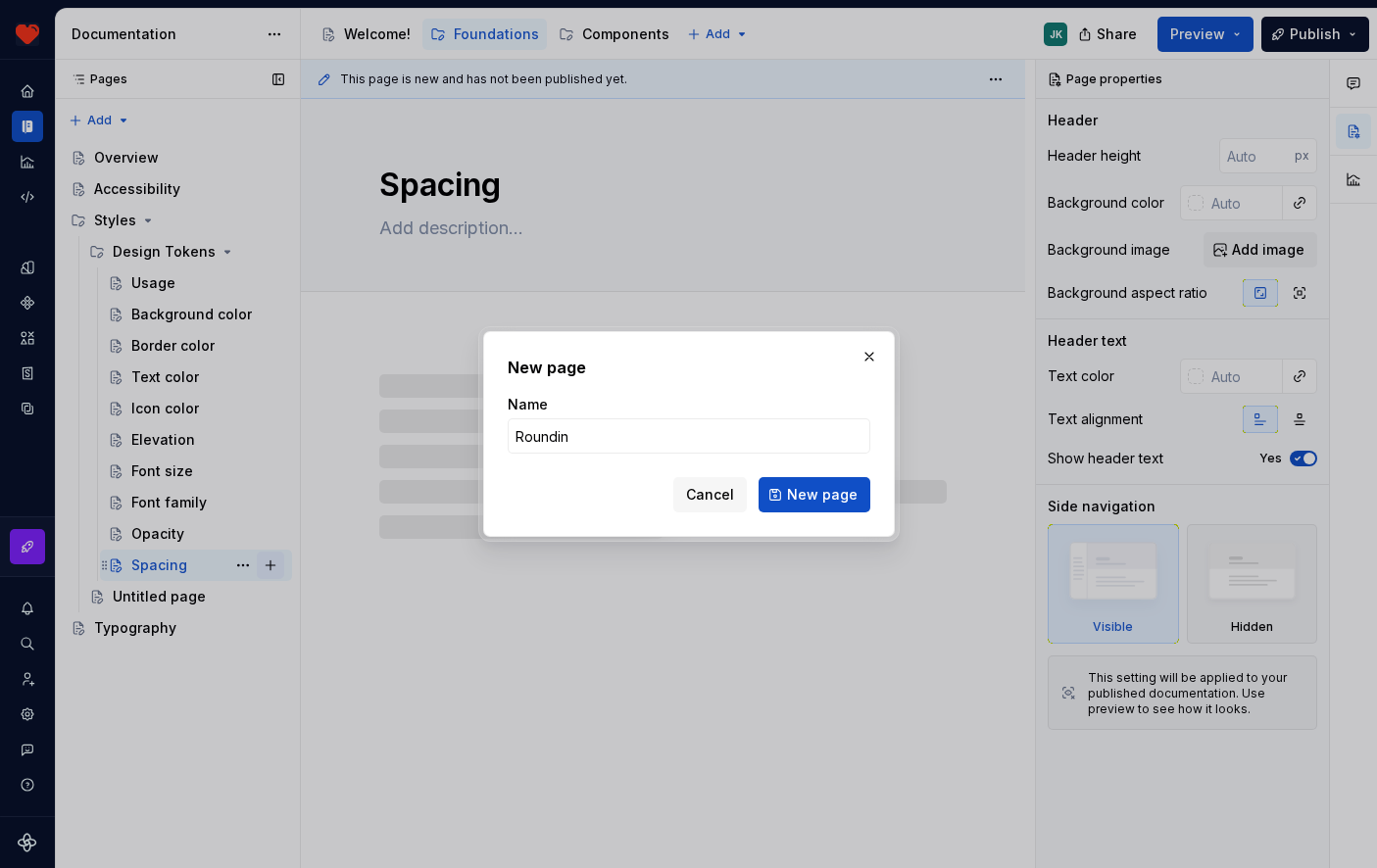 type on "Rounding" 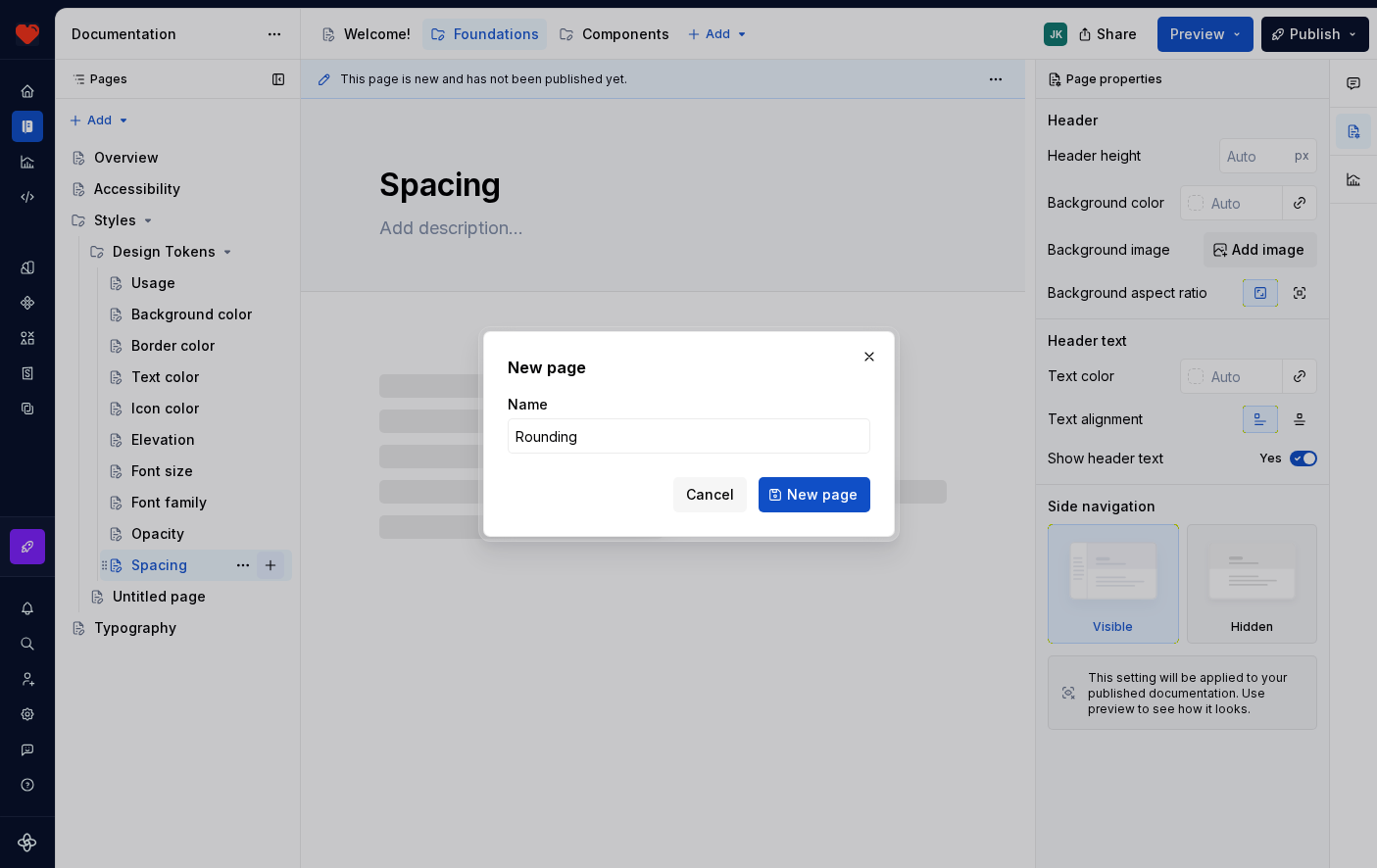 click on "New page" at bounding box center [814, 495] 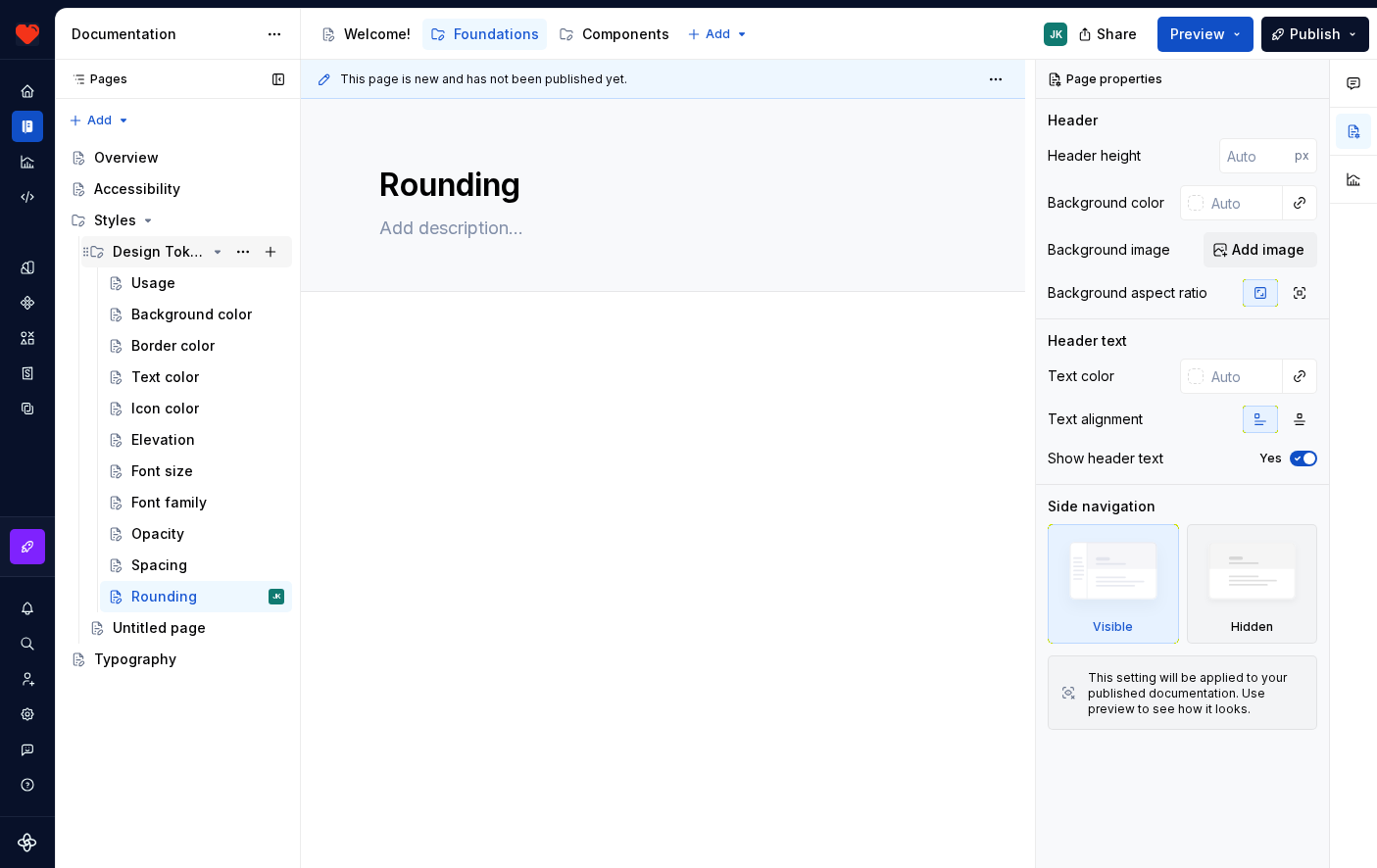click 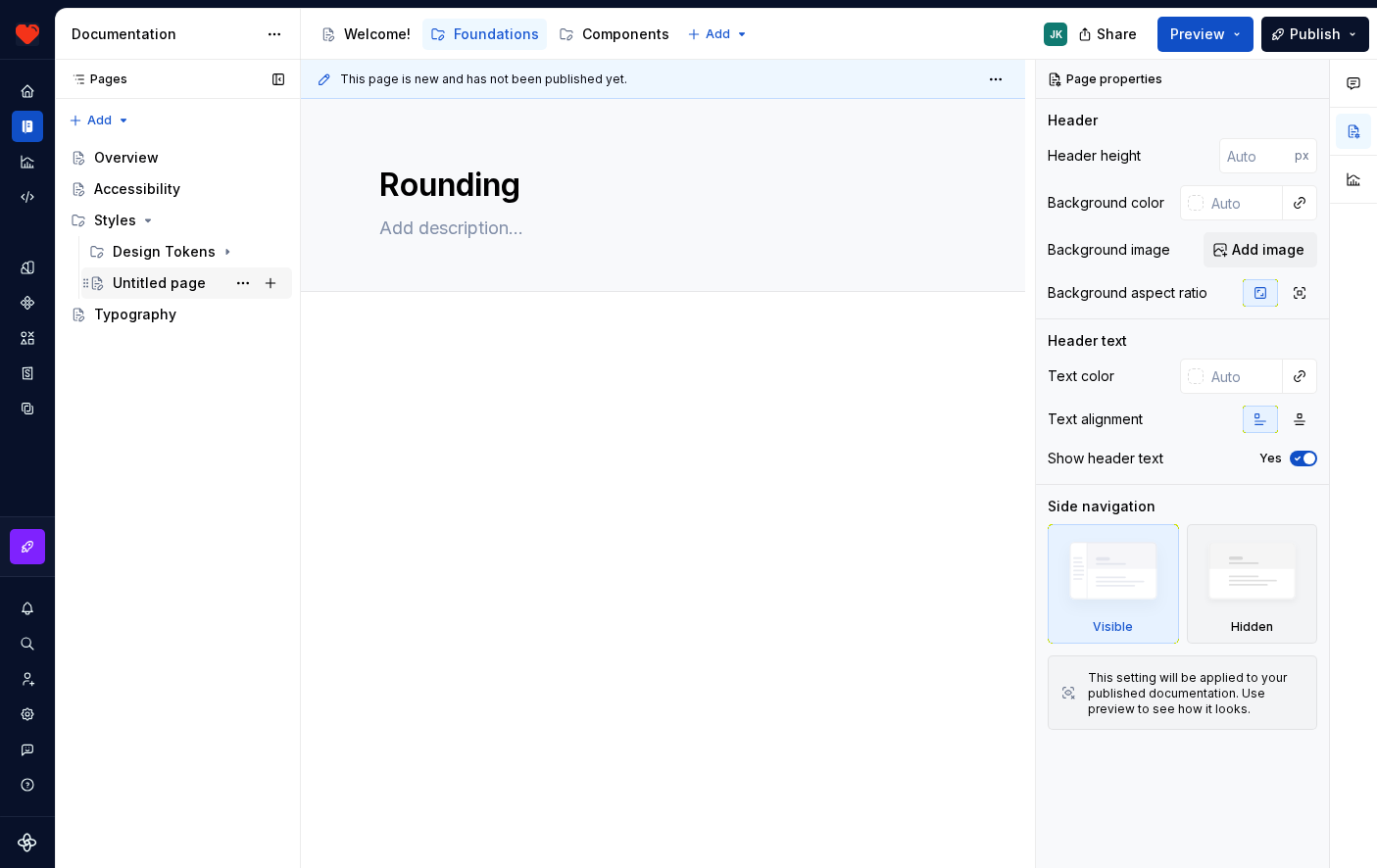 click on "Untitled page" at bounding box center (159, 283) 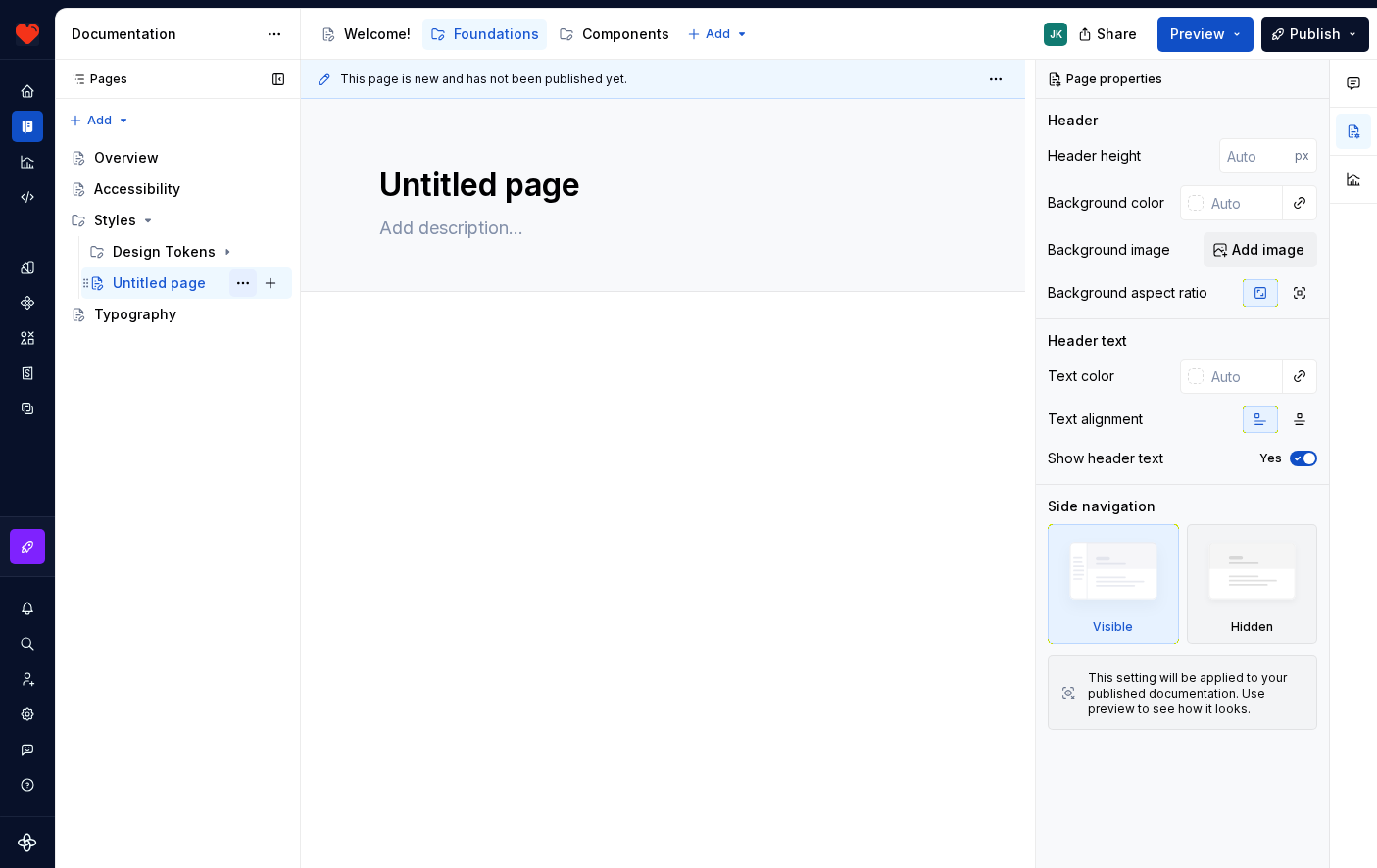 click at bounding box center [243, 283] 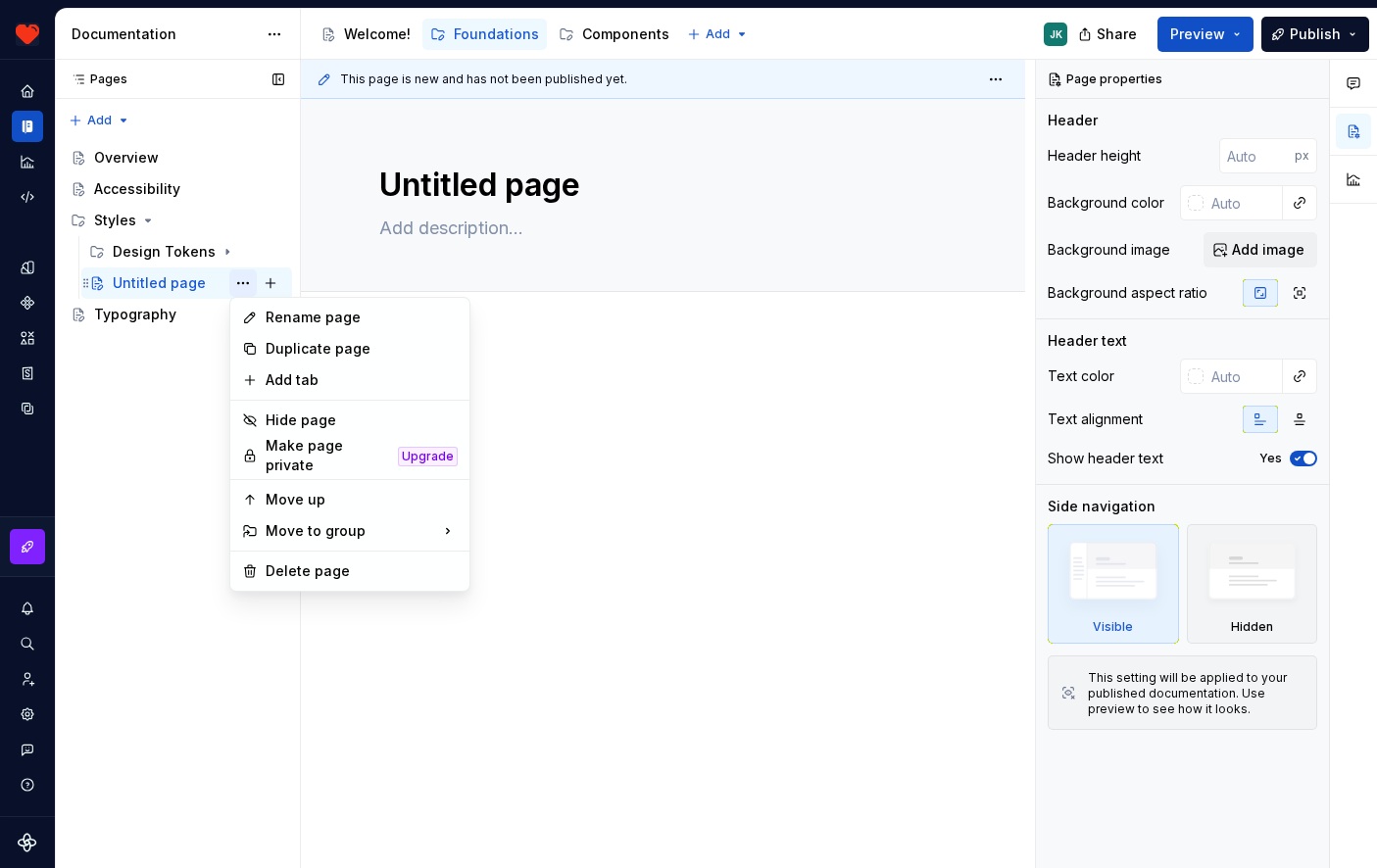 type on "*" 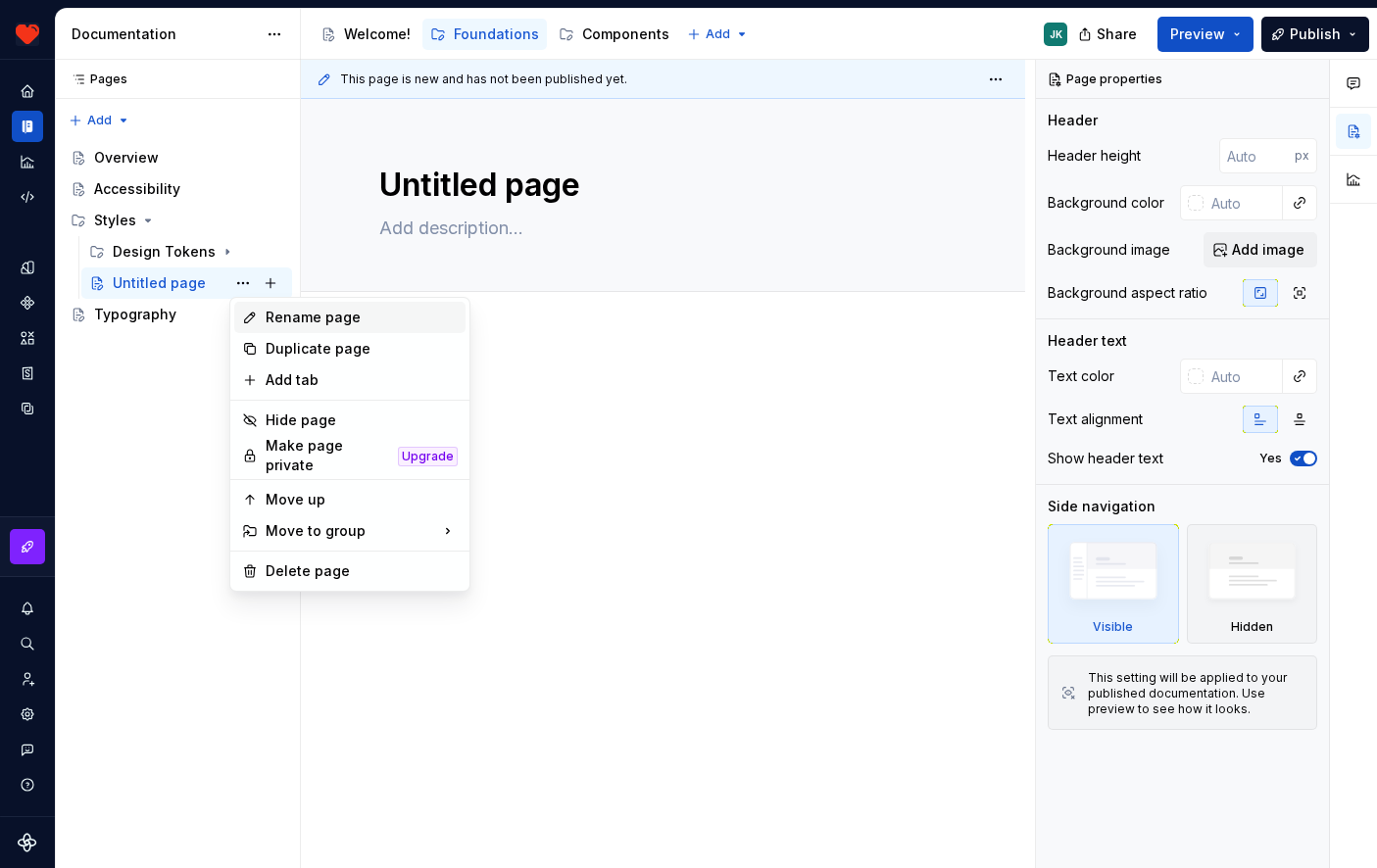 click on "Rename page" at bounding box center [350, 317] 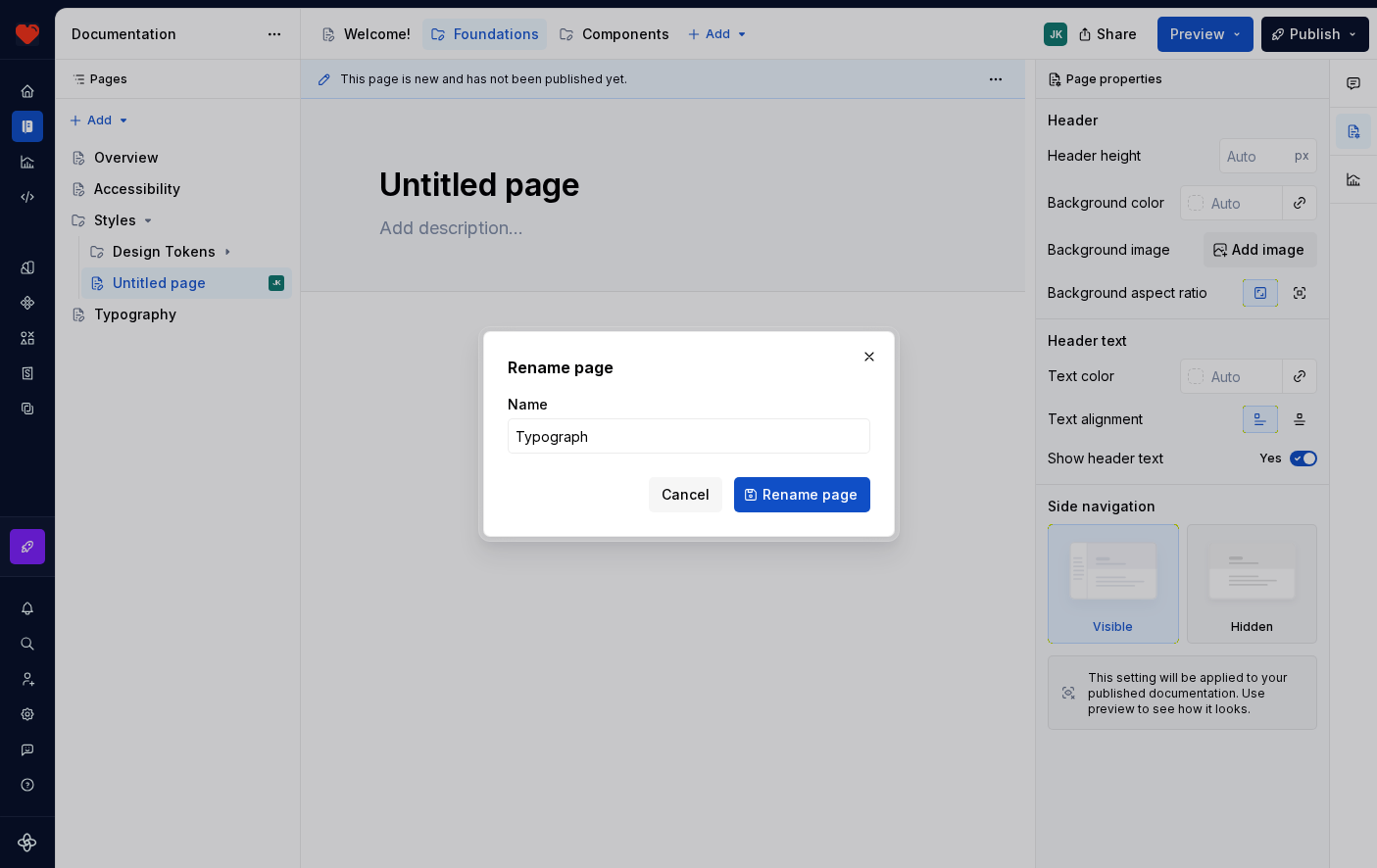 type on "Typography" 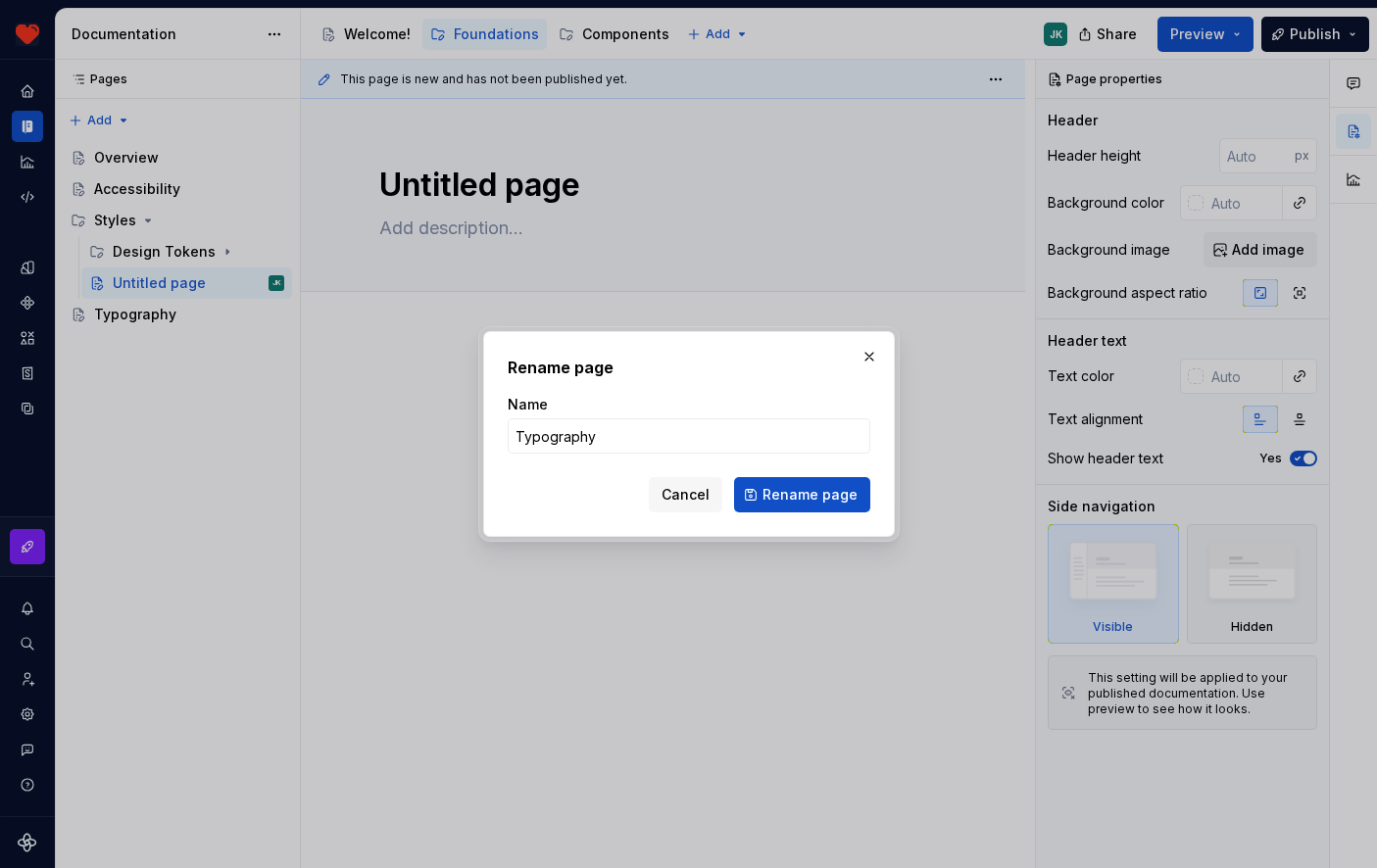 click on "Rename page" at bounding box center [802, 495] 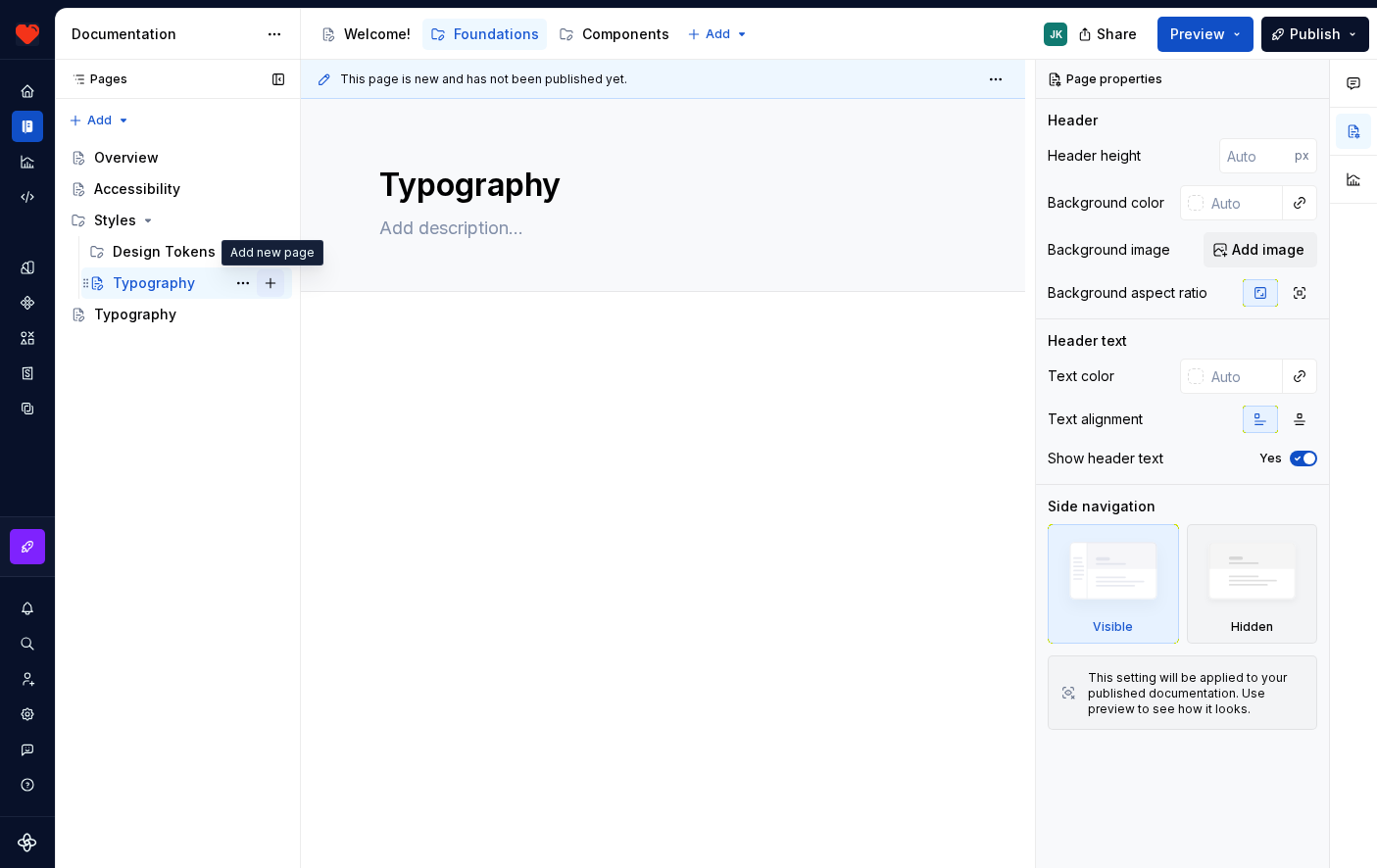 click at bounding box center (270, 283) 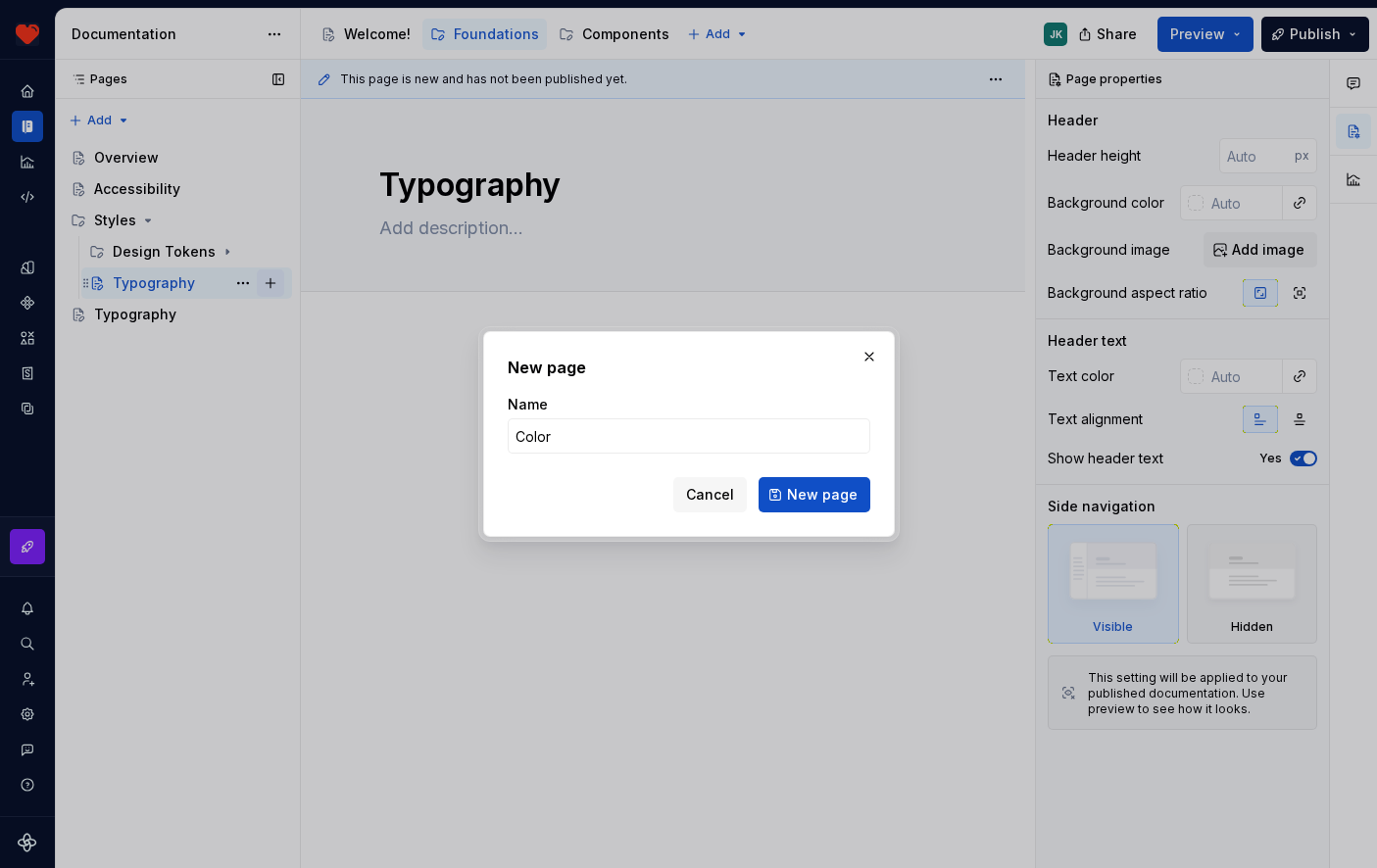 type on "Colors" 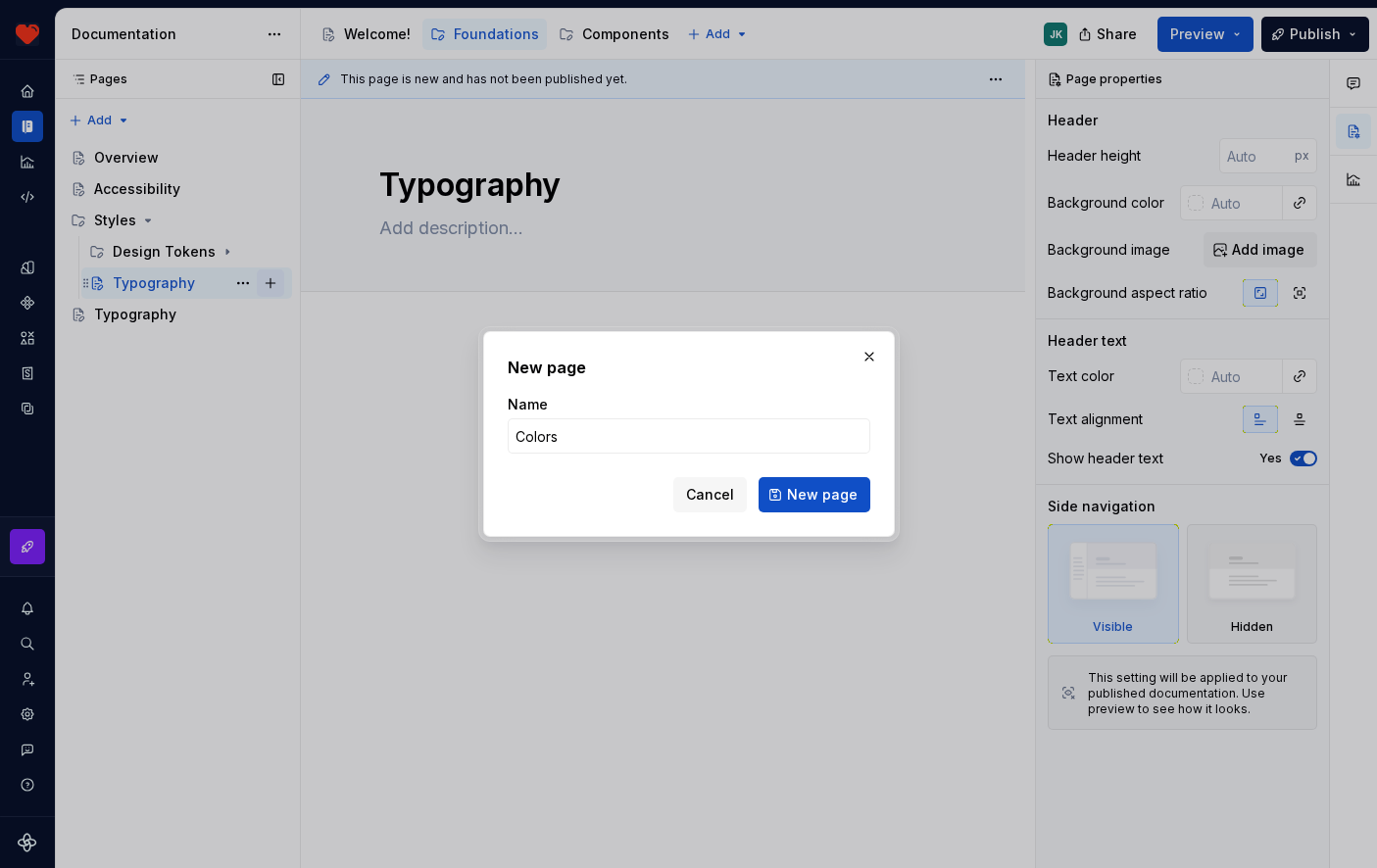 click on "New page" at bounding box center (814, 495) 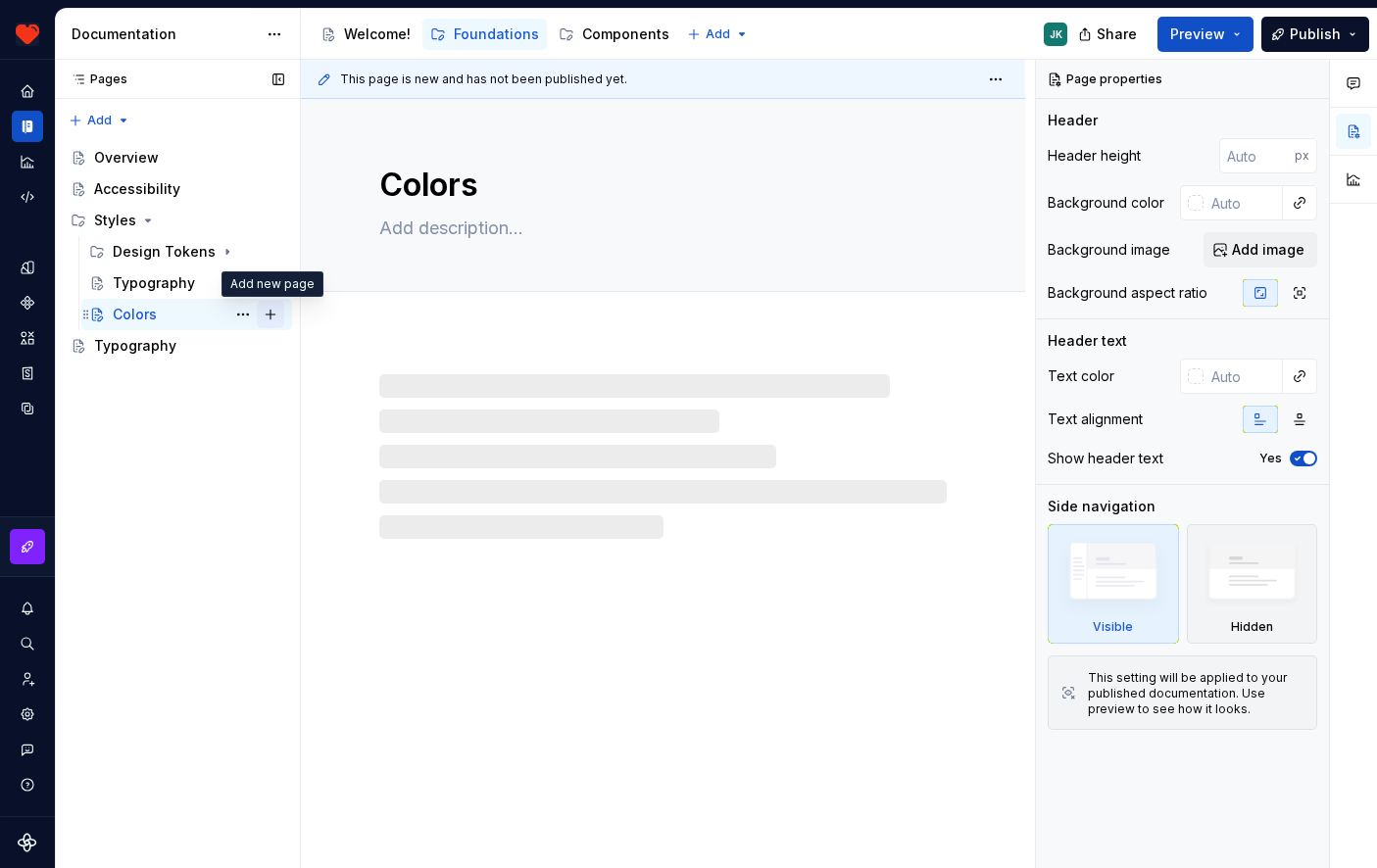 click at bounding box center (270, 314) 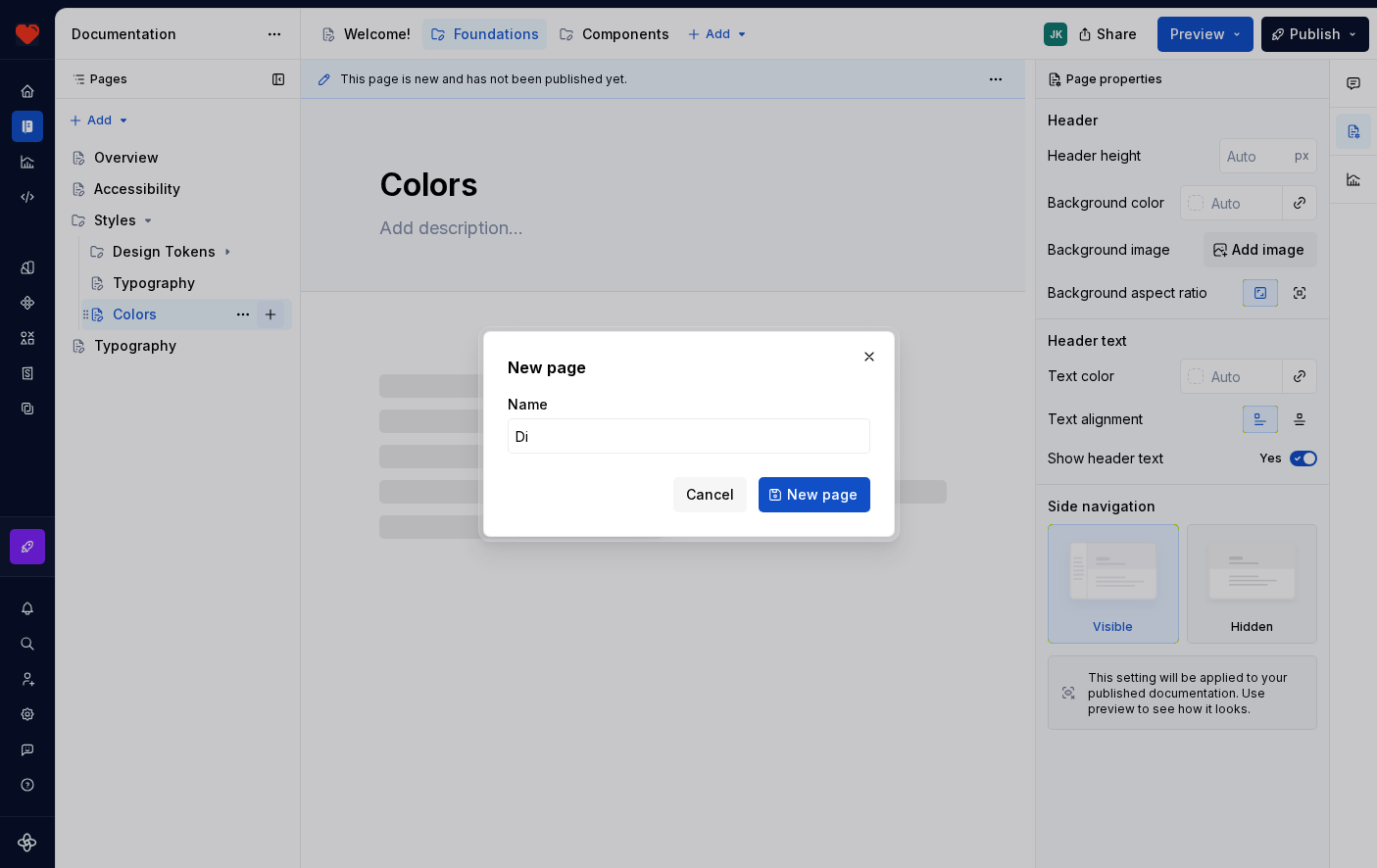 type on "Dim" 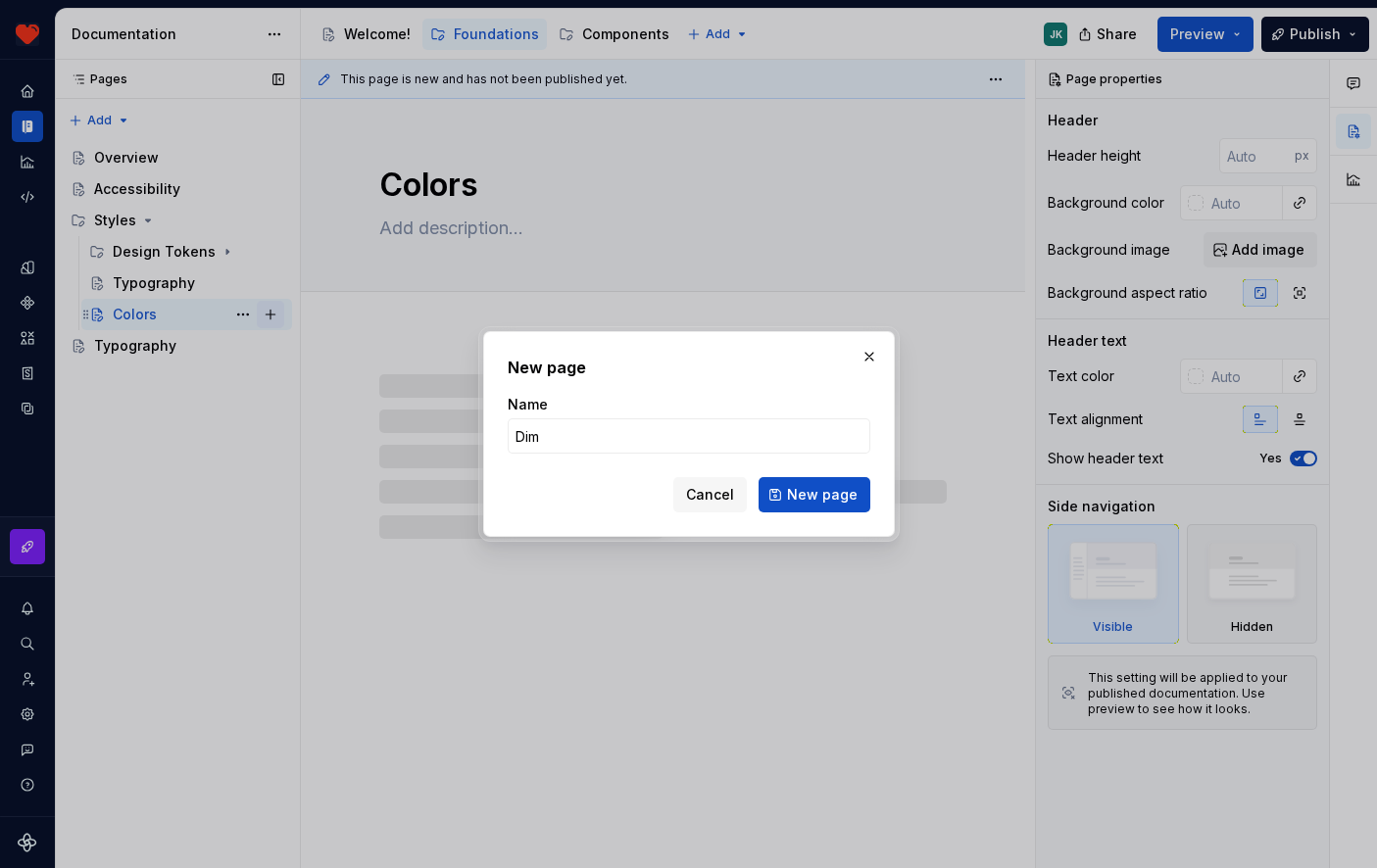 type on "*" 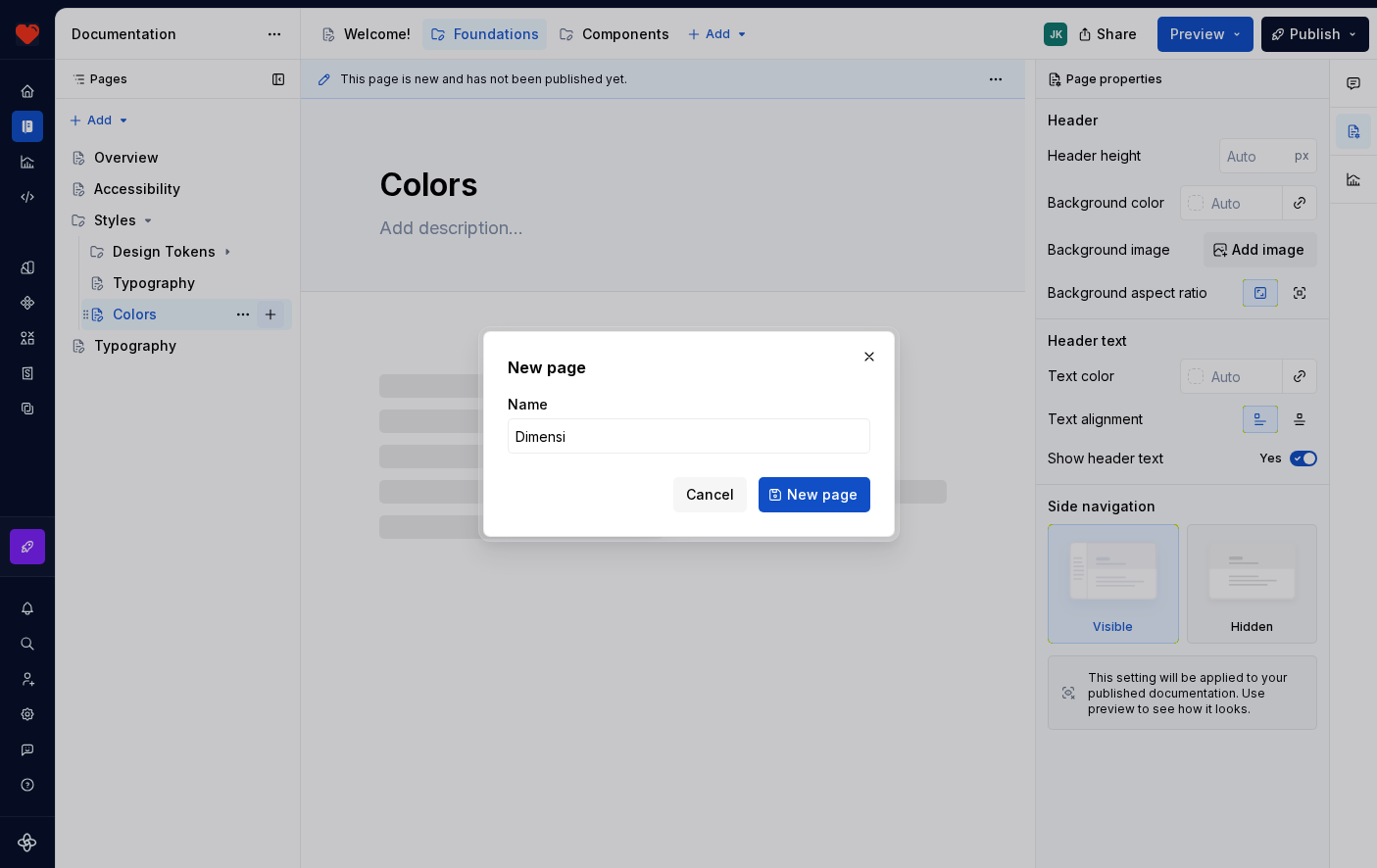 type on "Dimensio" 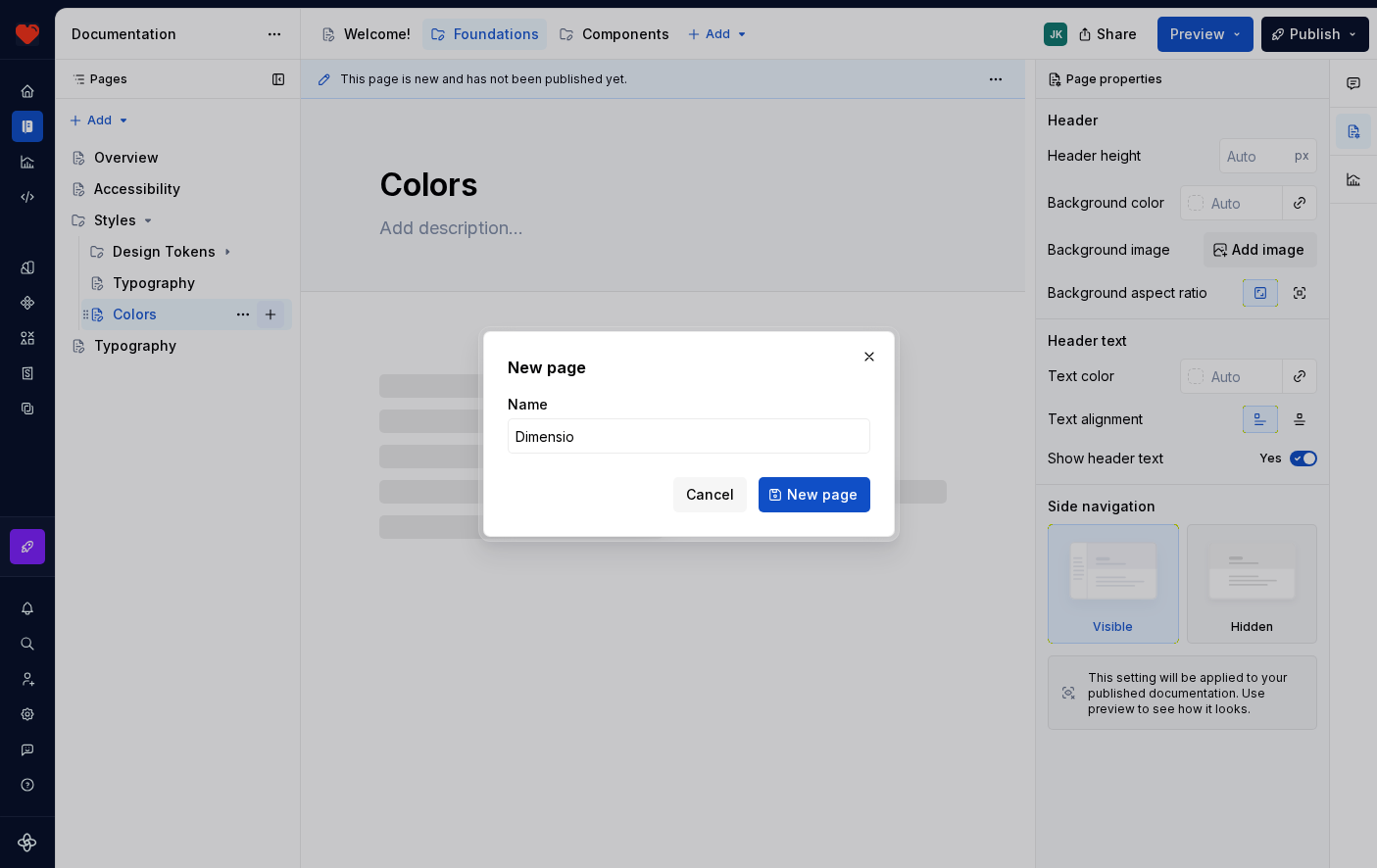 type on "*" 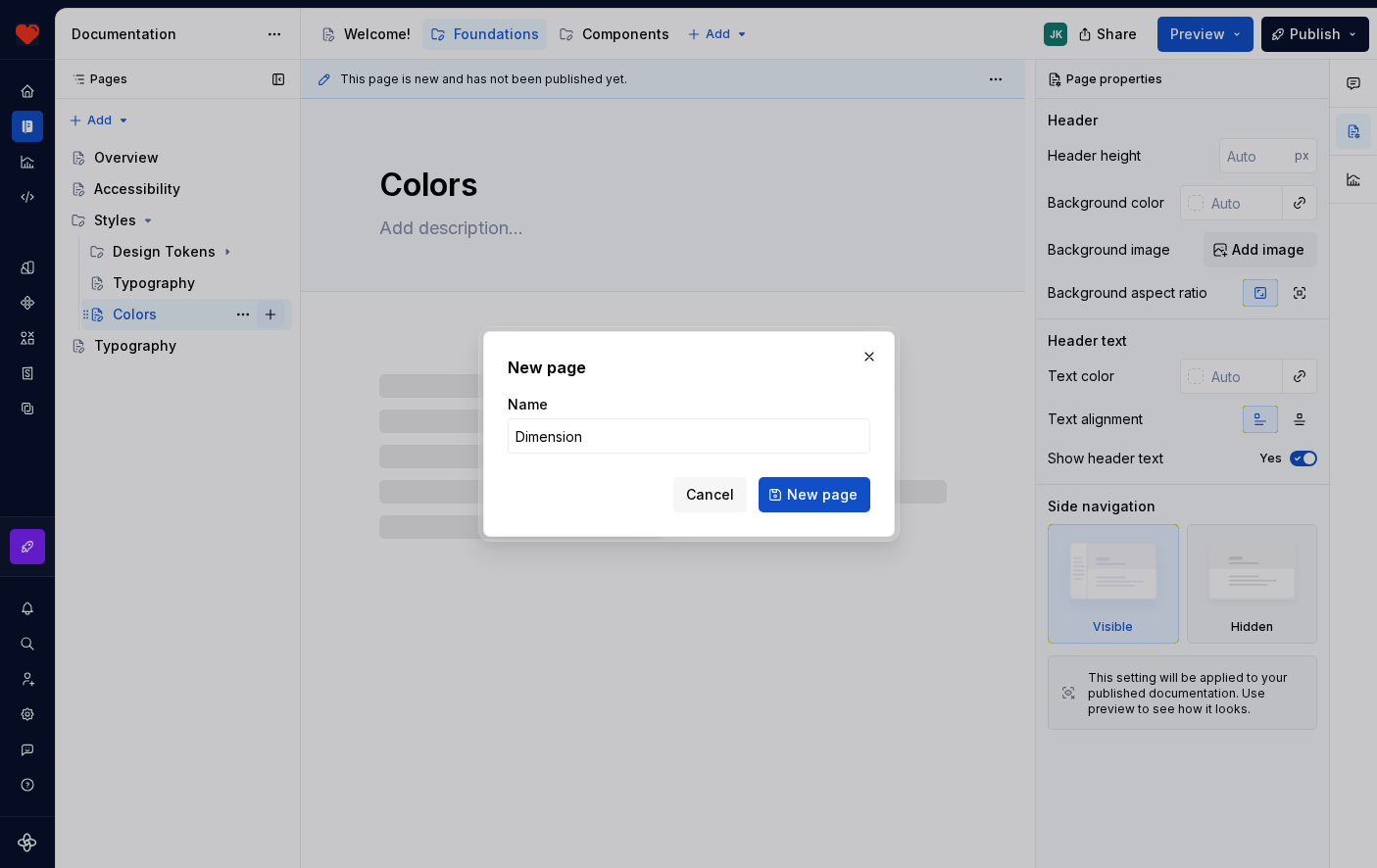 type on "Dimensions" 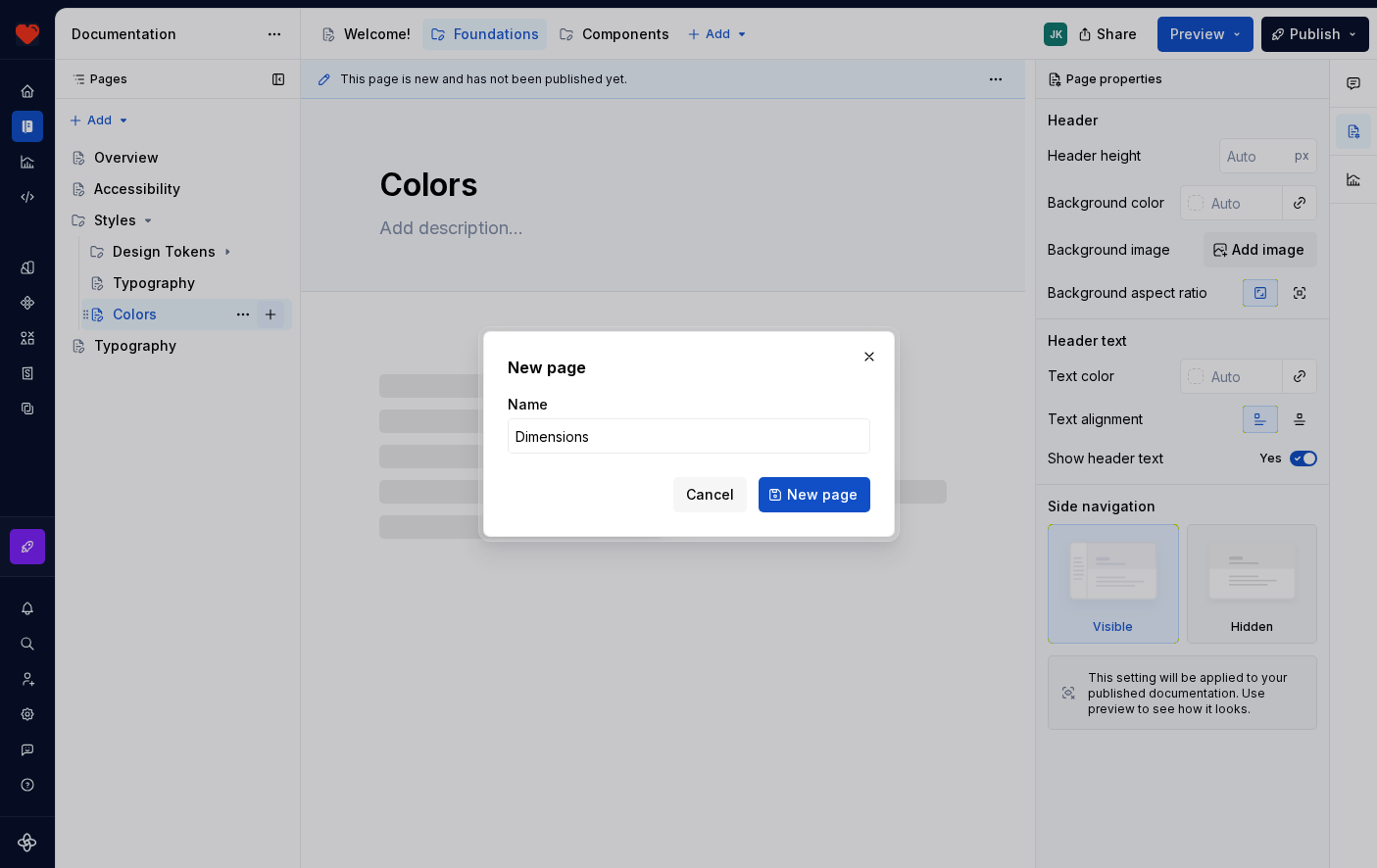 click on "New page" at bounding box center (814, 495) 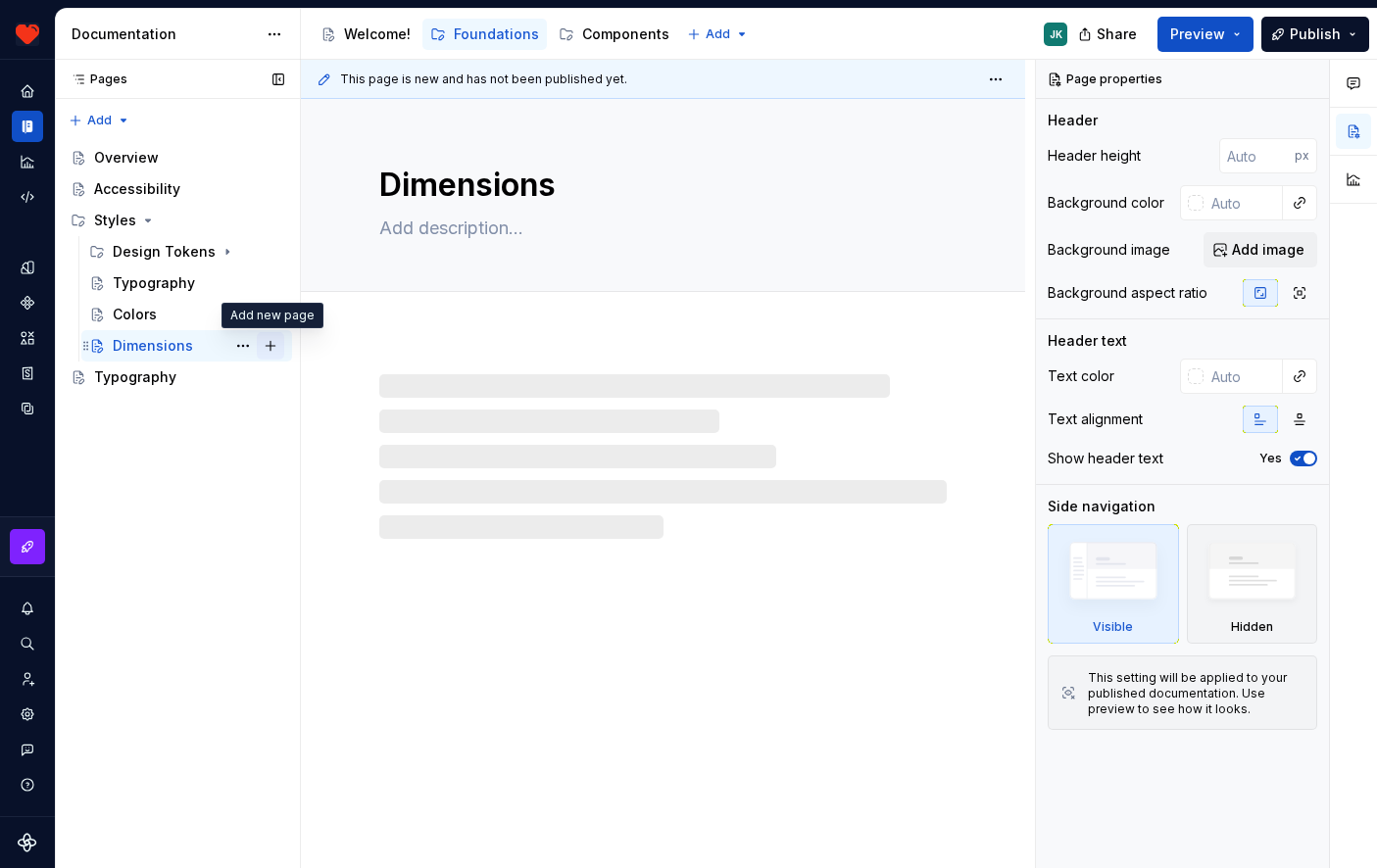 click at bounding box center [270, 346] 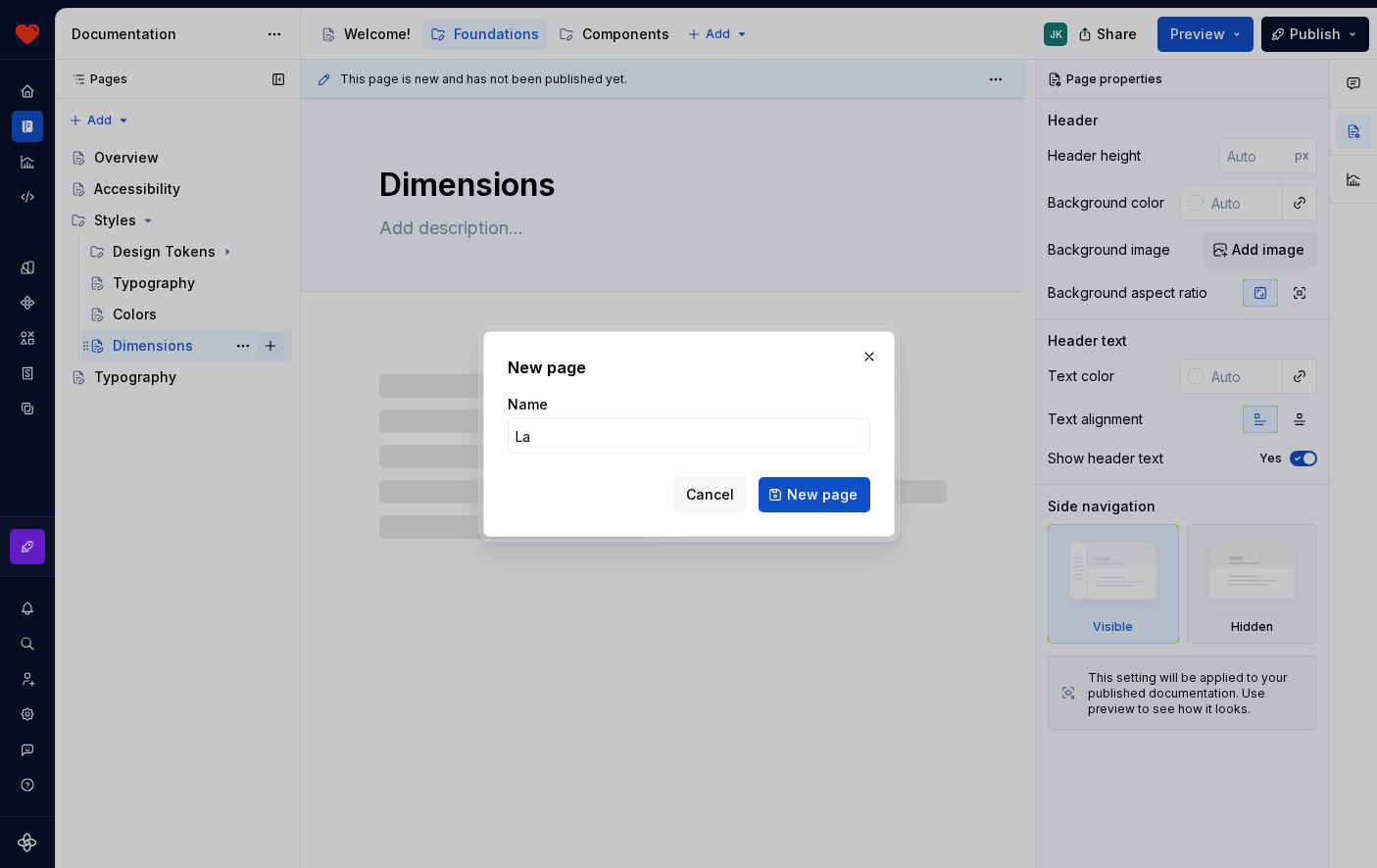 type on "Lay" 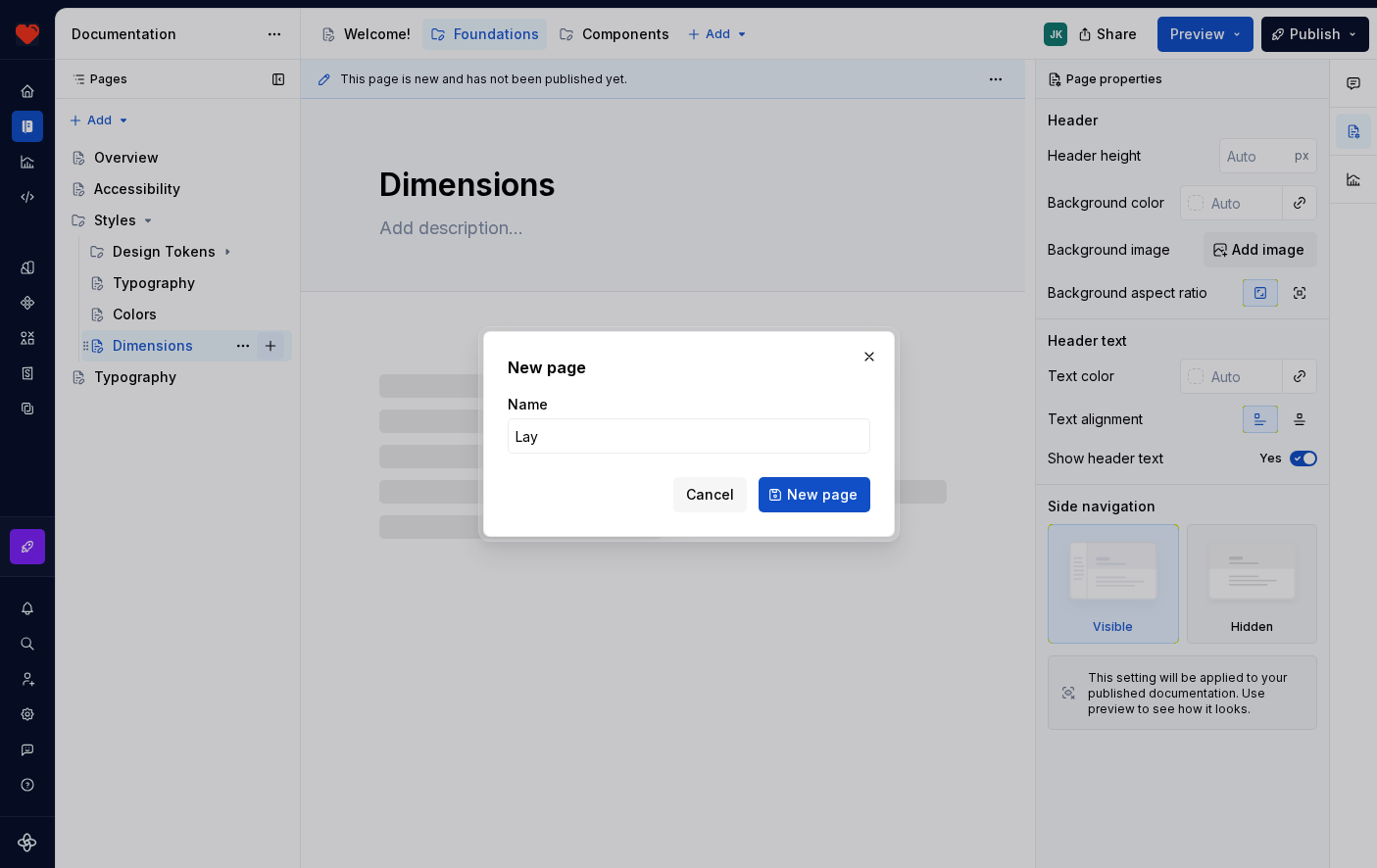 type on "*" 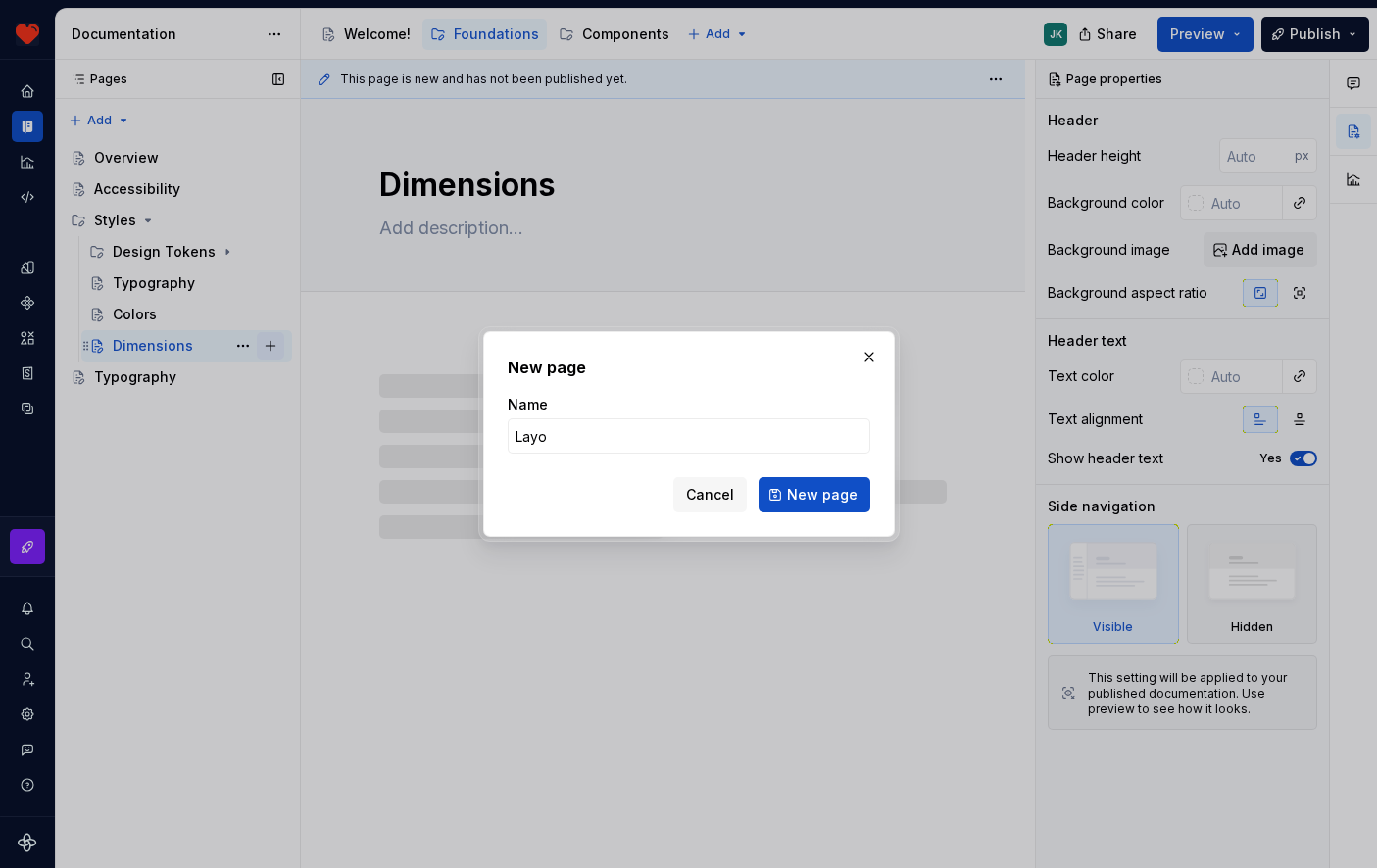 type on "Layou" 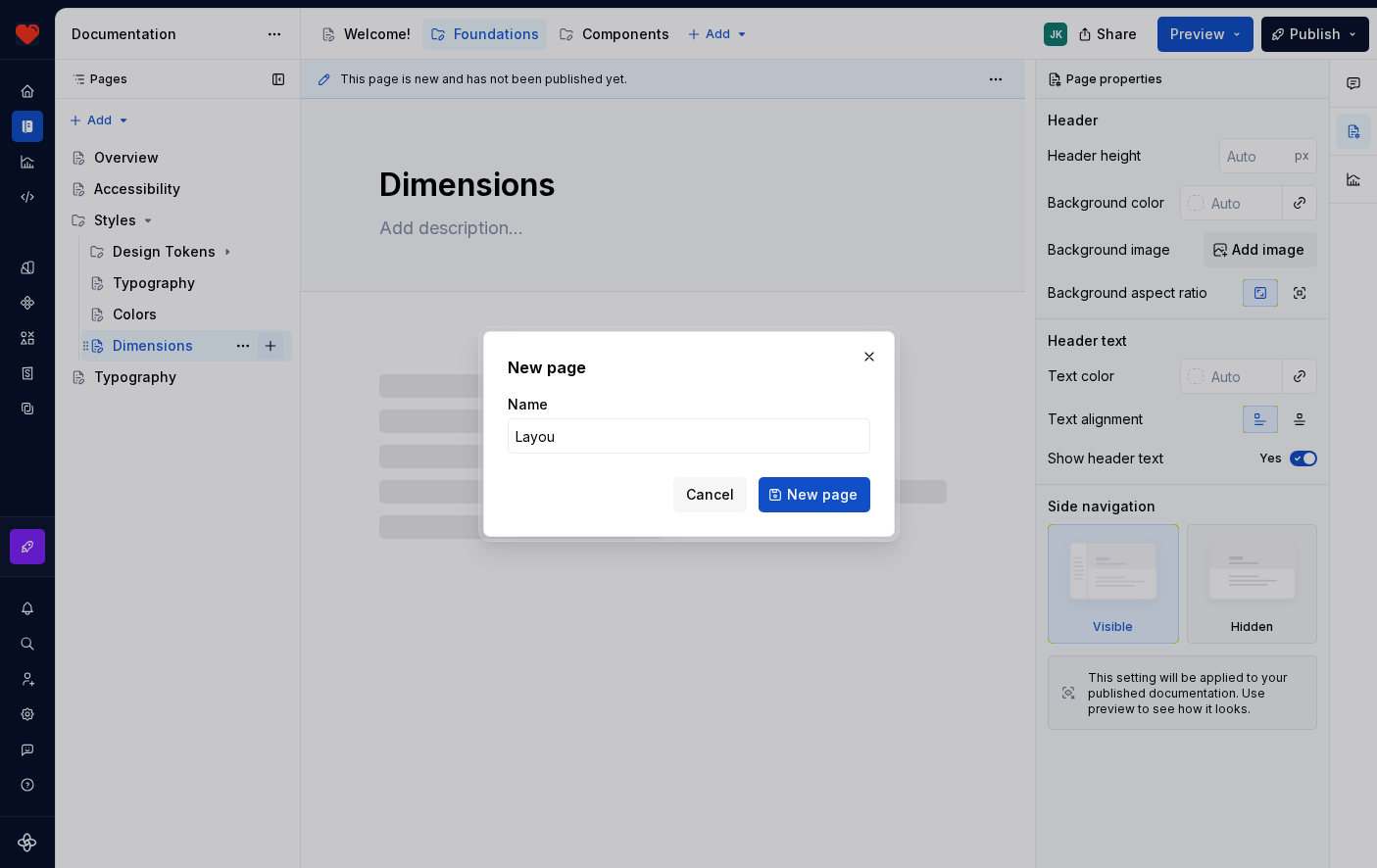 type on "*" 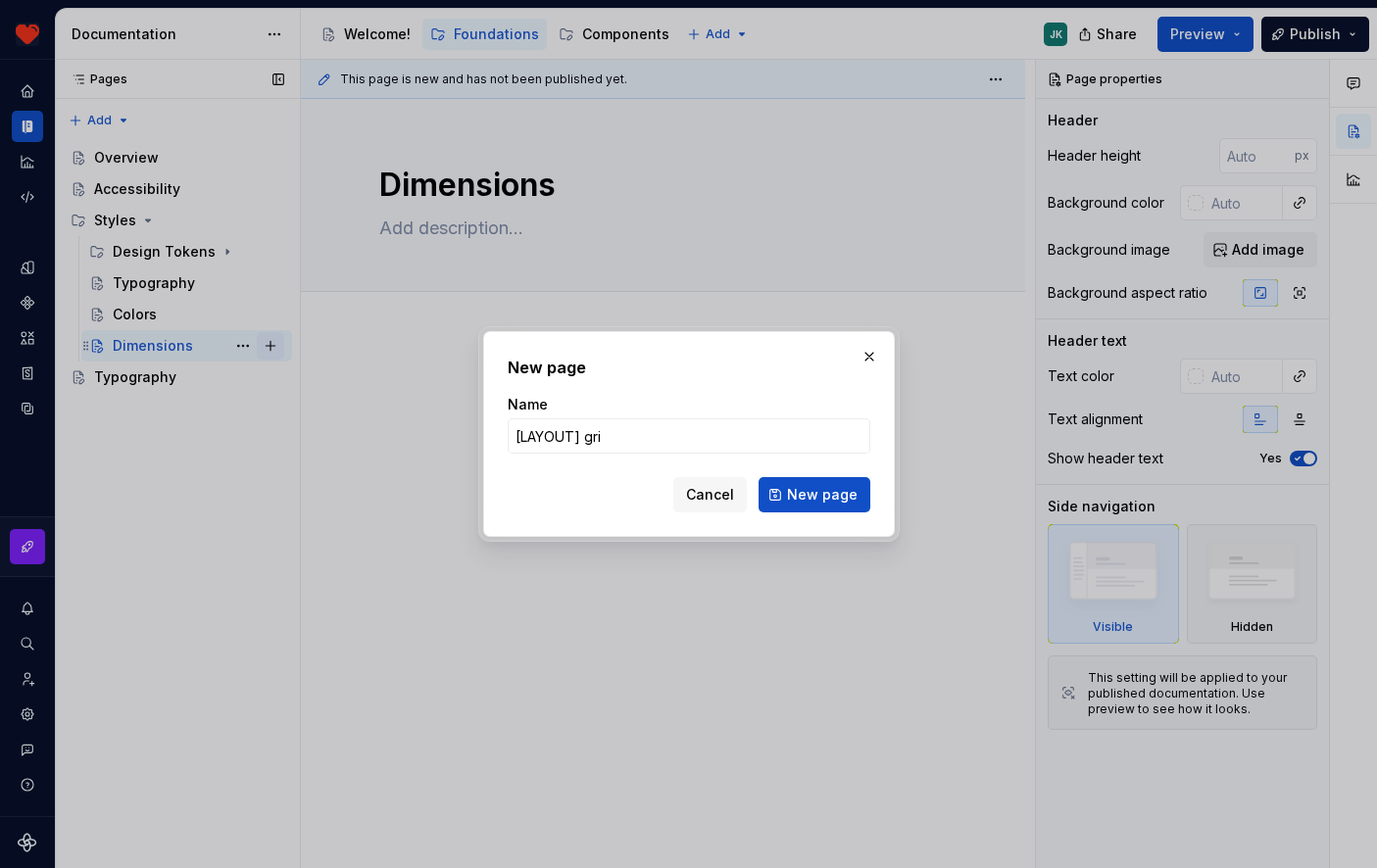 type on "Layout grid" 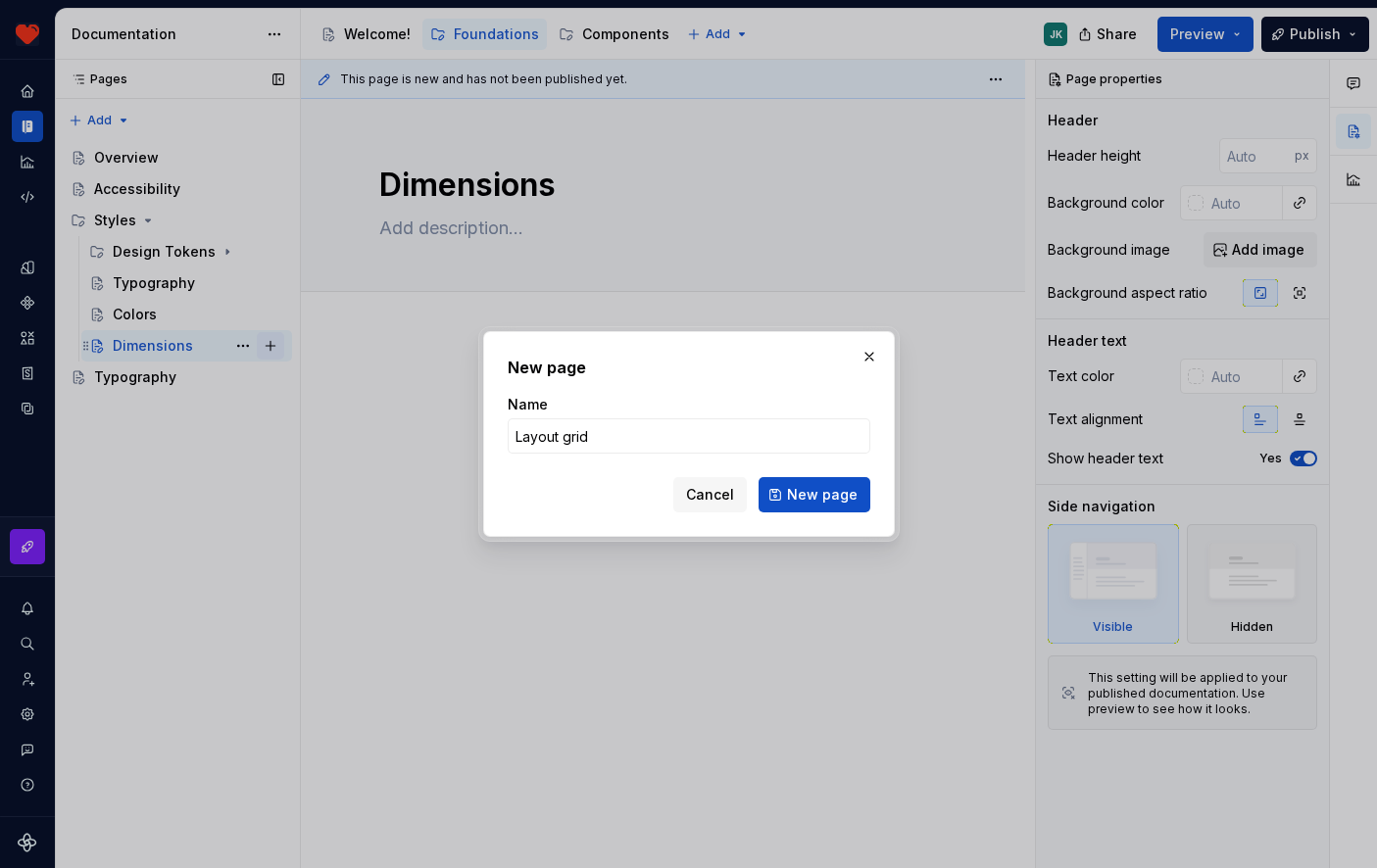 click on "New page" at bounding box center [814, 495] 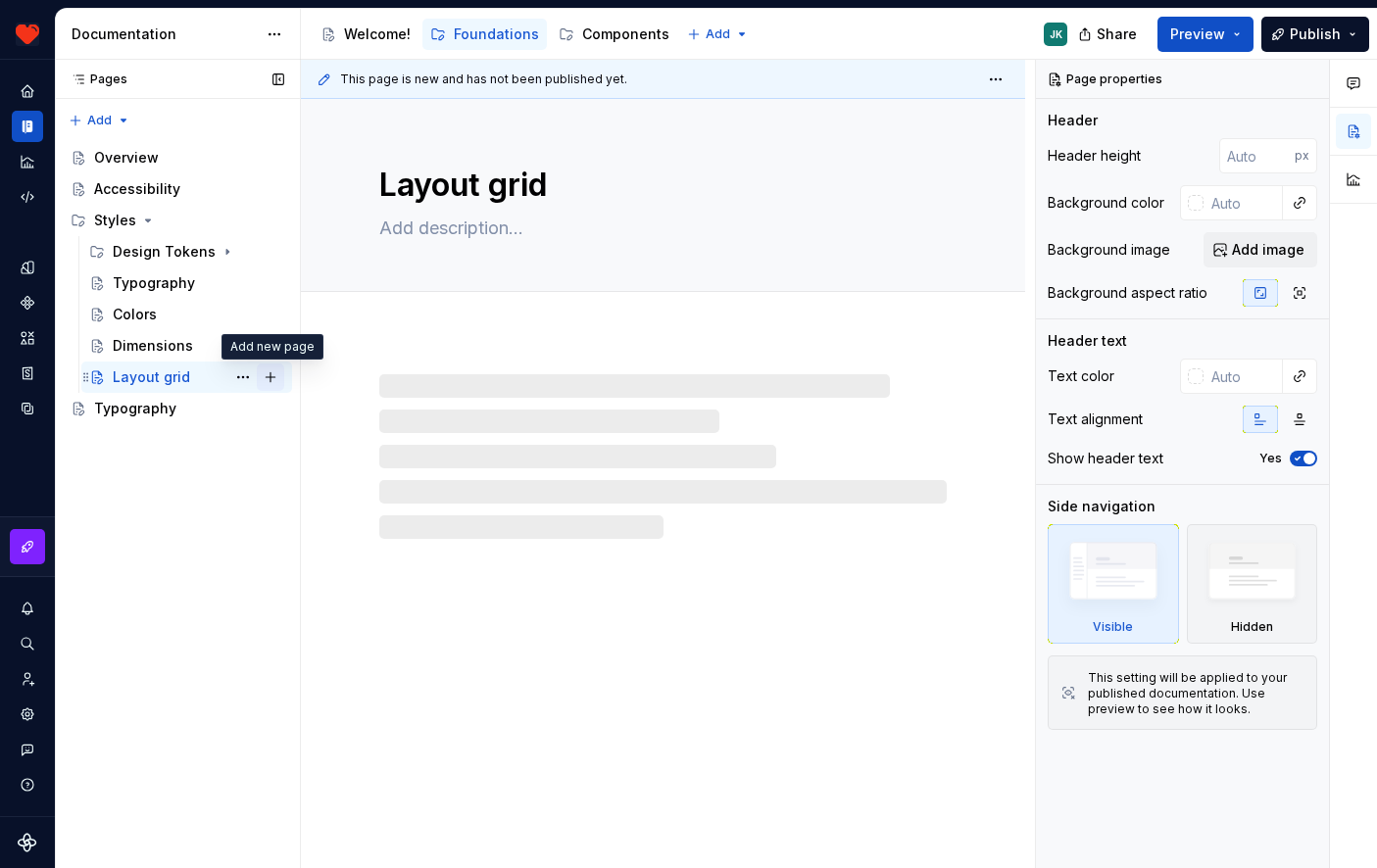 click at bounding box center [270, 377] 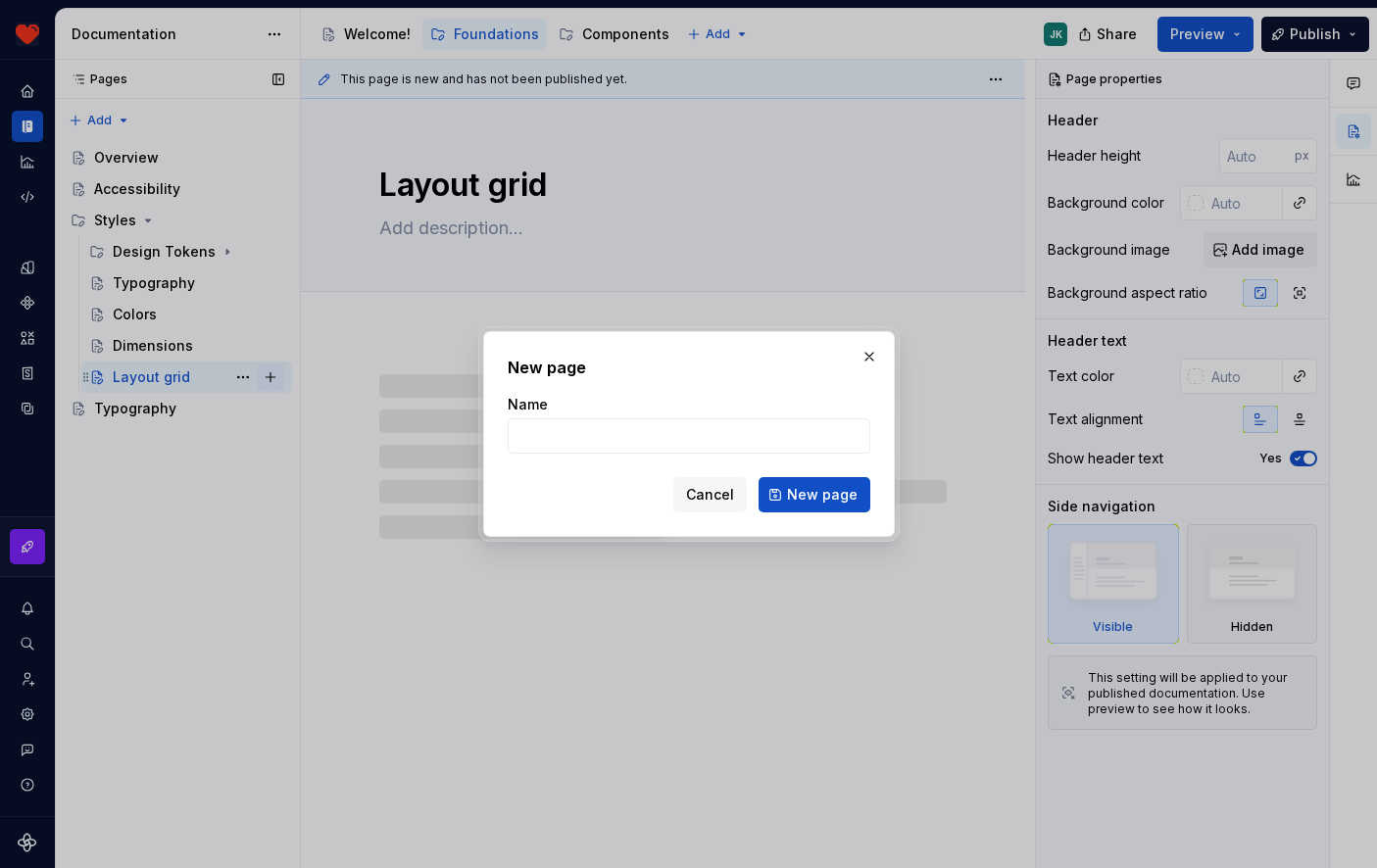 type on "C" 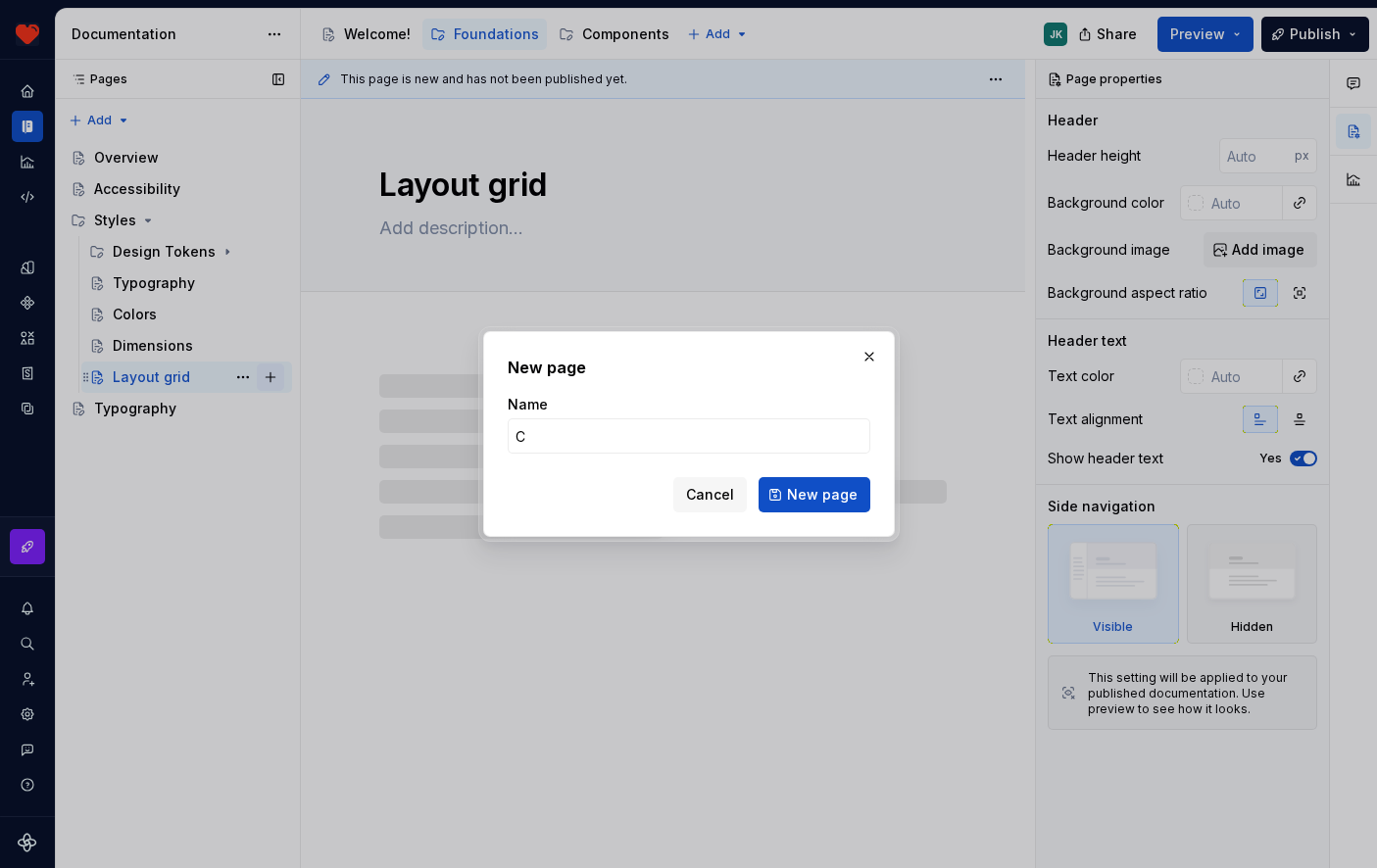 type on "*" 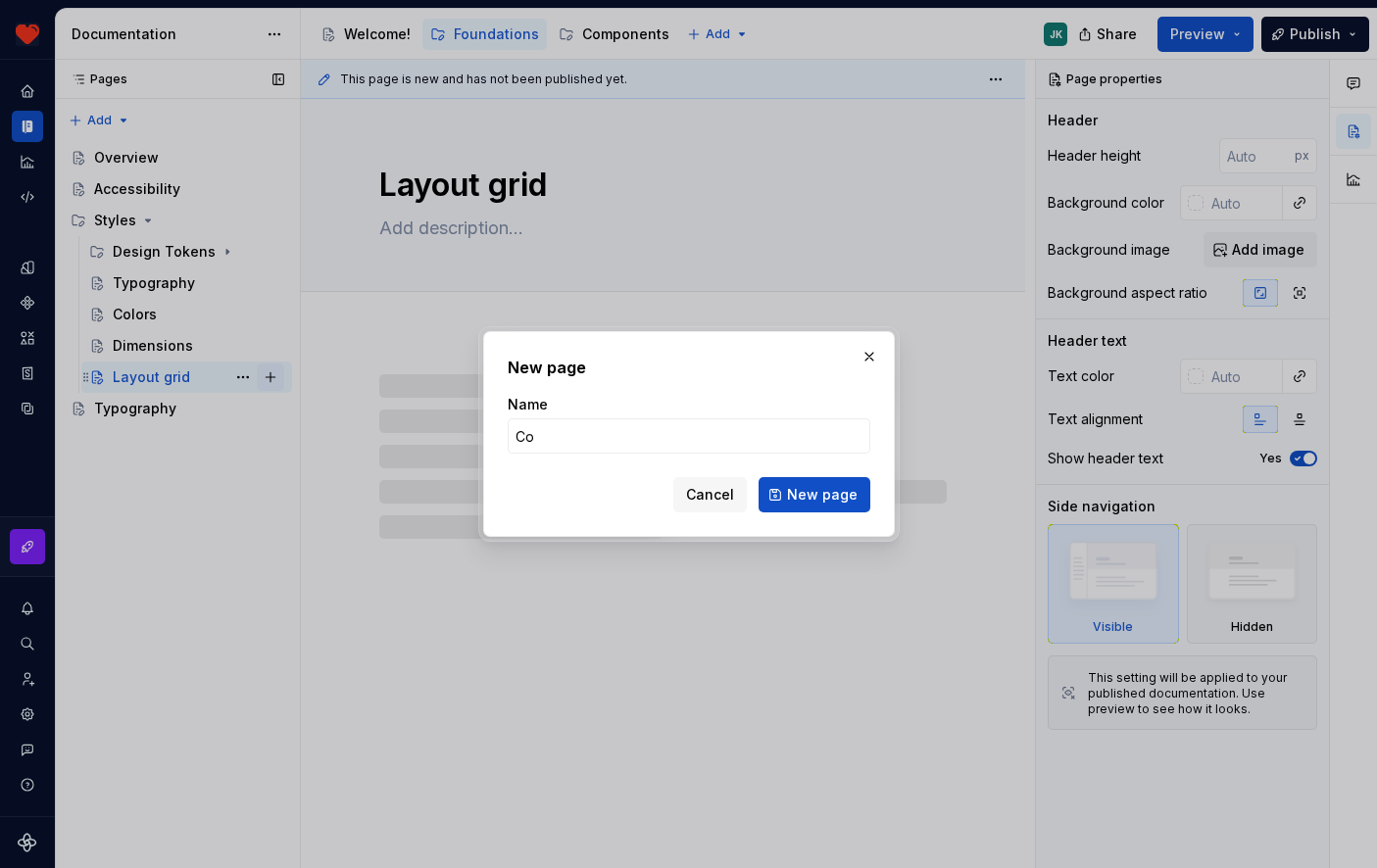 type on "Cor" 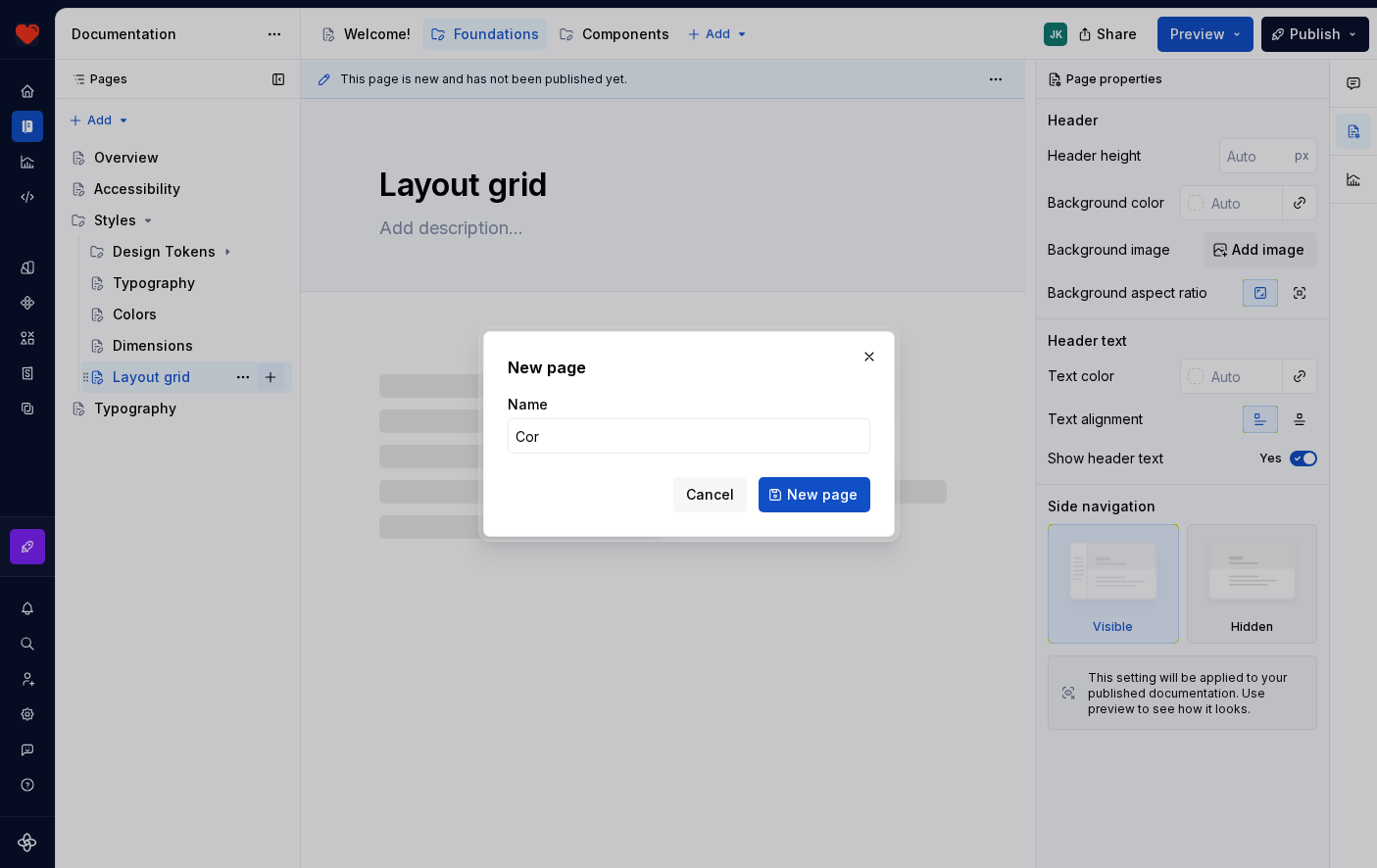 type on "*" 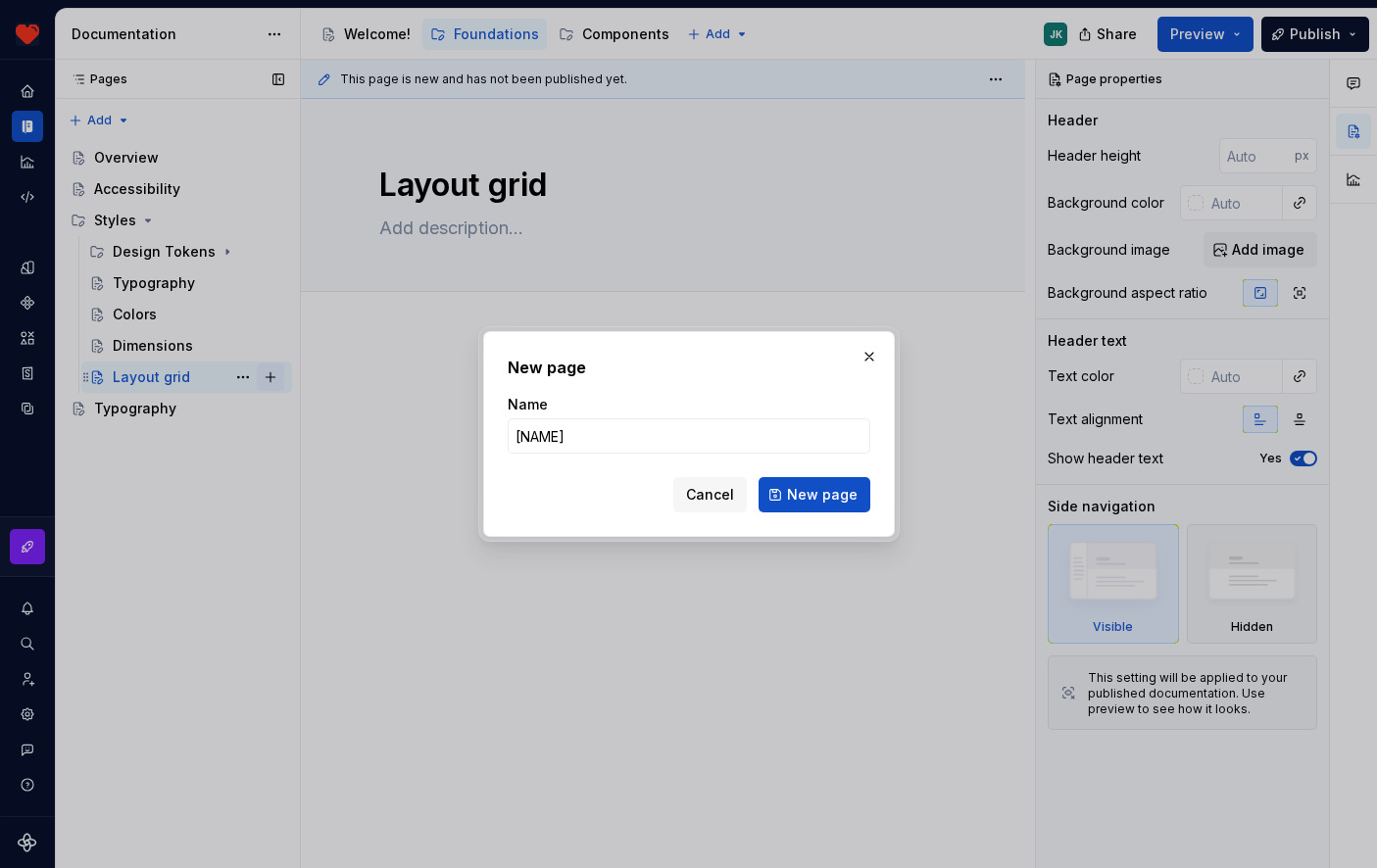 type on "Corner" 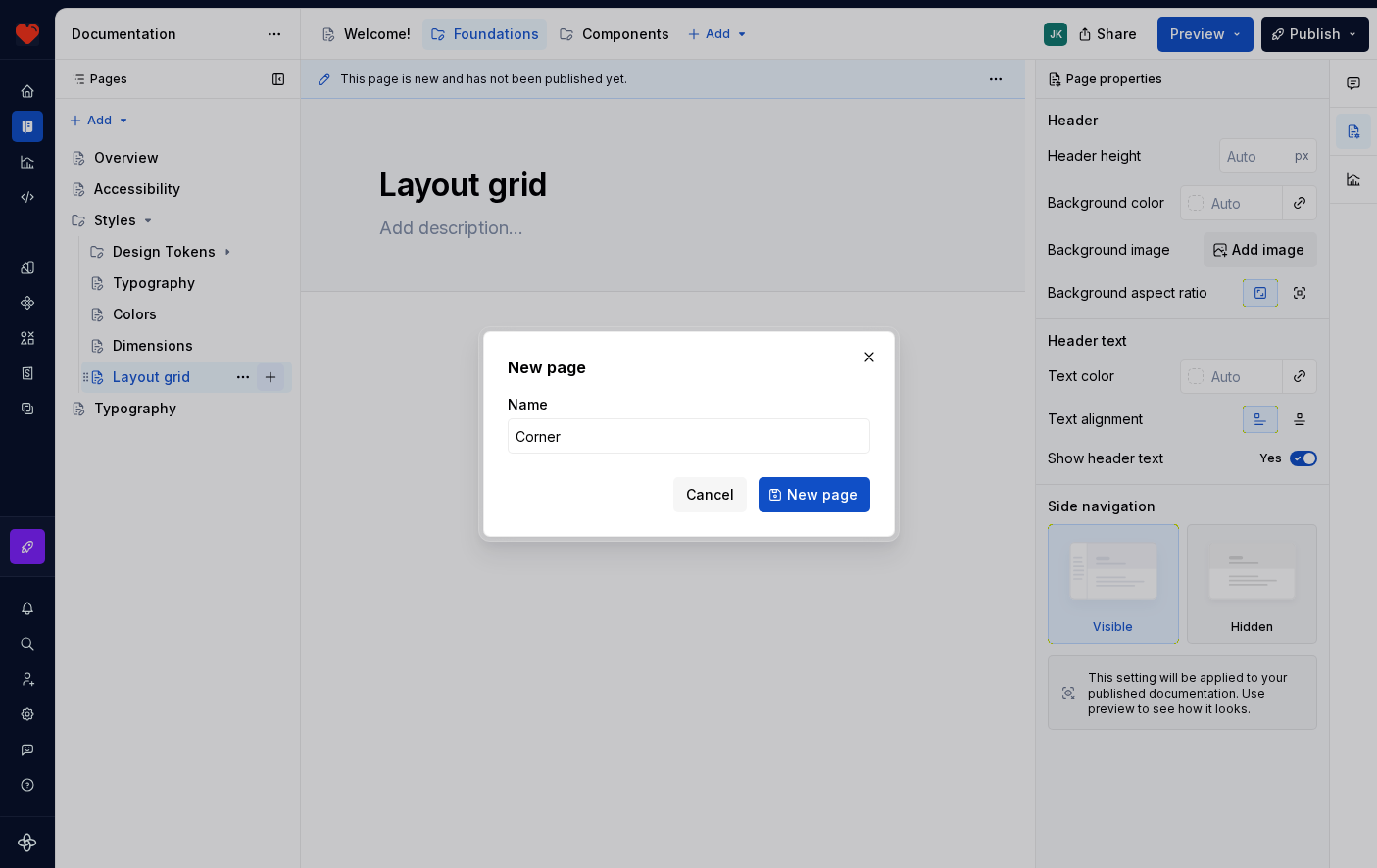 type on "*" 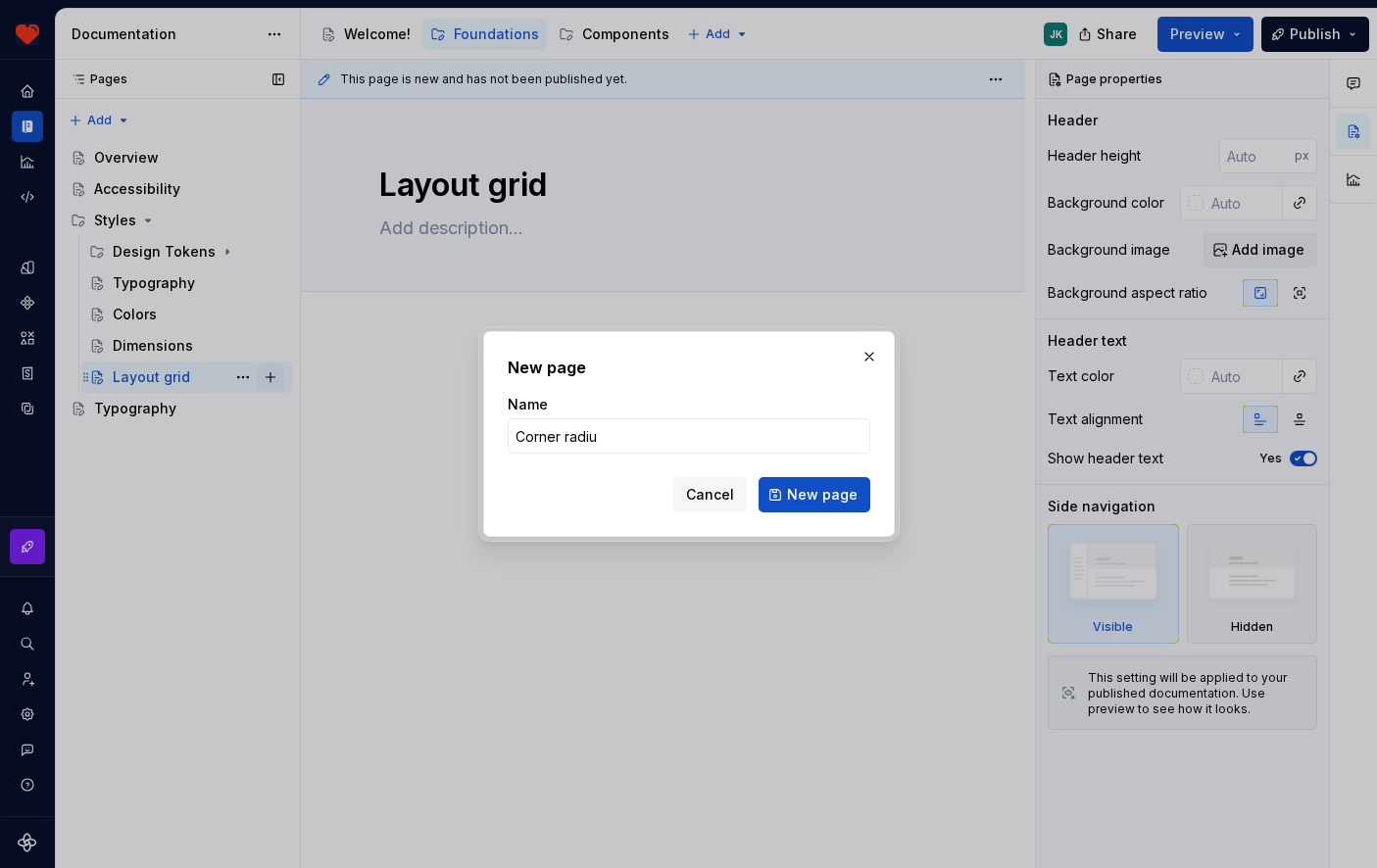 type on "Corner radius" 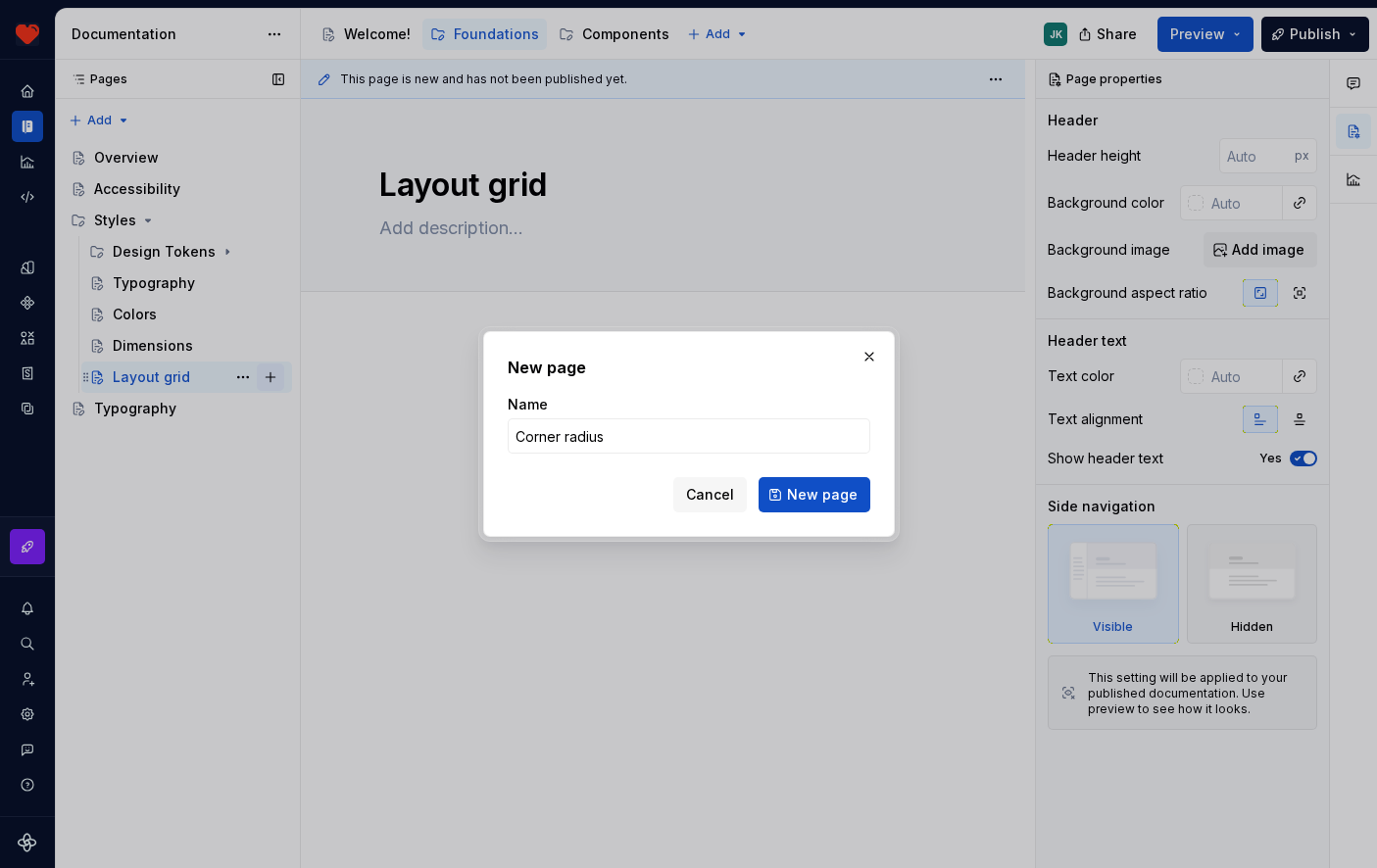 click on "New page" at bounding box center (814, 495) 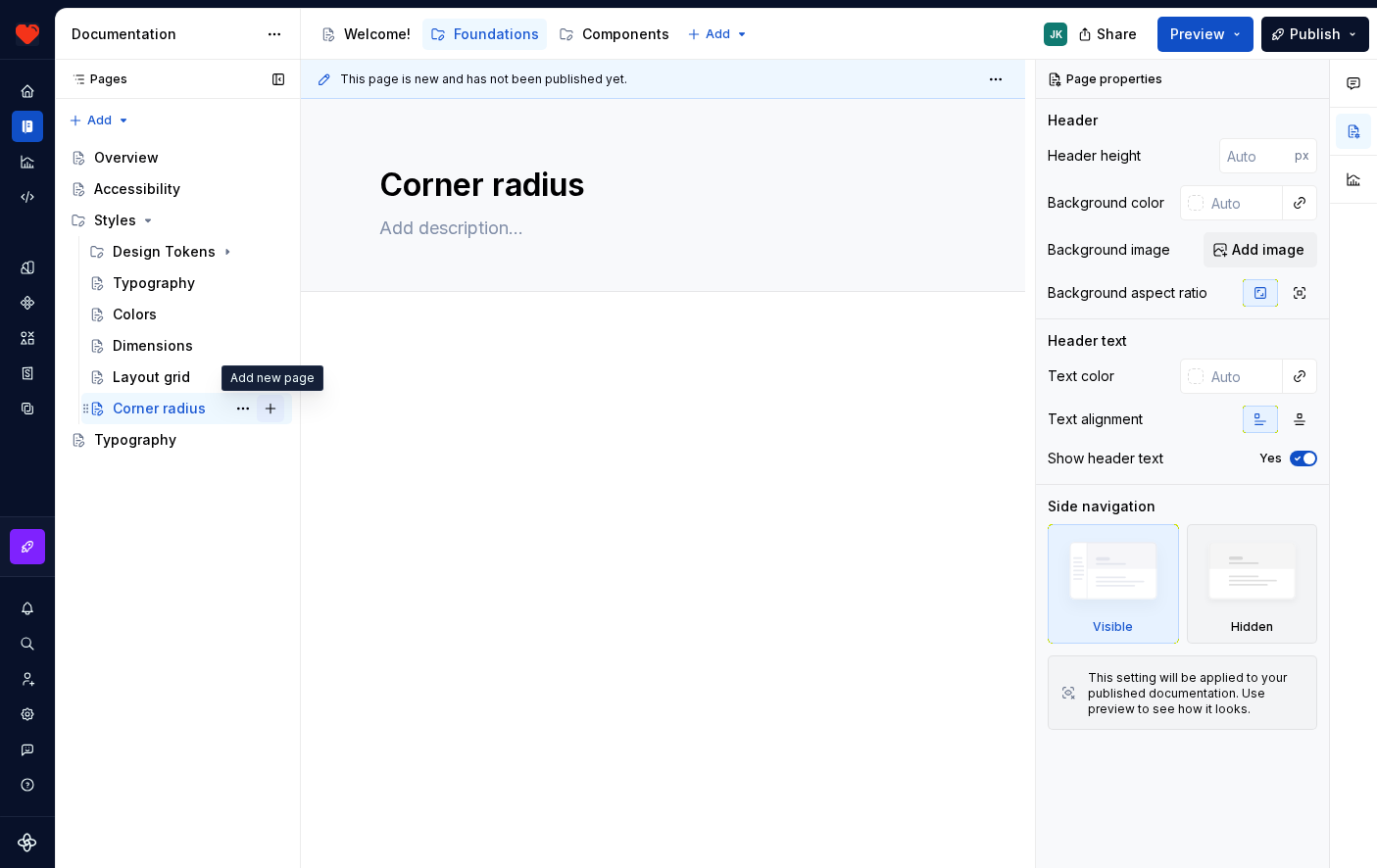 click at bounding box center [270, 409] 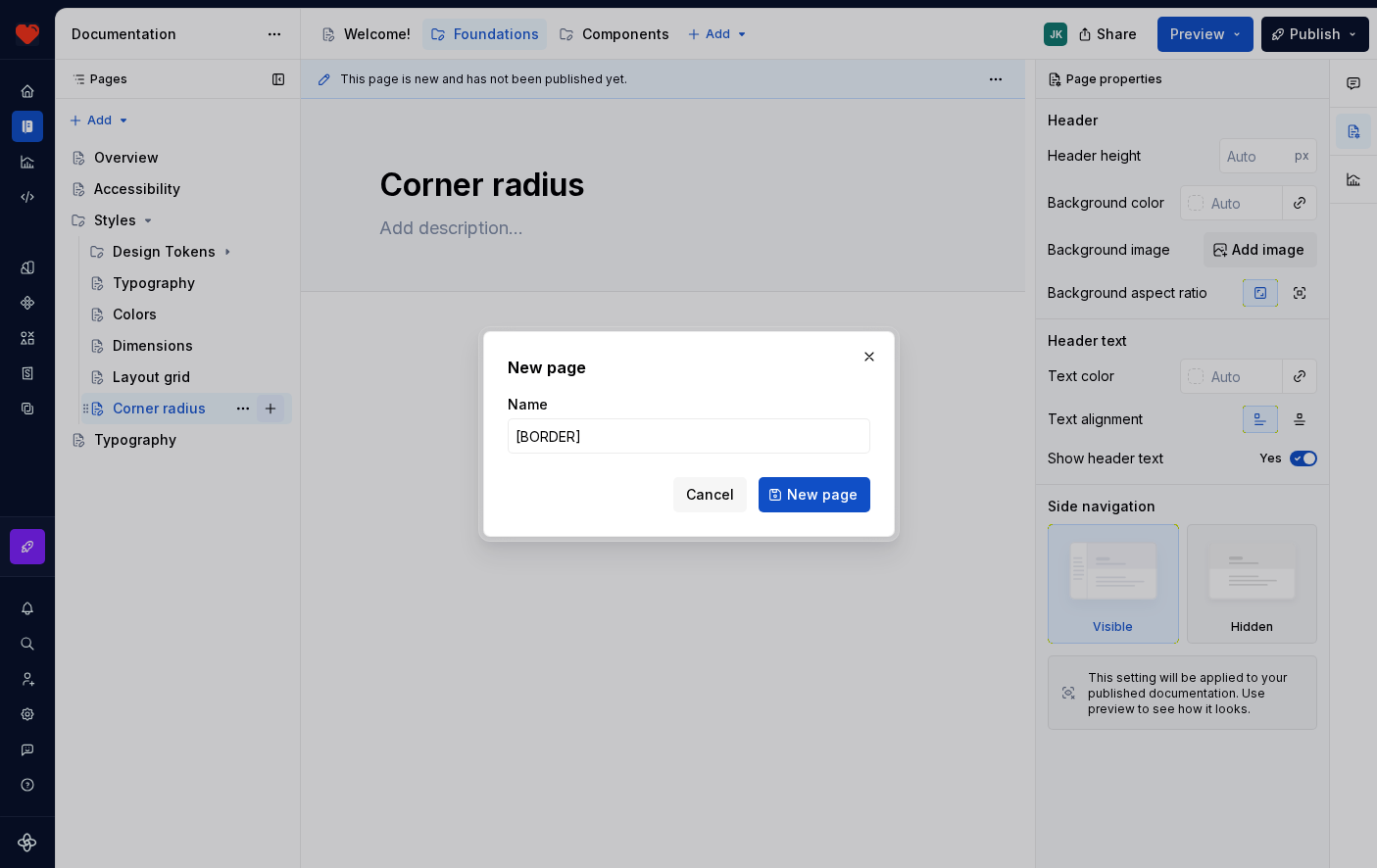 type on "Border" 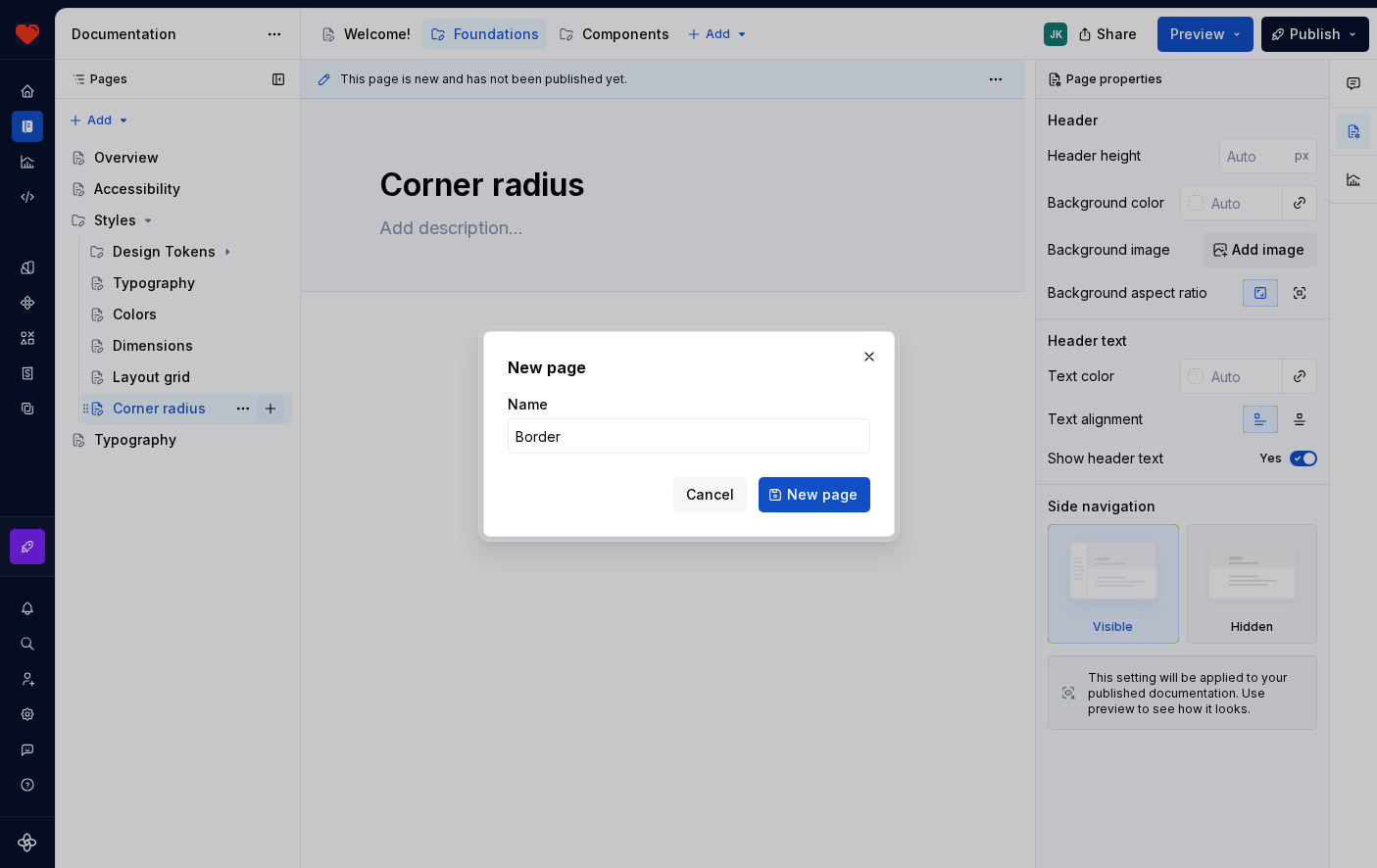 click on "New page" at bounding box center (814, 495) 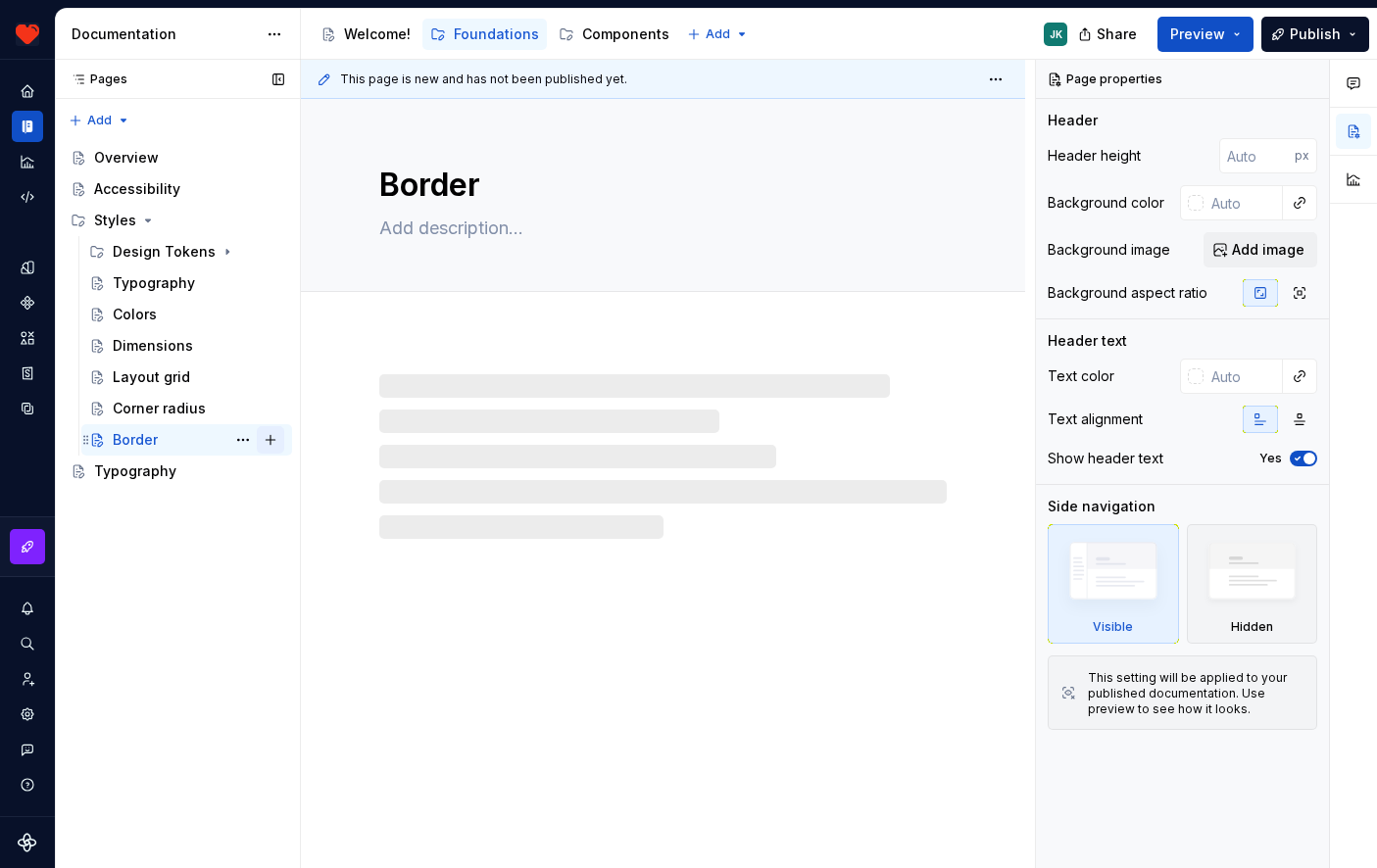 click at bounding box center (270, 440) 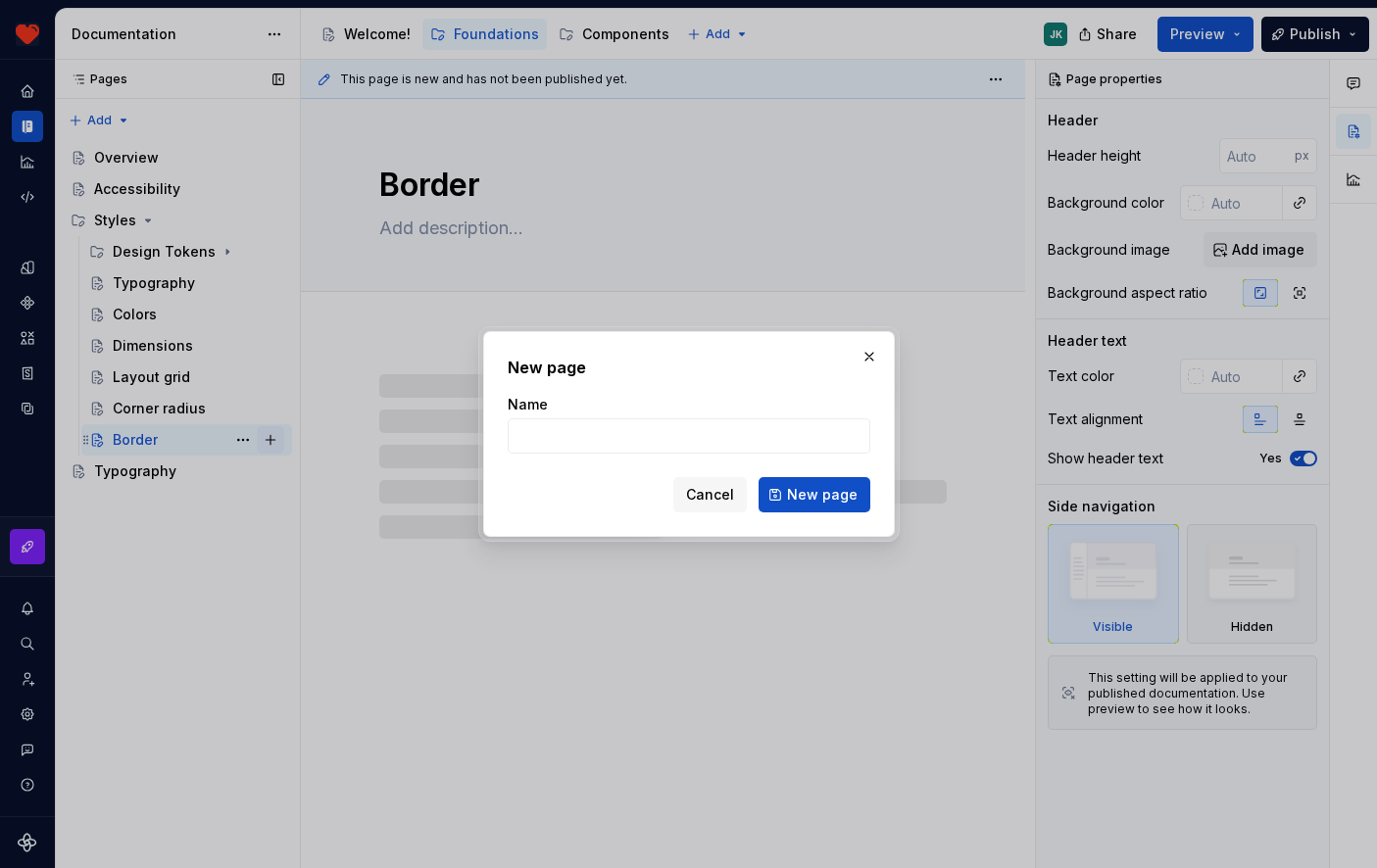 type on "*" 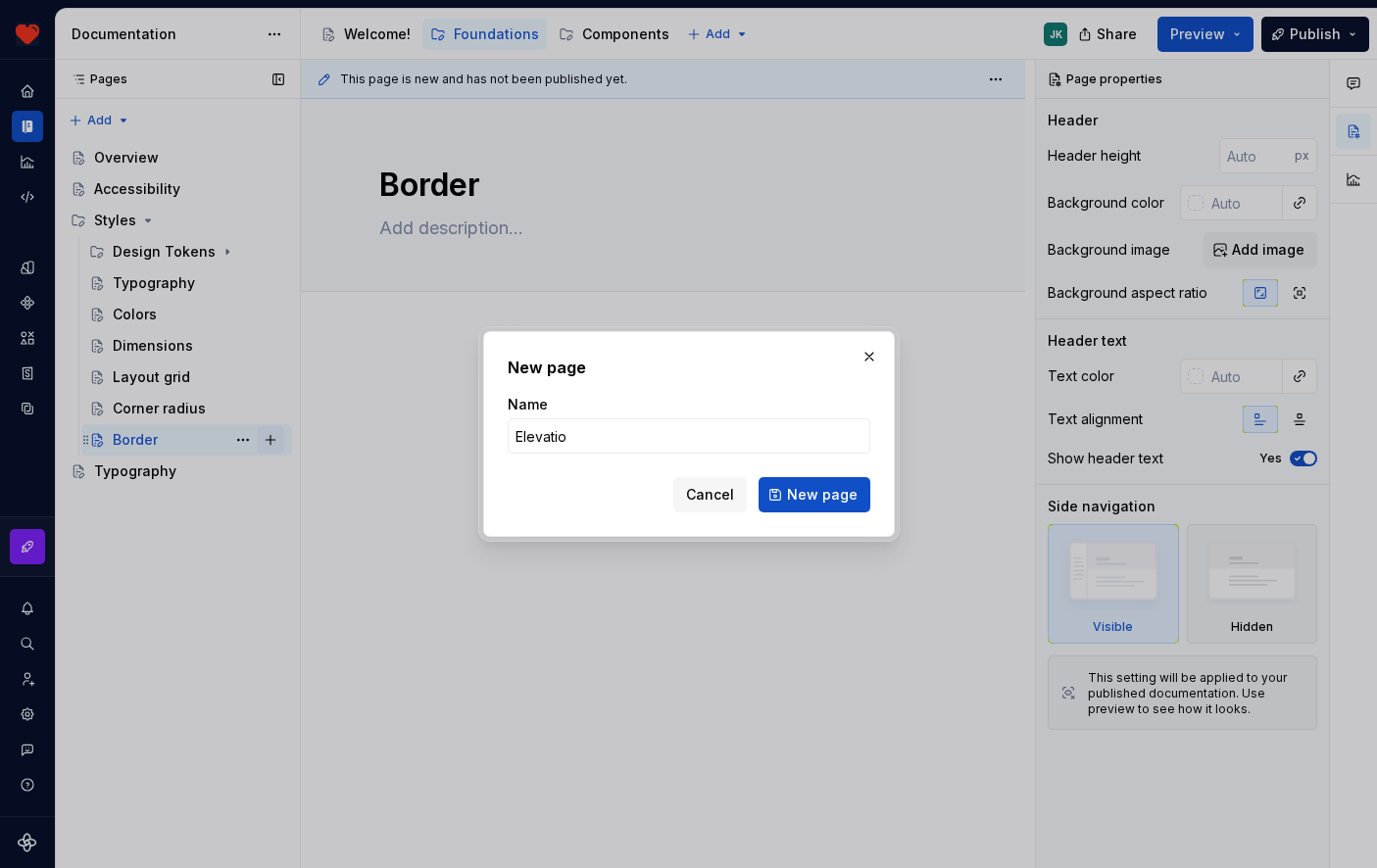 type on "Elevation" 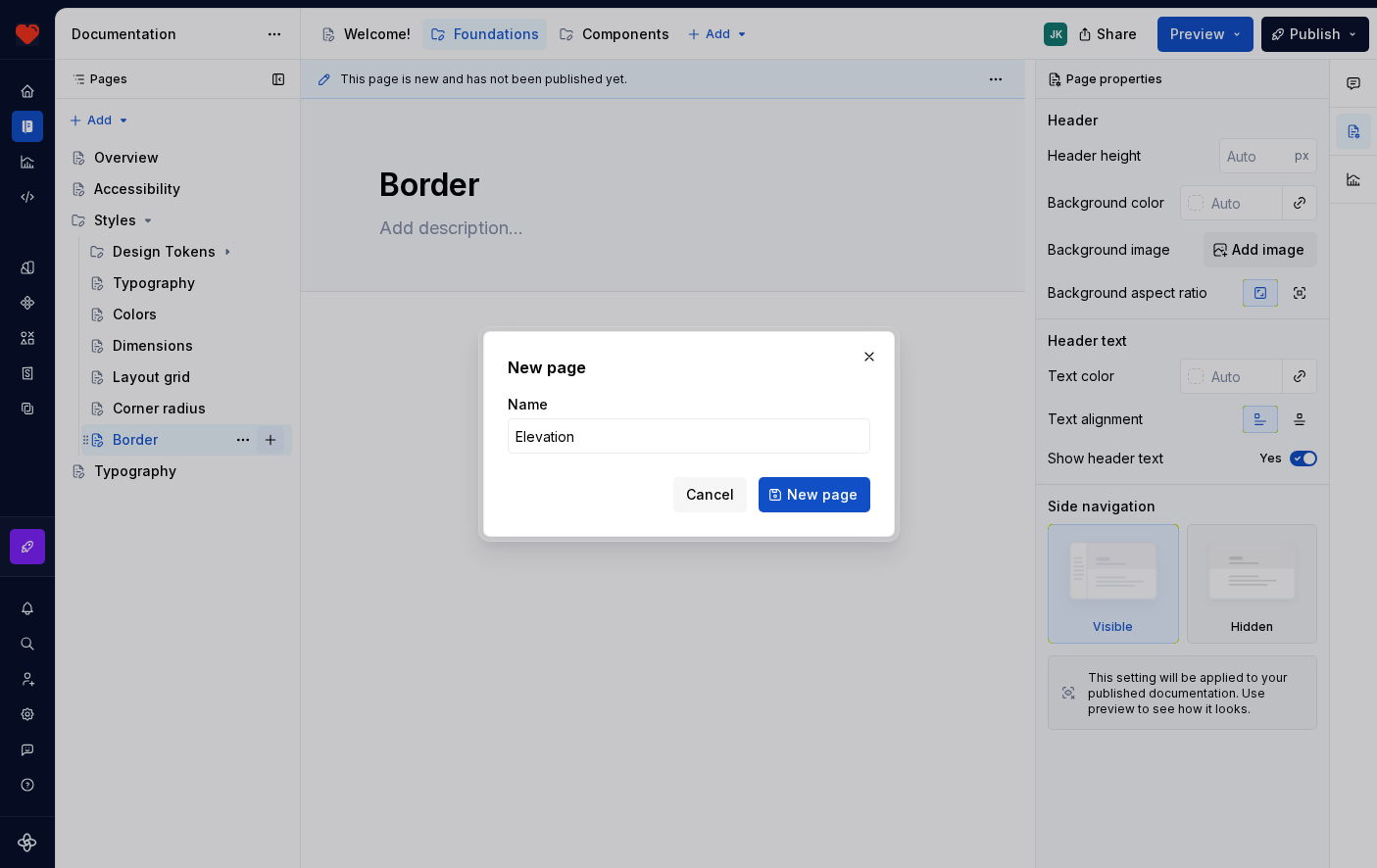 click on "New page" at bounding box center [814, 495] 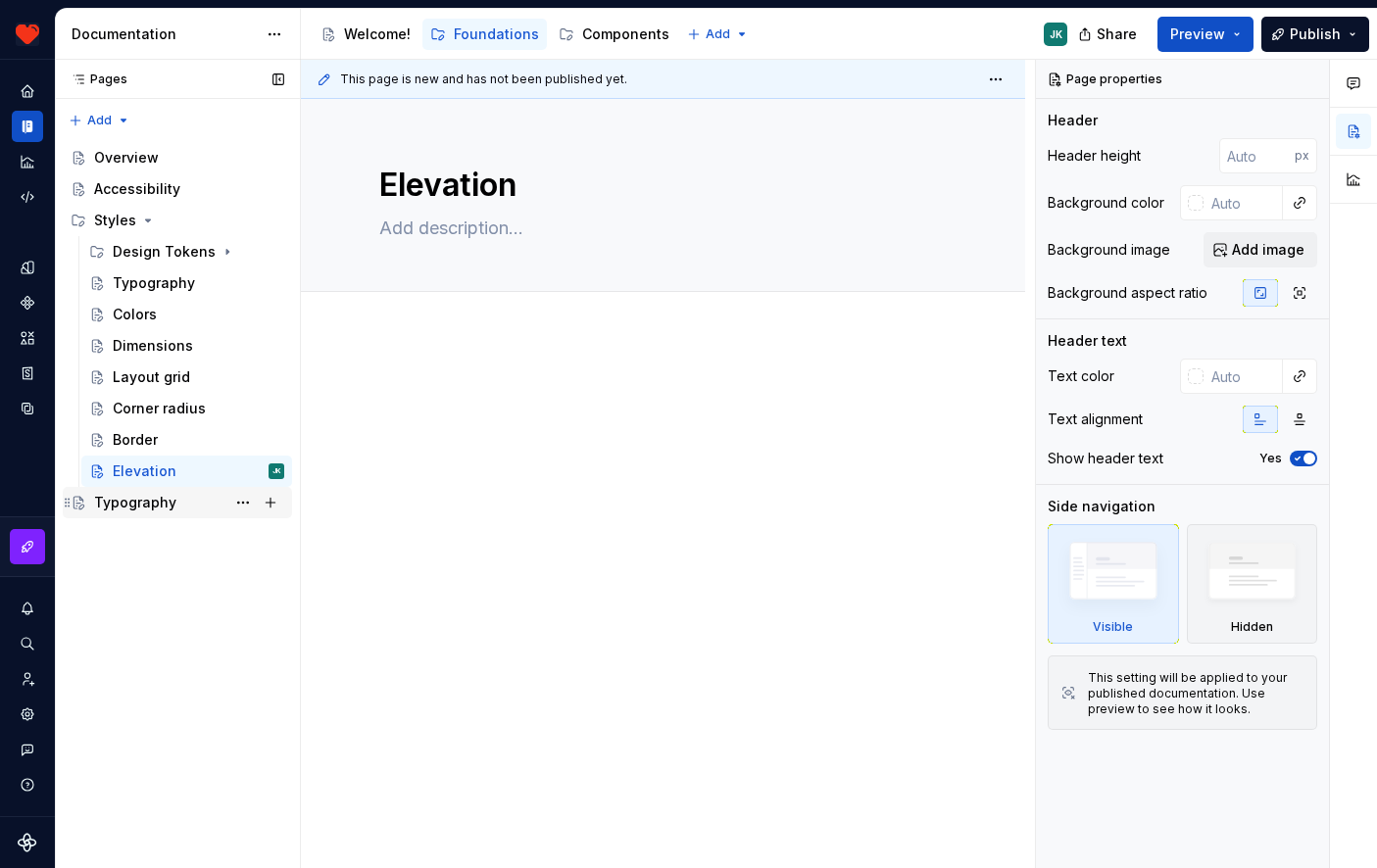 click on "Typography" at bounding box center [135, 503] 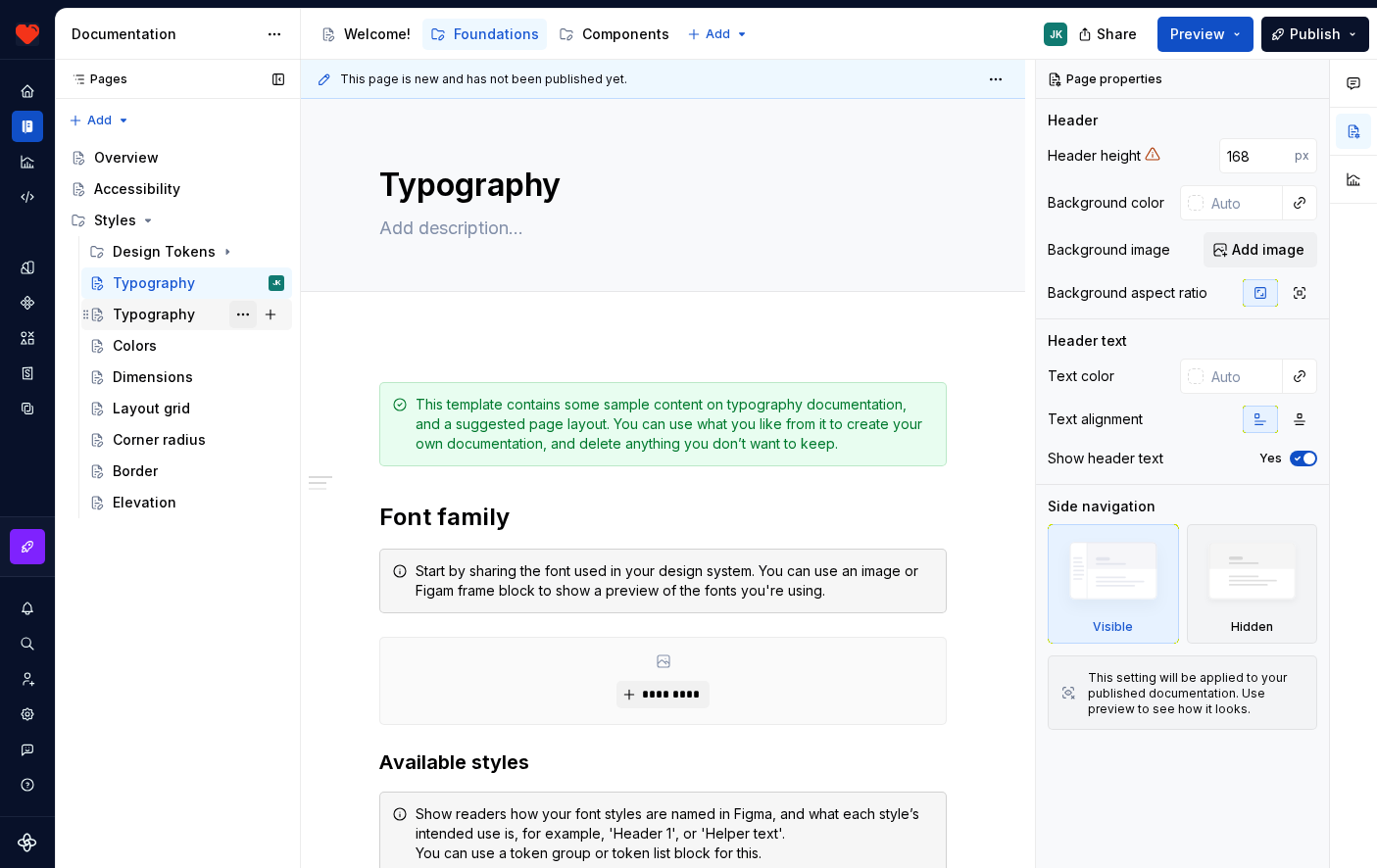 click at bounding box center [243, 314] 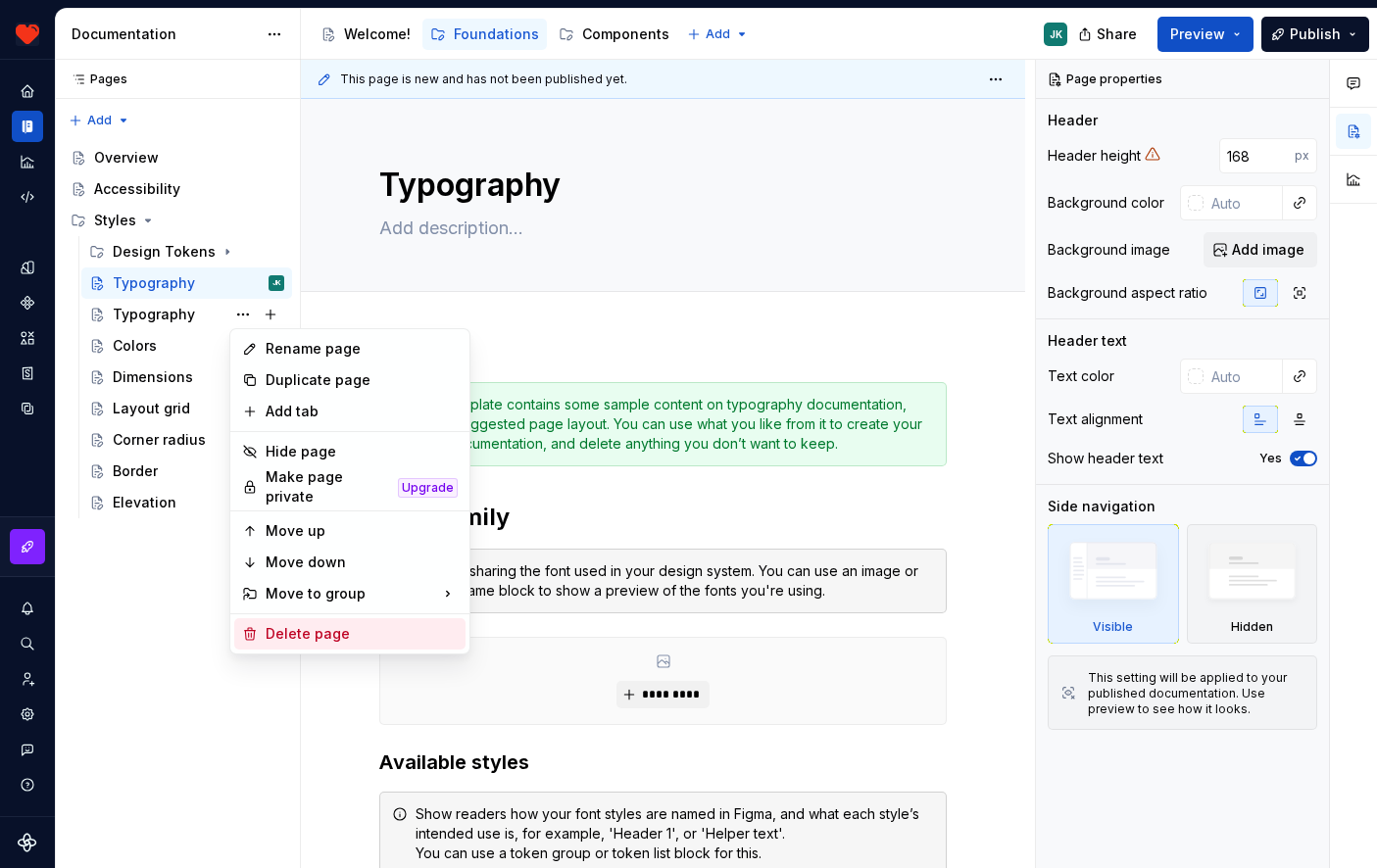 click on "Delete page" at bounding box center (362, 634) 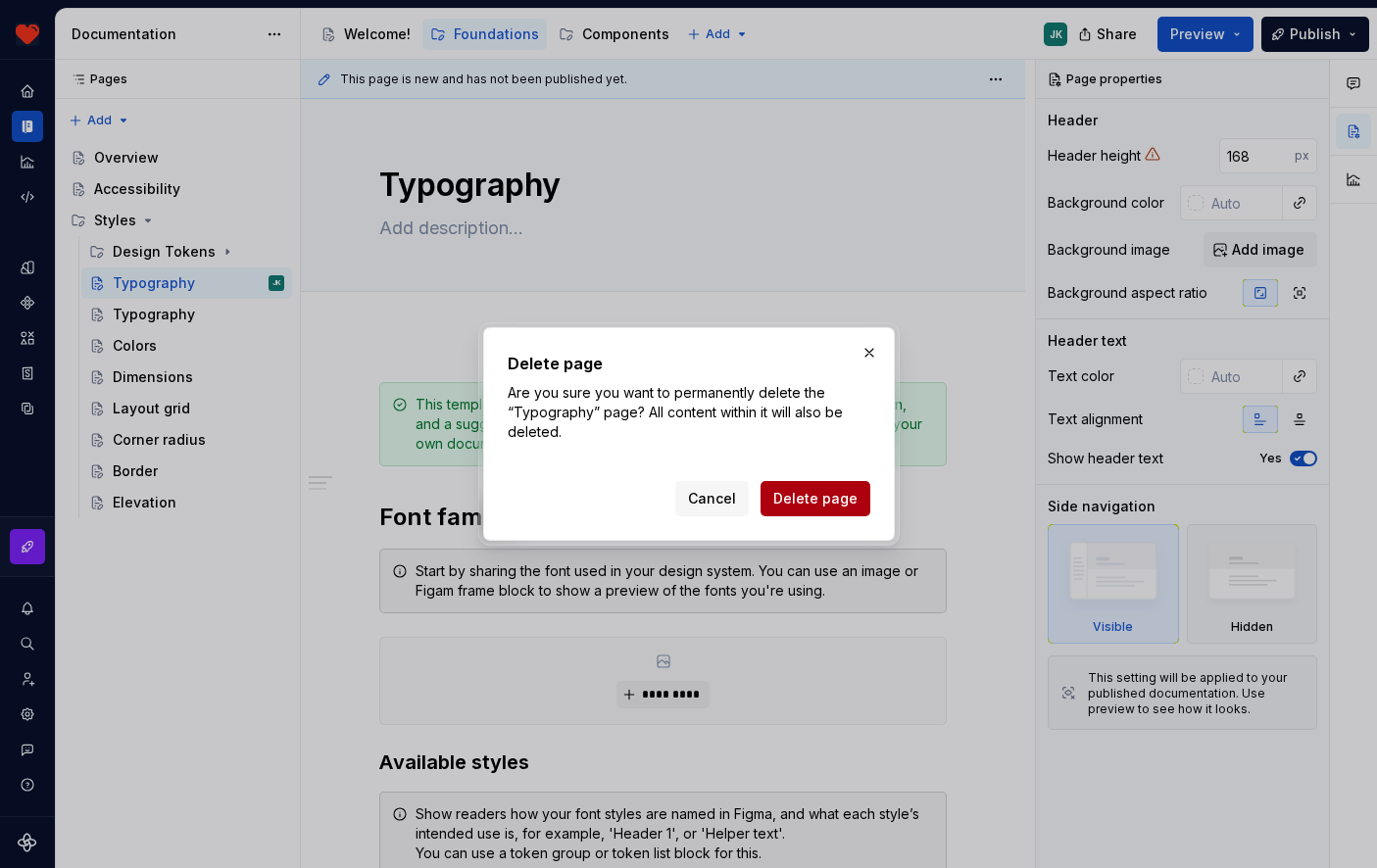 click on "Delete page" at bounding box center [815, 499] 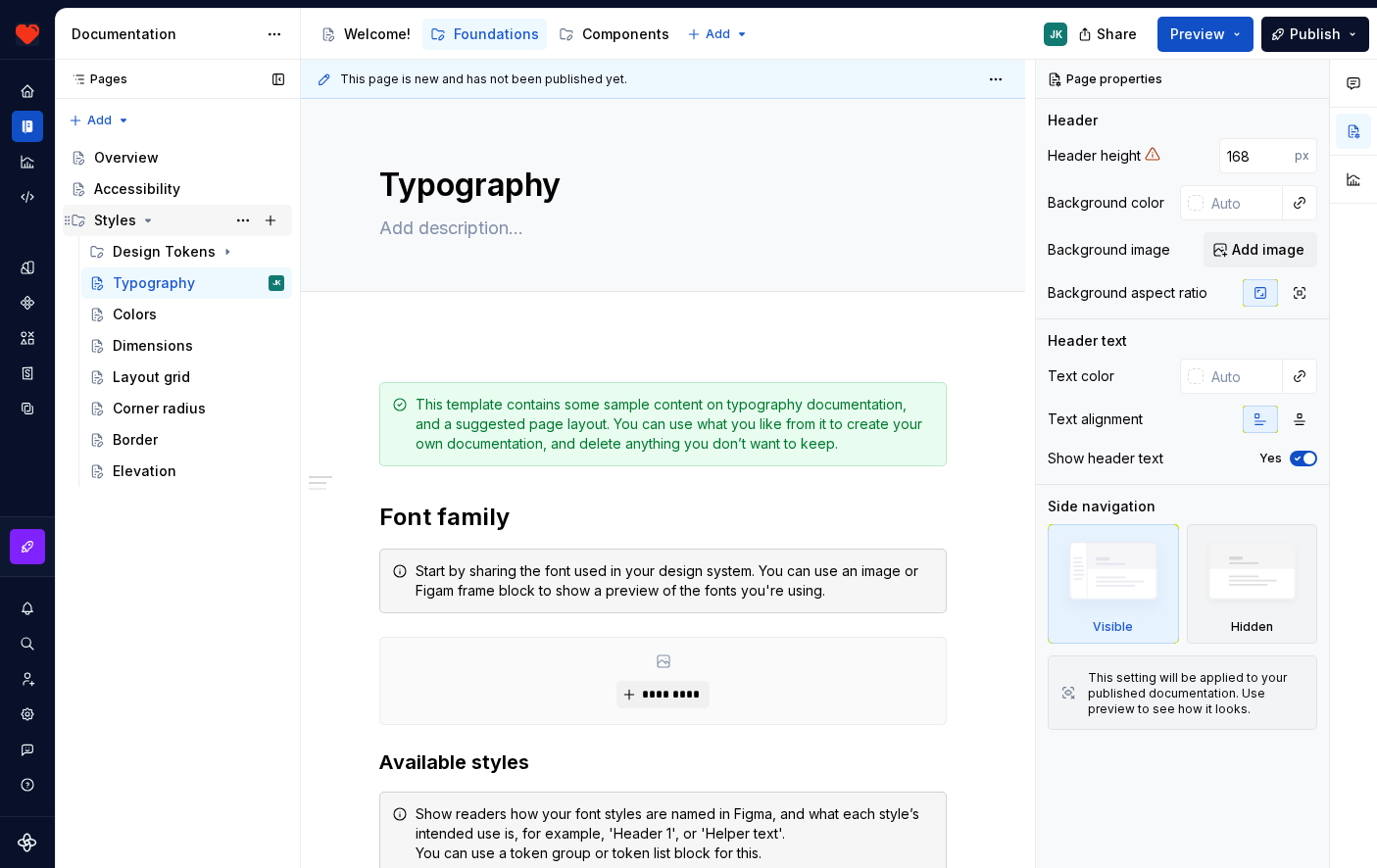 click 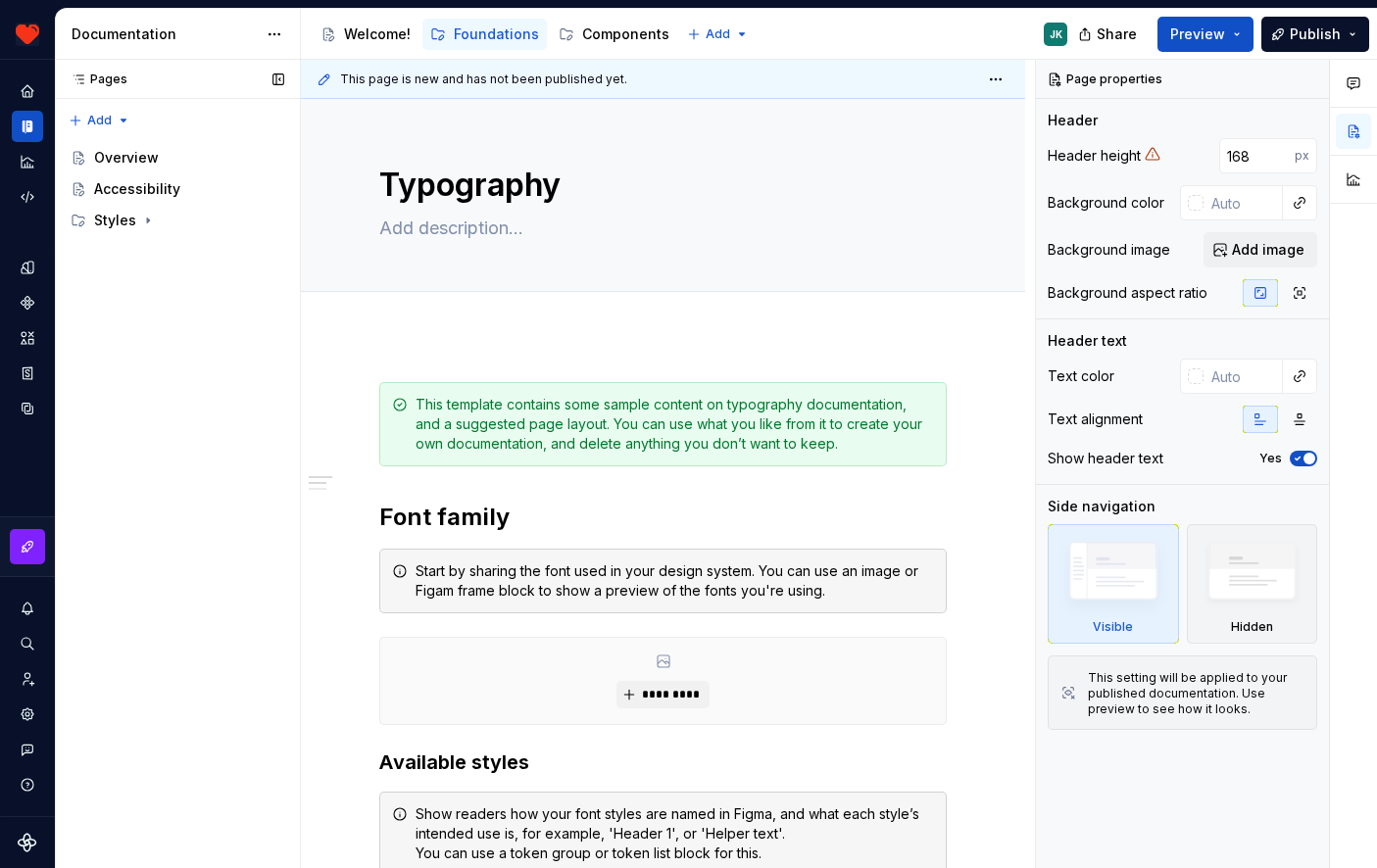 click on "Pages Pages Add
Accessibility guide for tree Page tree.
Navigate the tree with the arrow keys. Common tree hotkeys apply. Further keybindings are available:
enter to execute primary action on focused item
f2 to start renaming the focused item
escape to abort renaming an item
control+d to start dragging selected items
Overview Accessibility Styles Welcome! Foundations  /  Overview Foundations  /  Accessibility Foundations / Styles / Design Tokens  /  Usage Foundations / Styles / Design Tokens  /  Background color Foundations / Styles / Design Tokens  /  Border color Foundations / Styles / Design Tokens  /  Text color Foundations / Styles / Design Tokens  /  Icon color Foundations / Styles / Design Tokens  /  Elevation Foundations / Styles / Design Tokens  /  Font size Foundations / Styles / Design Tokens  /  Font family Foundations / Styles / Design Tokens  /  Opacity Foundations / Styles / Design Tokens  /  Spacing" at bounding box center [177, 464] 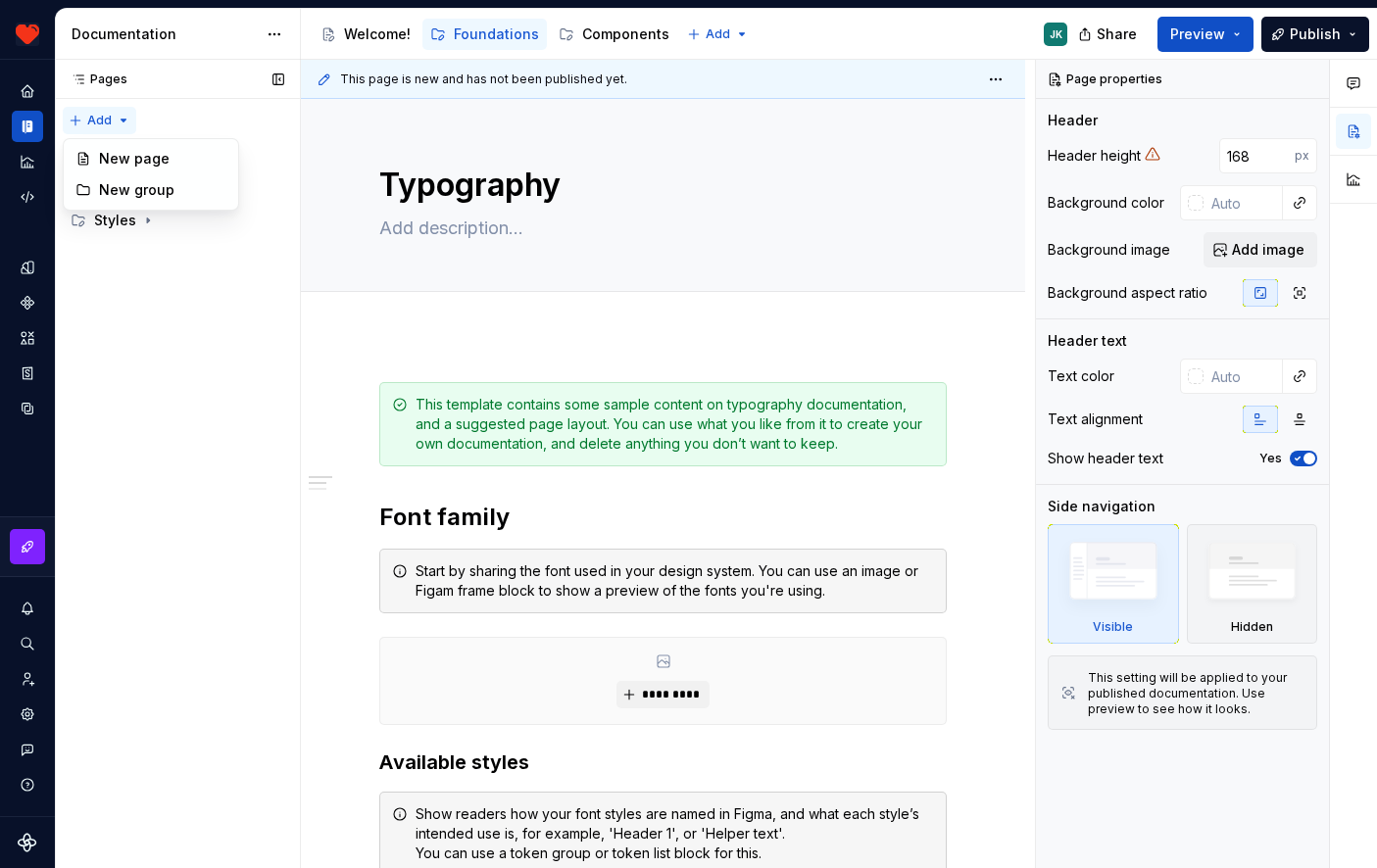 click on "Pages Pages Add
Accessibility guide for tree Page tree.
Navigate the tree with the arrow keys. Common tree hotkeys apply. Further keybindings are available:
enter to execute primary action on focused item
f2 to start renaming the focused item
escape to abort renaming an item
control+d to start dragging selected items
Overview Accessibility Styles Welcome! Foundations  /  Overview Foundations  /  Accessibility Foundations / Styles / Design Tokens  /  Usage Foundations / Styles / Design Tokens  /  Background color Foundations / Styles / Design Tokens  /  Border color Foundations / Styles / Design Tokens  /  Text color Foundations / Styles / Design Tokens  /  Icon color Foundations / Styles / Design Tokens  /  Elevation Foundations / Styles / Design Tokens  /  Font size Foundations / Styles / Design Tokens  /  Font family Foundations / Styles / Design Tokens  /  Opacity Foundations / Styles / Design Tokens  /  Spacing" at bounding box center [177, 464] 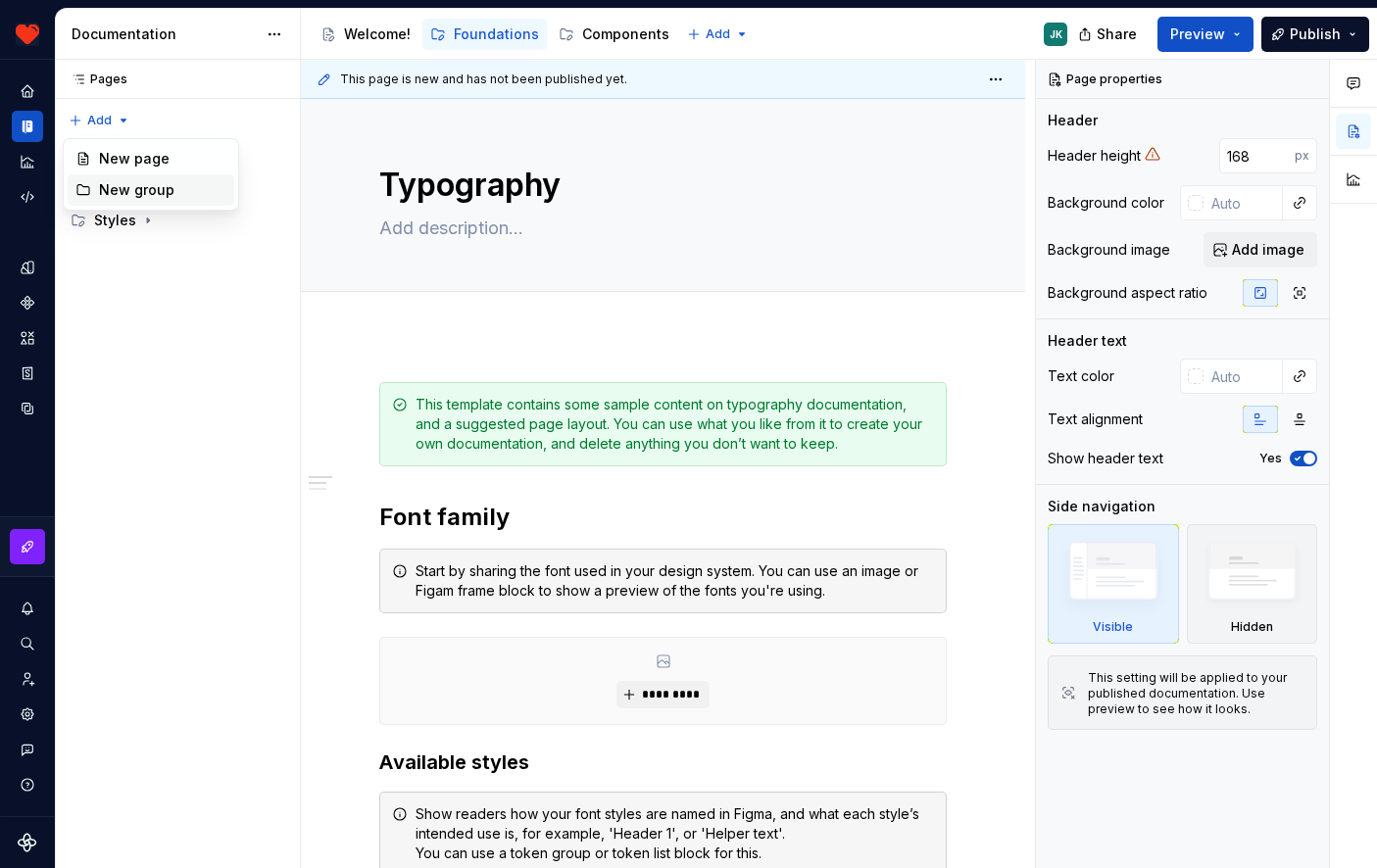 click on "New group" at bounding box center (163, 190) 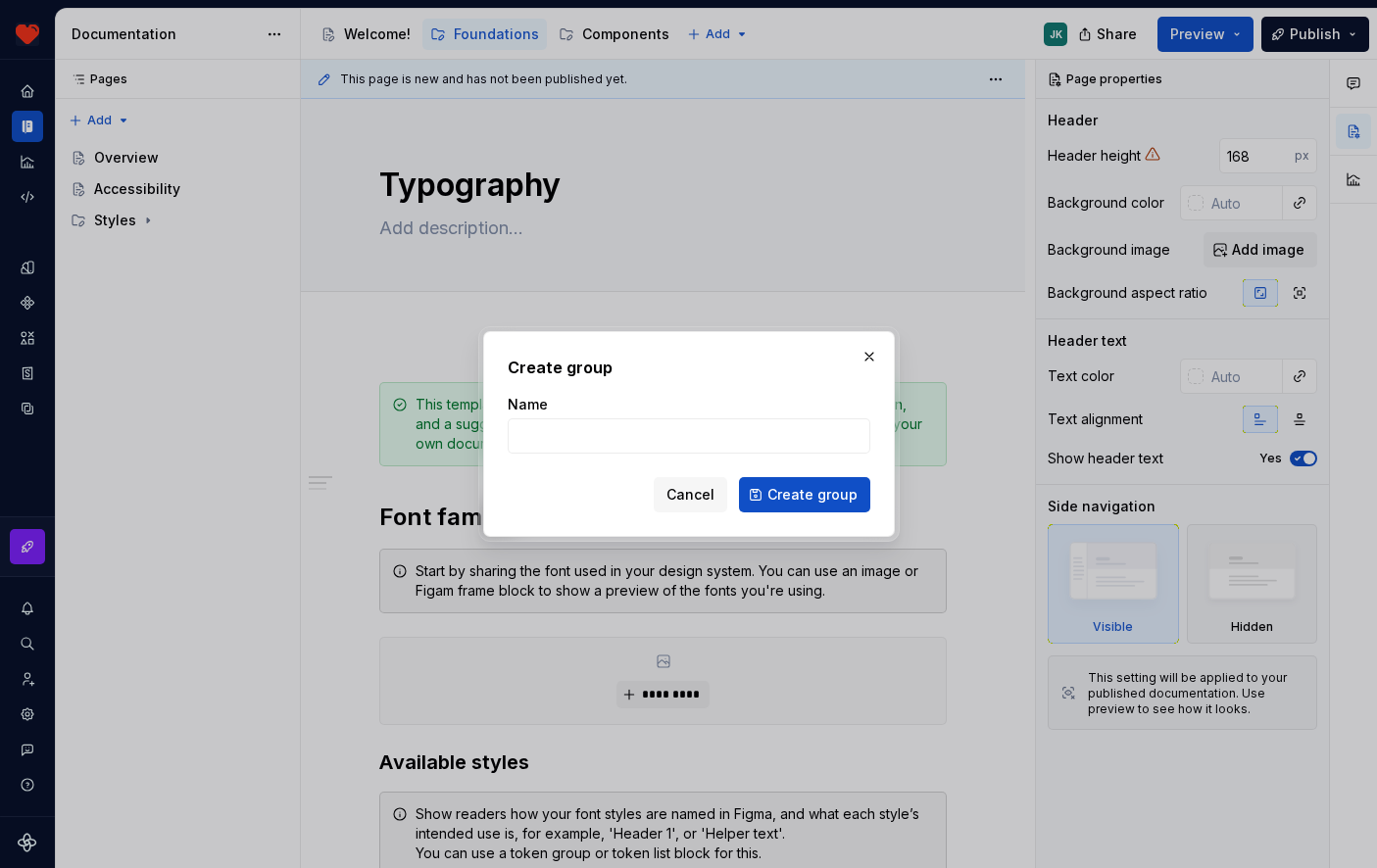 type on "*" 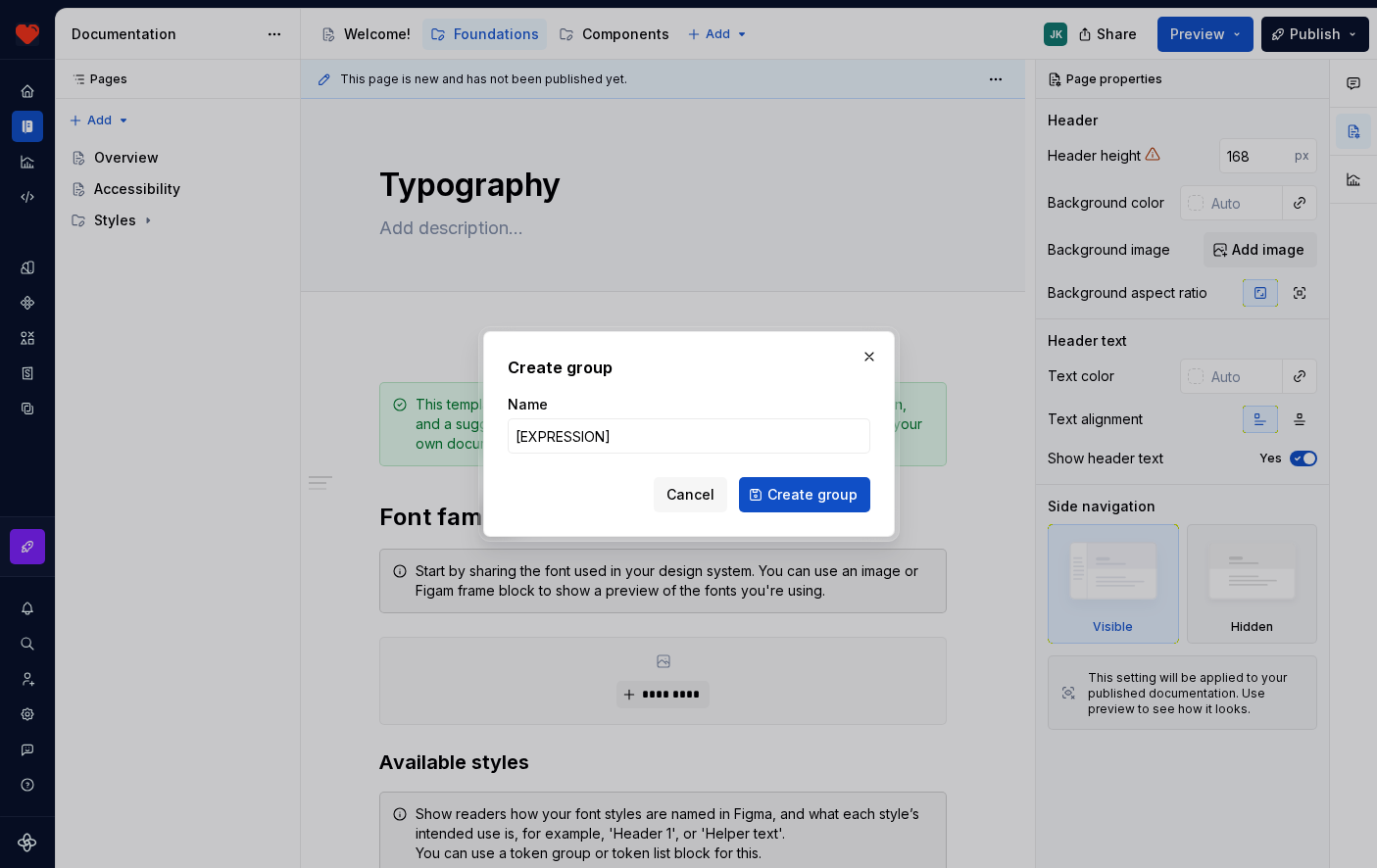 type on "Expressions" 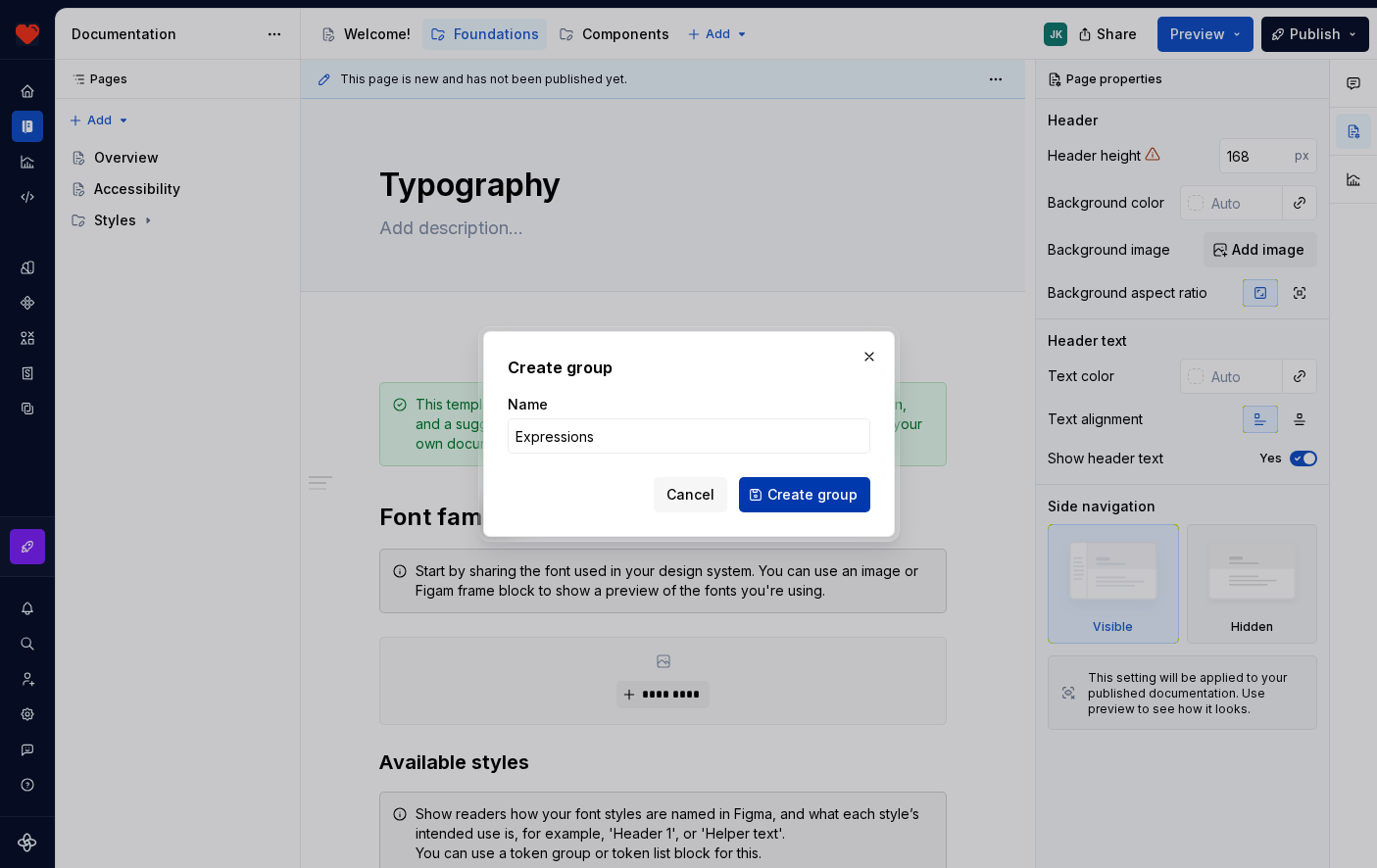 click on "Create group" at bounding box center (812, 495) 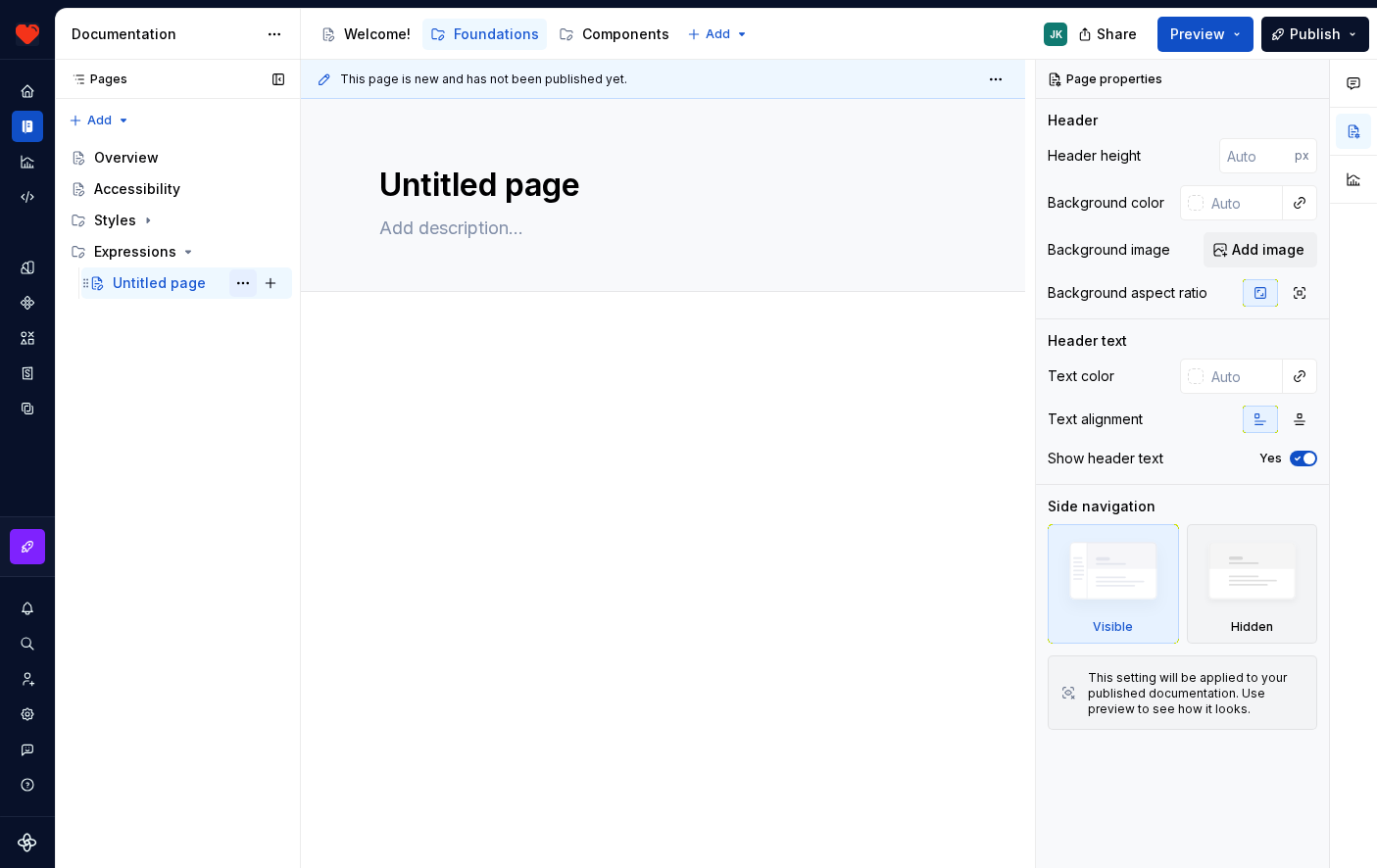 click at bounding box center [243, 283] 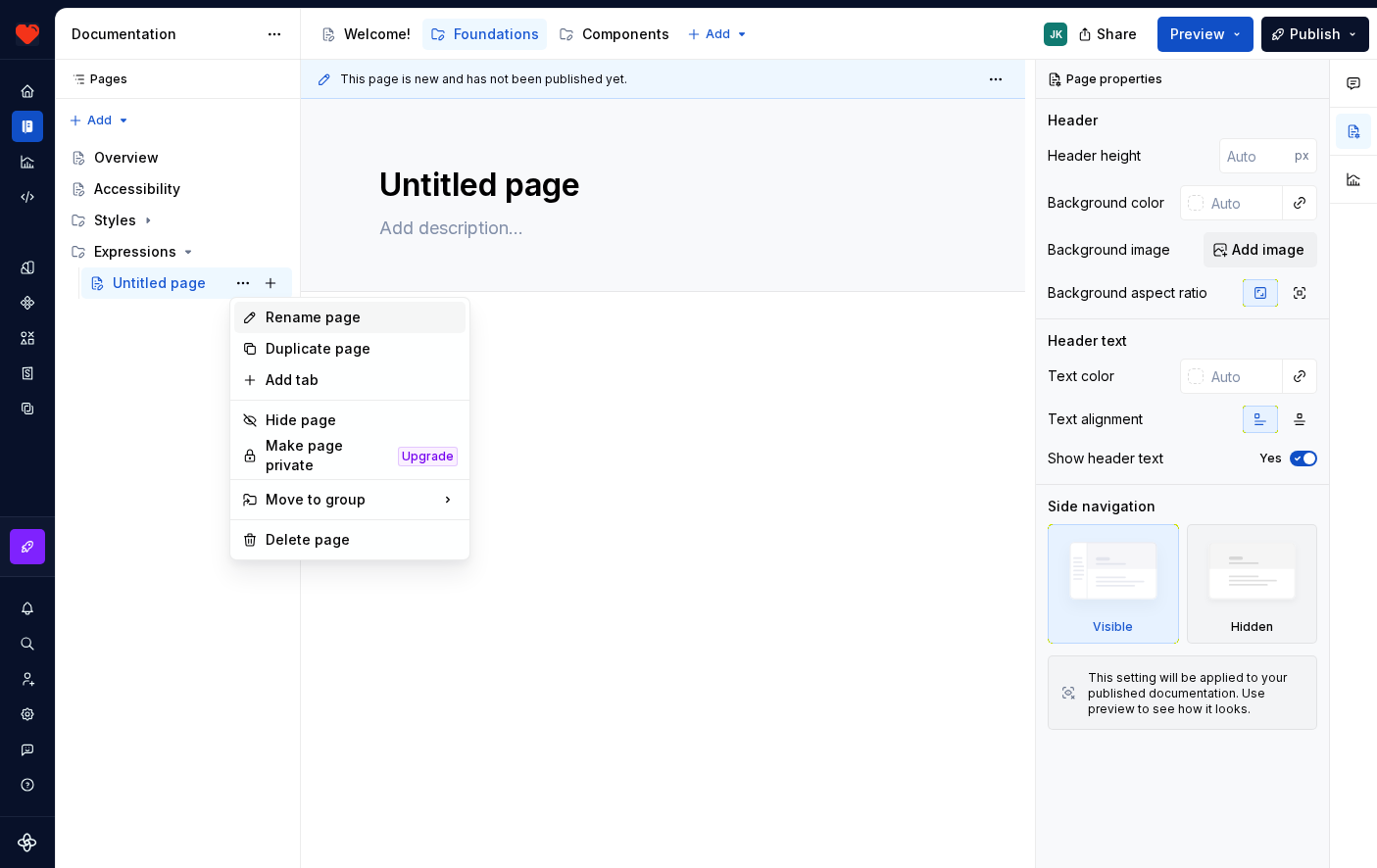 click on "Rename page" at bounding box center [362, 317] 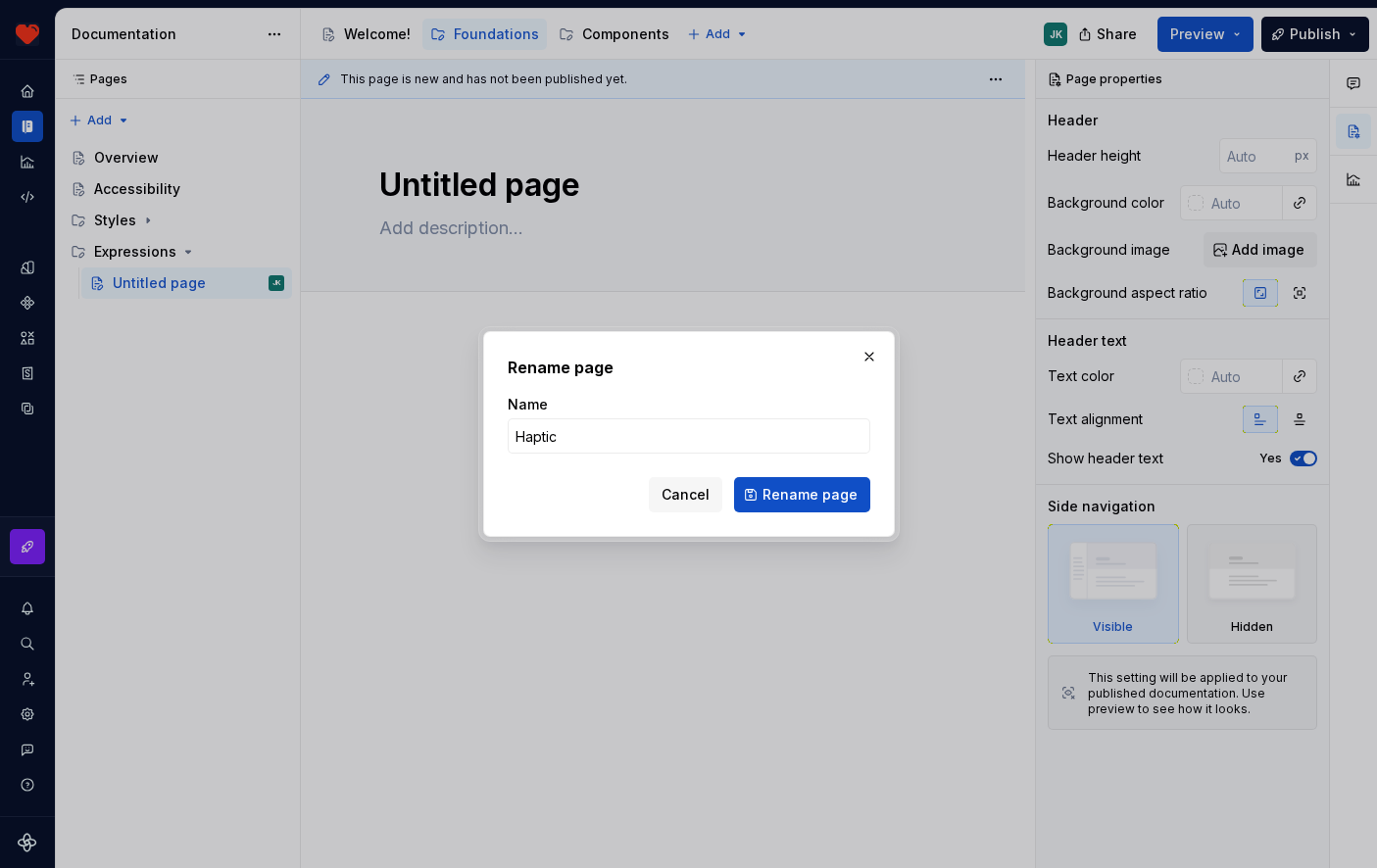 type on "[HAPTICS]" 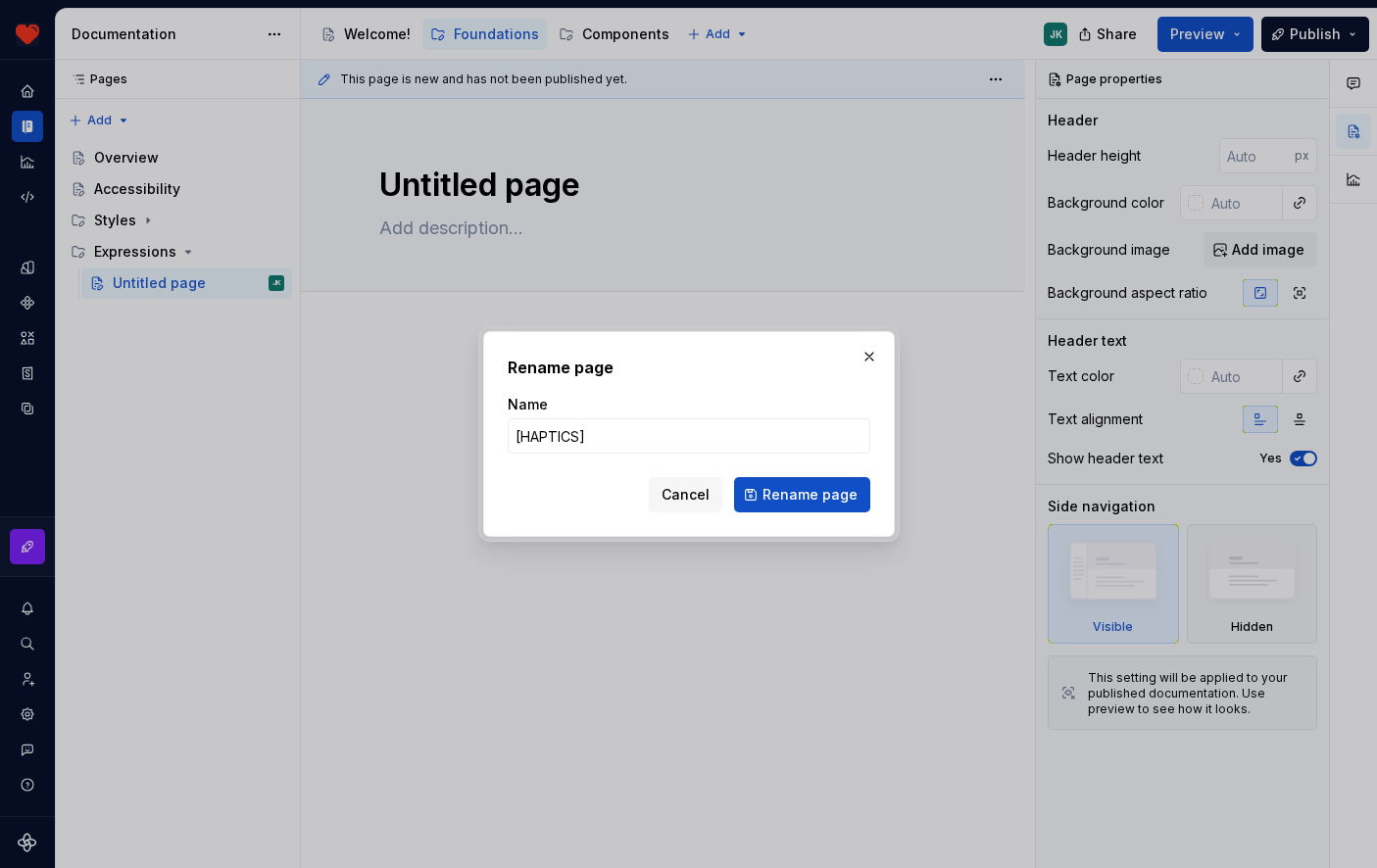 click on "Rename page" at bounding box center [802, 495] 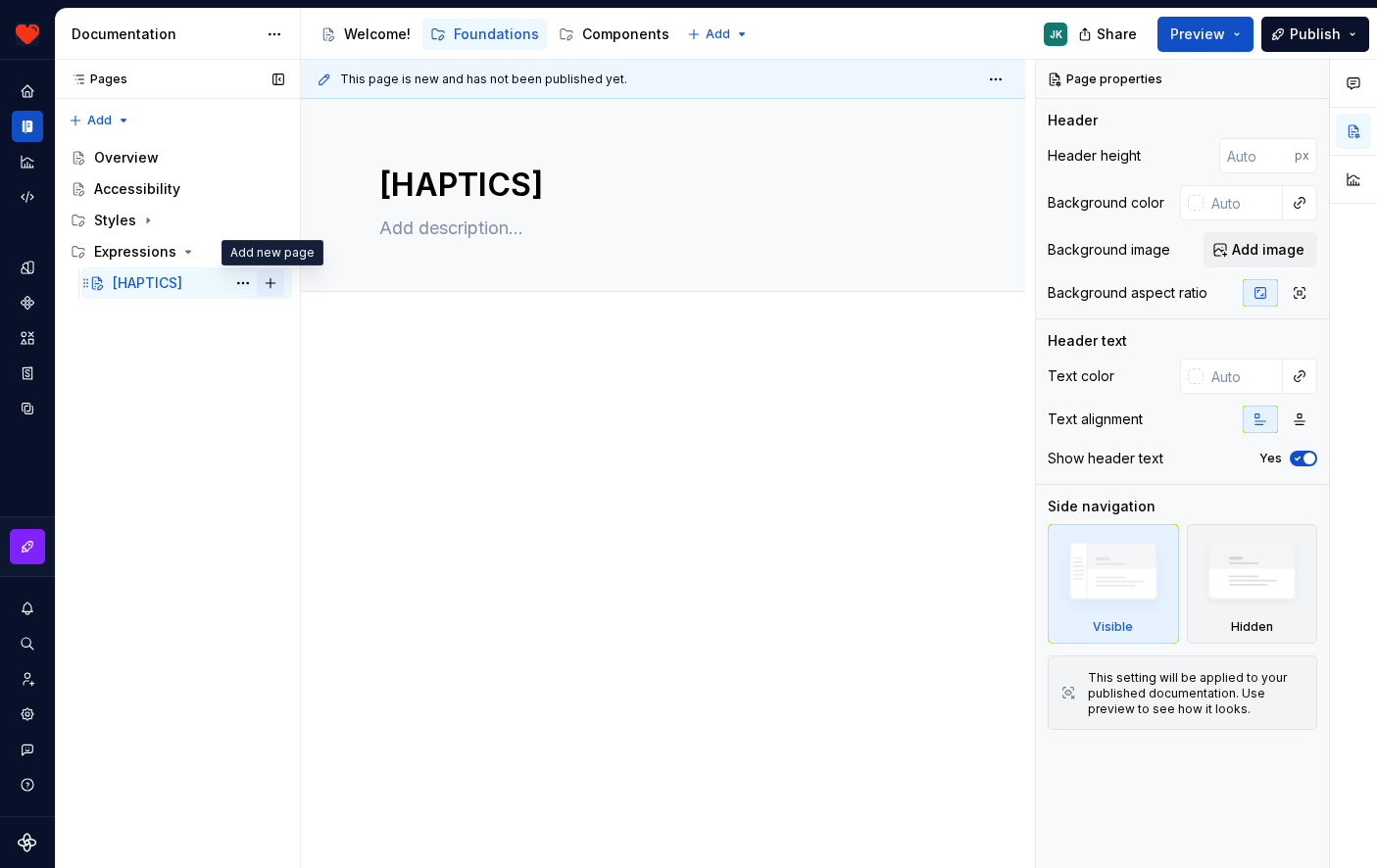 click at bounding box center (270, 283) 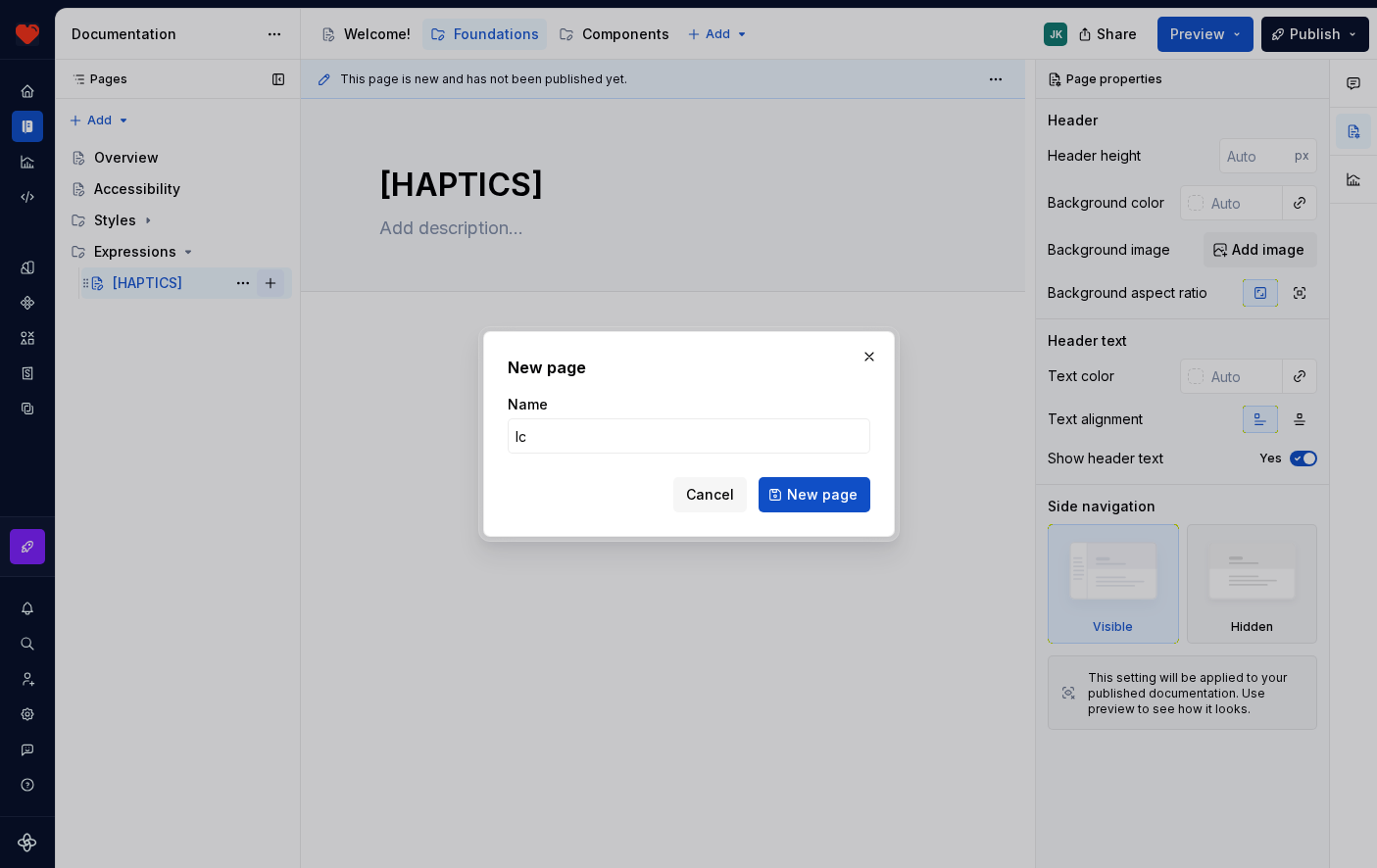 type on "Ico" 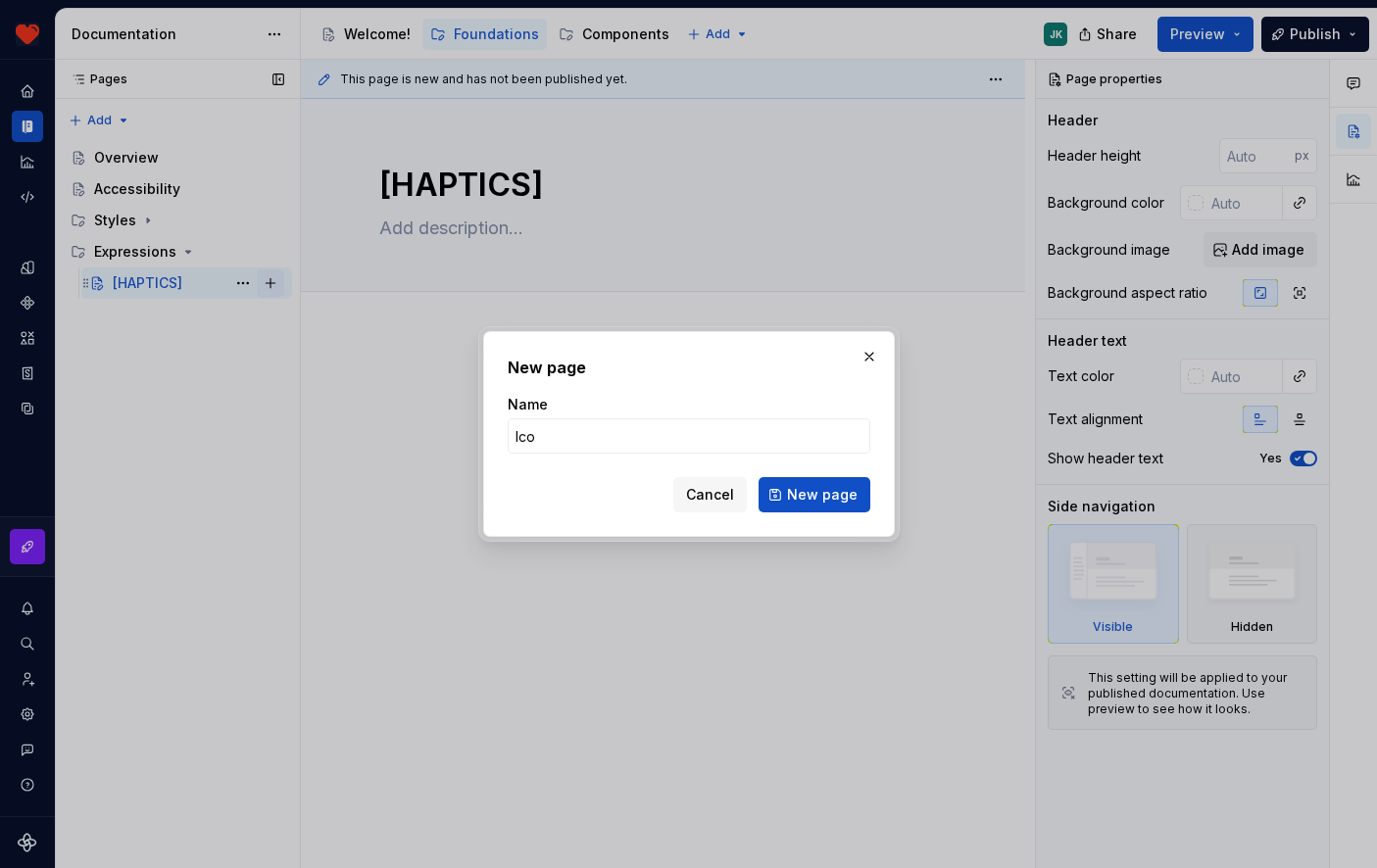 type on "*" 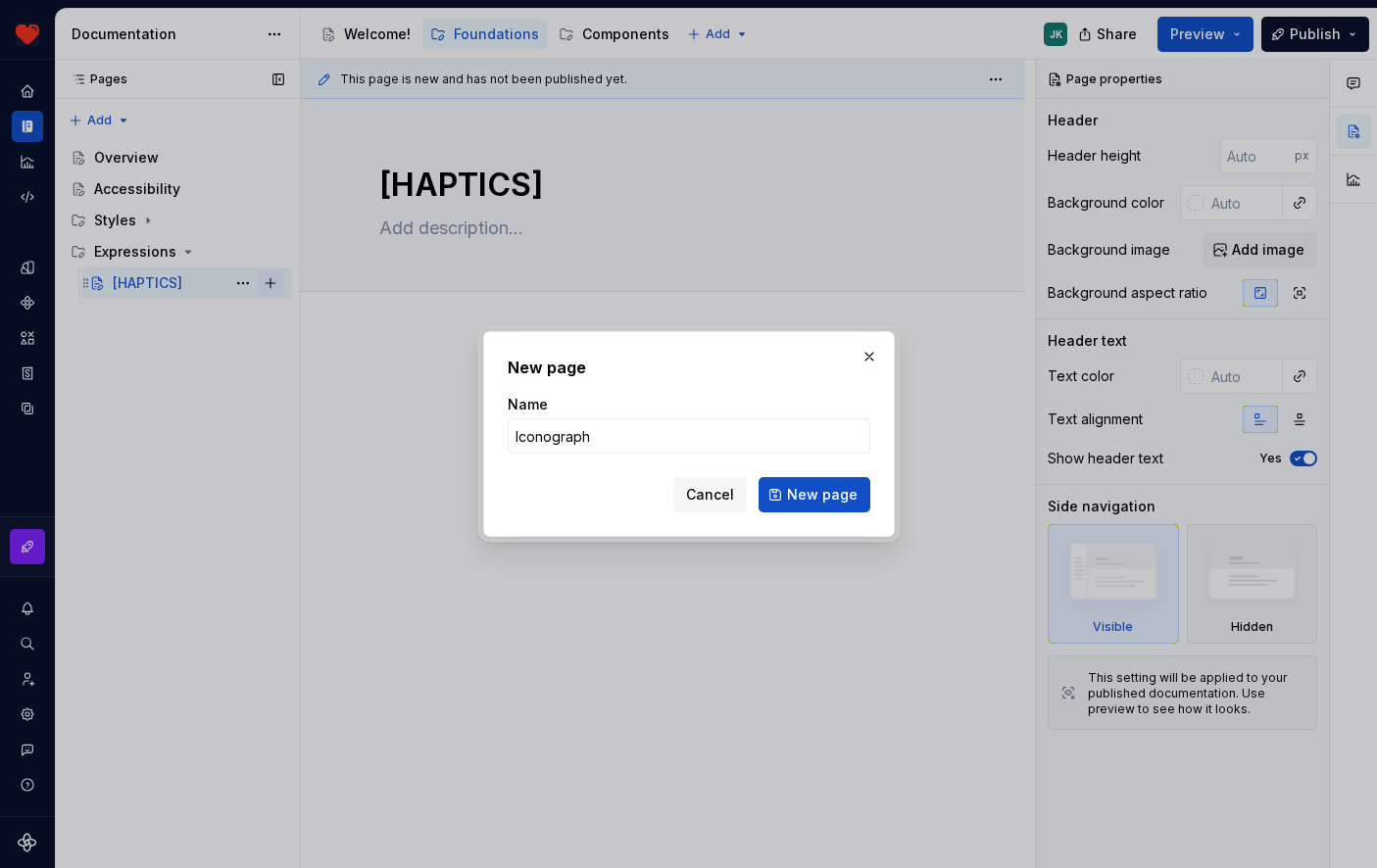 type on "Iconography" 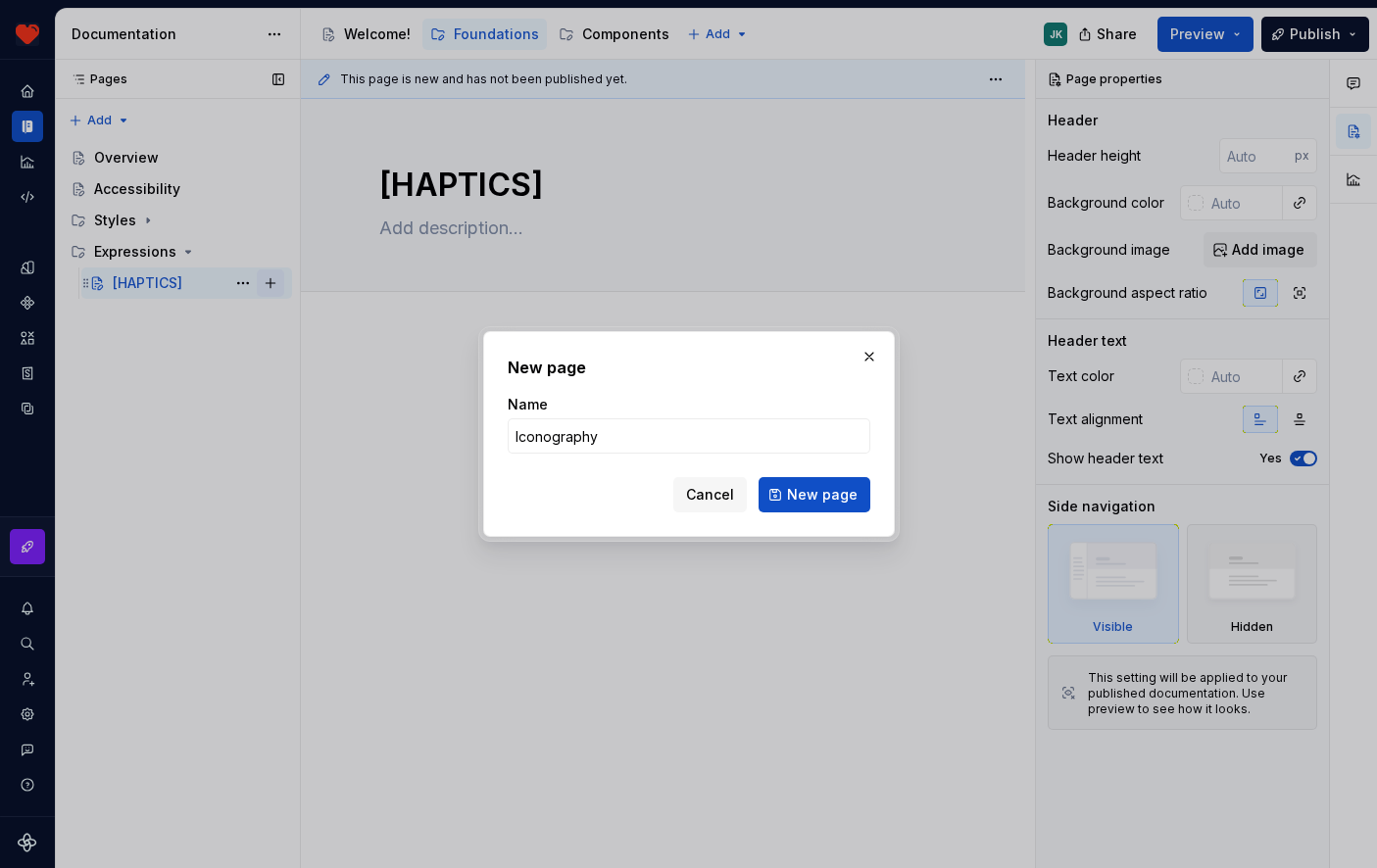 click on "New page" at bounding box center [814, 495] 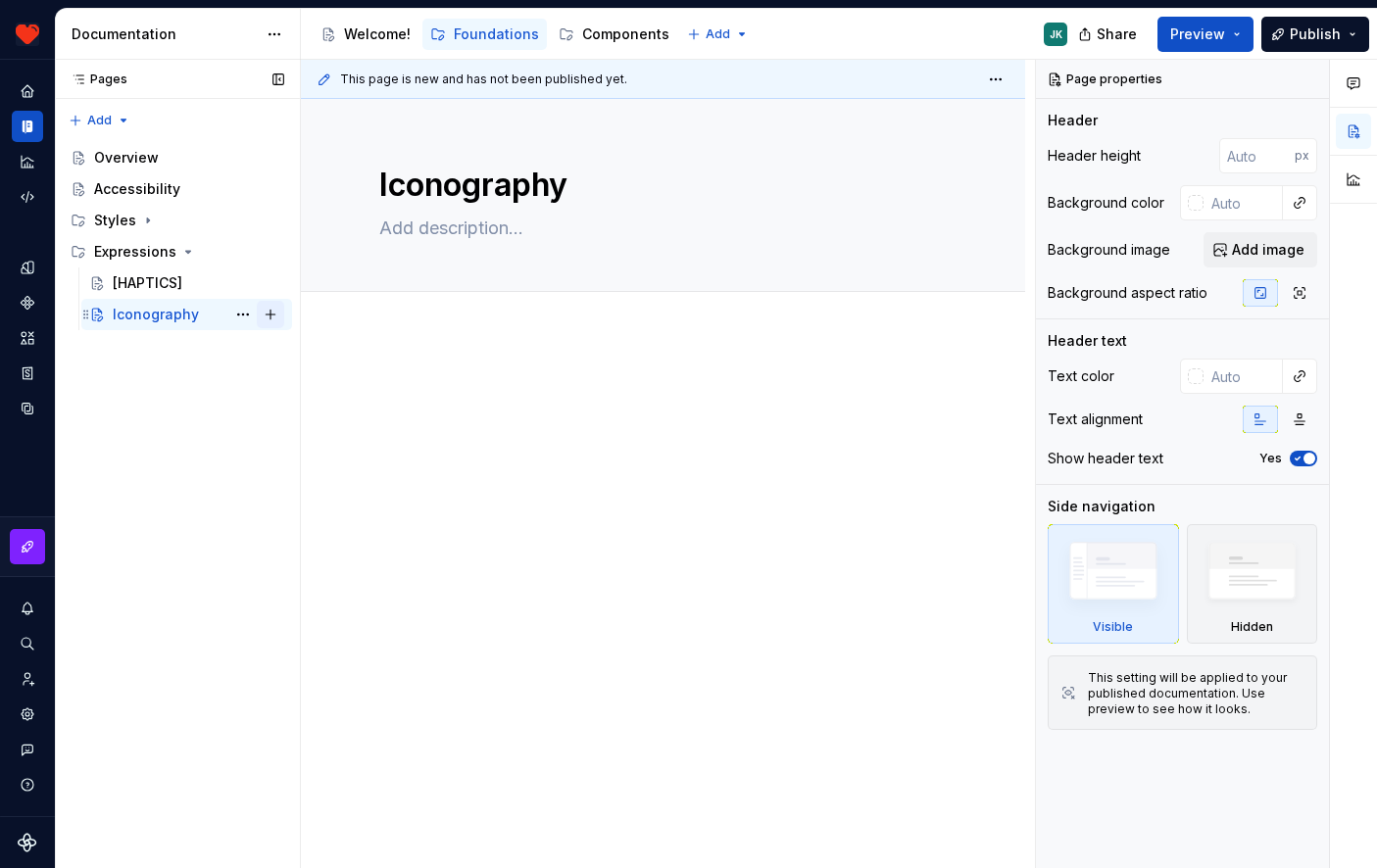click at bounding box center [270, 314] 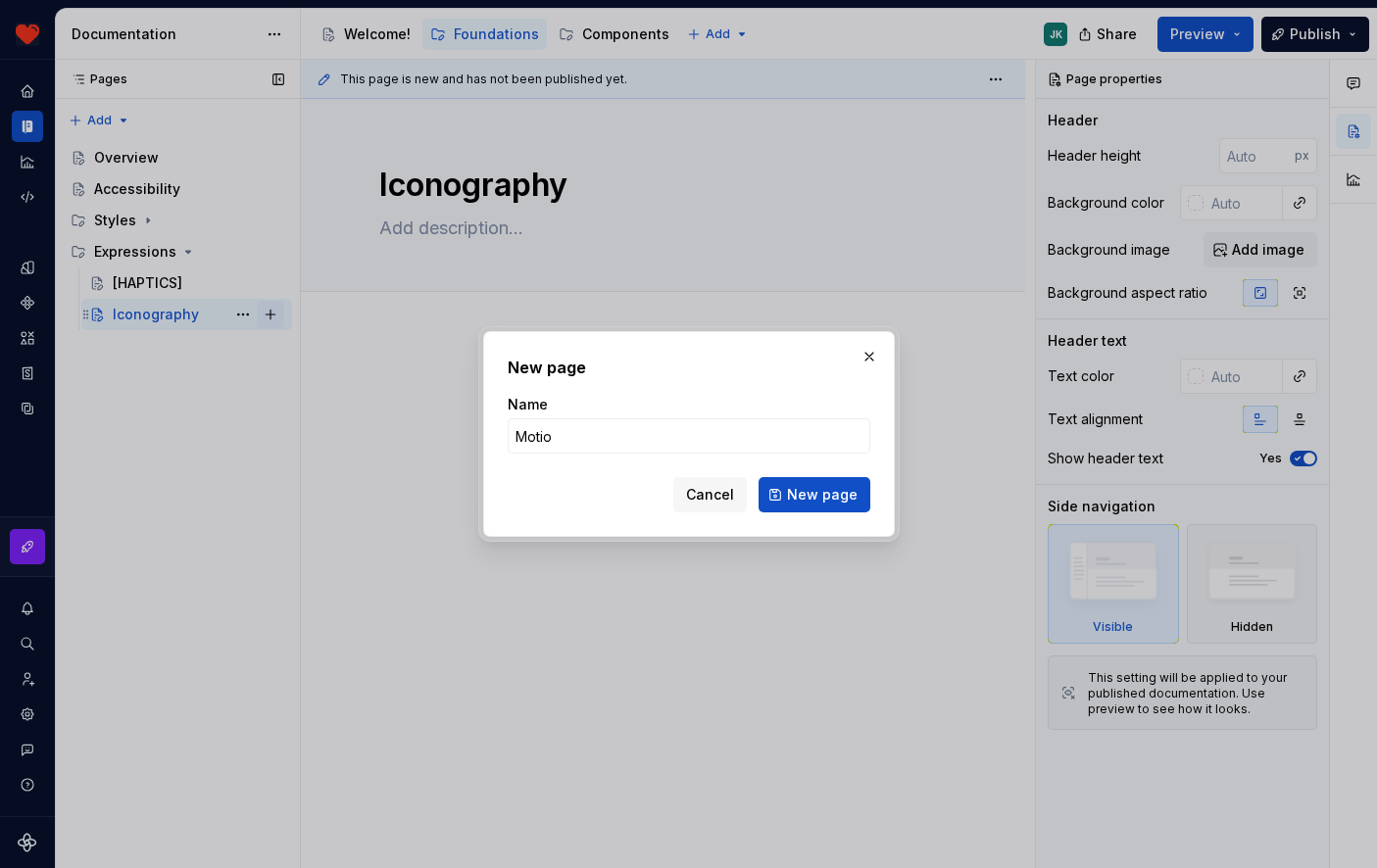 type on "Motion" 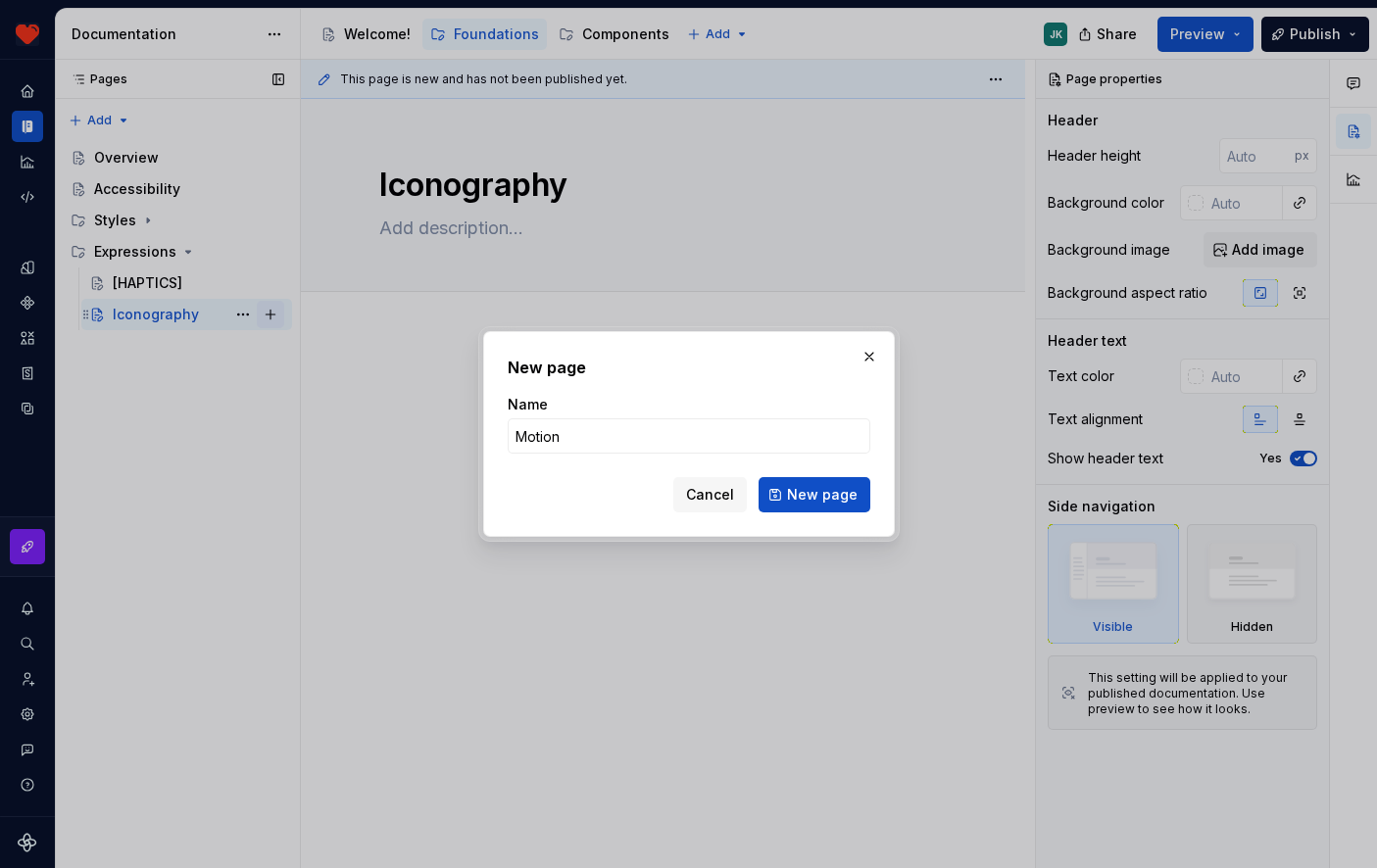 click on "New page" at bounding box center (814, 495) 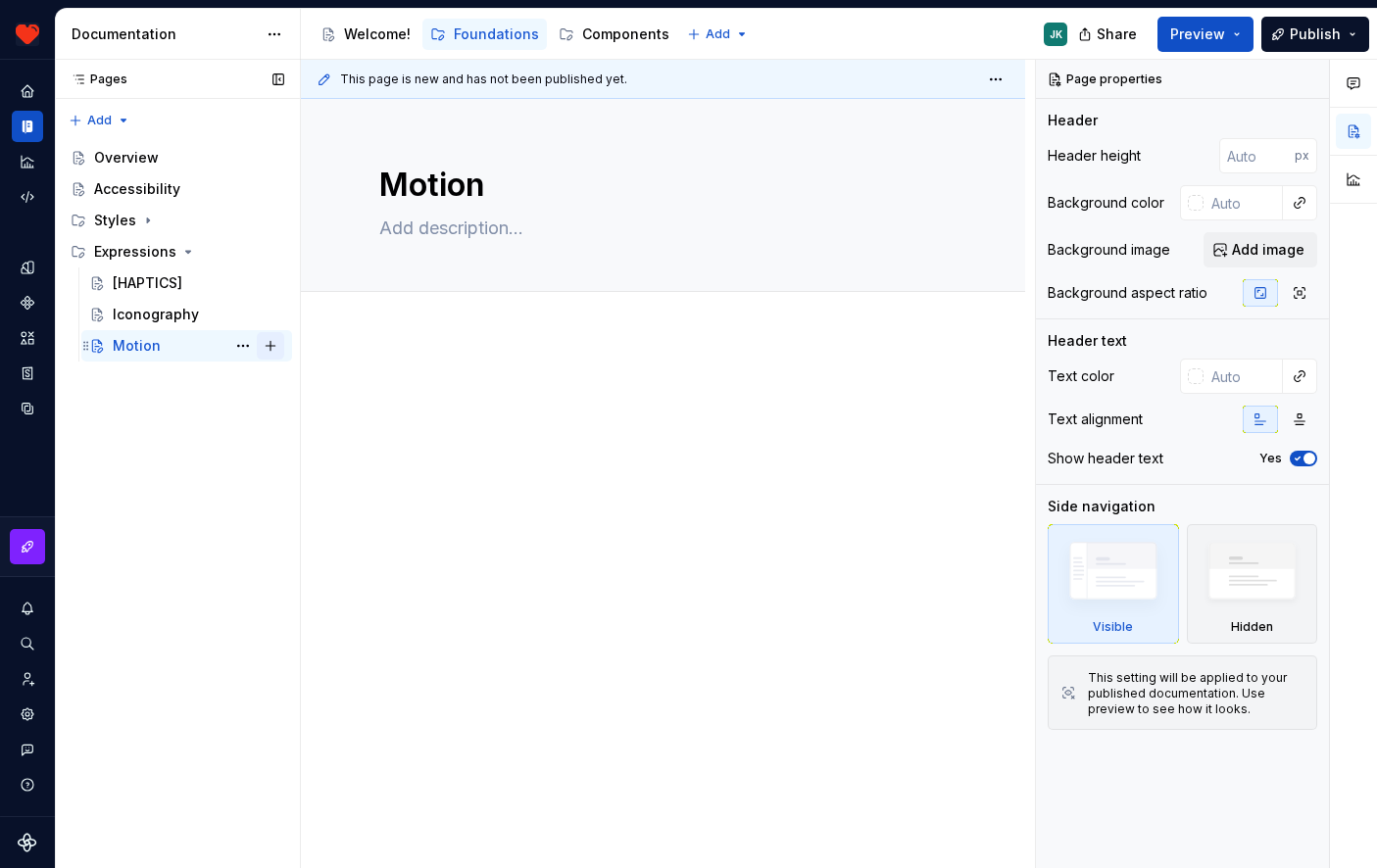 click at bounding box center (270, 346) 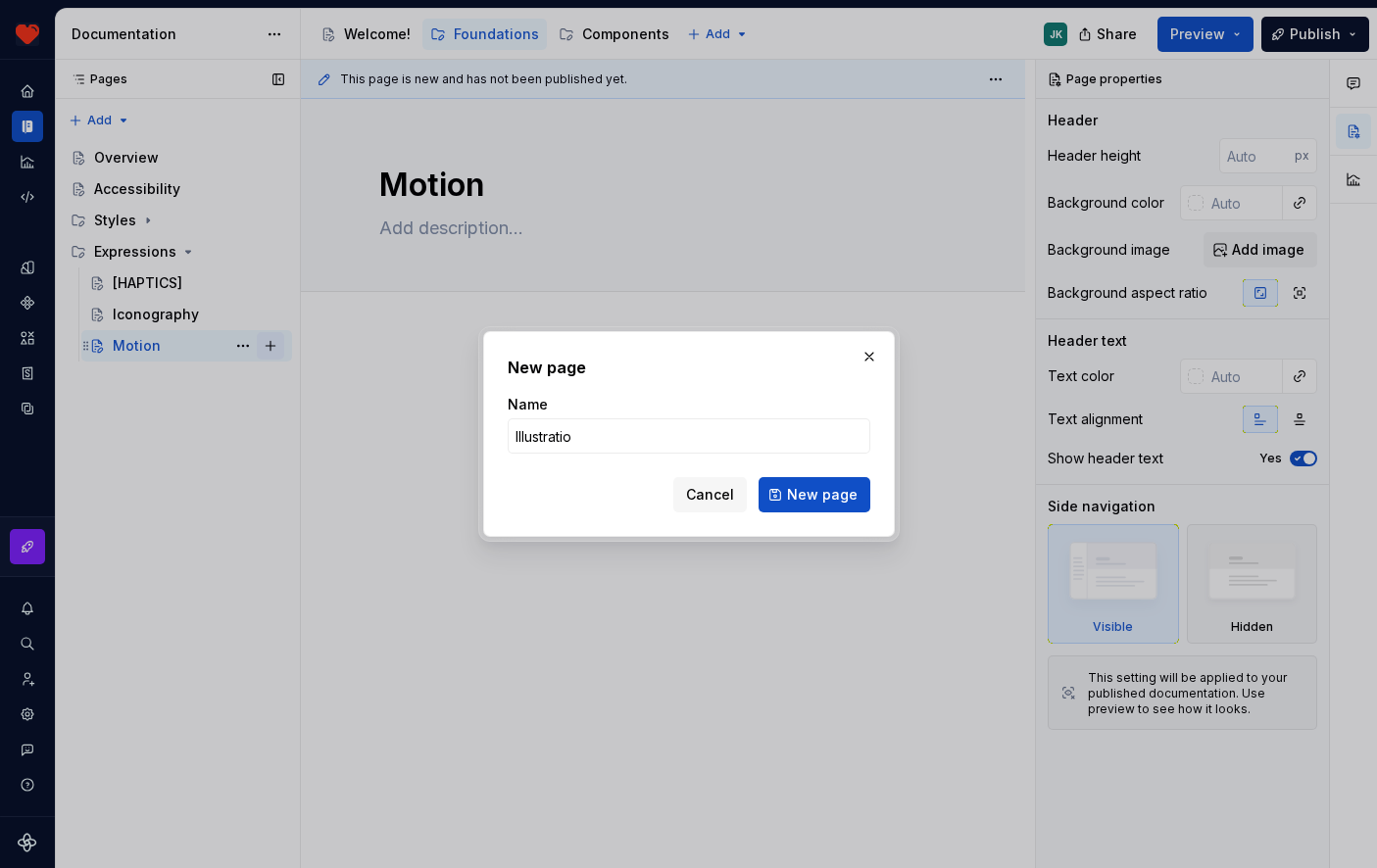 type on "Illustration" 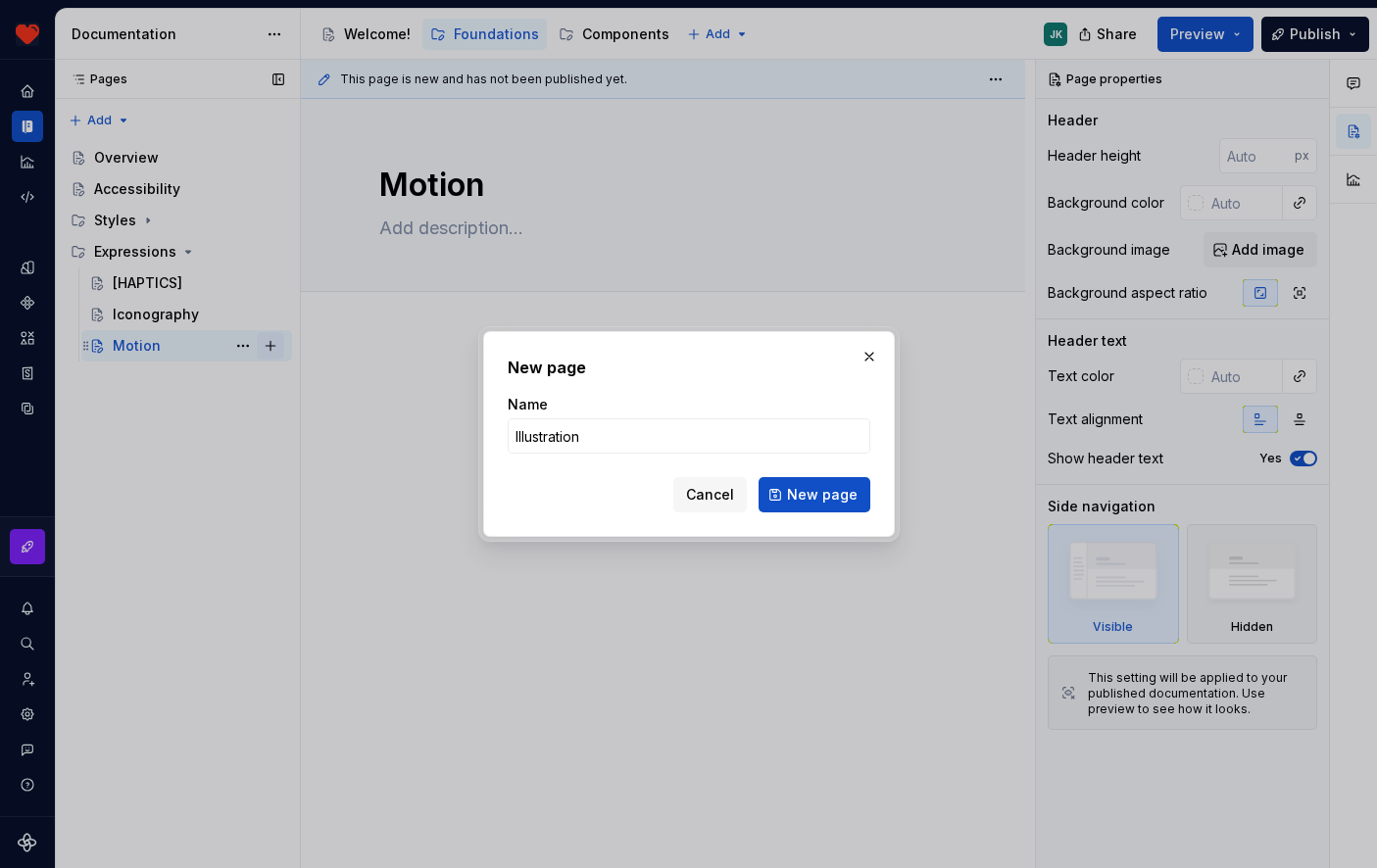 click on "New page" at bounding box center [814, 495] 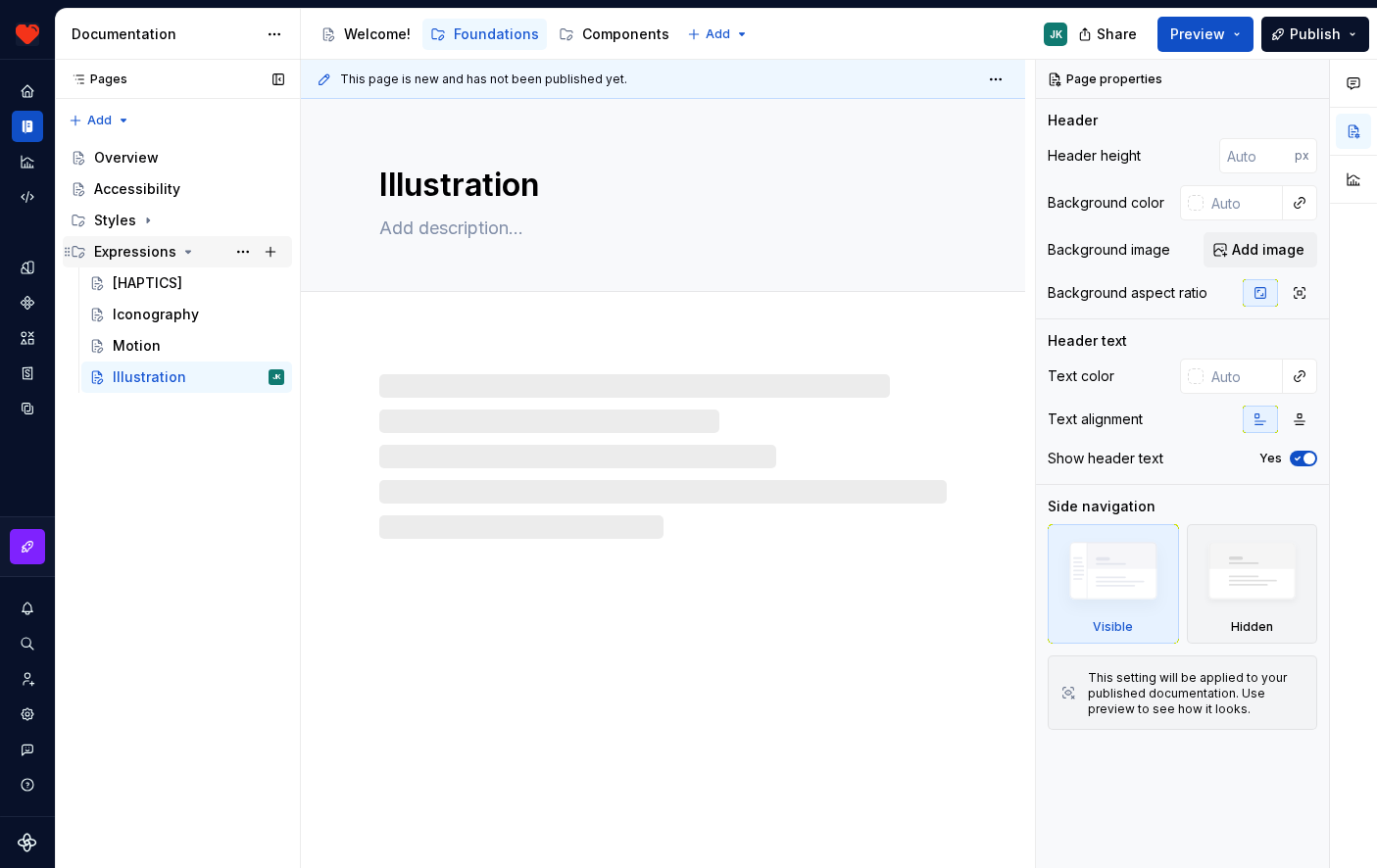 click 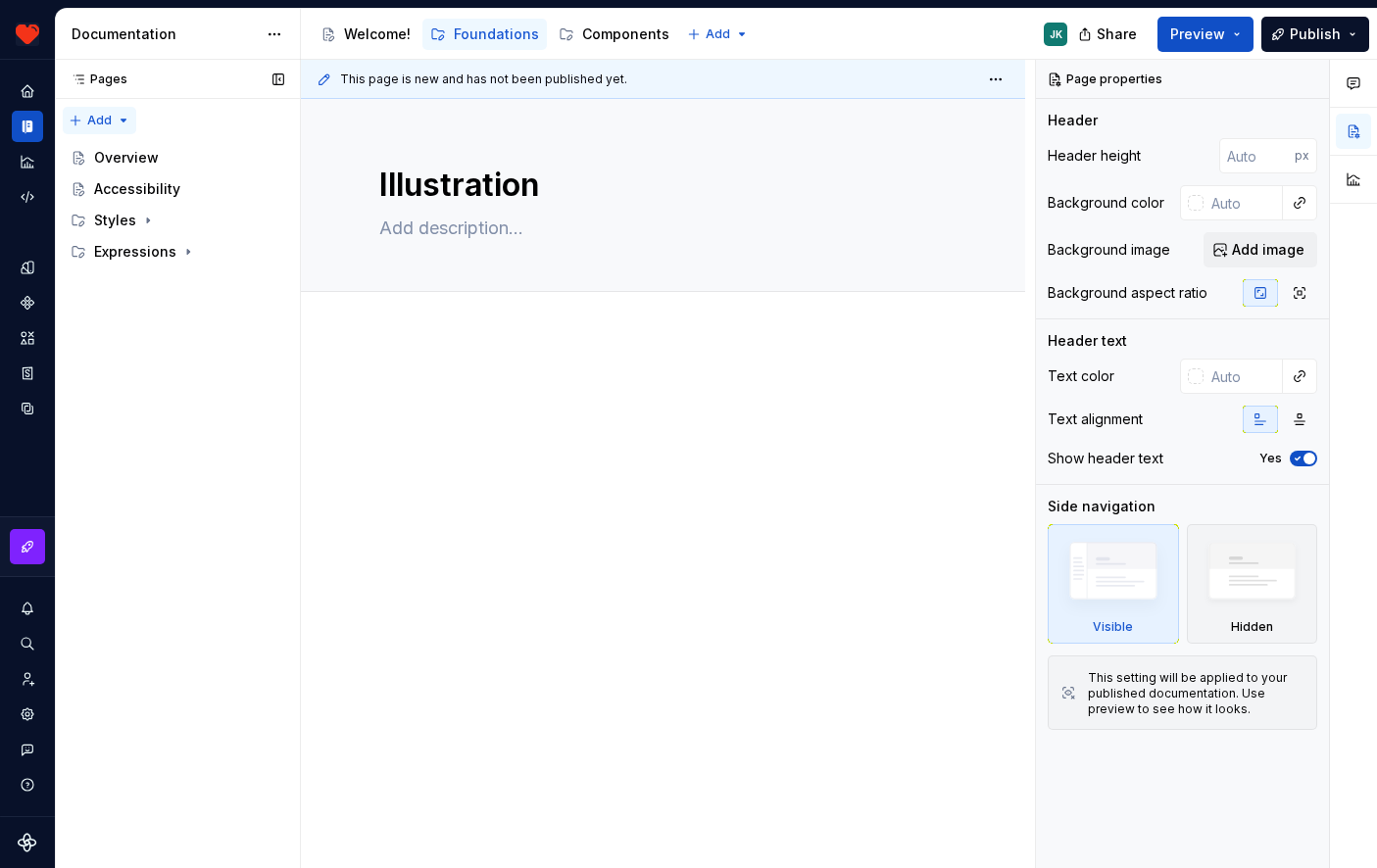 type on "*" 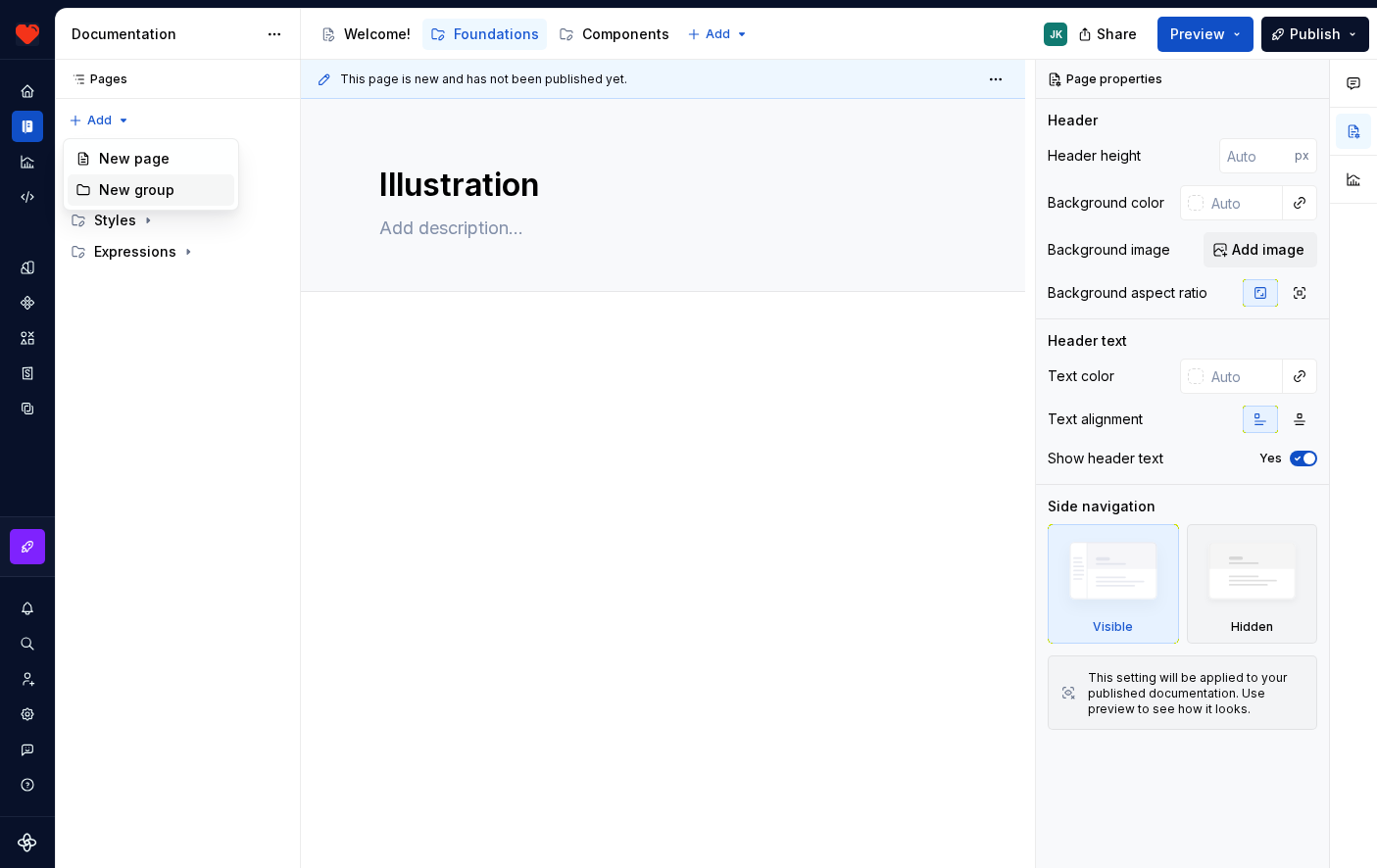 click on "New group" at bounding box center (163, 190) 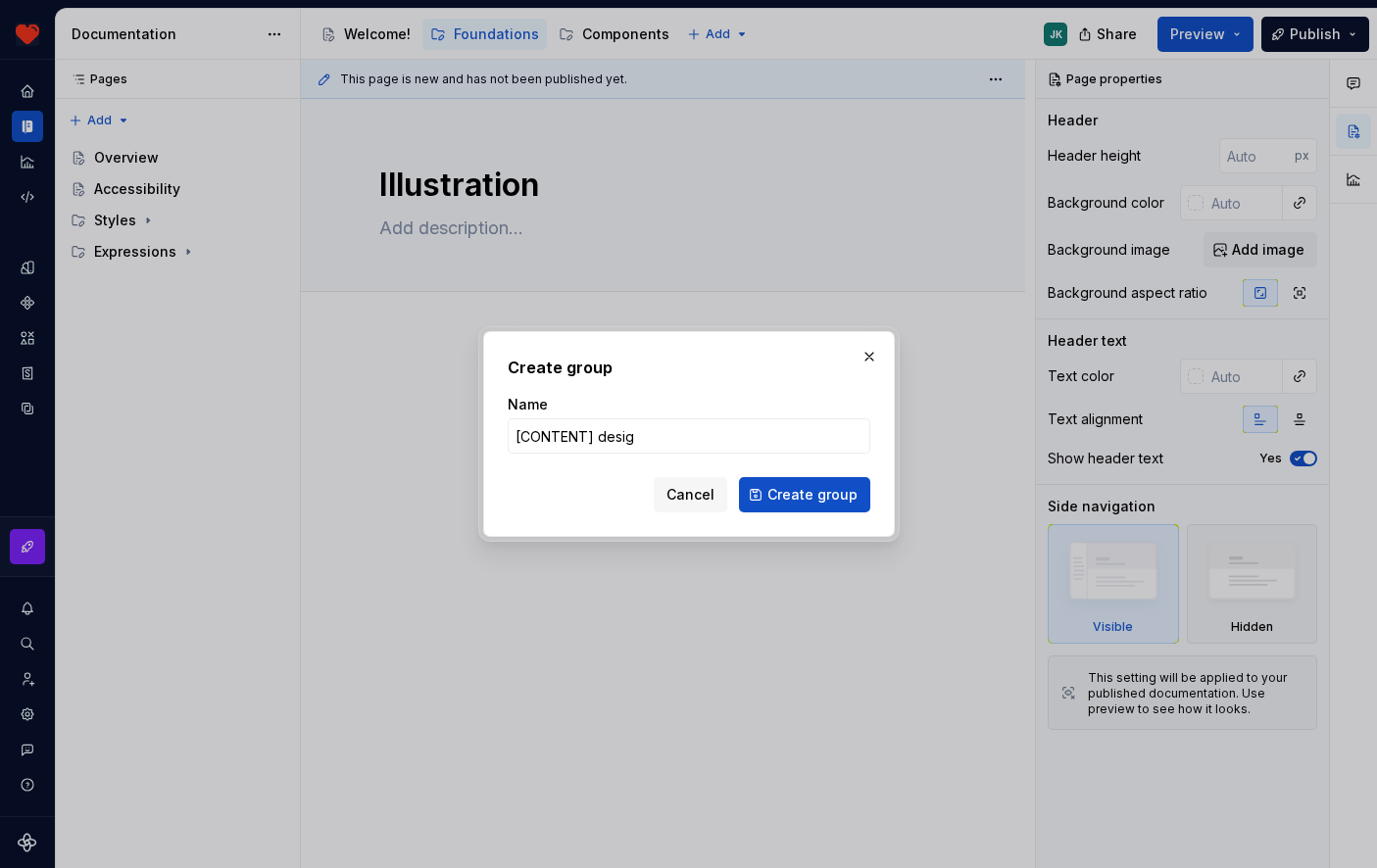 type on "Content design" 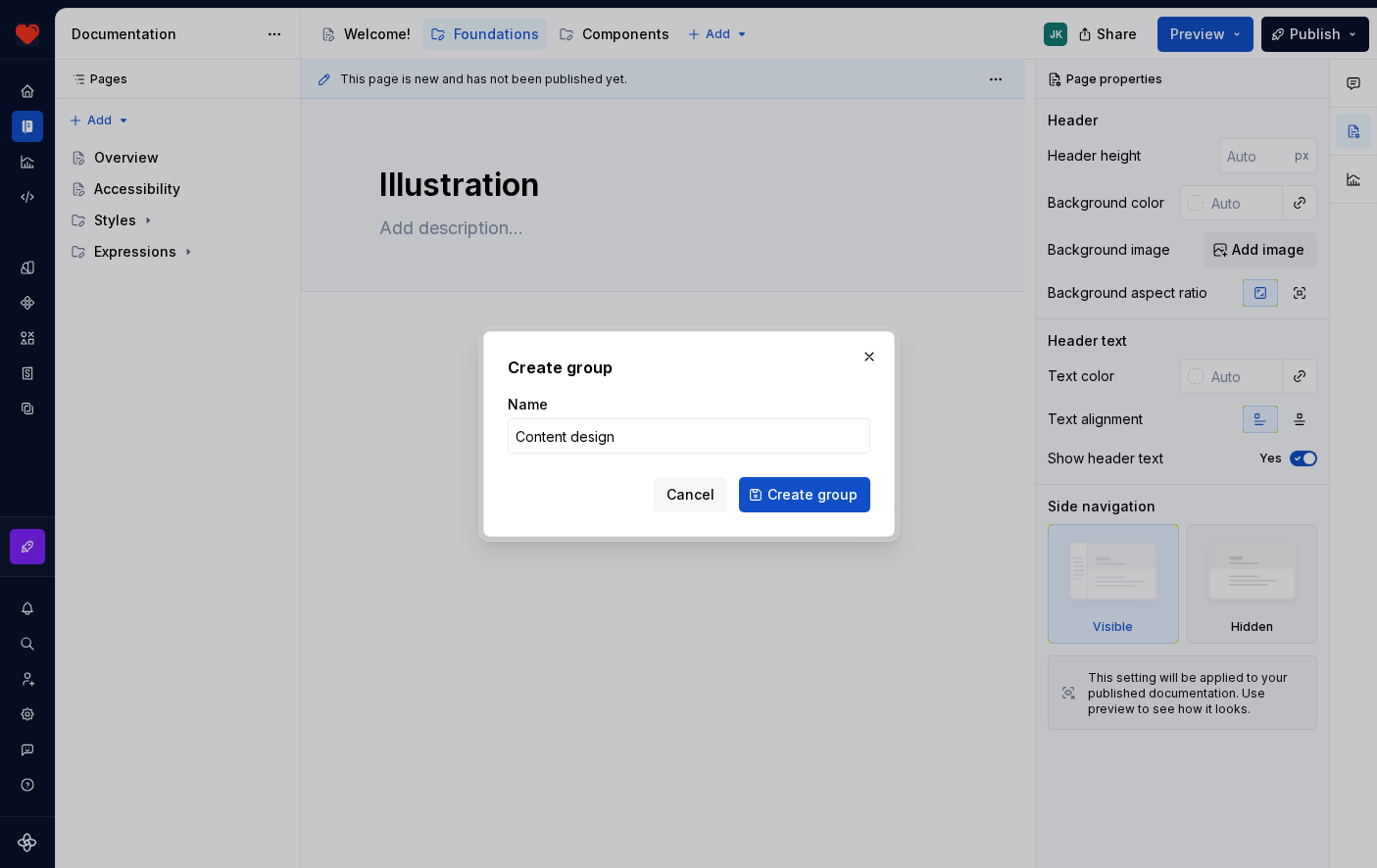 click on "Create group" at bounding box center (805, 495) 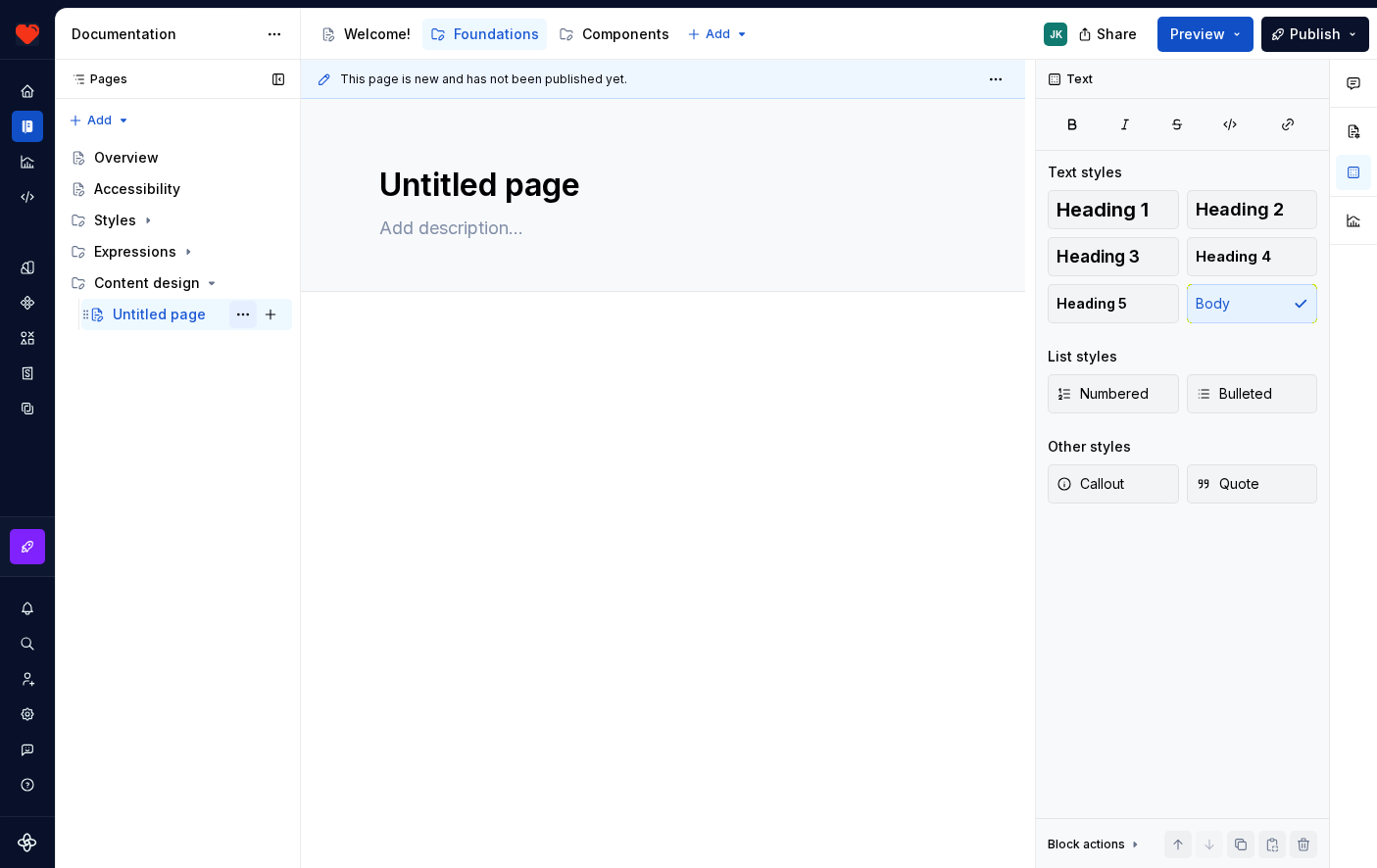 click at bounding box center [243, 314] 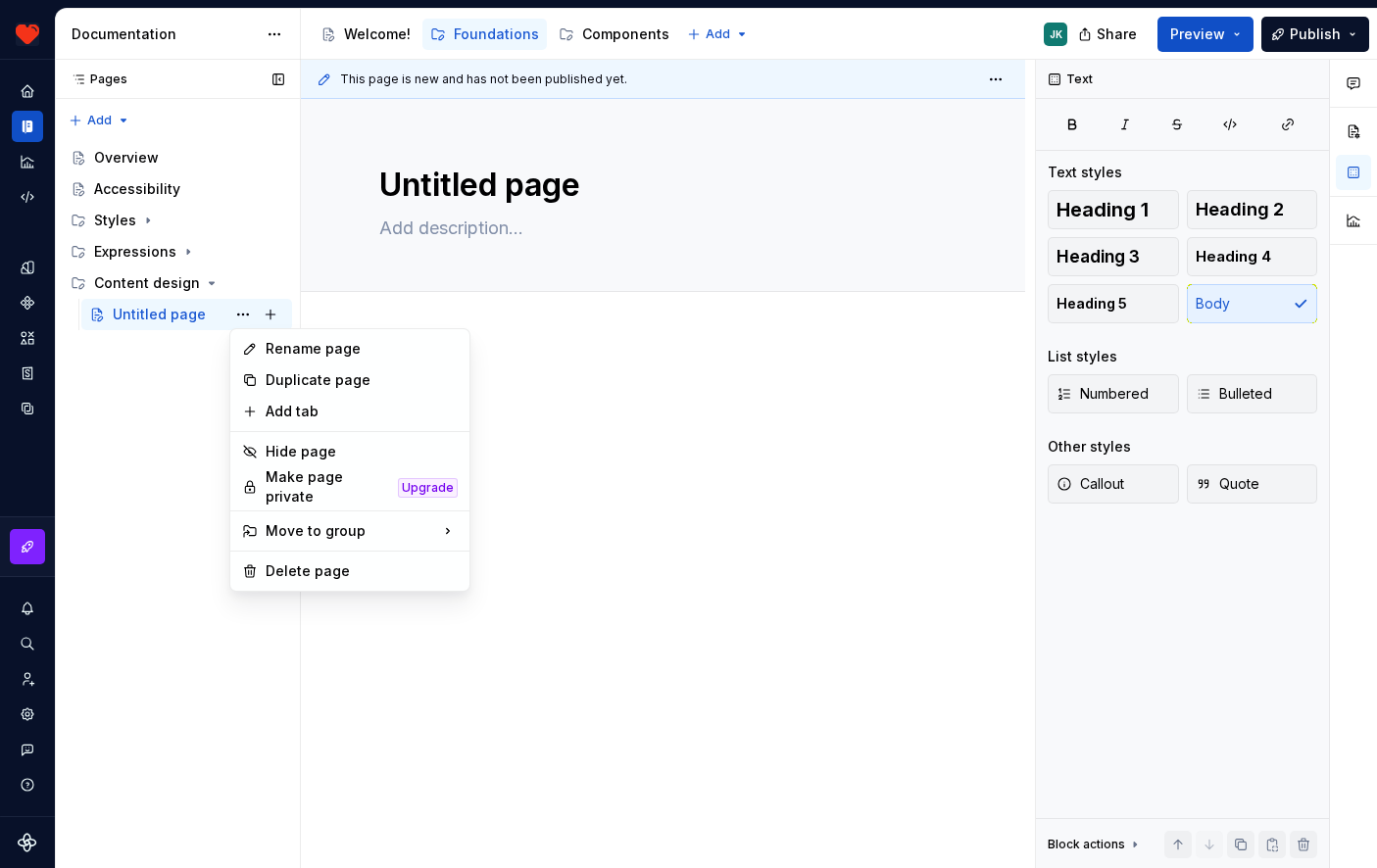 type on "*" 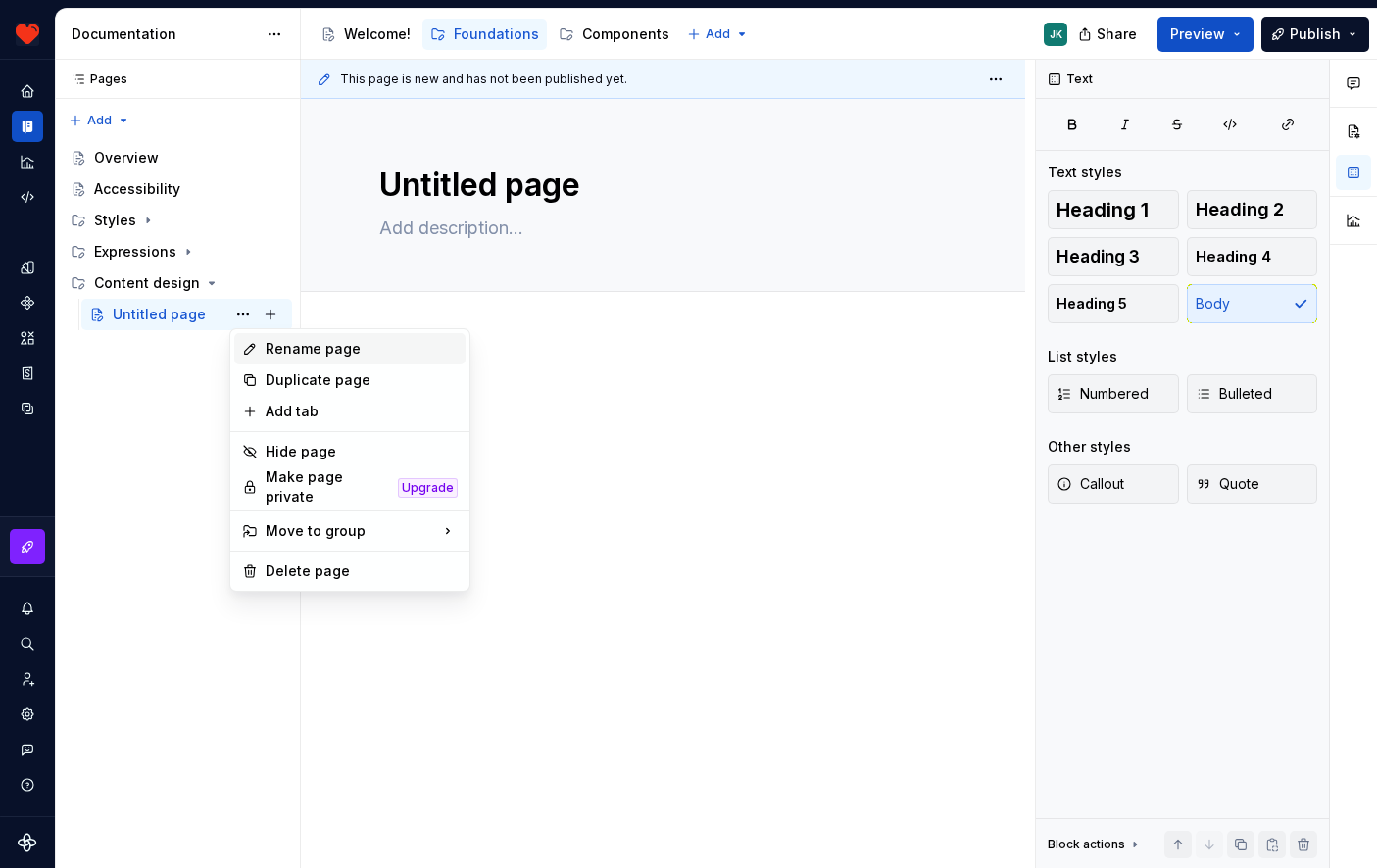 click on "Rename page" at bounding box center (362, 349) 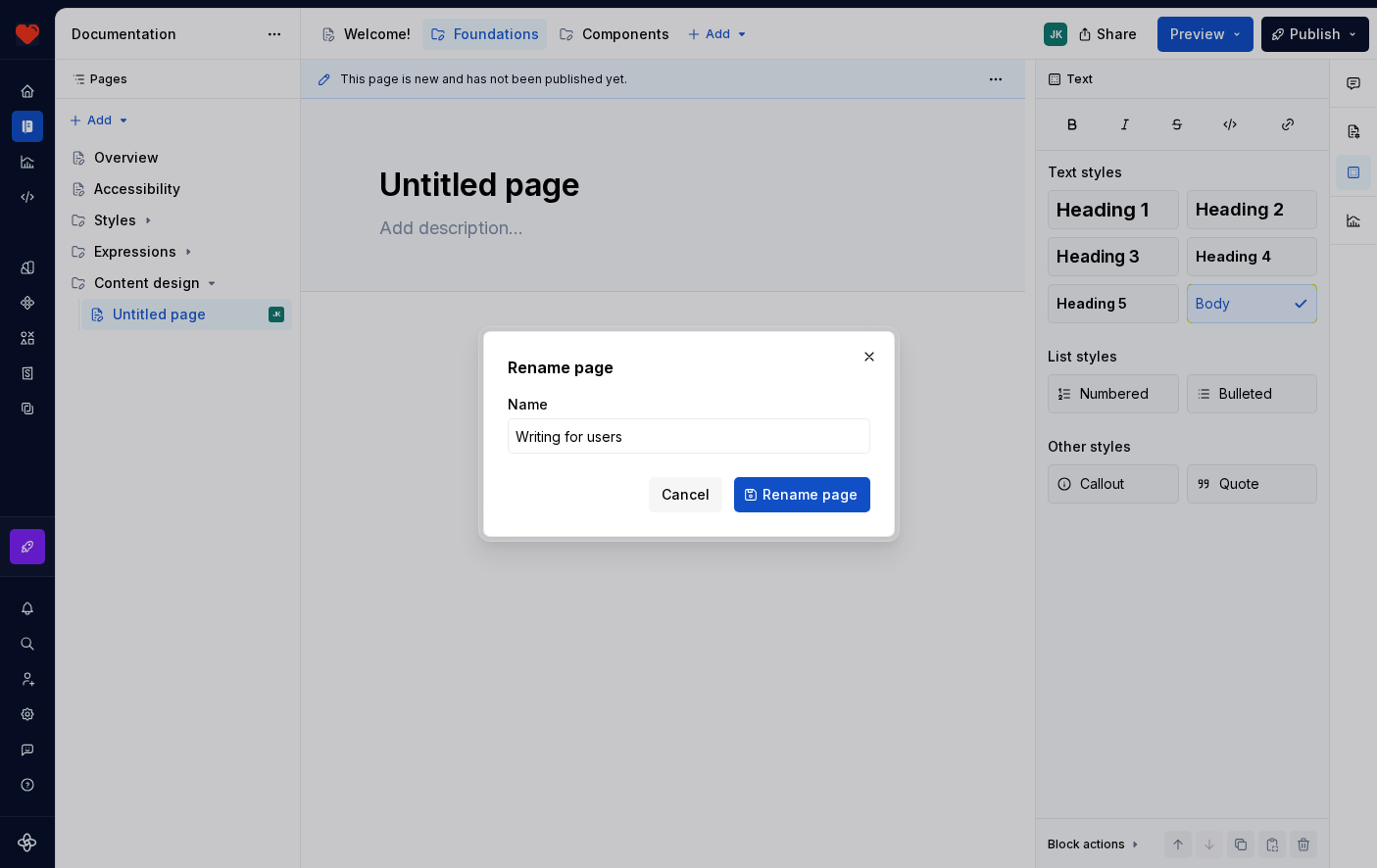 type on "Writing for users" 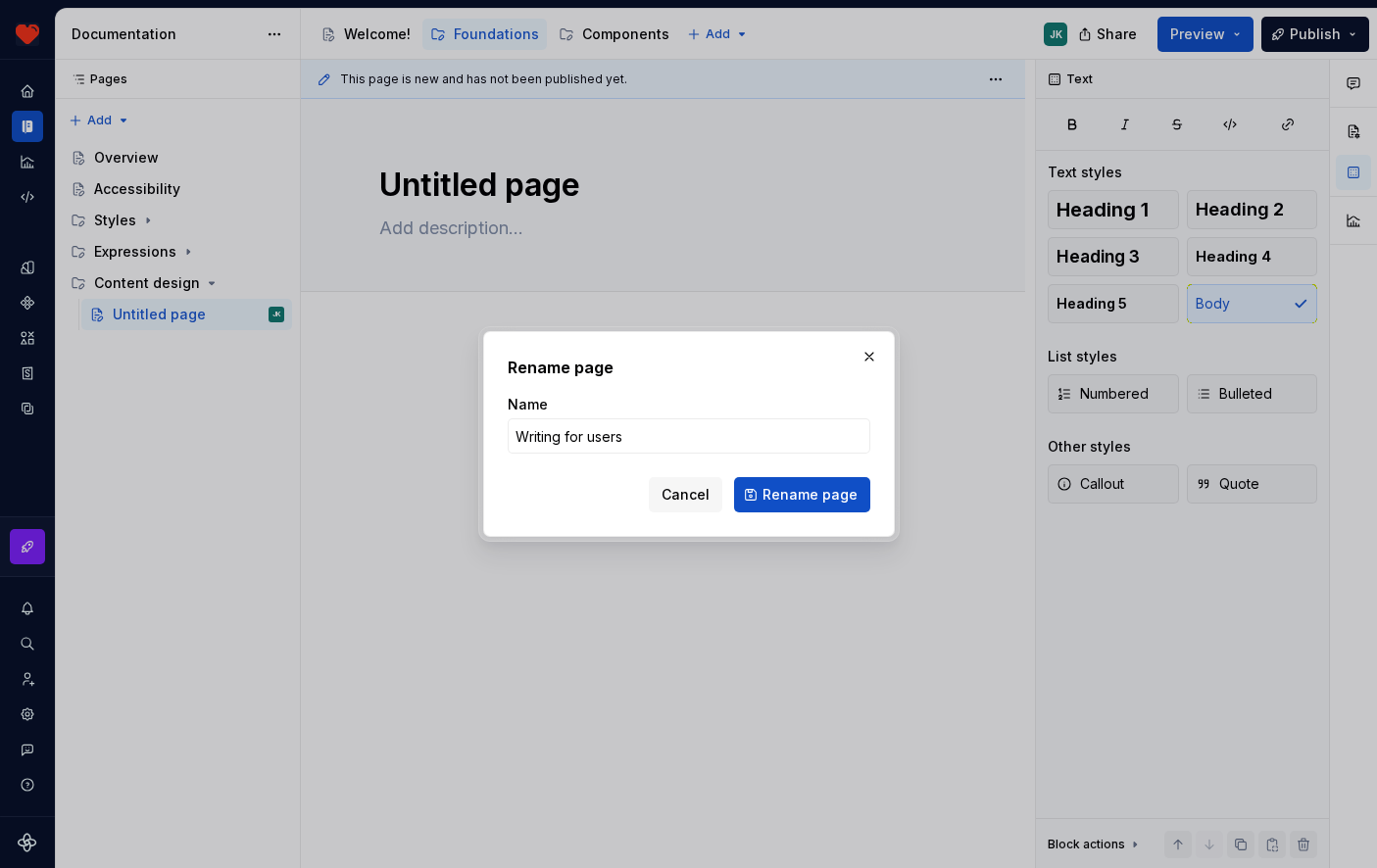 click on "Rename page" at bounding box center (802, 495) 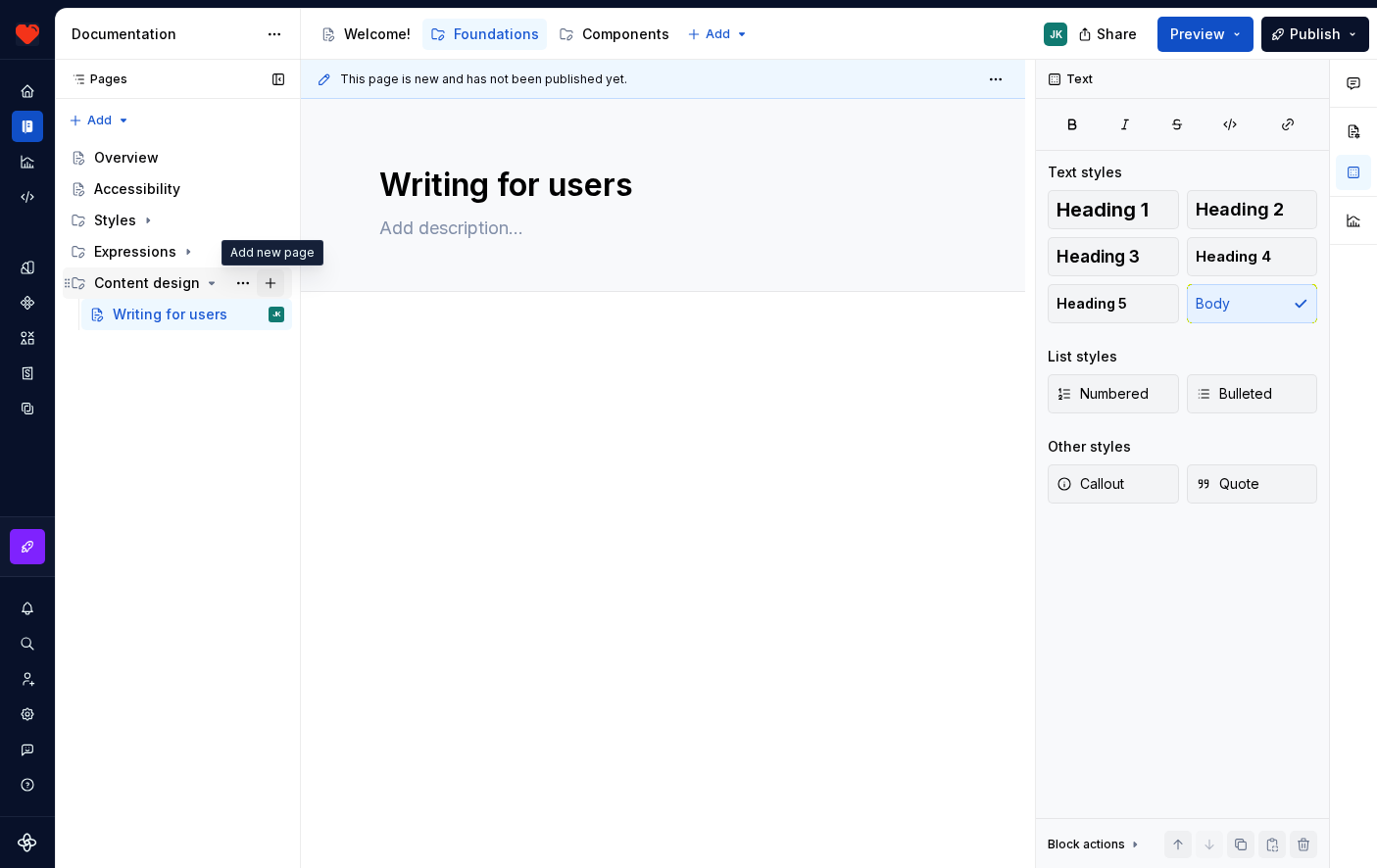 click at bounding box center (270, 283) 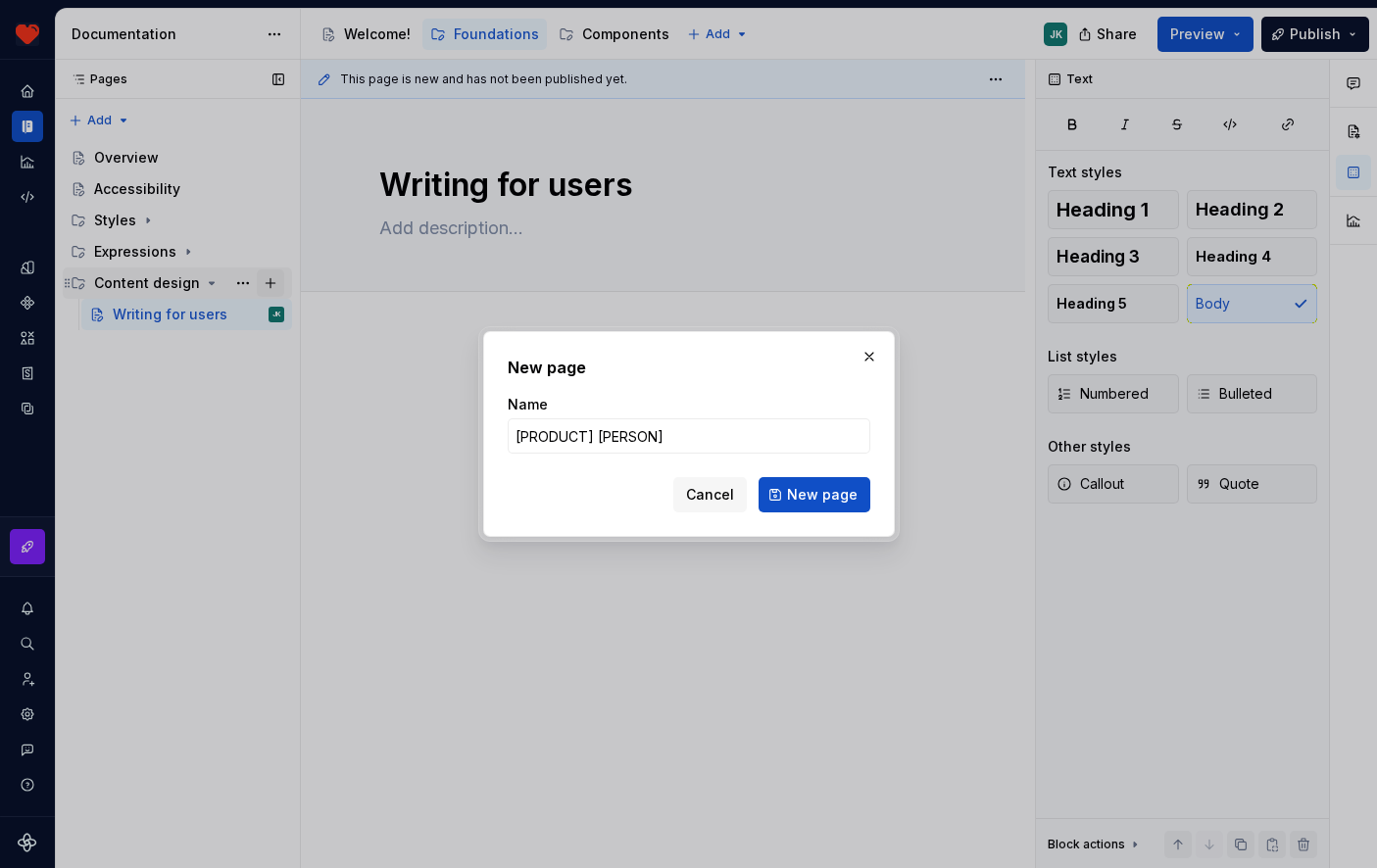 type on "Product voice" 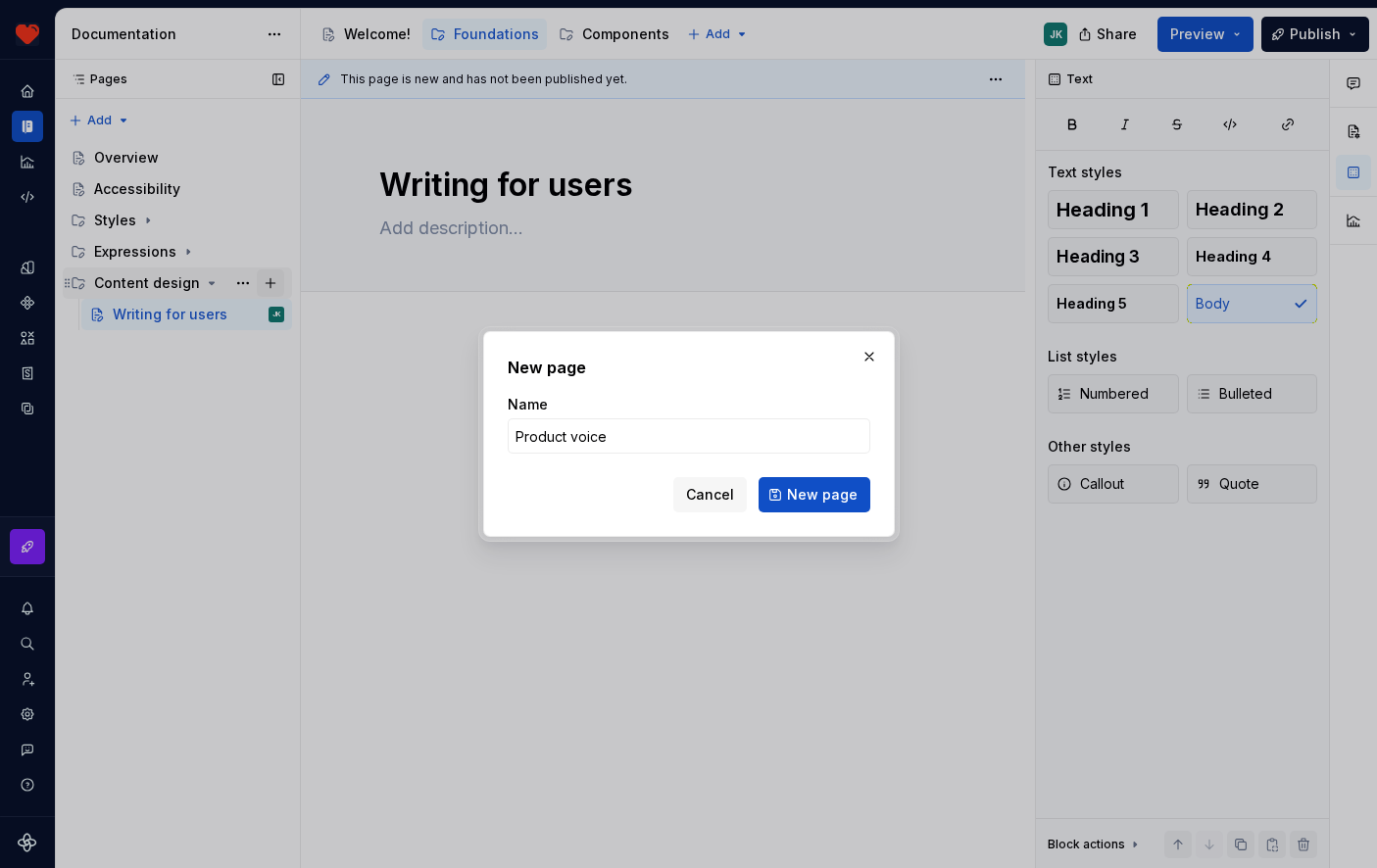 click on "New page" at bounding box center [814, 495] 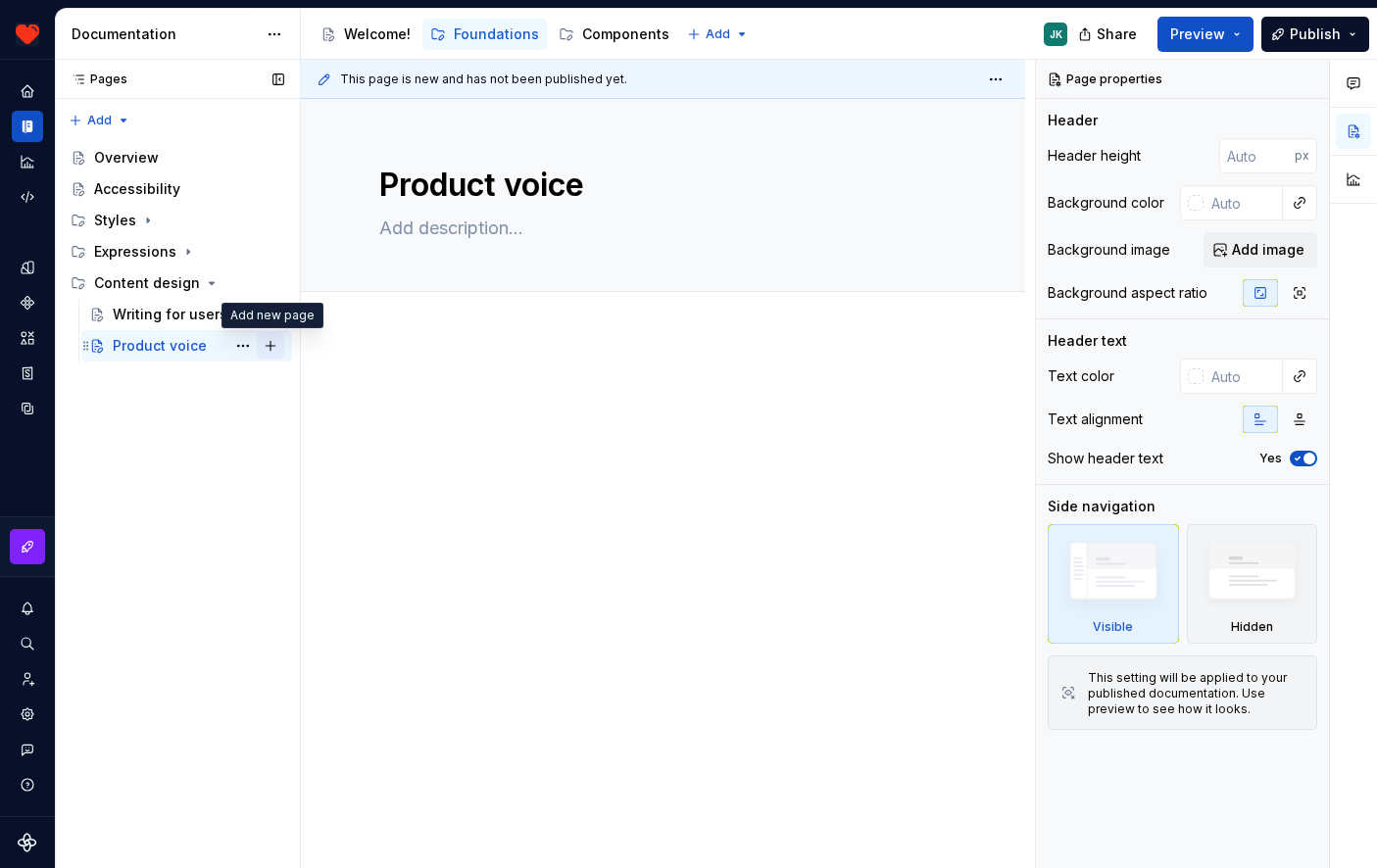 click at bounding box center [270, 346] 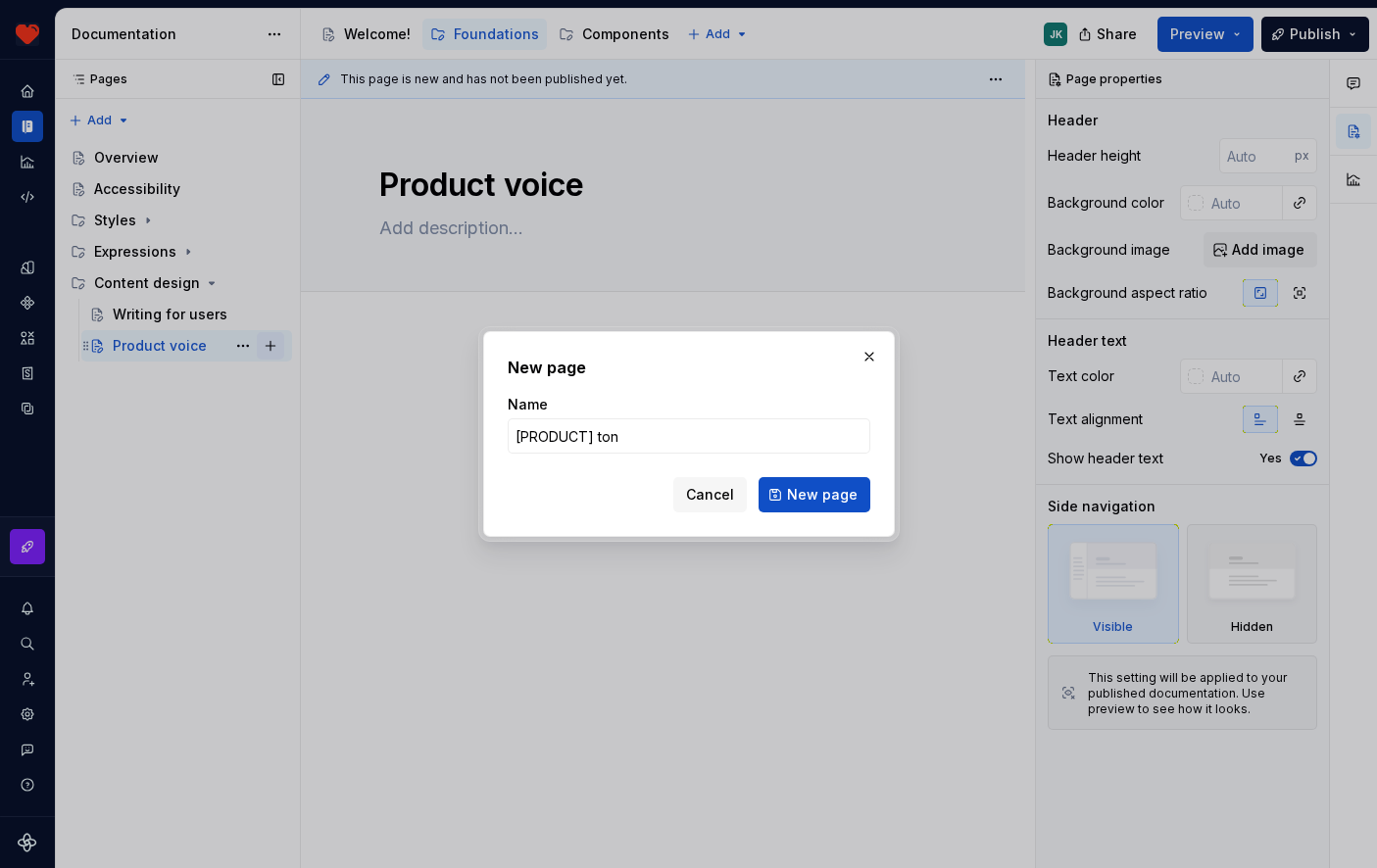 type on "[PRODUCT] tone" 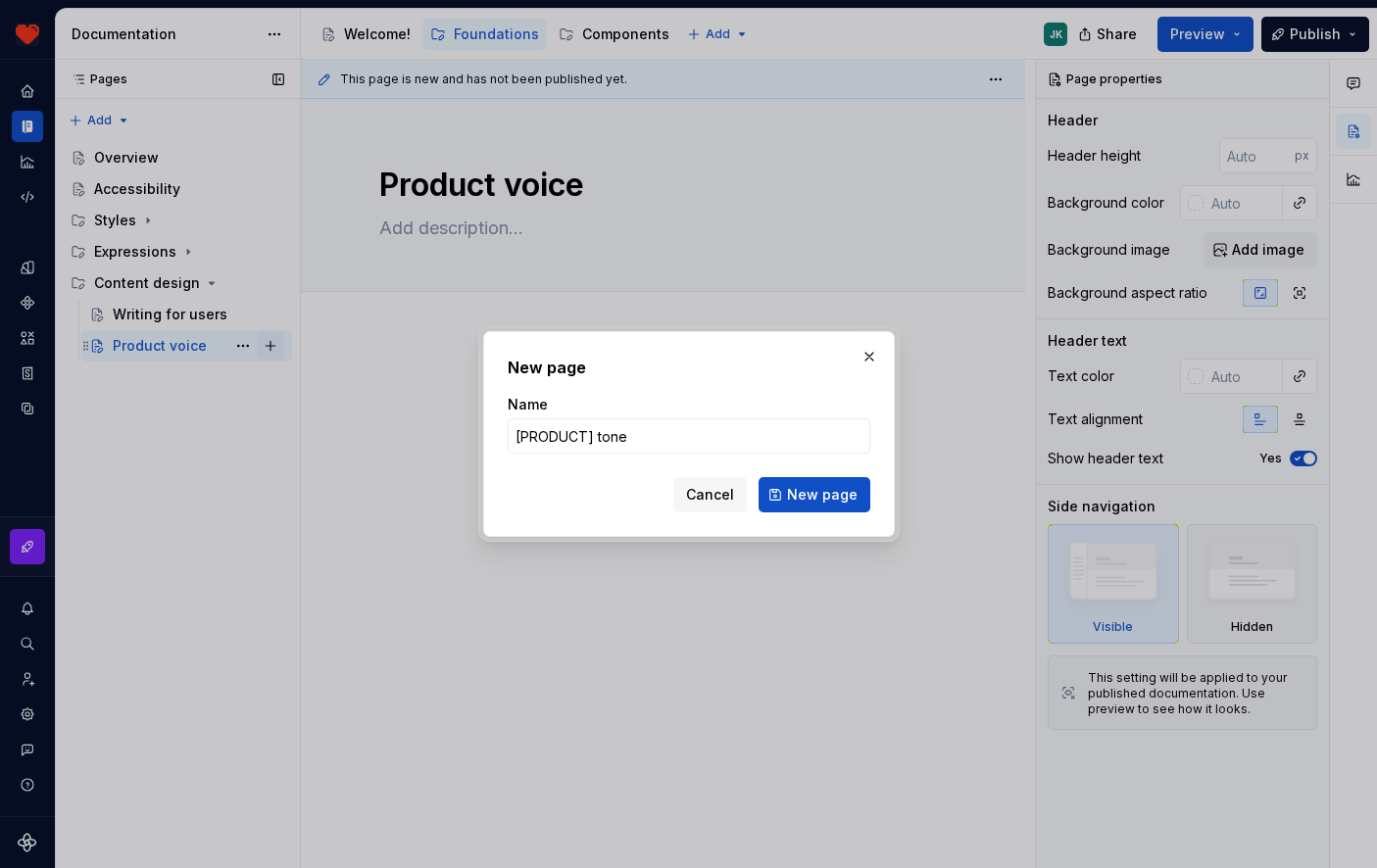 click on "New page" at bounding box center (814, 495) 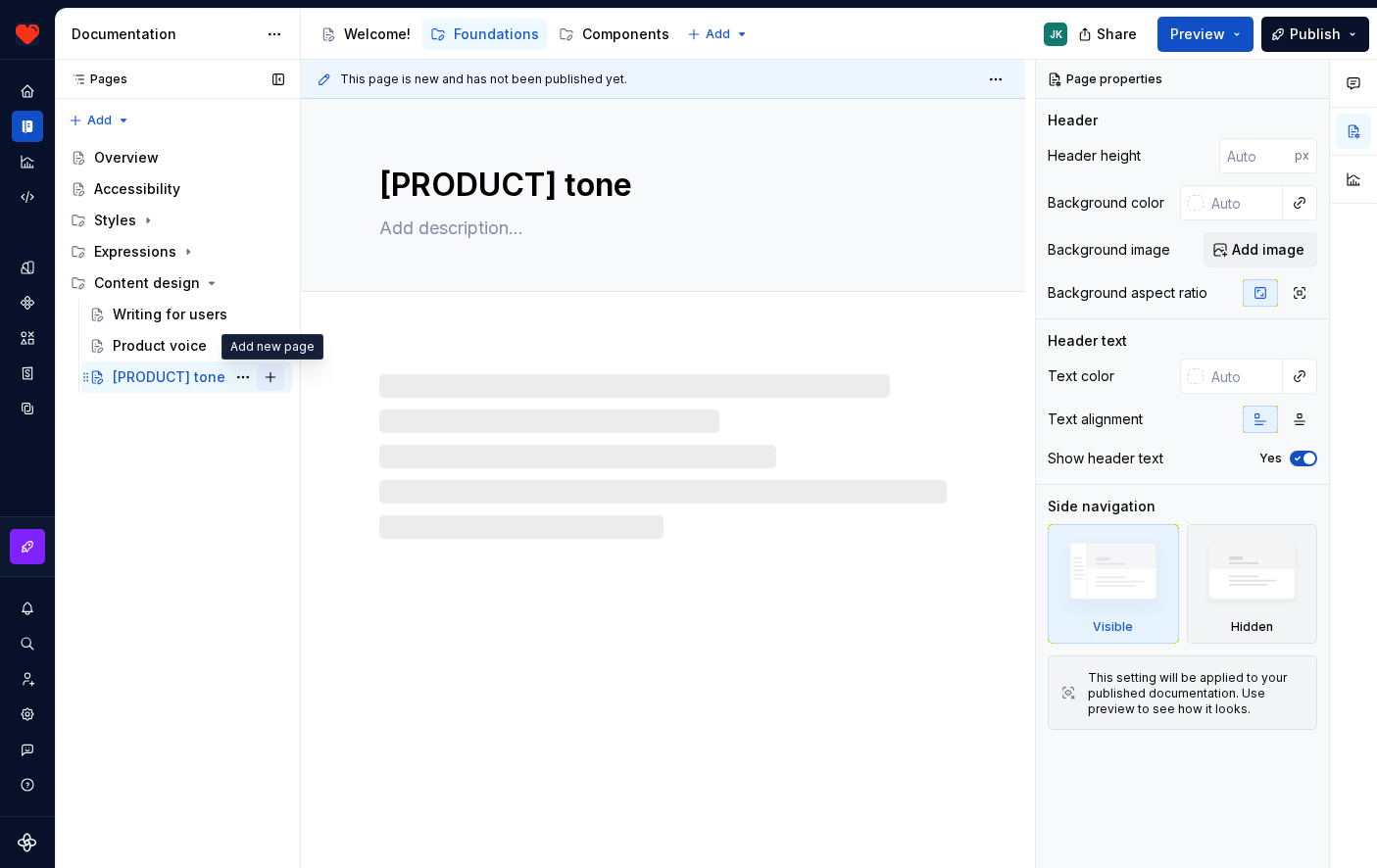 click at bounding box center (270, 377) 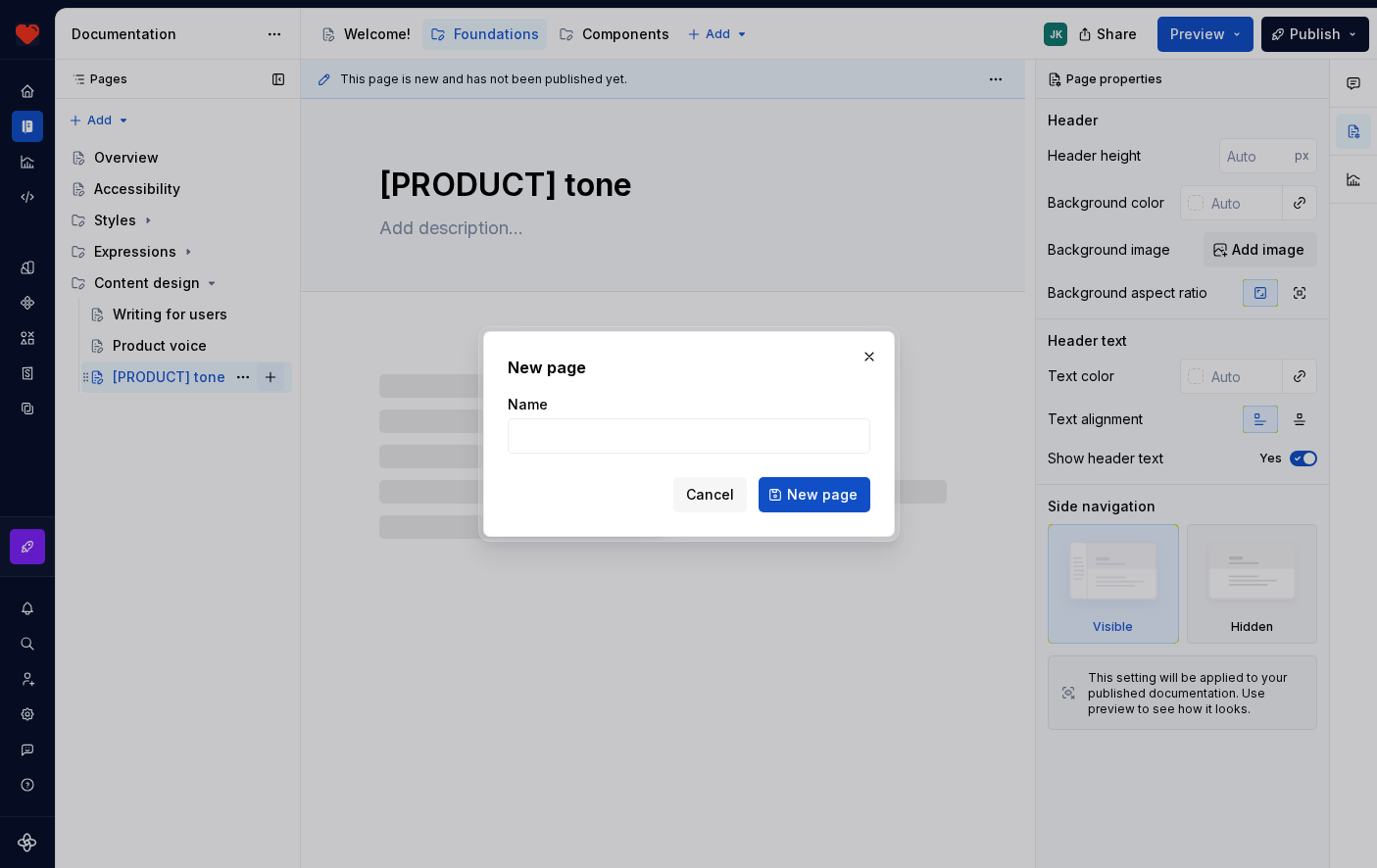 type on "*" 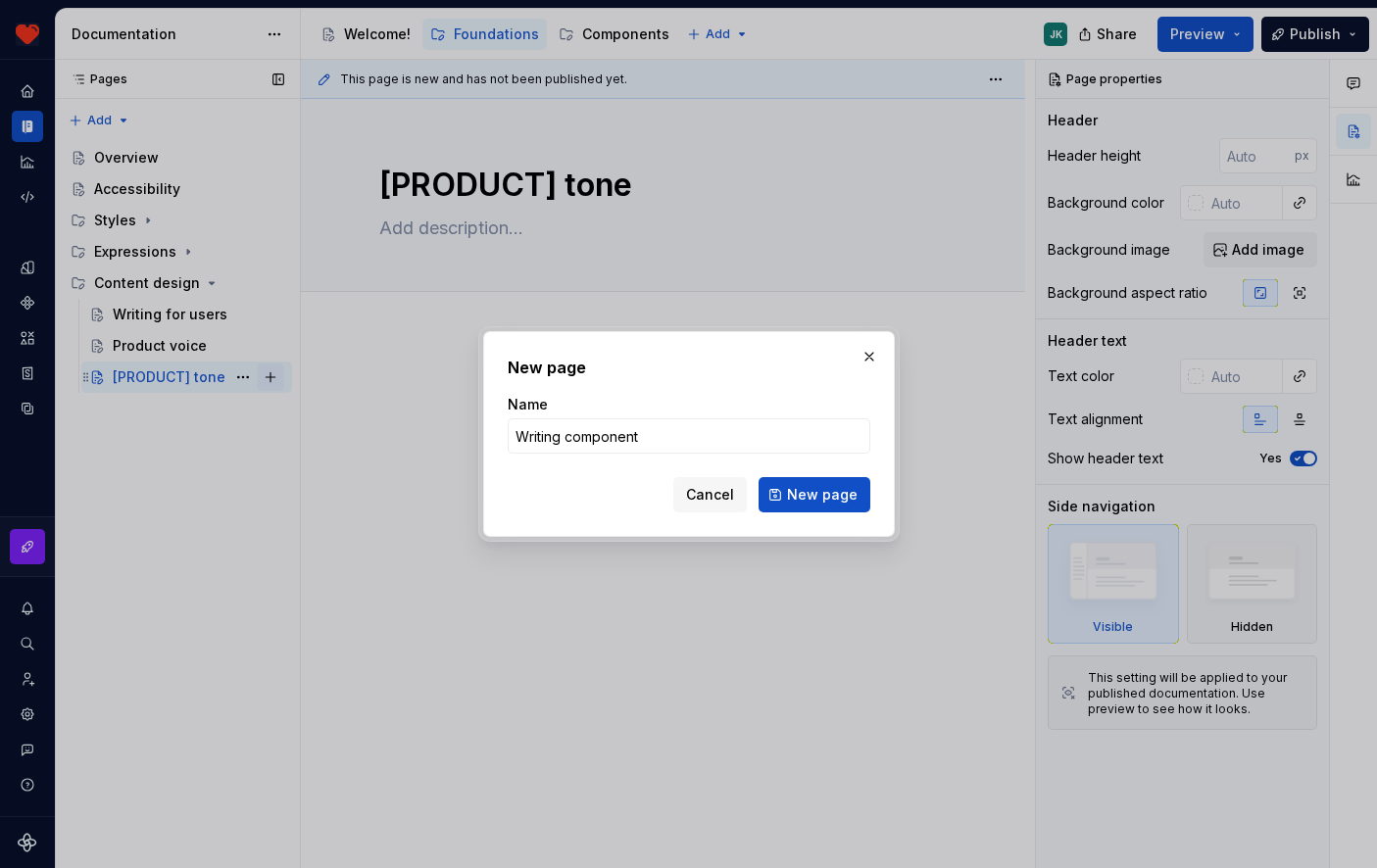 type on "Writing components" 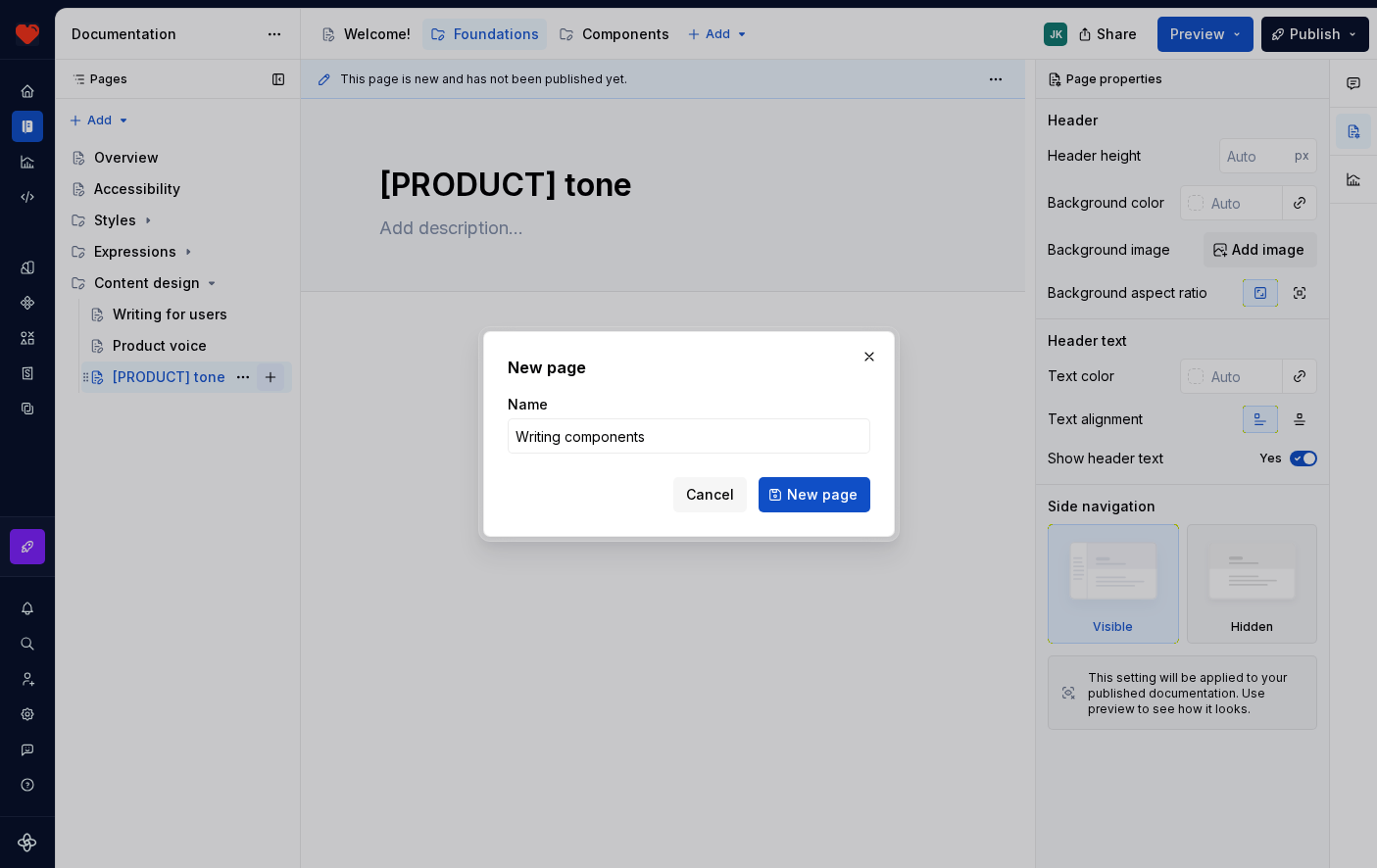 click on "New page" at bounding box center (814, 495) 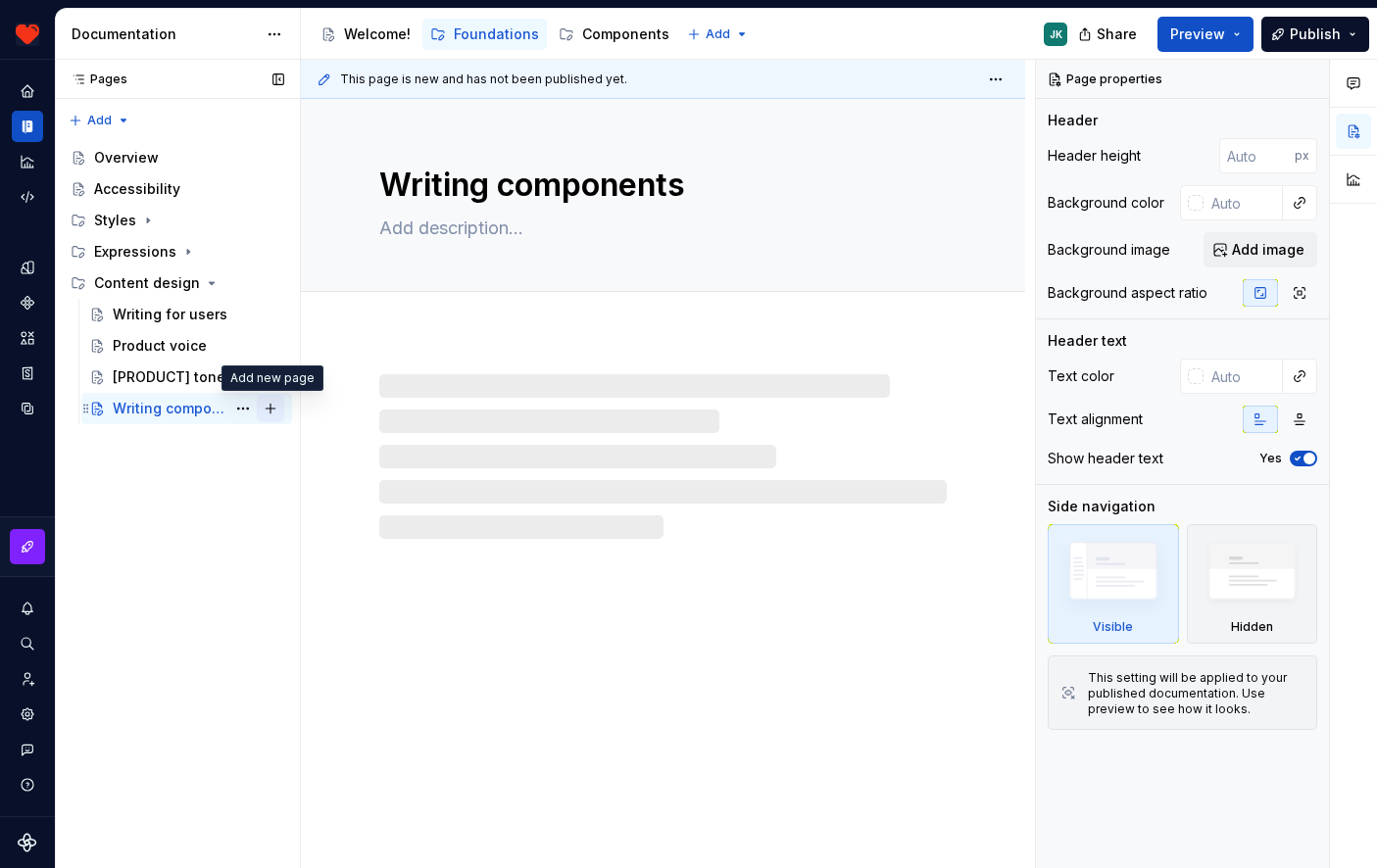 click at bounding box center [270, 409] 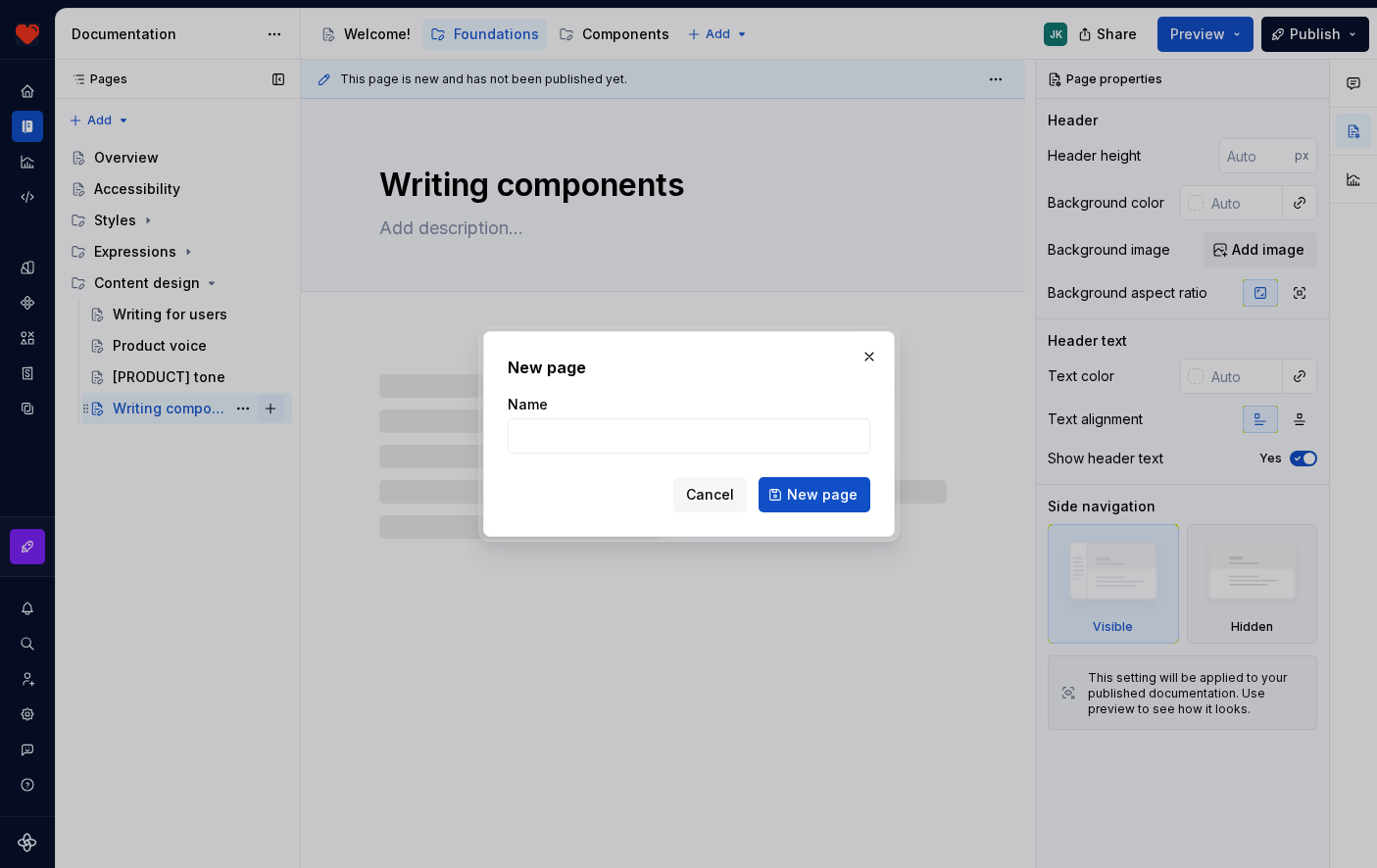 type on "C" 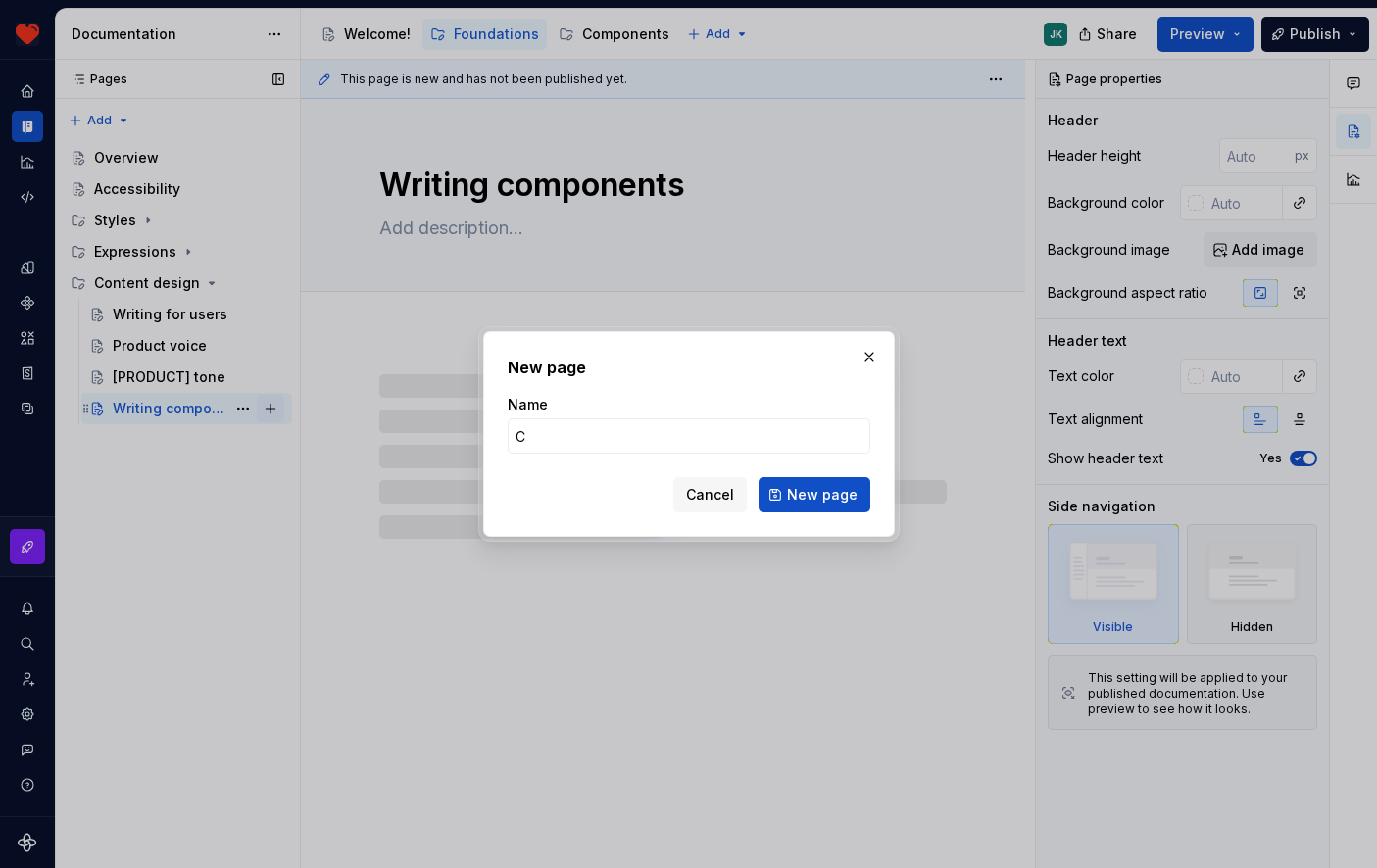 type on "*" 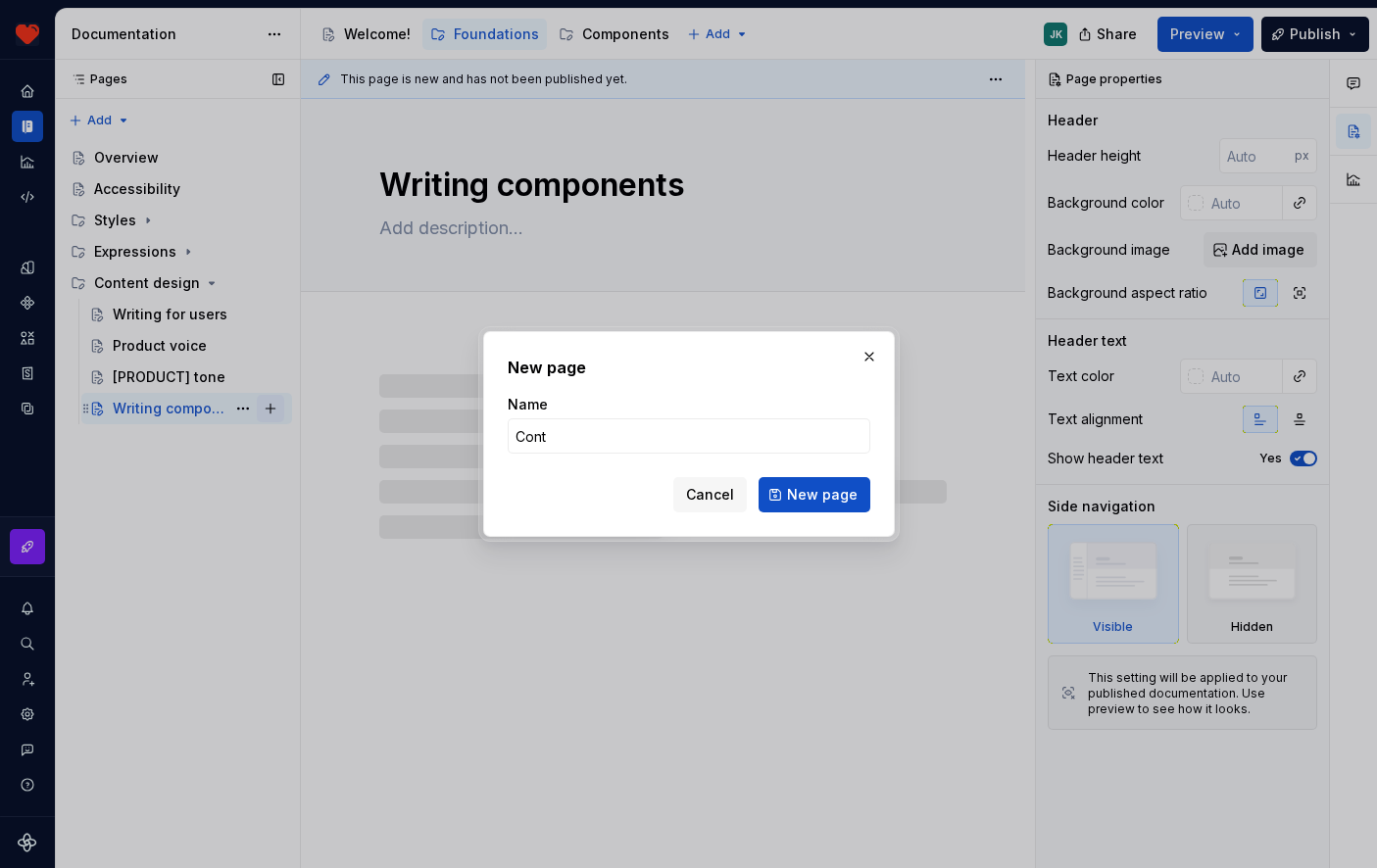 type on "Conte" 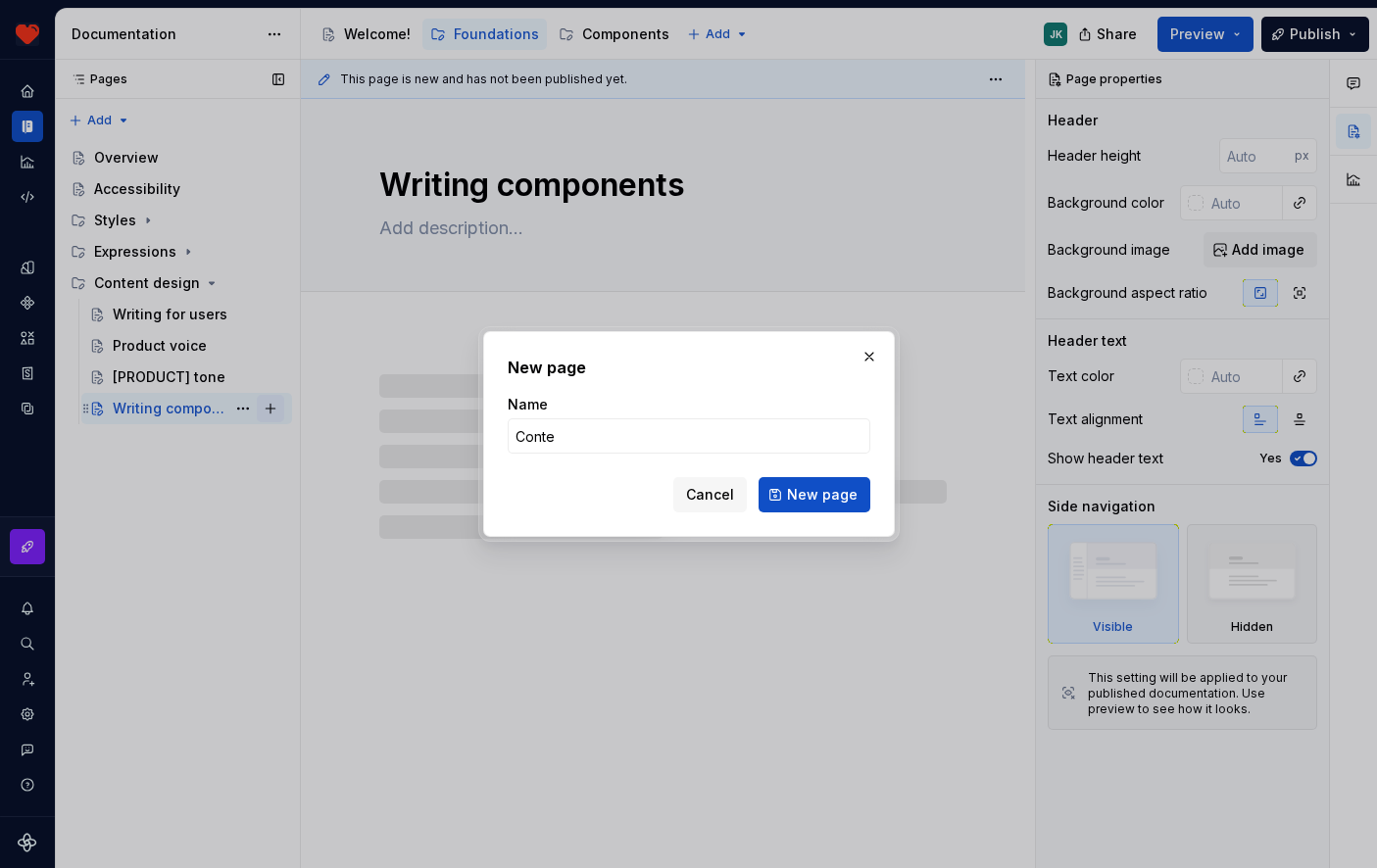 type on "*" 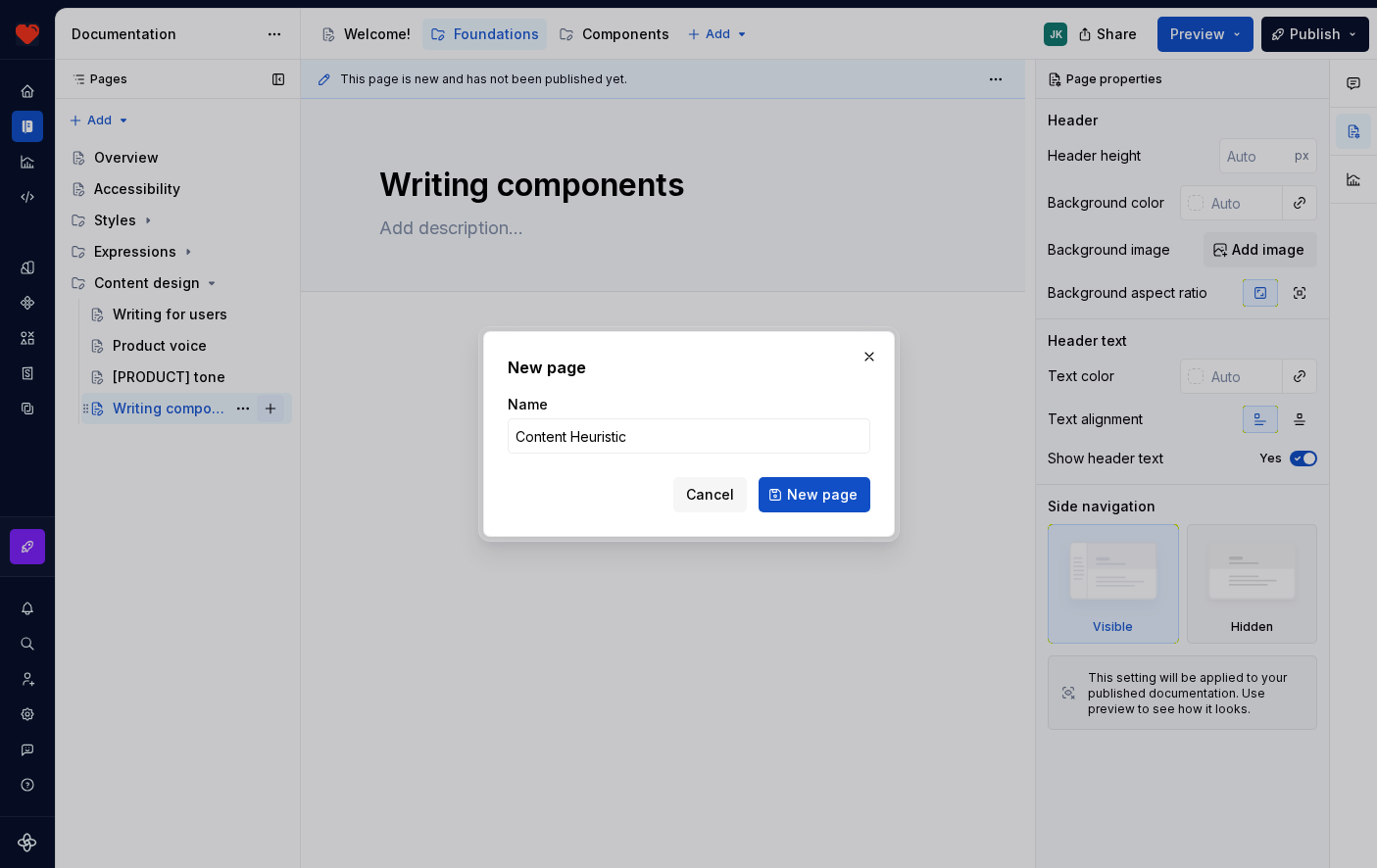 type on "[CONTENT] [HEURISTICS]" 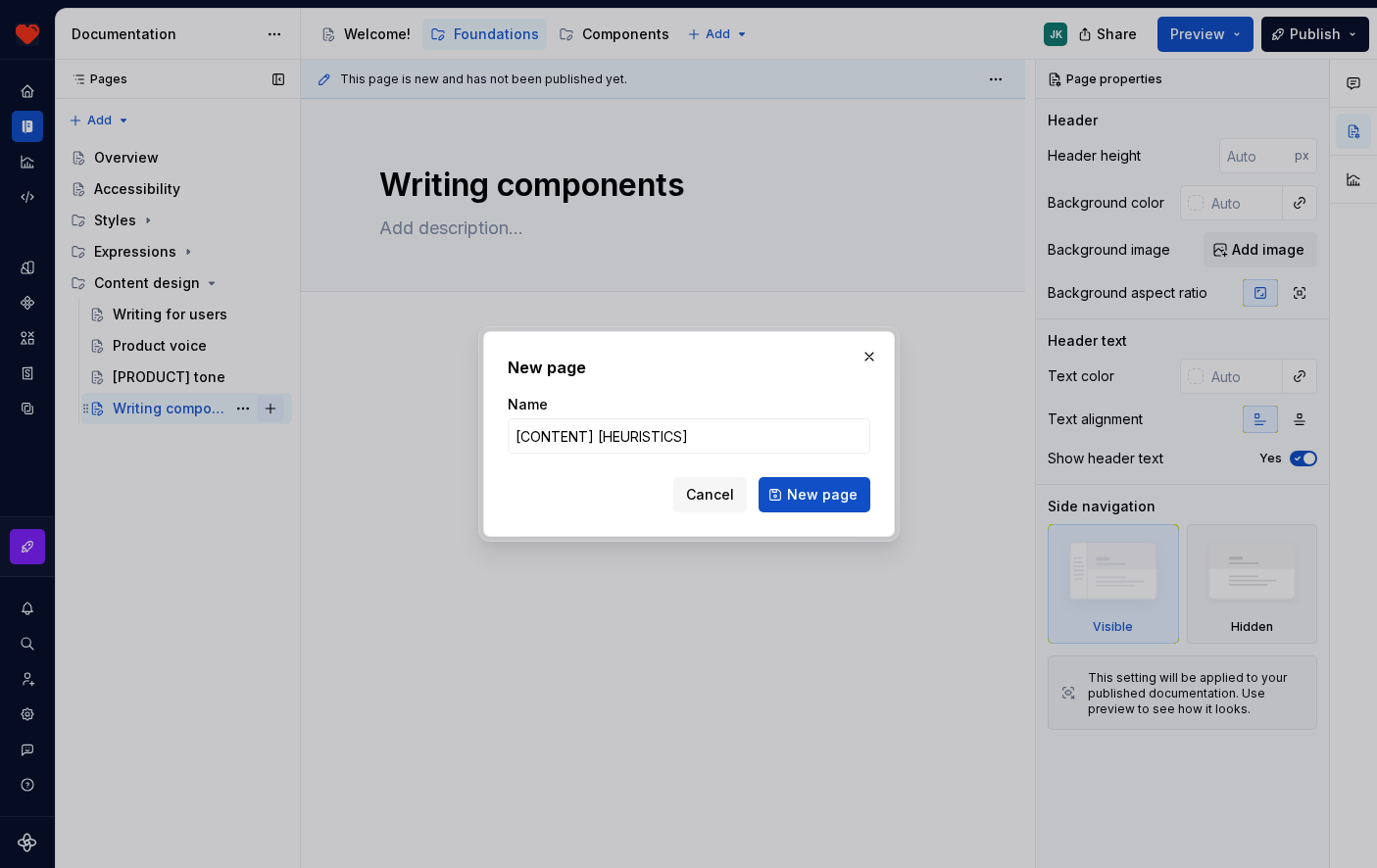 click on "New page" at bounding box center (814, 495) 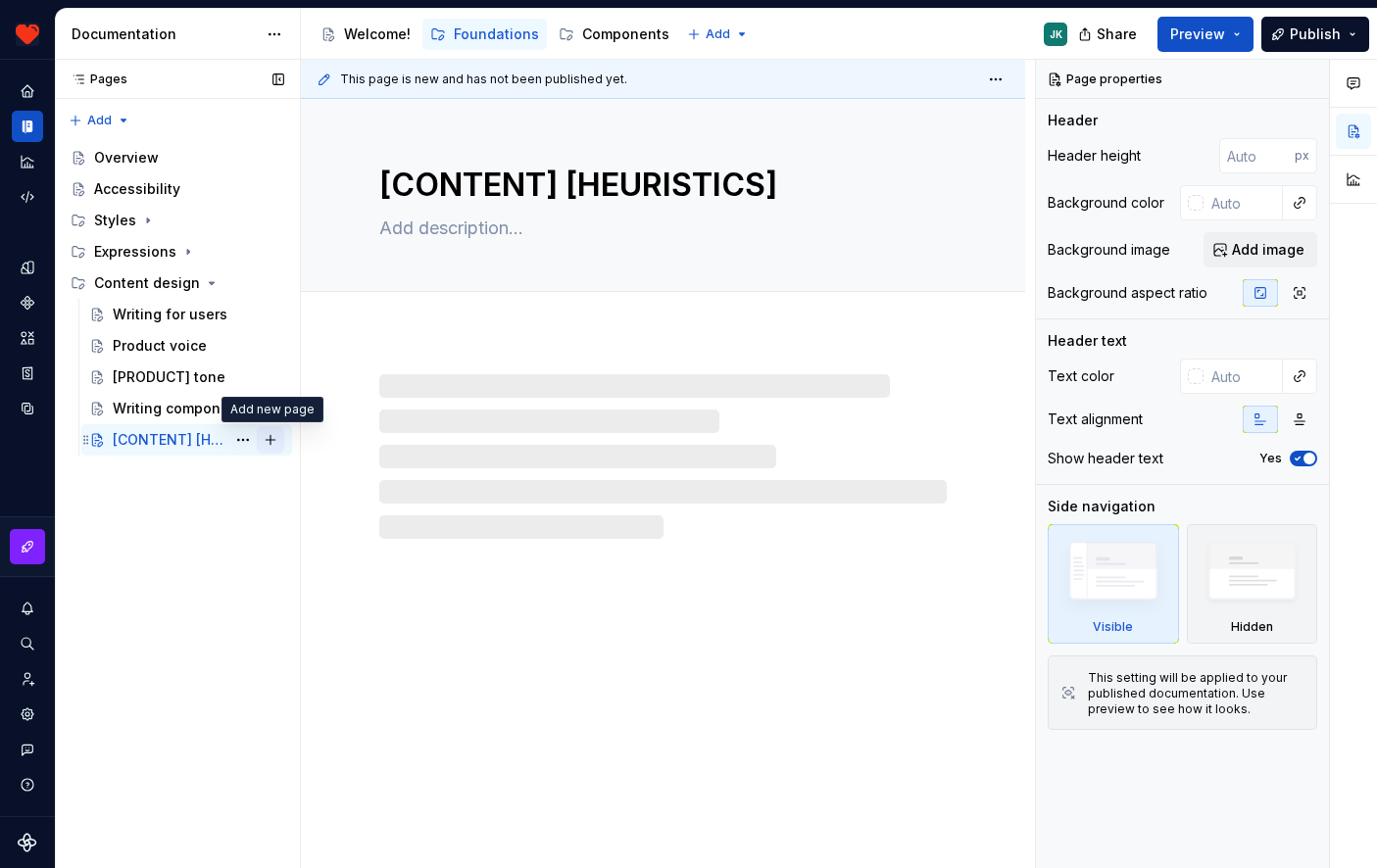 click at bounding box center [270, 440] 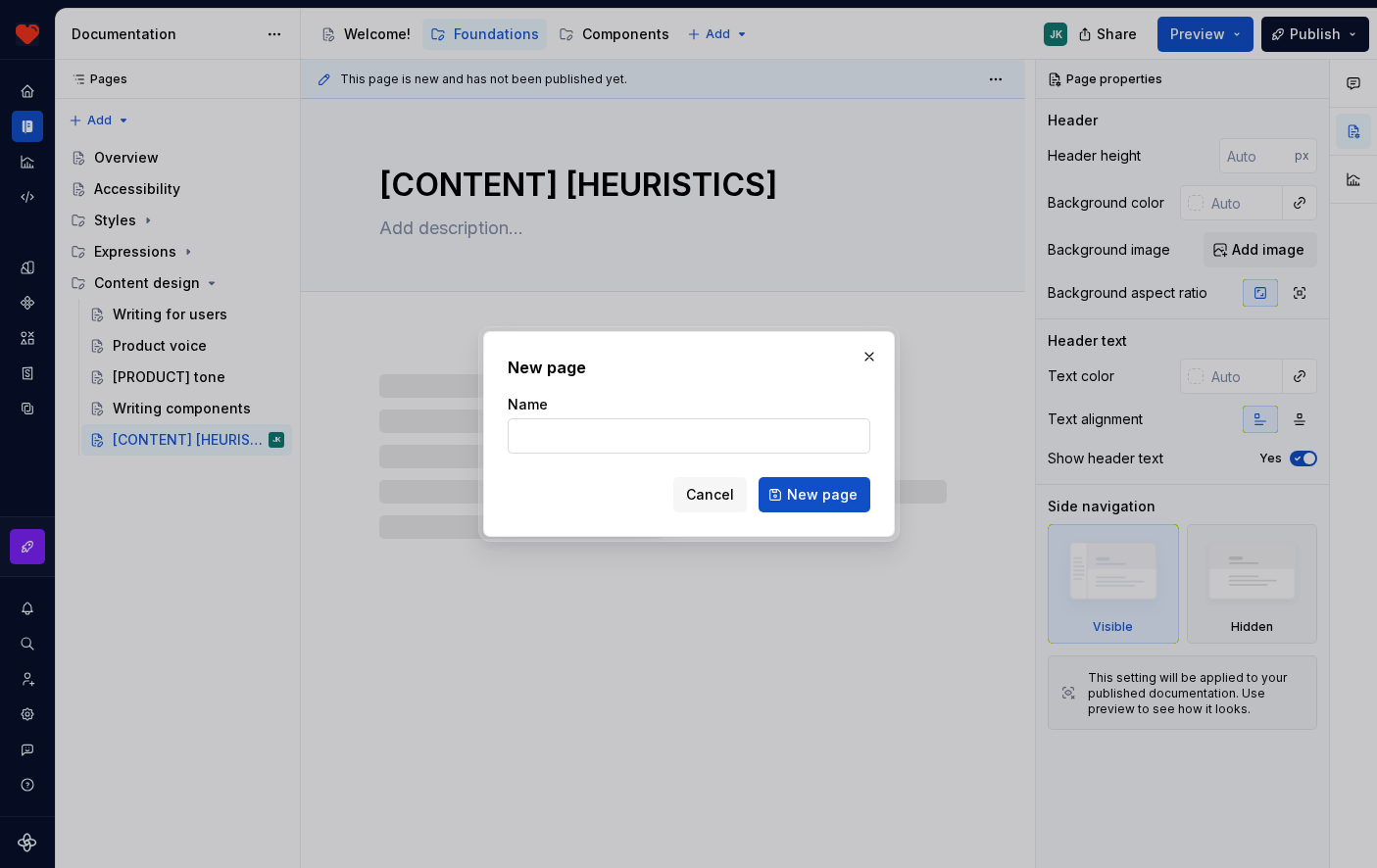 type on "*" 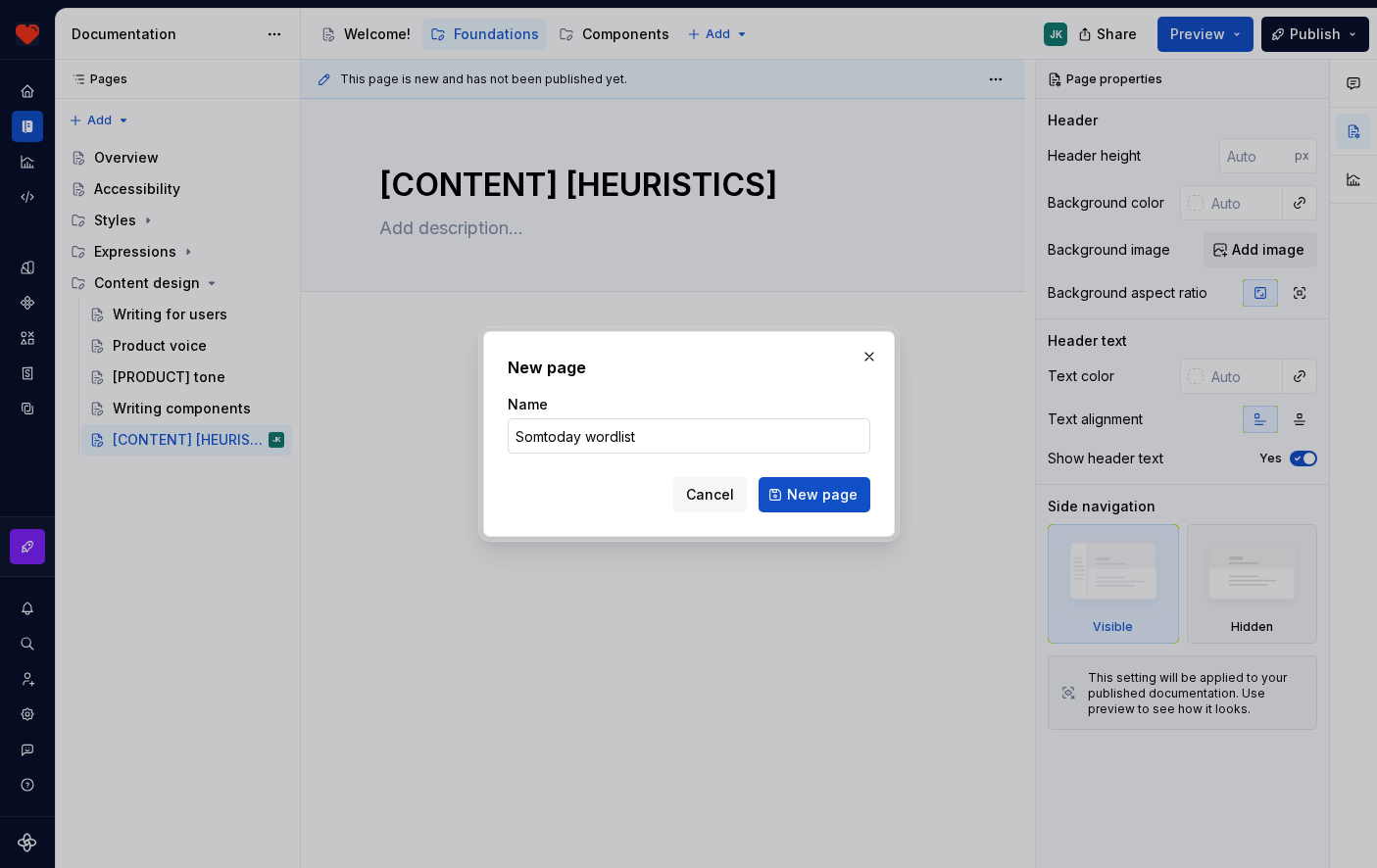type on "Somtoday wordlist" 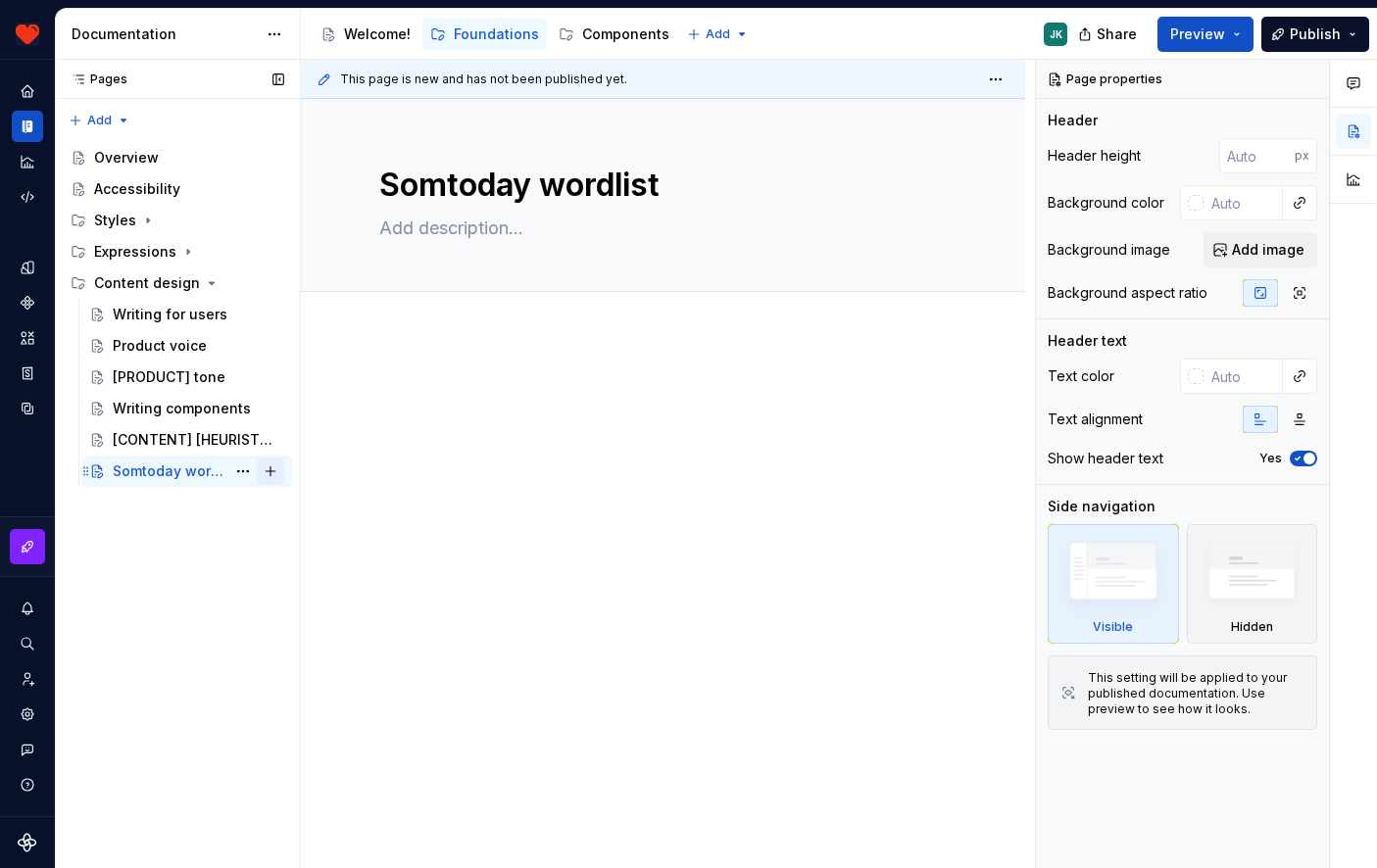 click at bounding box center [270, 471] 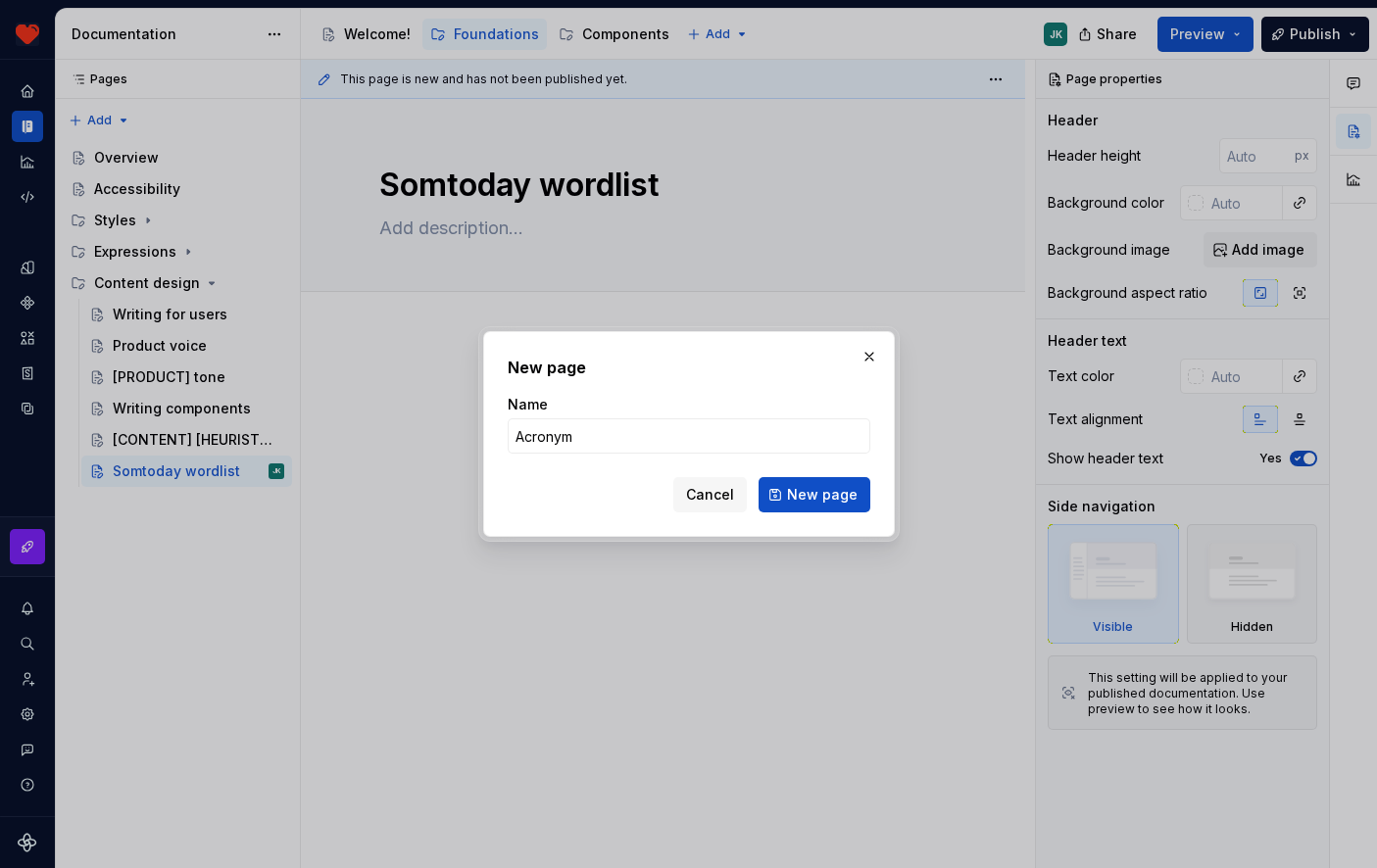 type on "[ACRONYMS]" 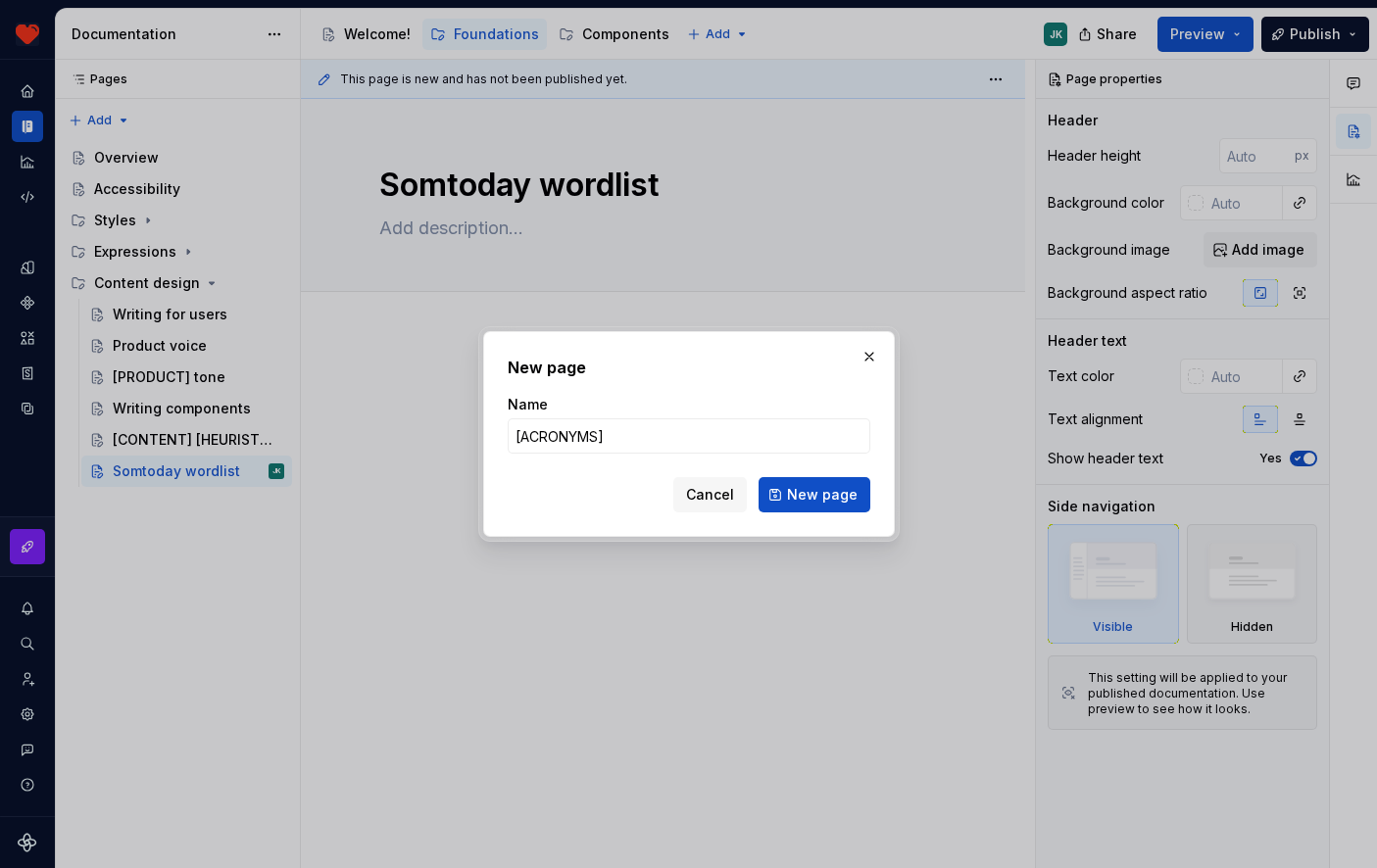 click on "New page" at bounding box center (814, 495) 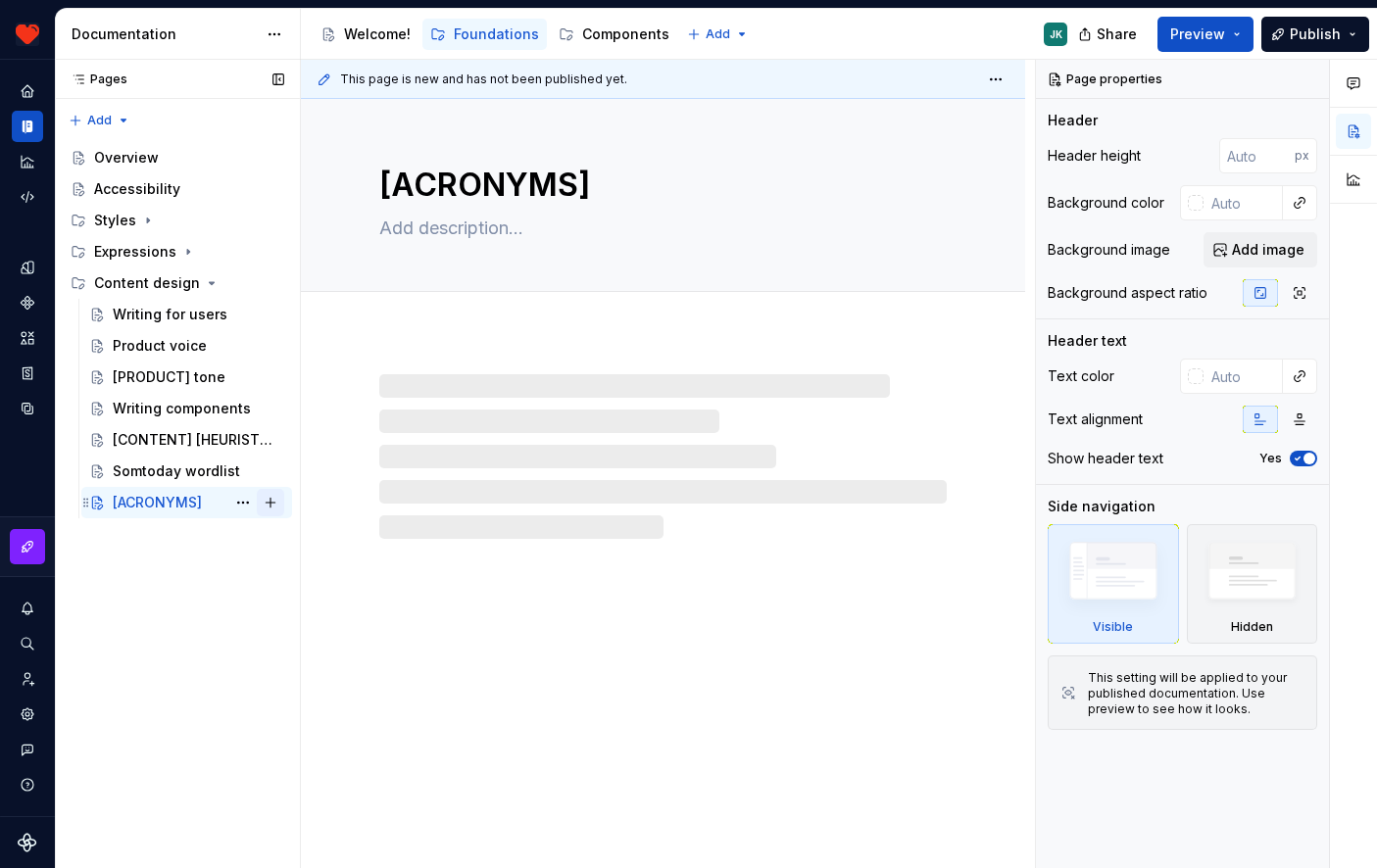 click at bounding box center (270, 503) 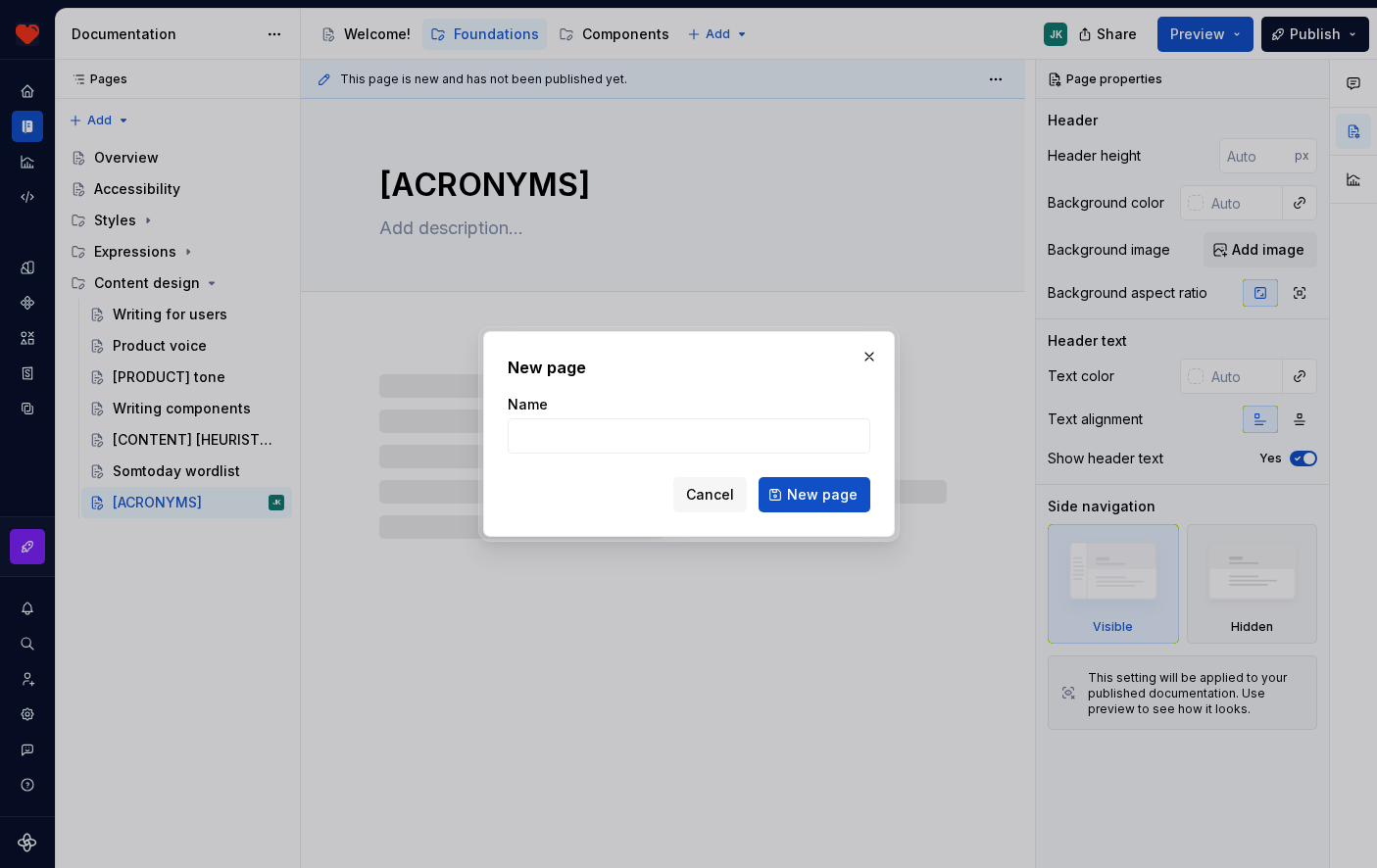 type on "*" 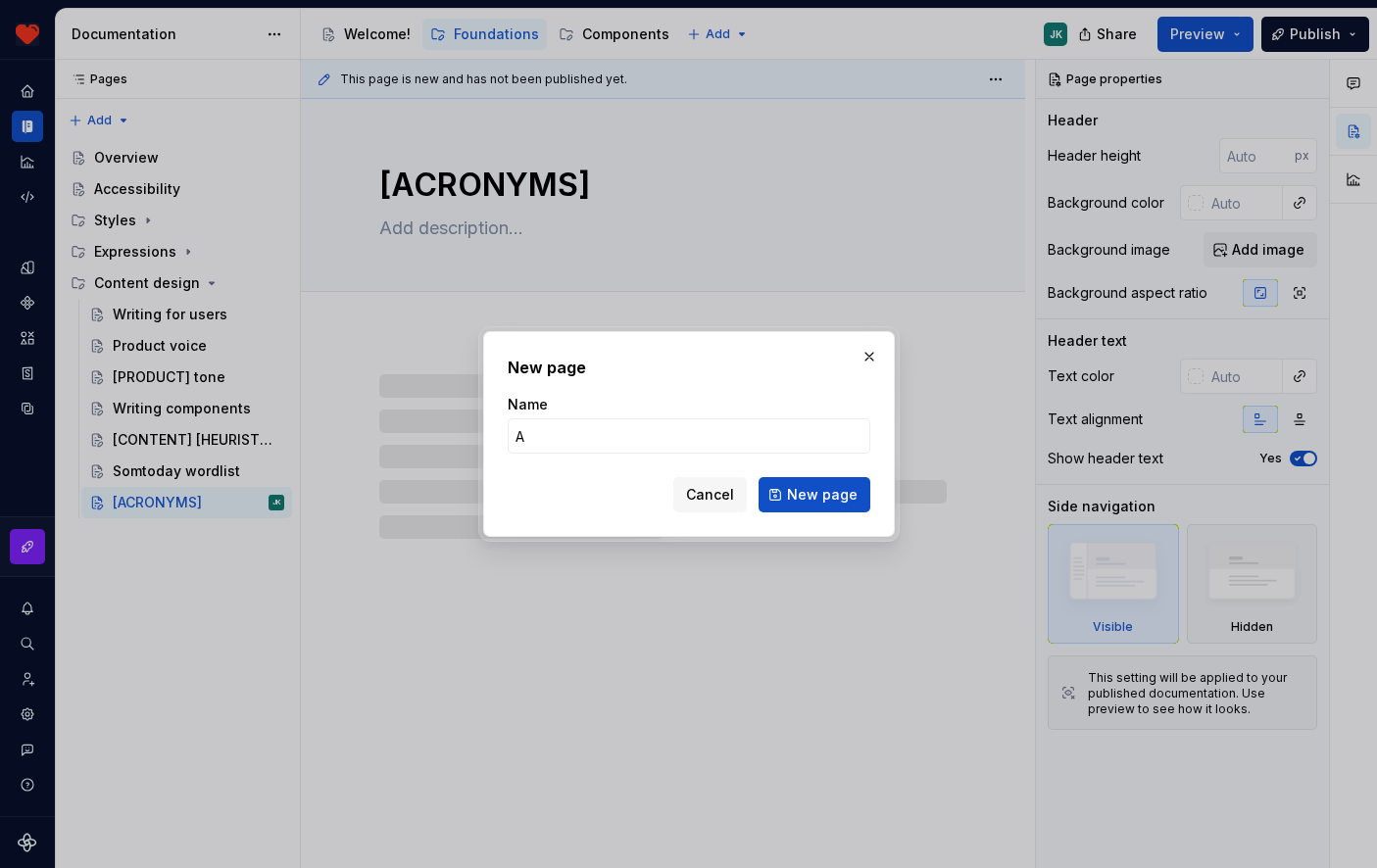 type on "*" 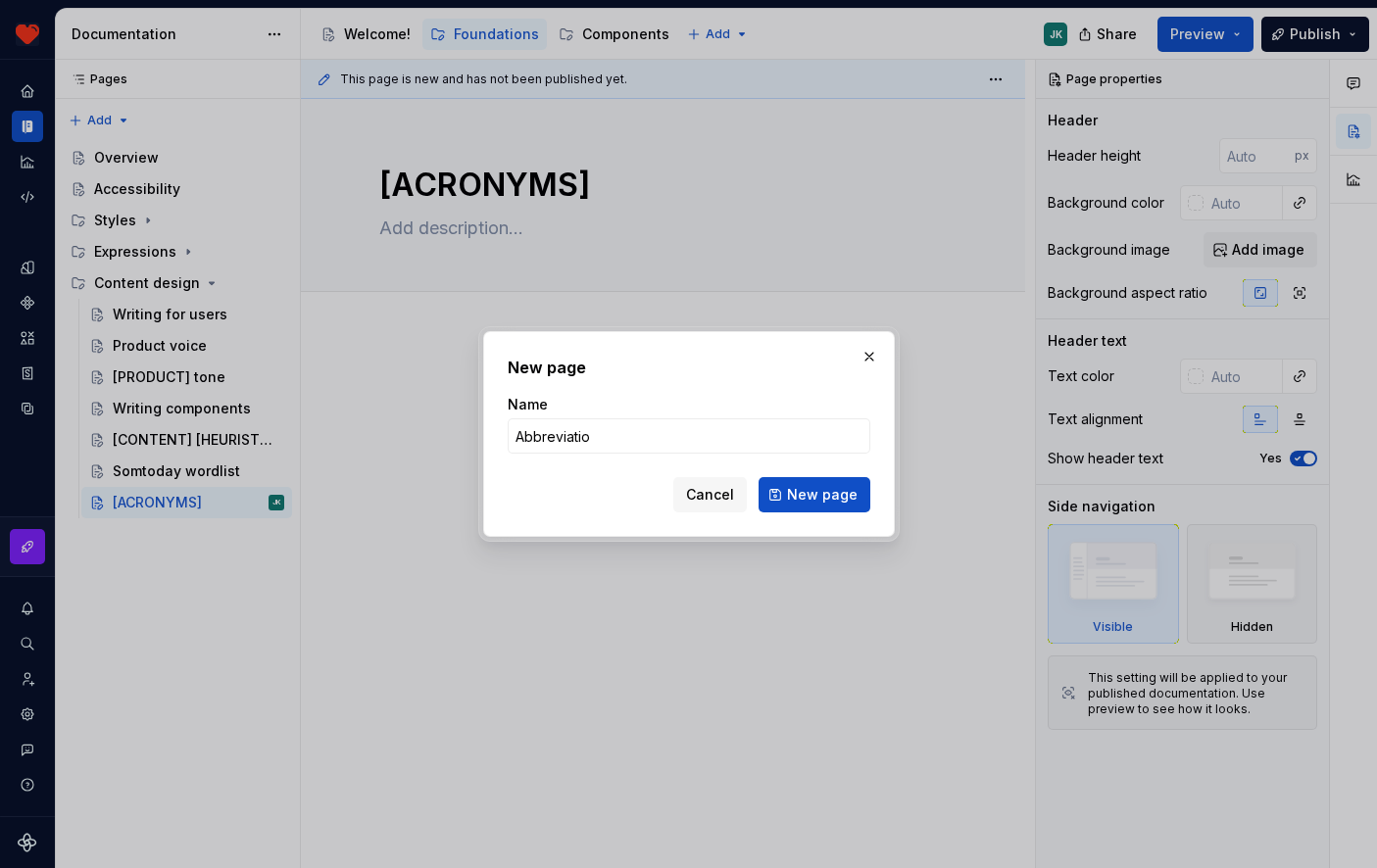 type on "Abbreviation" 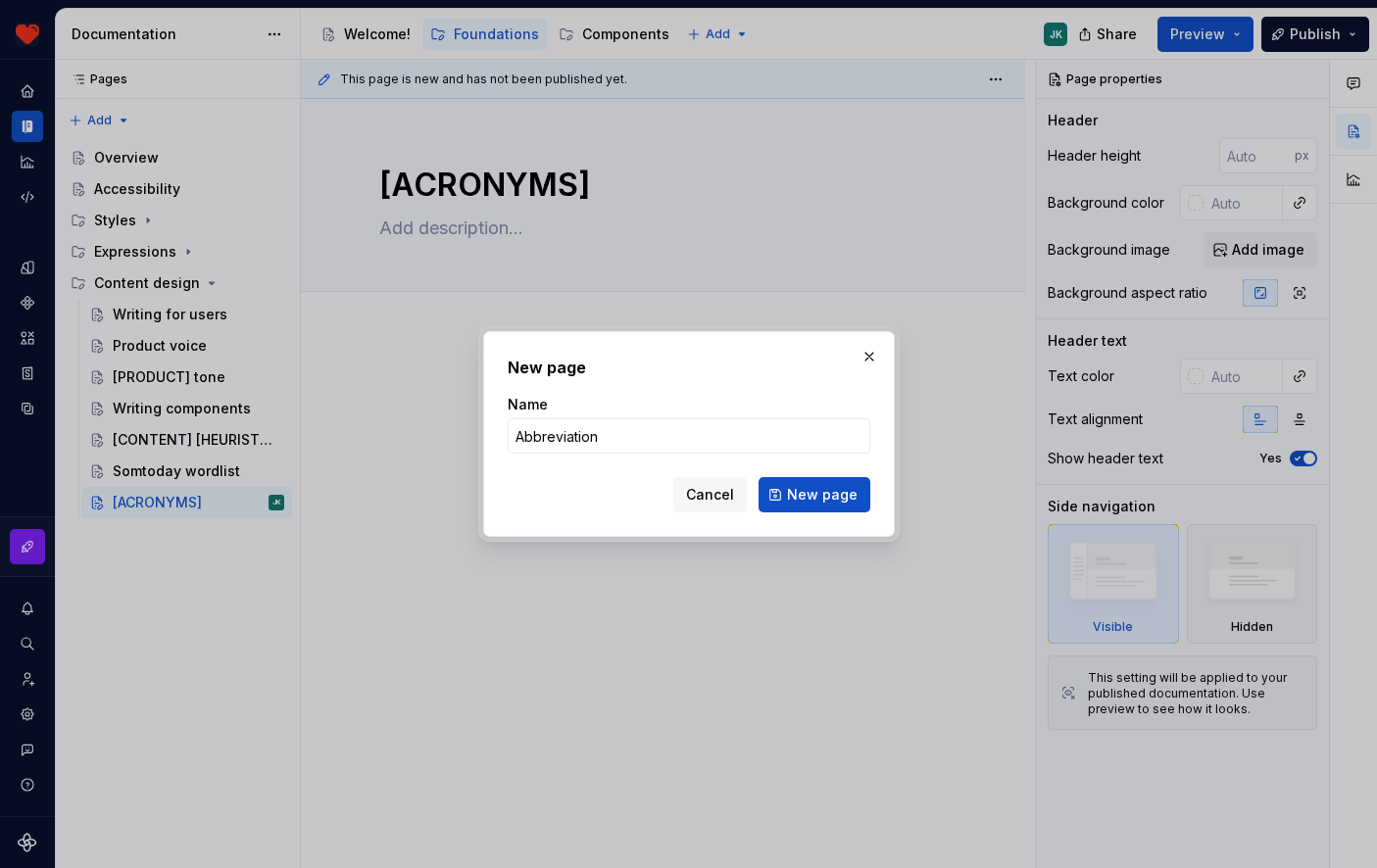 click on "New page" at bounding box center [814, 495] 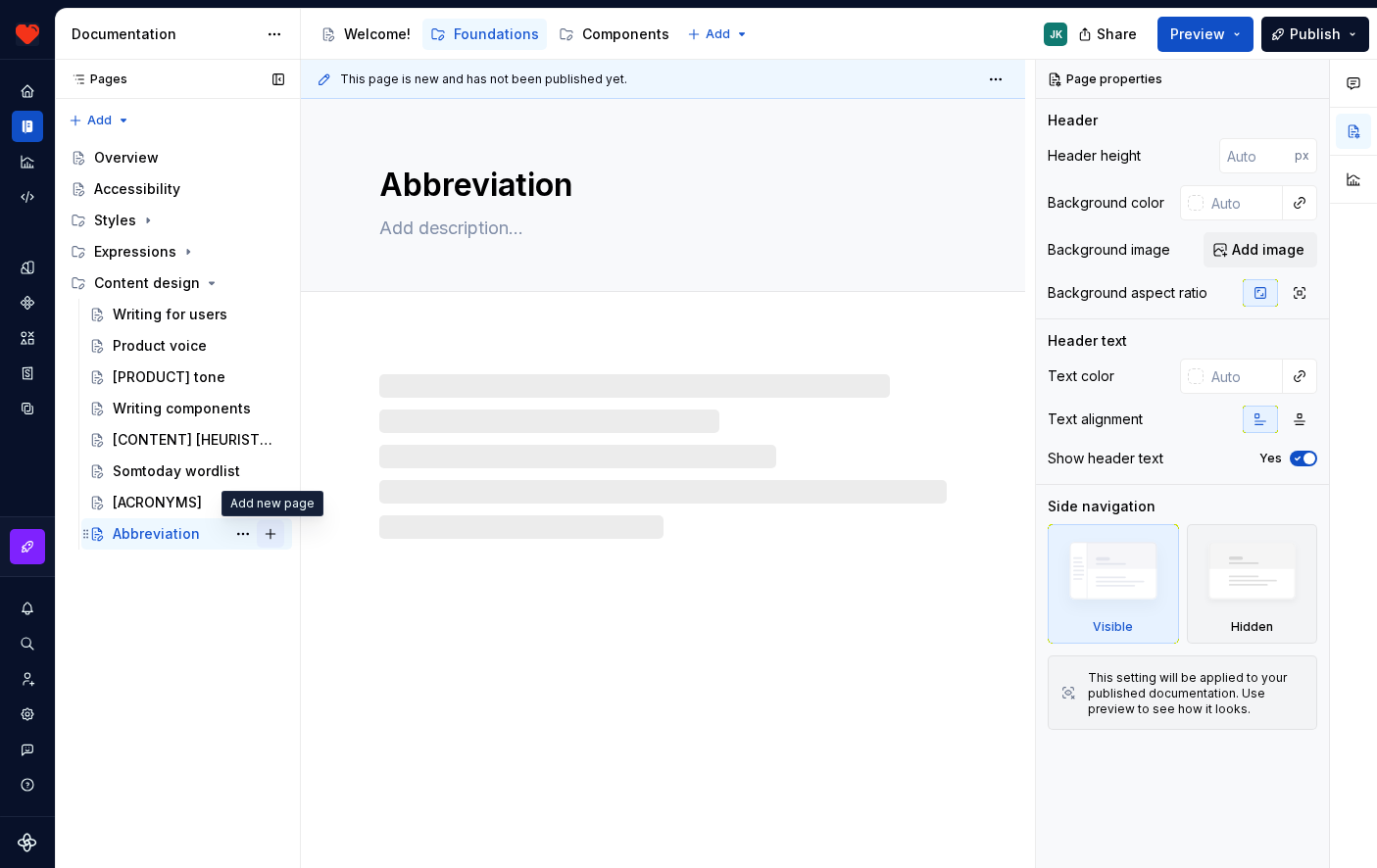 click at bounding box center (270, 534) 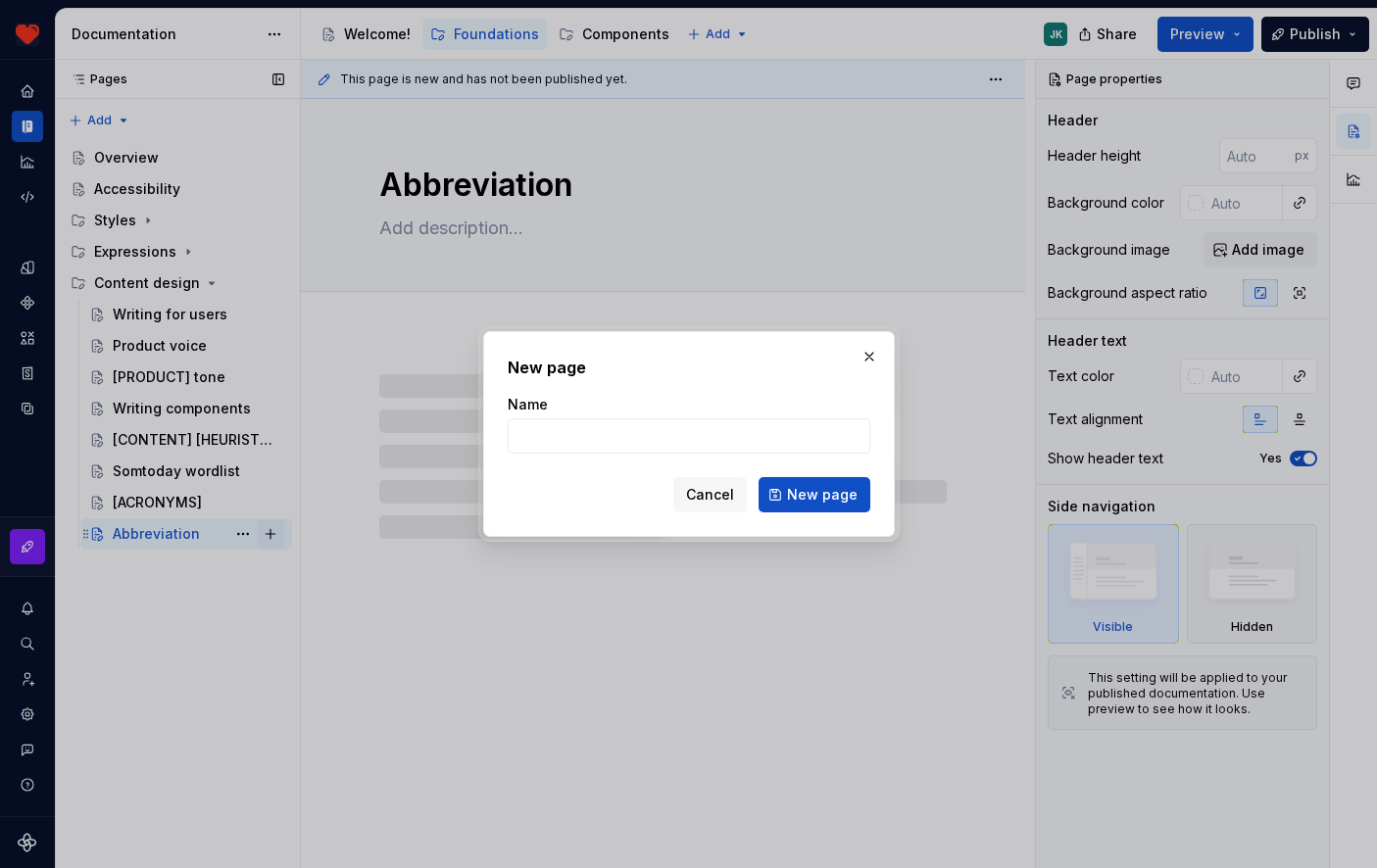 type on "*" 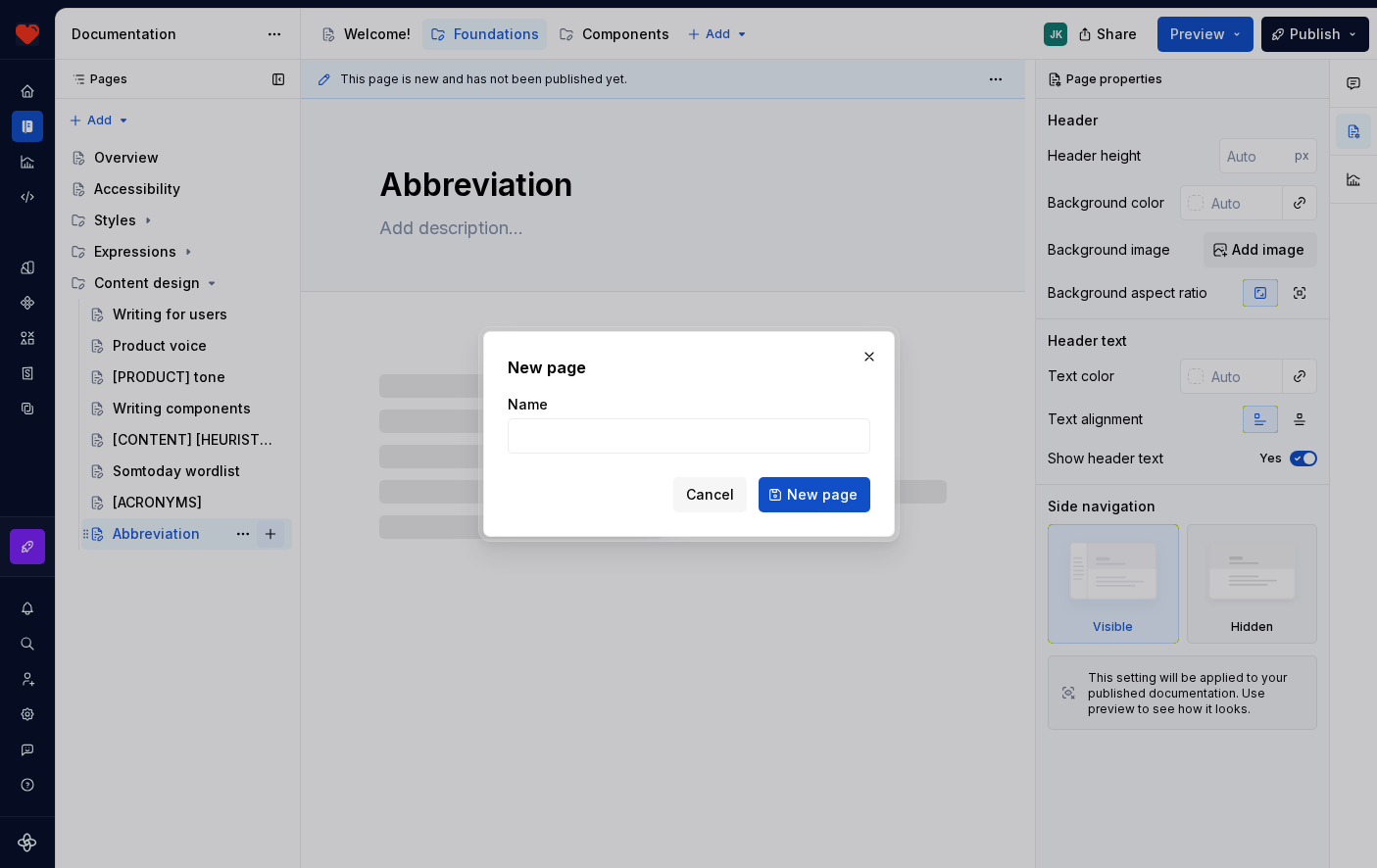 type on "C" 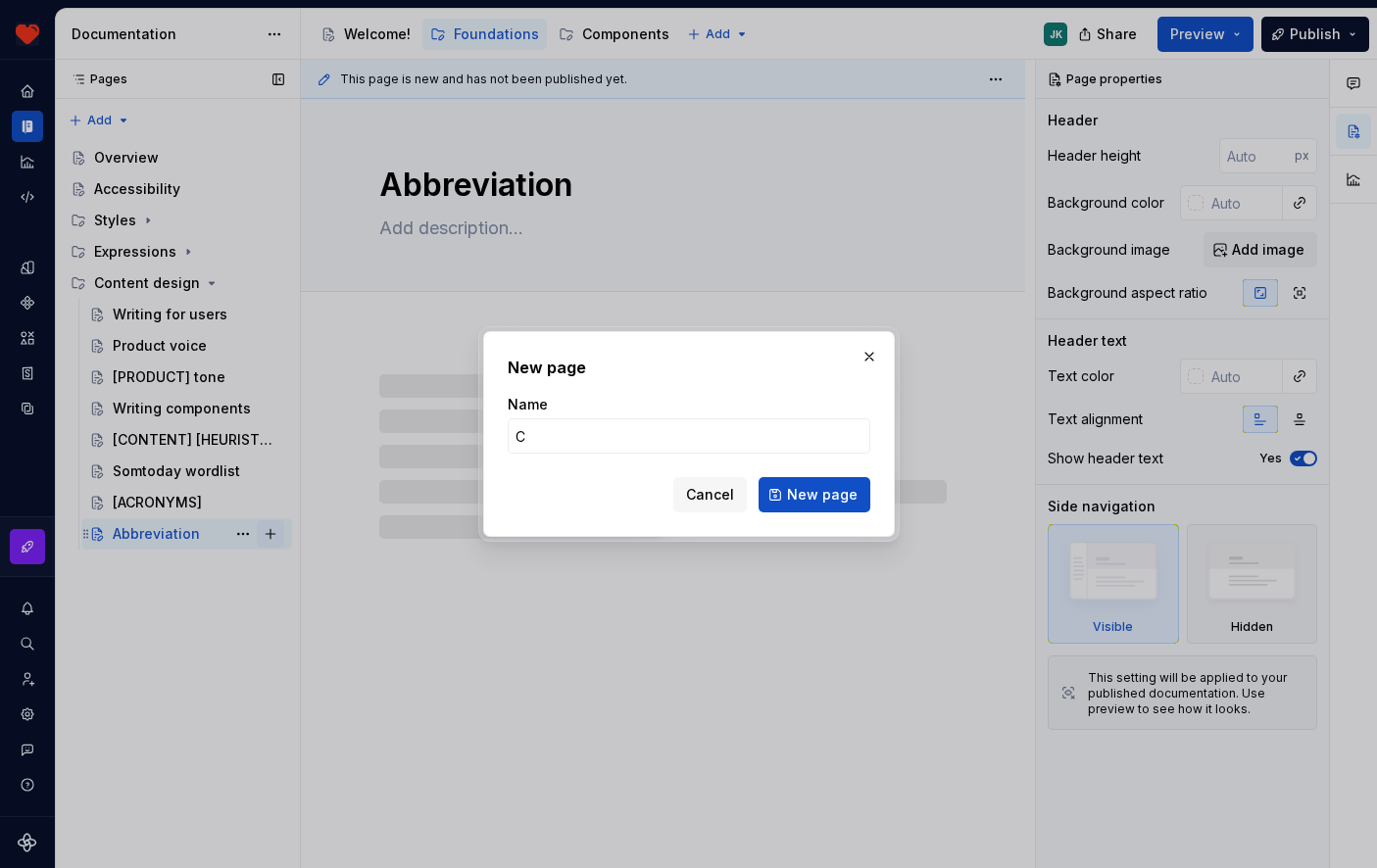 type on "*" 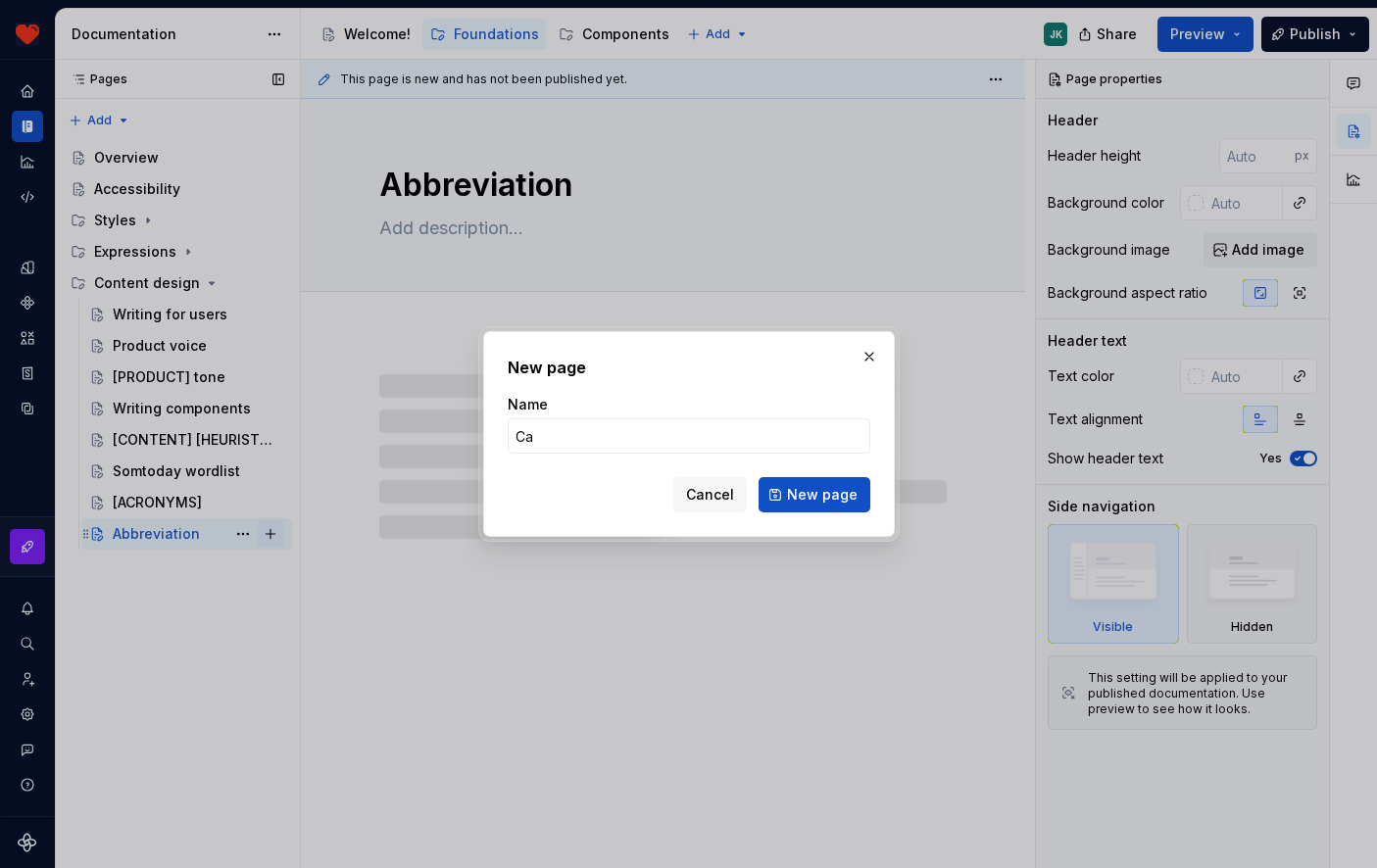 type on "Cap" 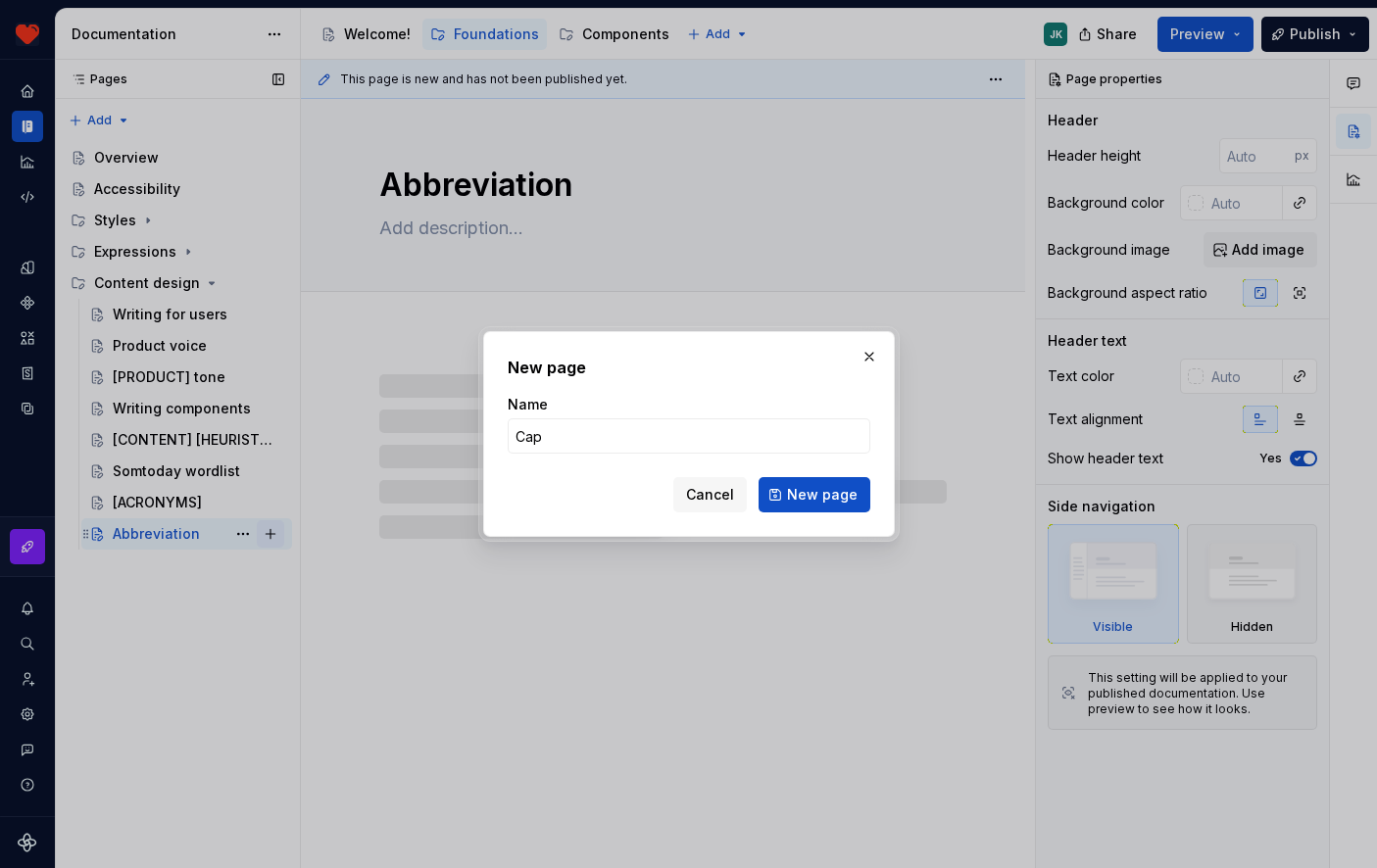 type on "*" 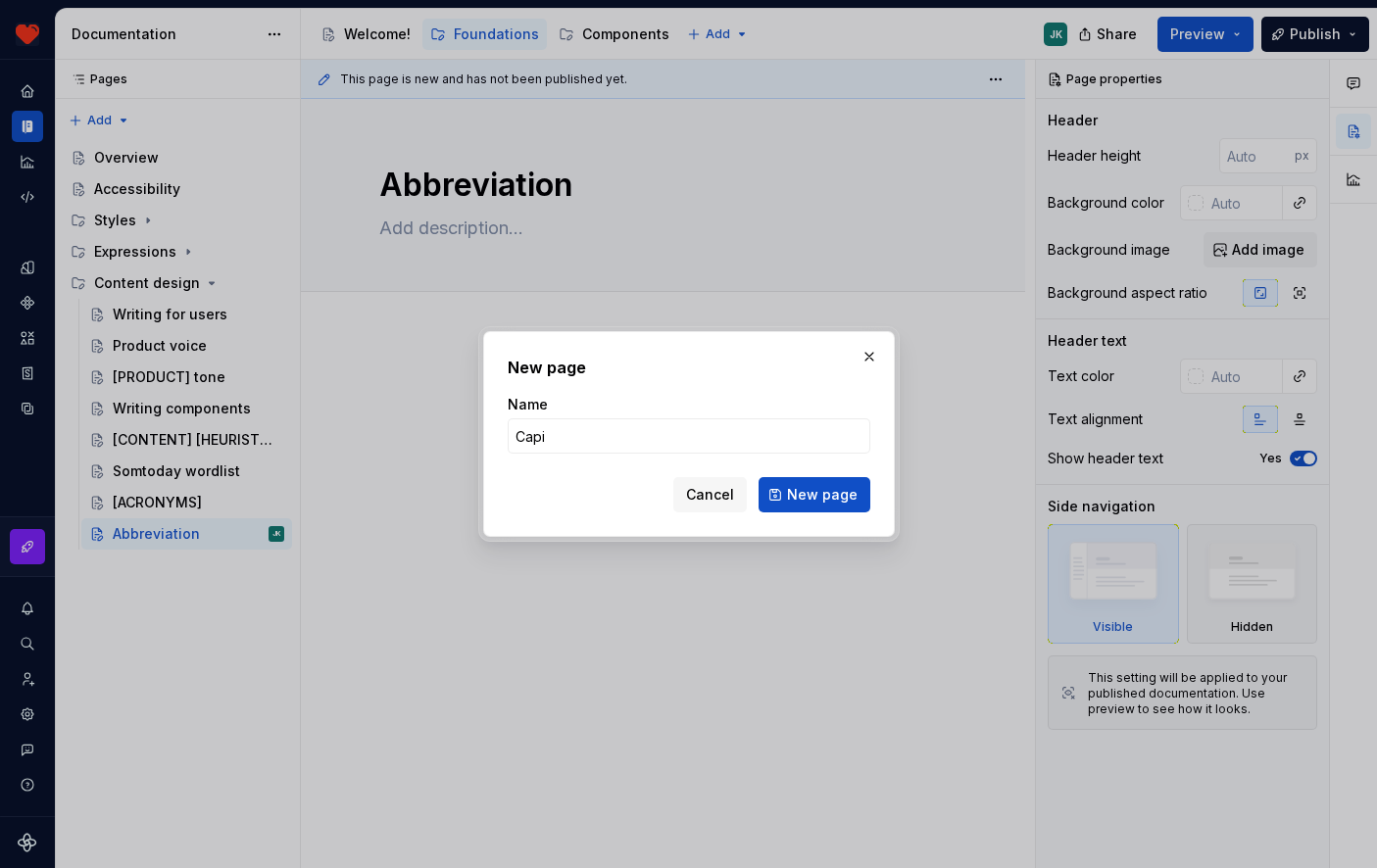 type on "Capitalization" 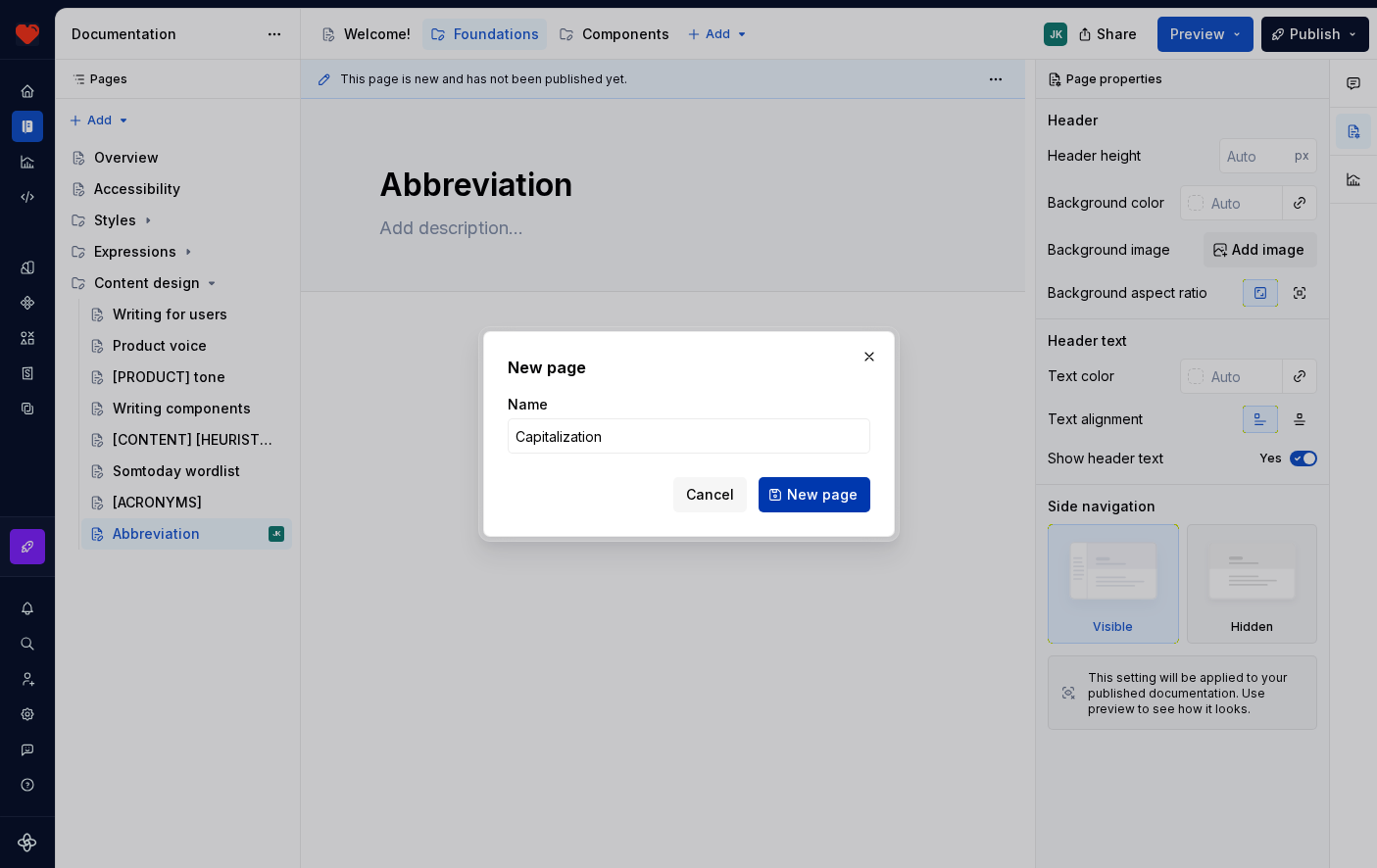 click on "New page" at bounding box center (822, 495) 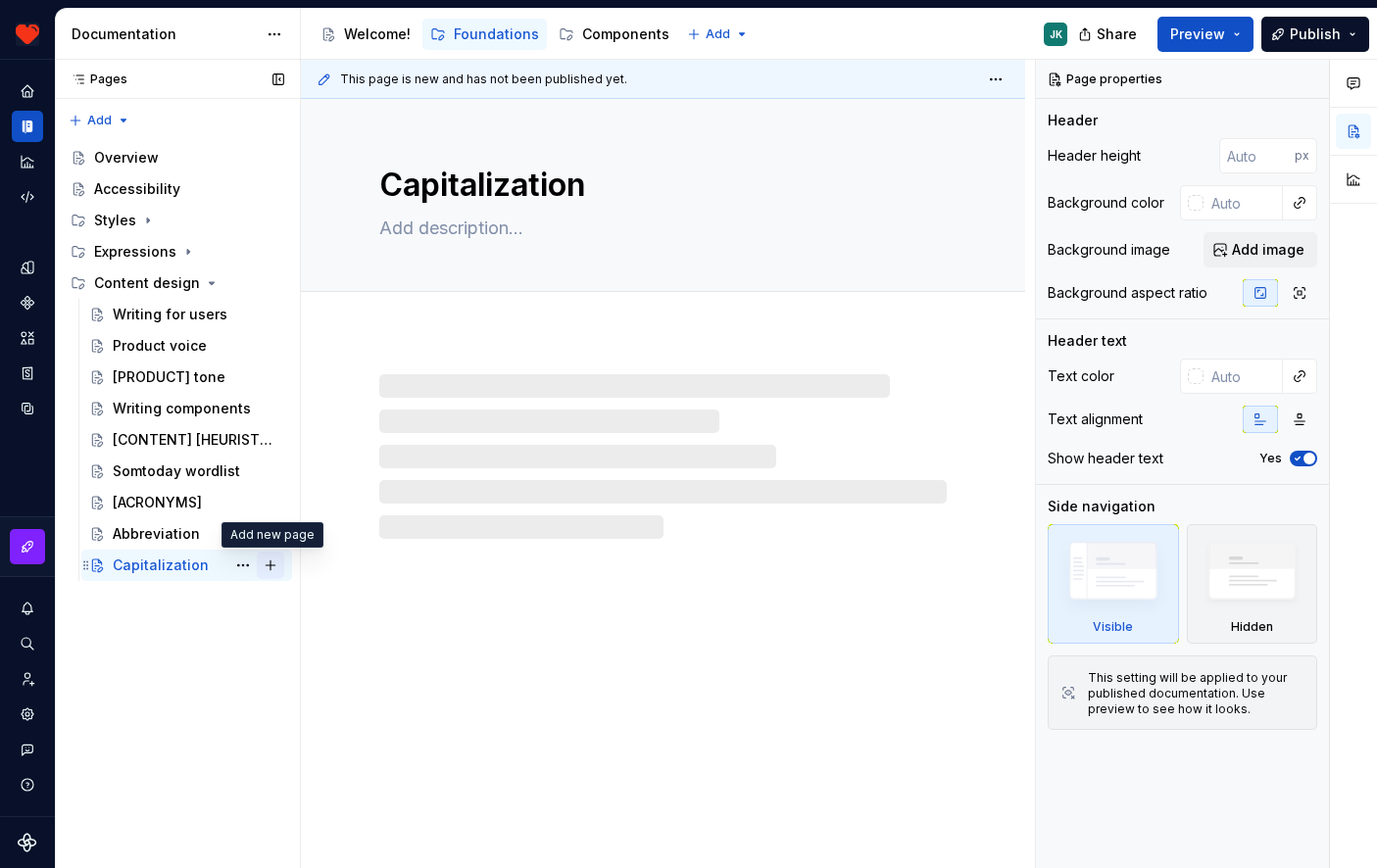 click at bounding box center (270, 565) 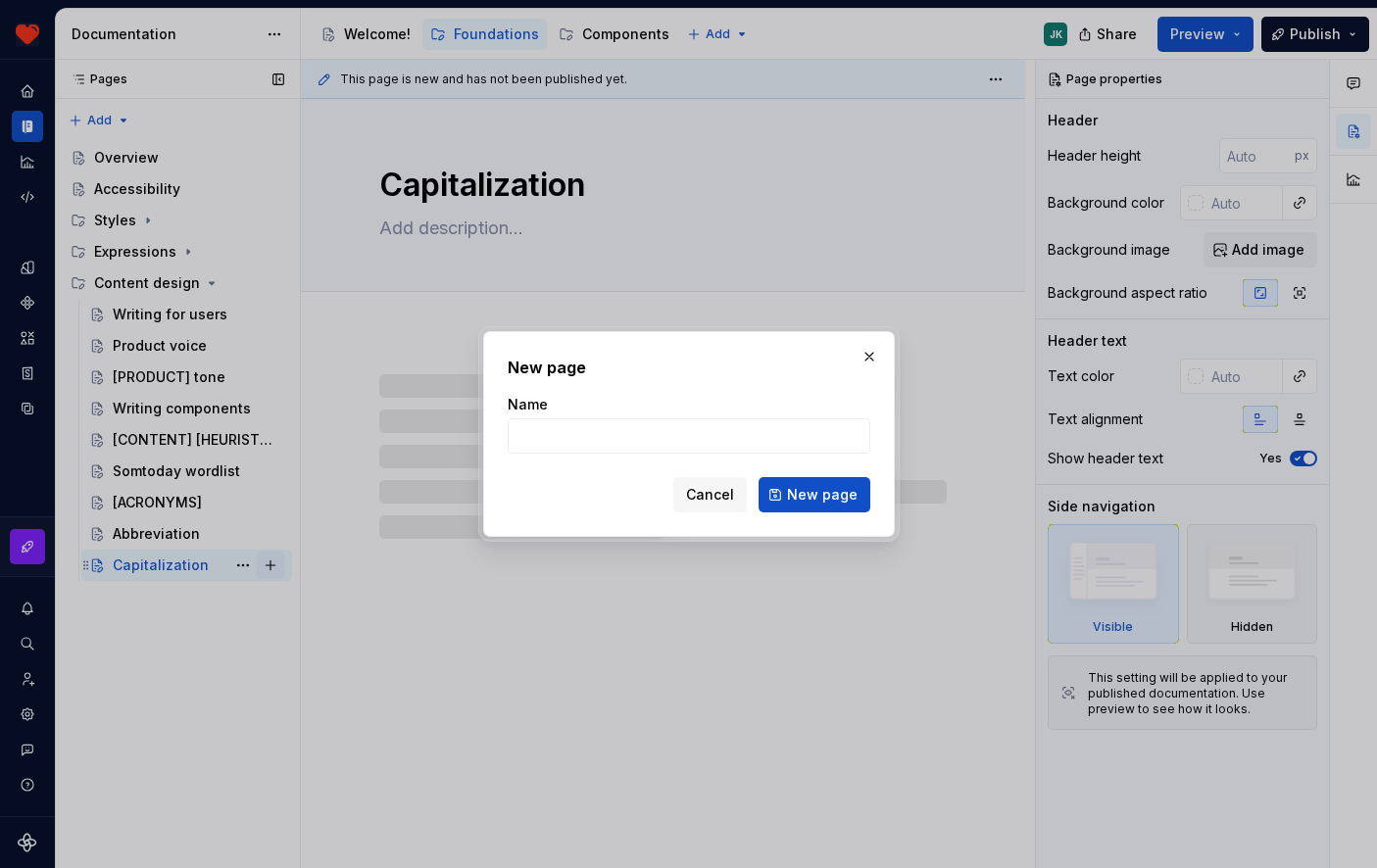 type on "D" 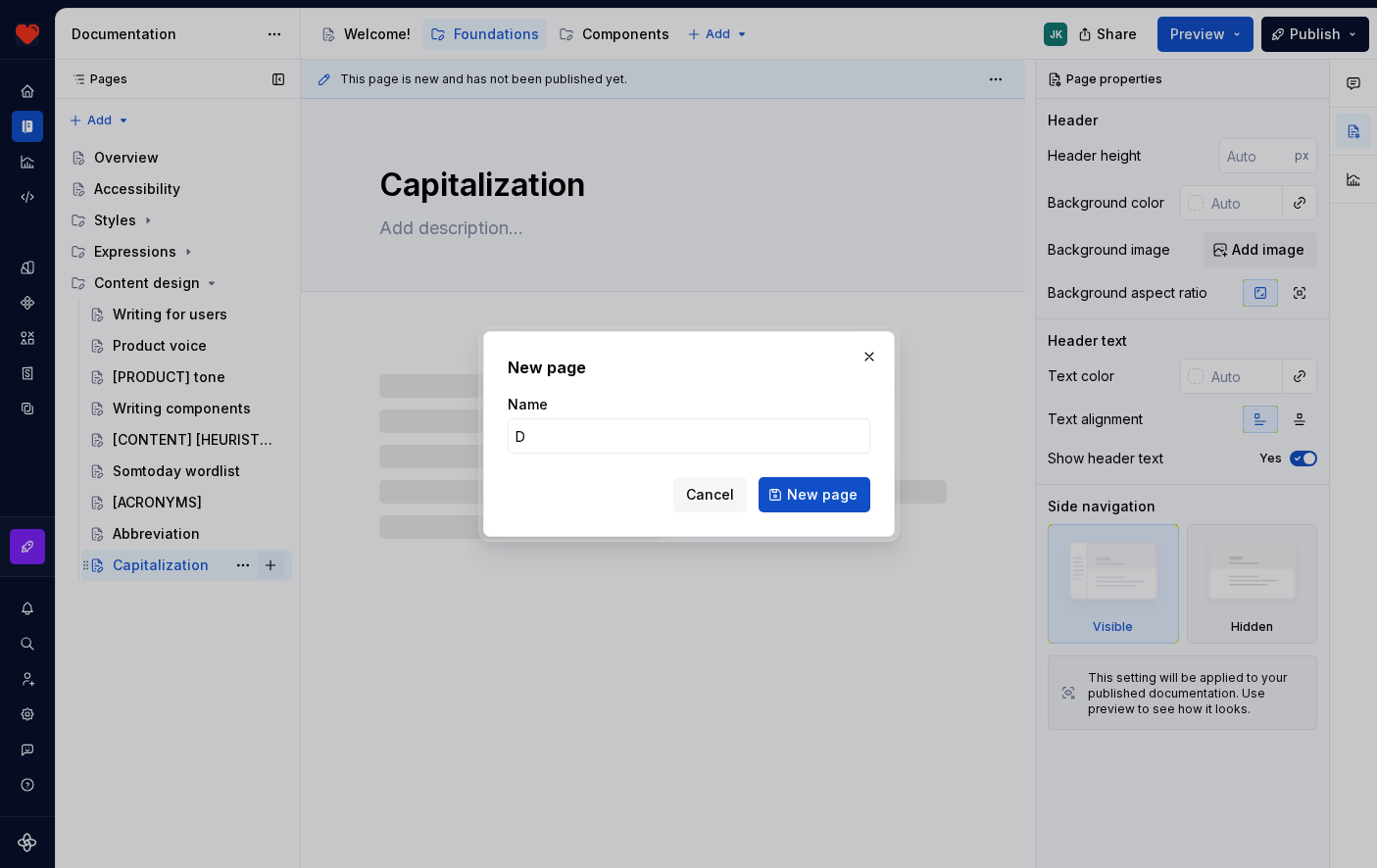 type on "*" 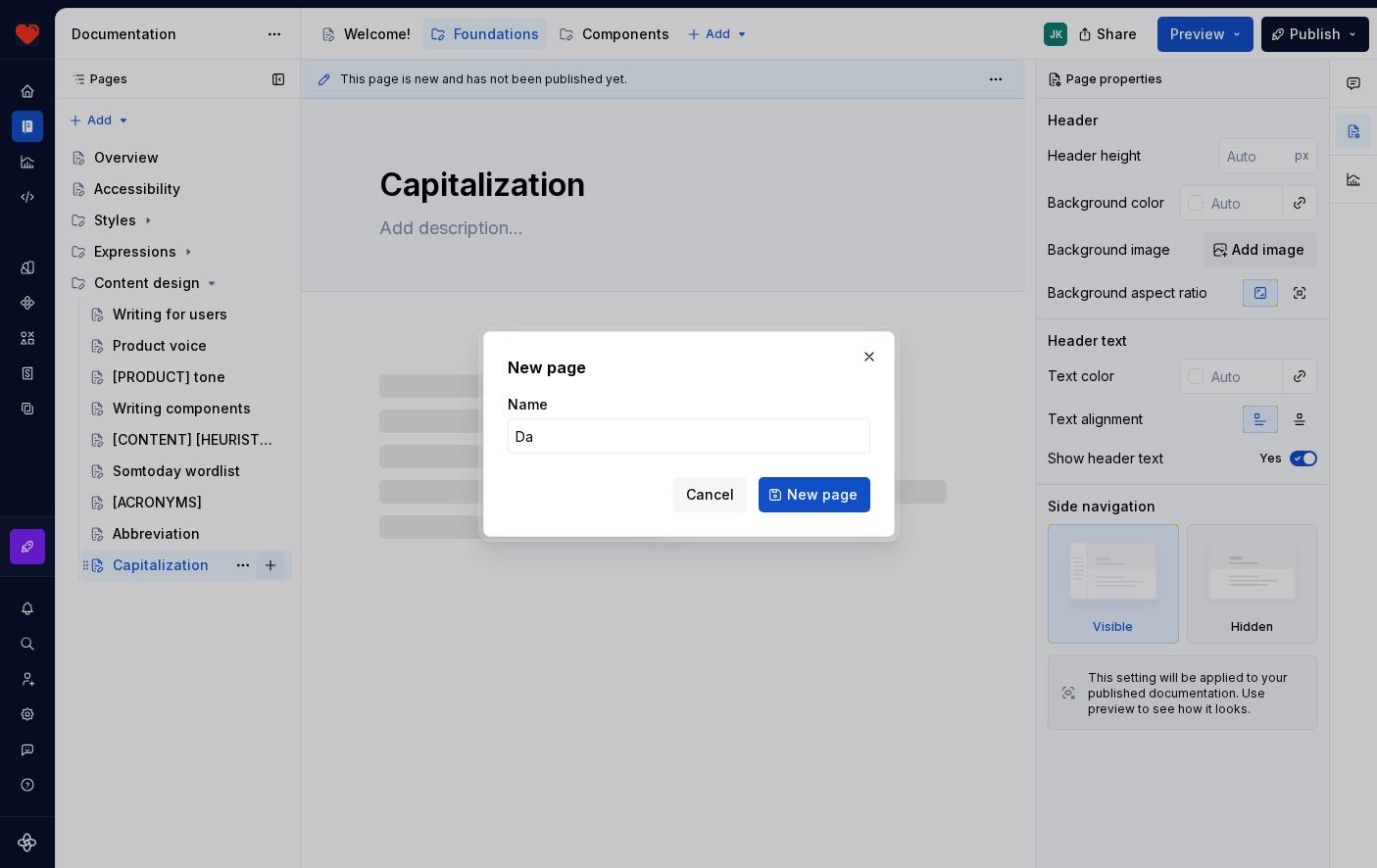 type on "*" 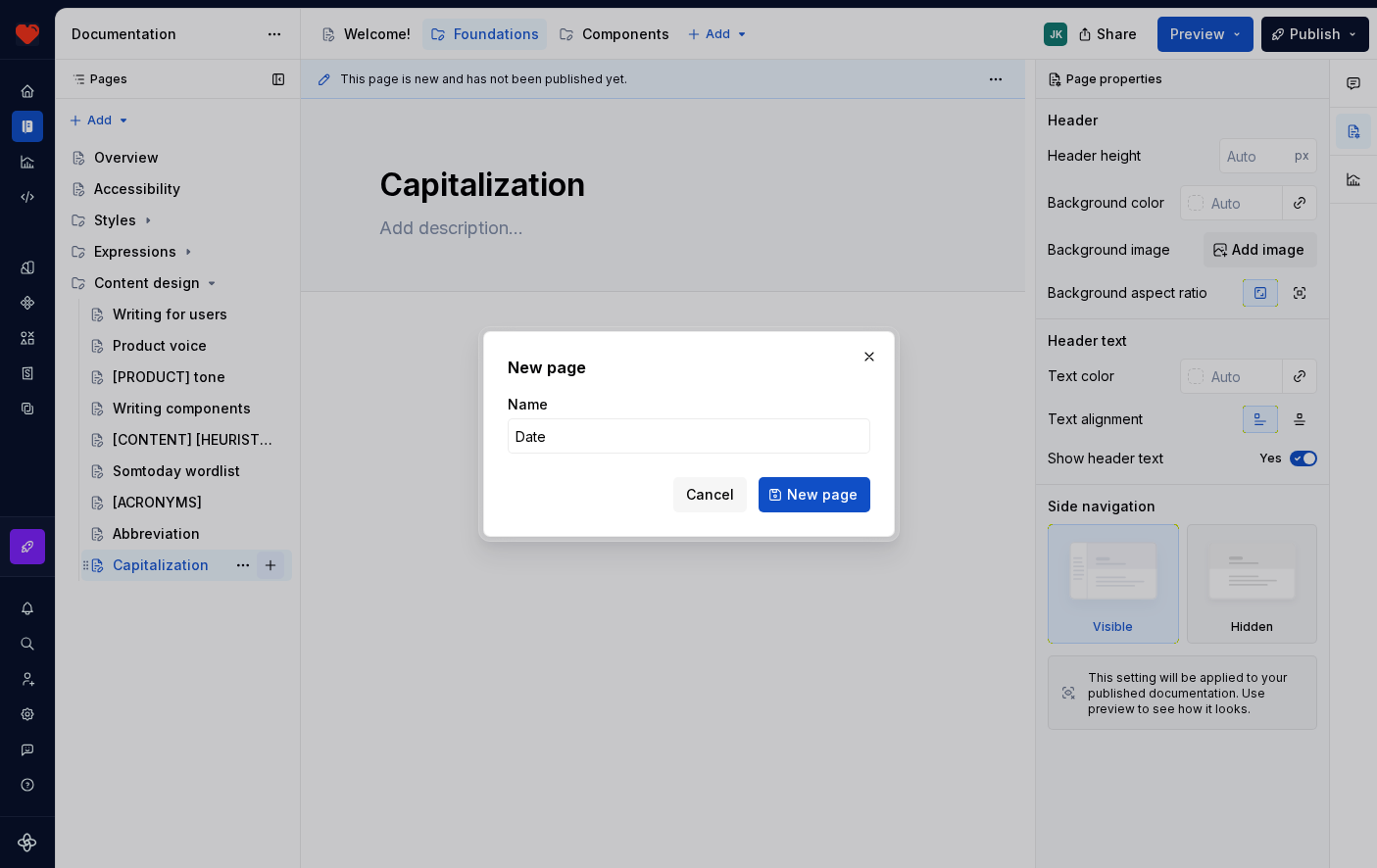 type on "Dates" 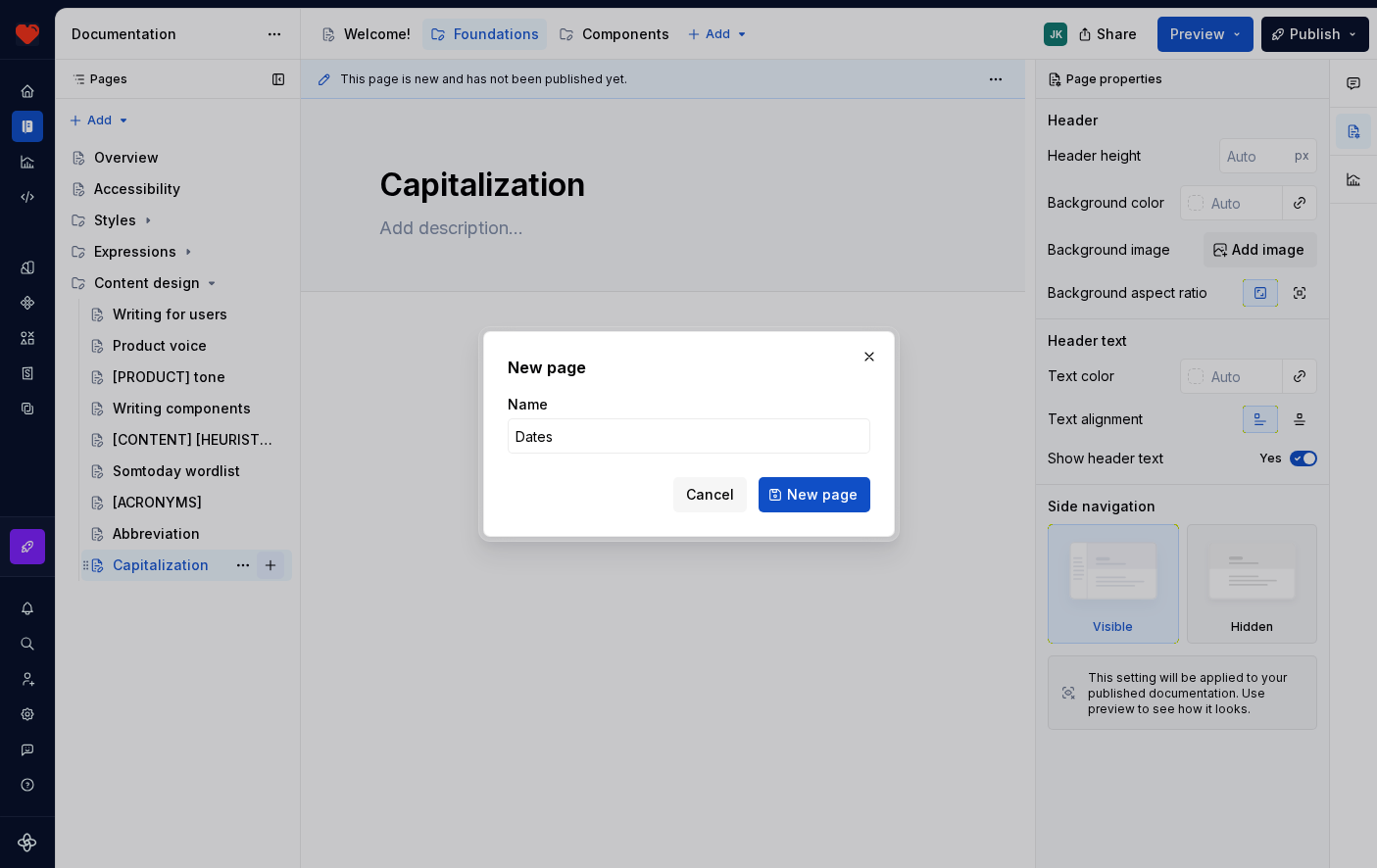 click on "New page" at bounding box center (814, 495) 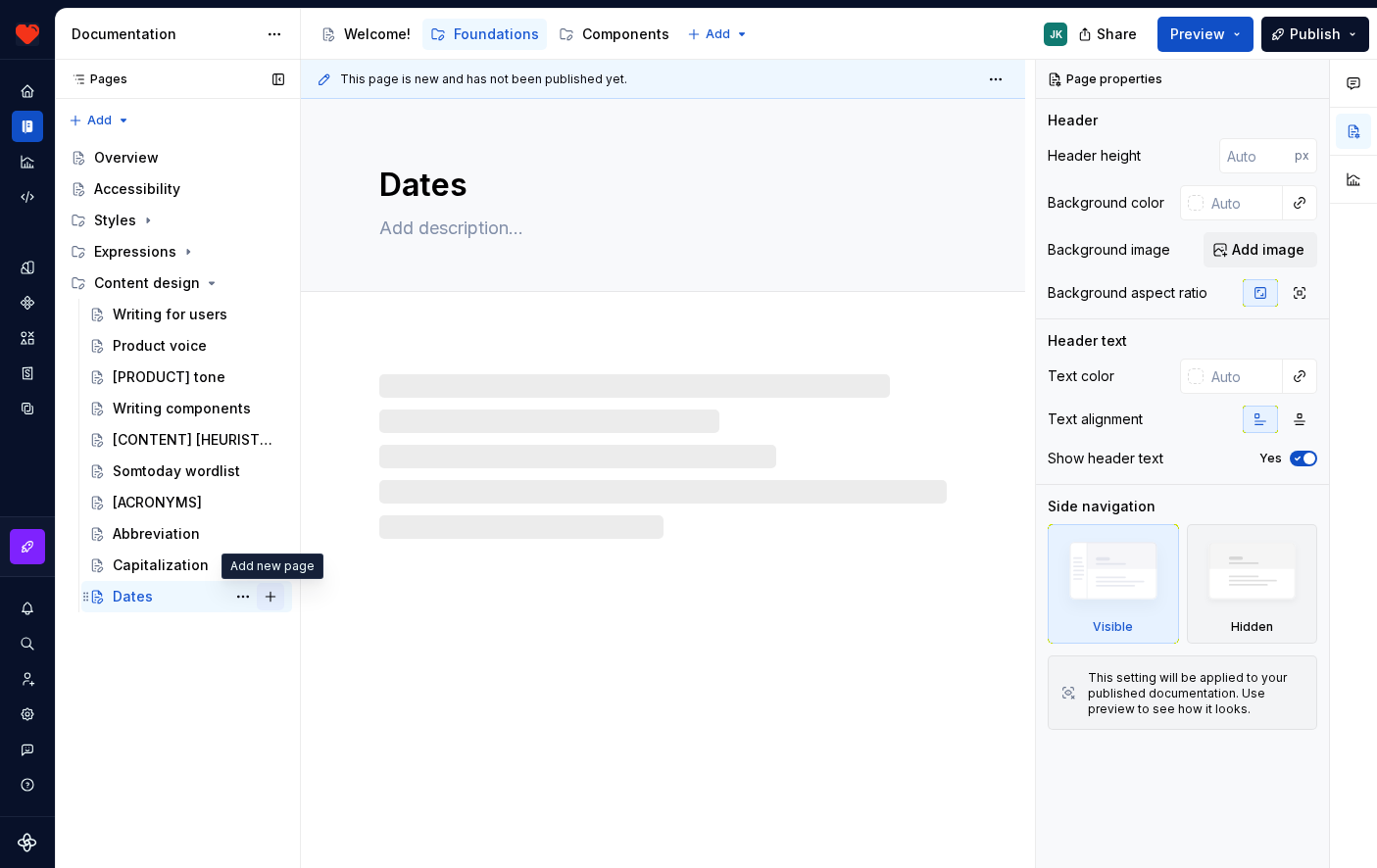 click at bounding box center (270, 597) 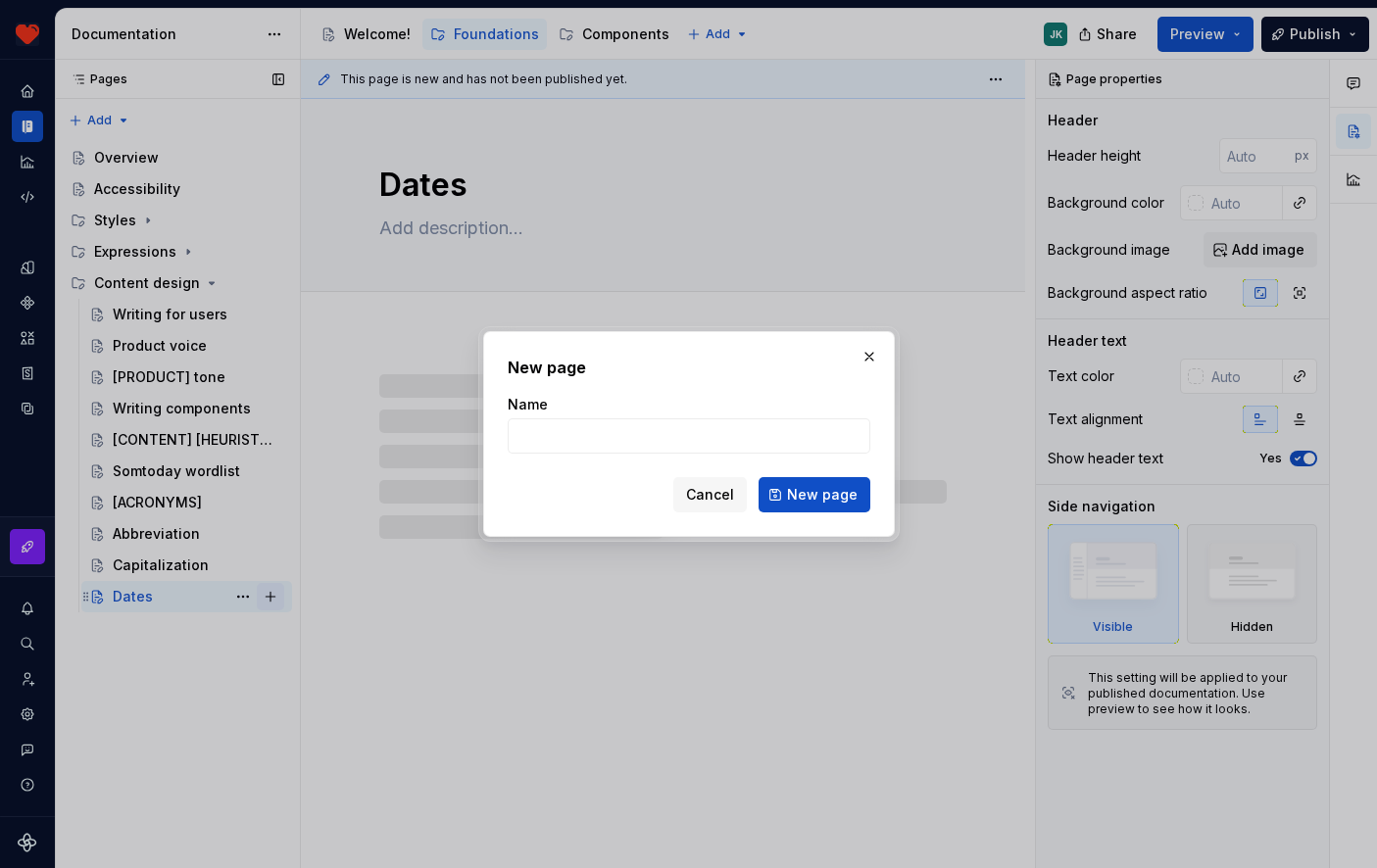 type on "T" 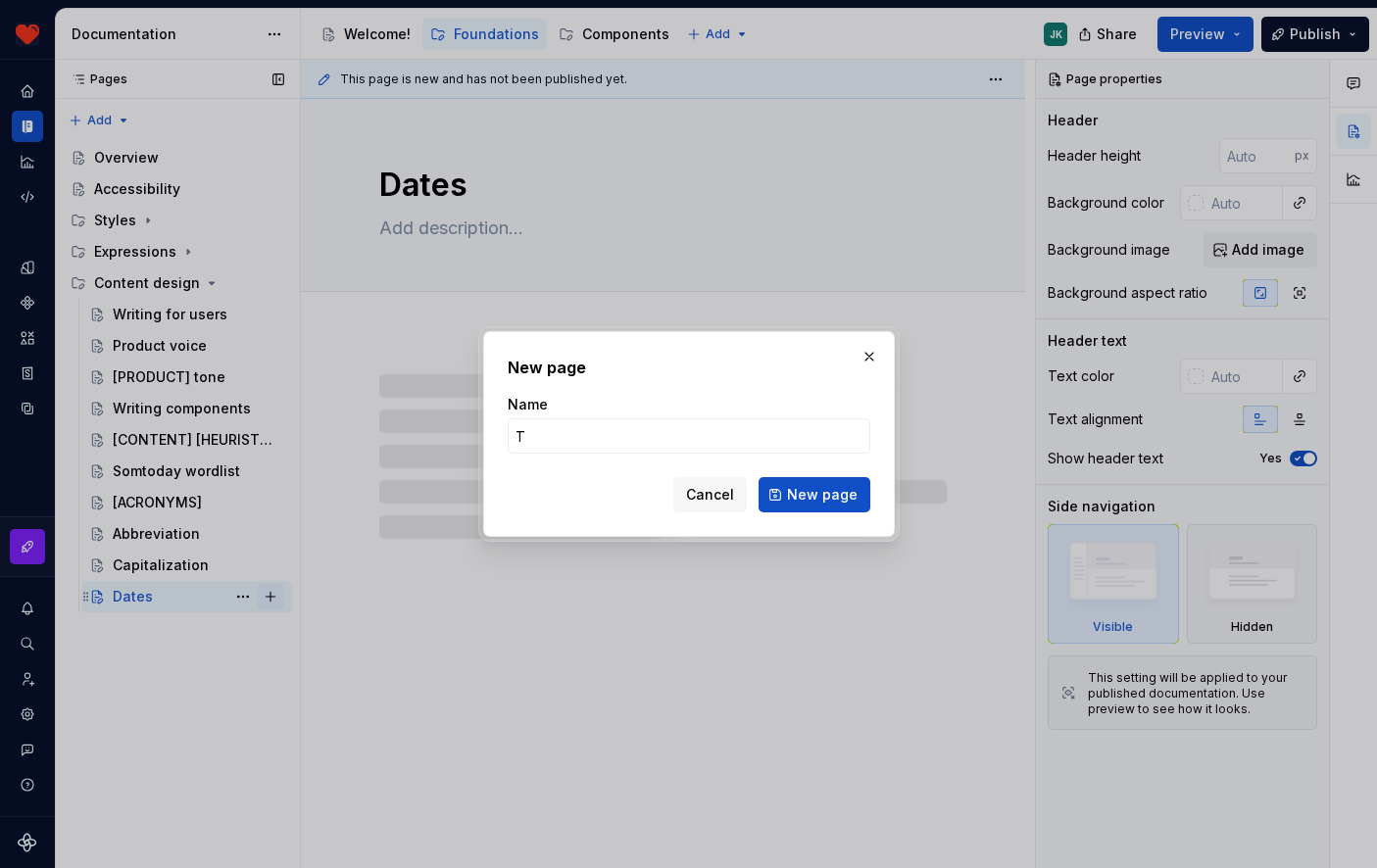 type on "*" 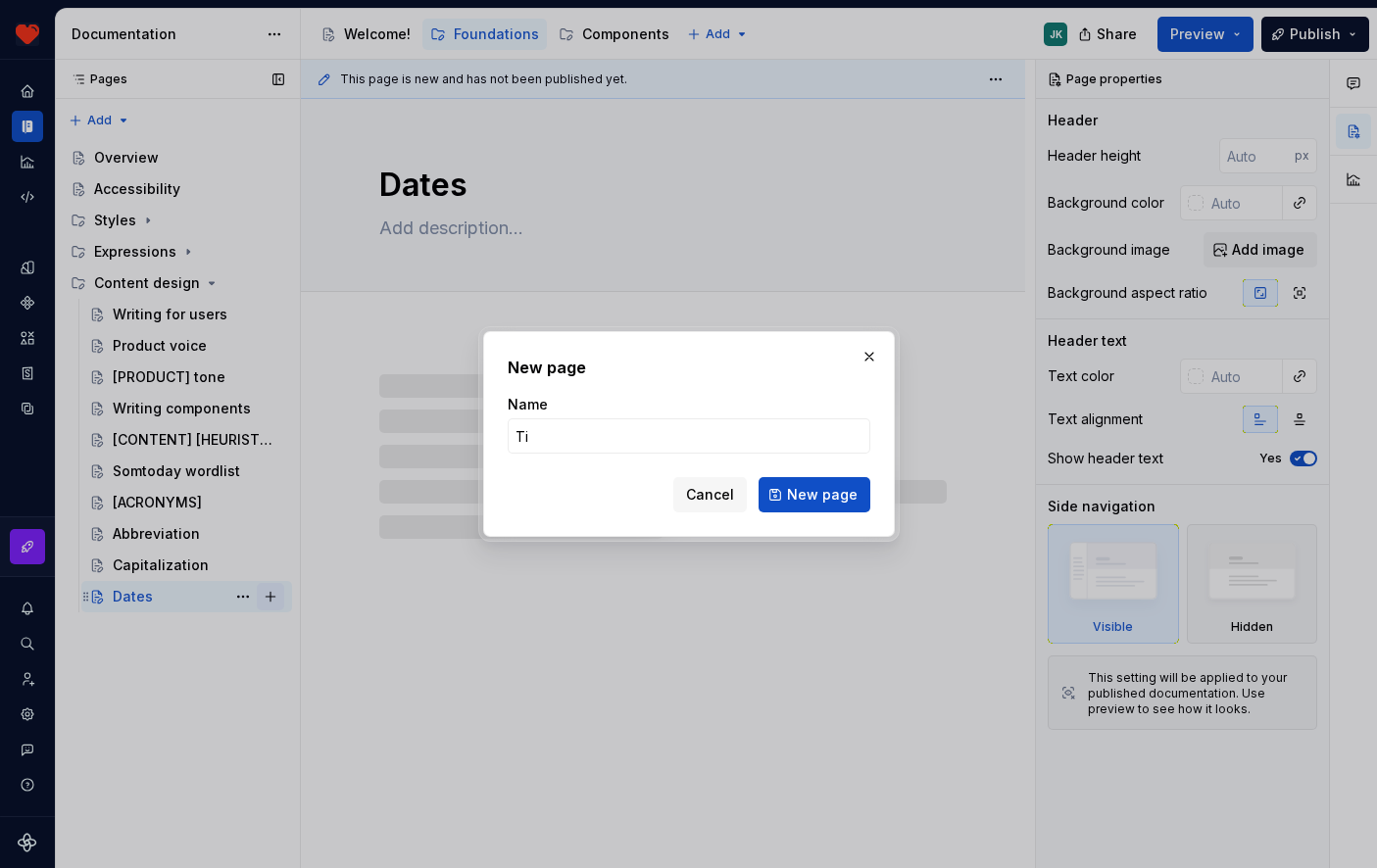 type on "Tim" 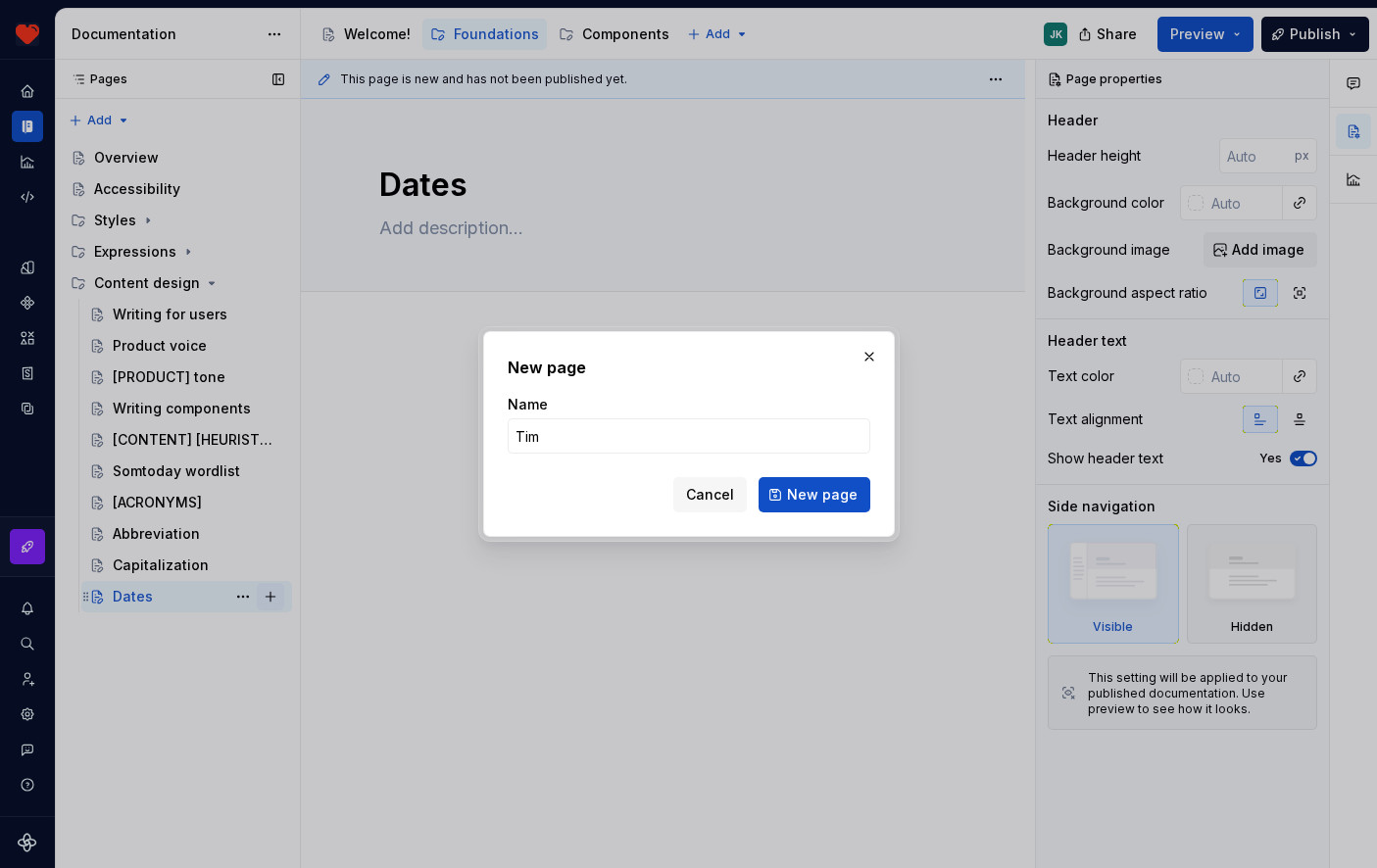 type on "*" 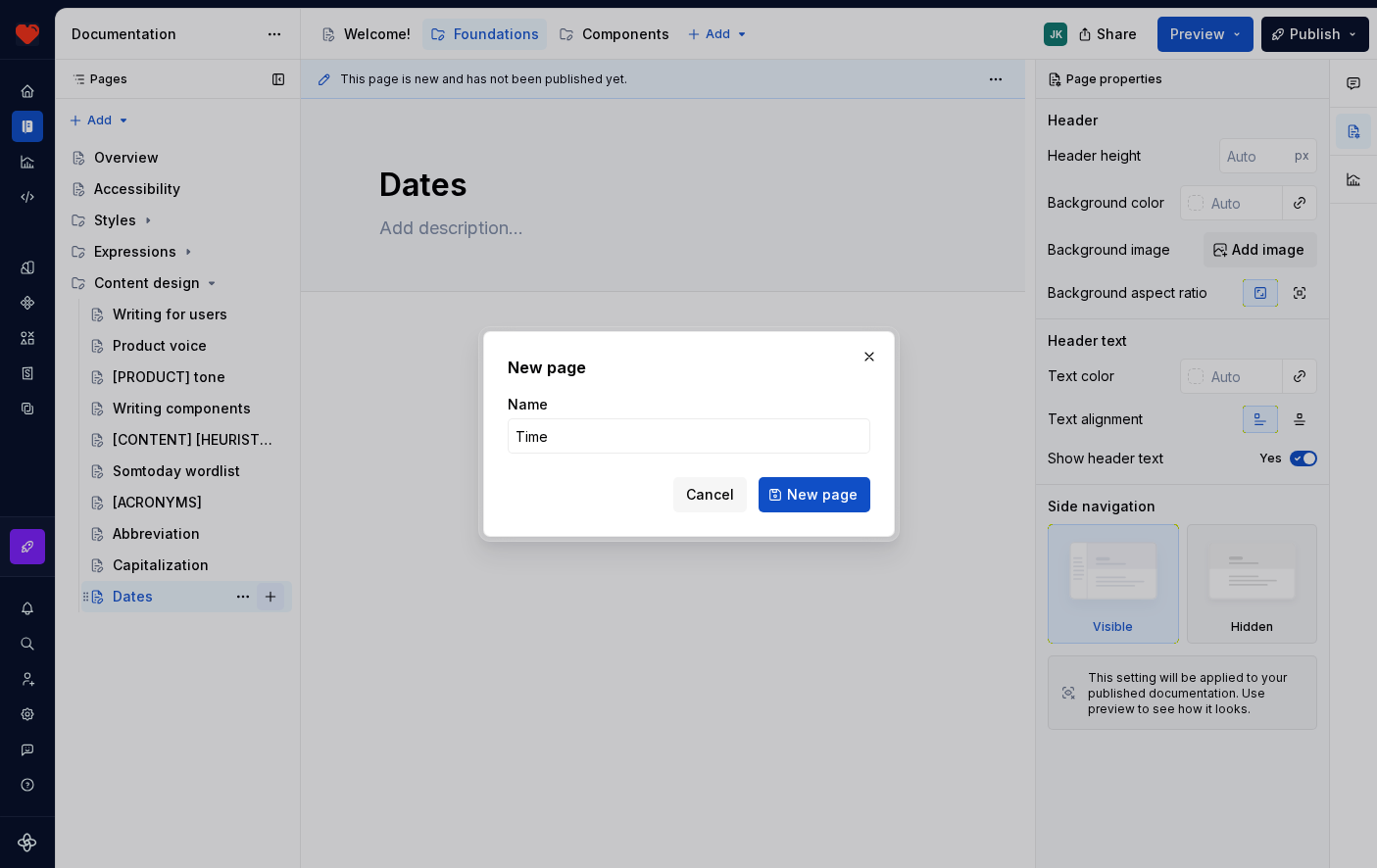 click on "New page" at bounding box center [814, 495] 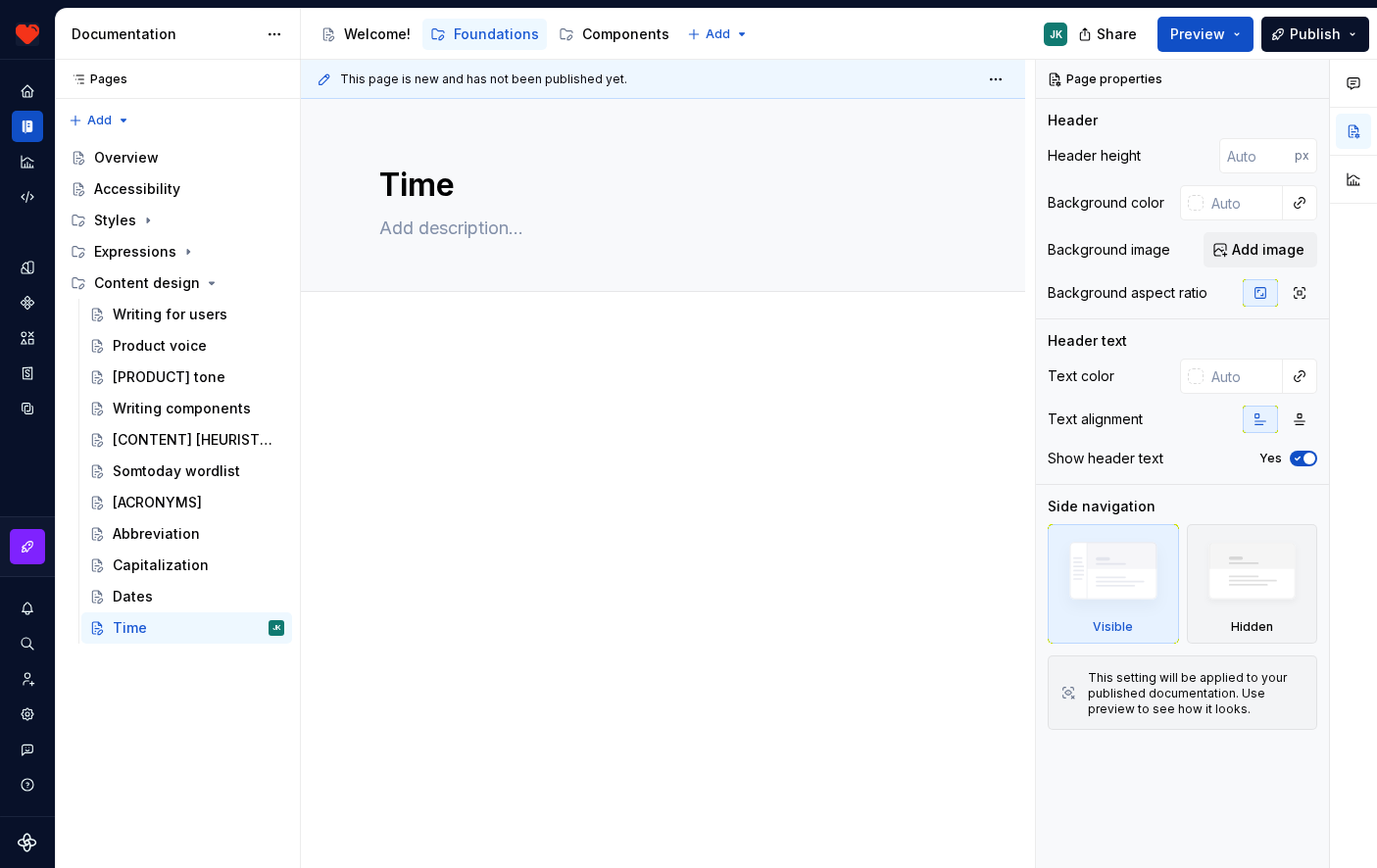 click at bounding box center (663, 394) 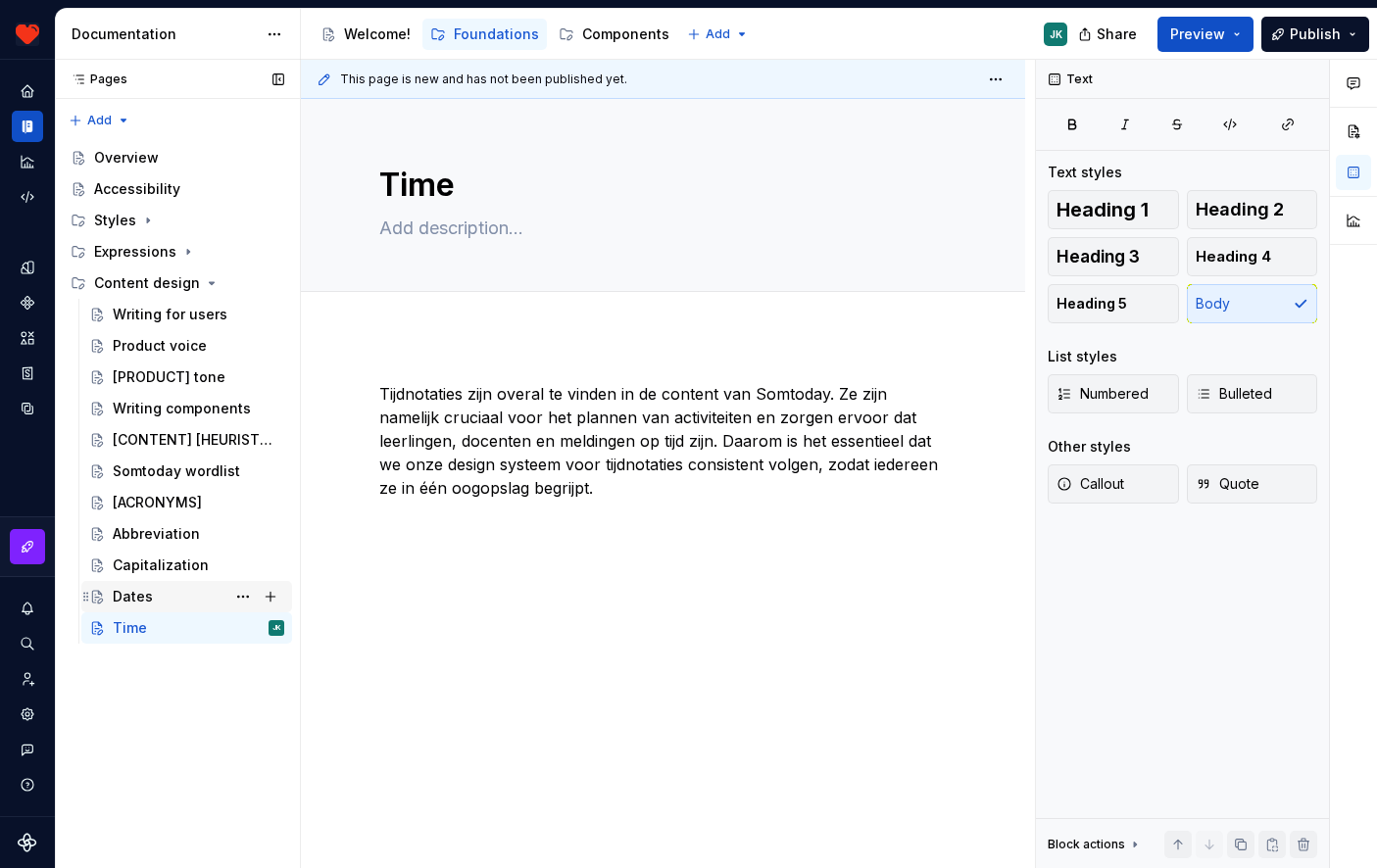 click on "Dates" at bounding box center (132, 597) 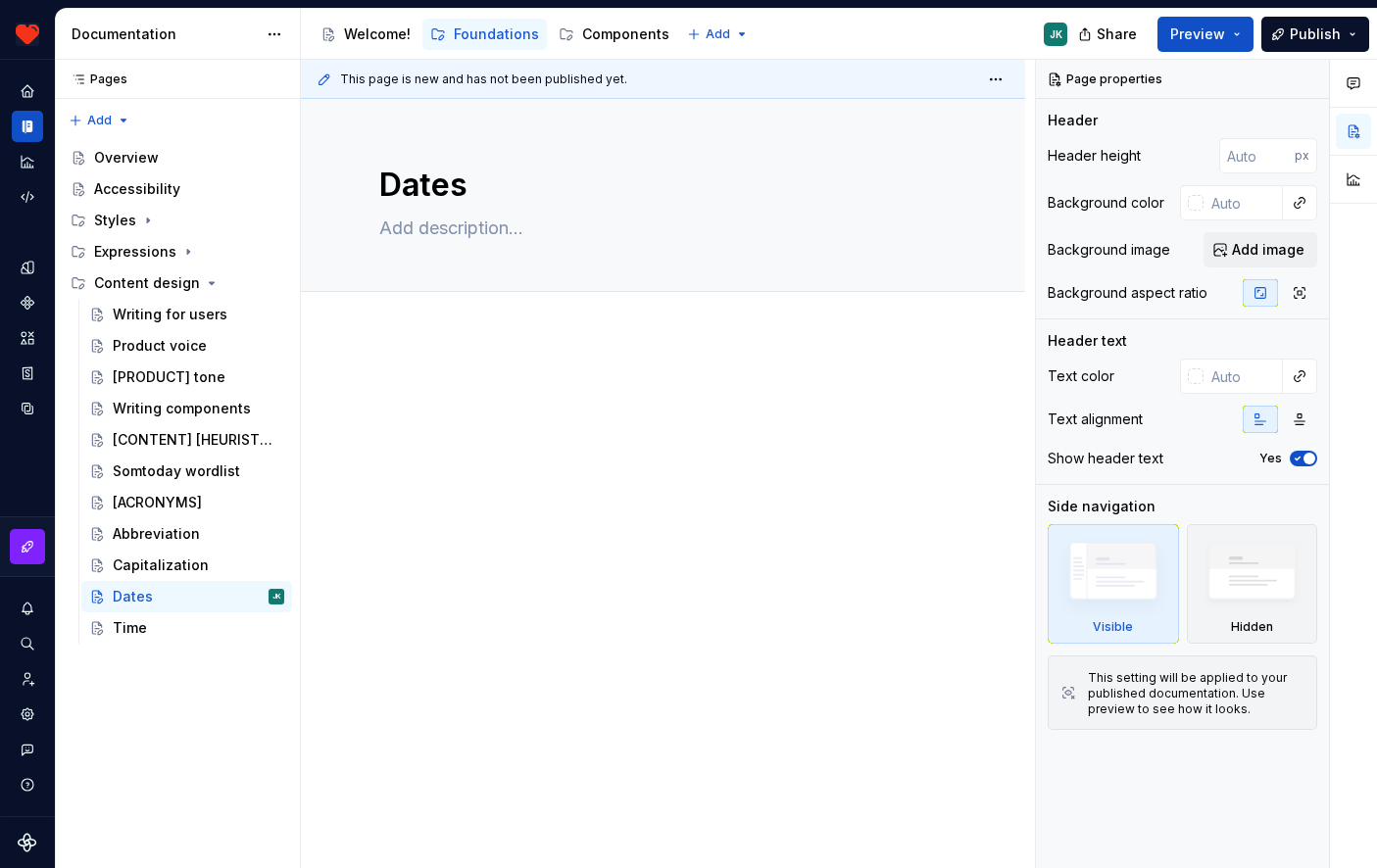 click at bounding box center (663, 394) 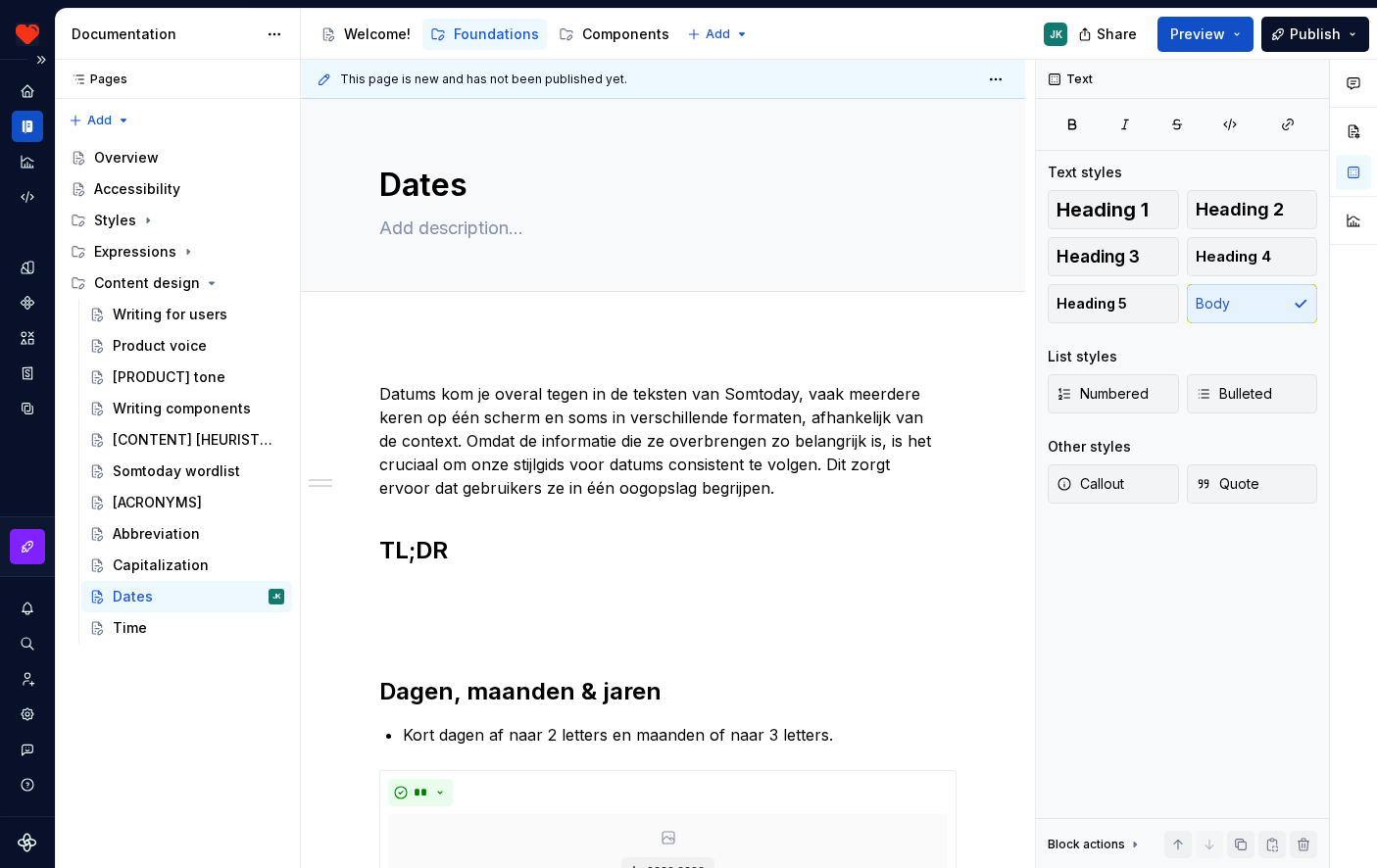 type on "*" 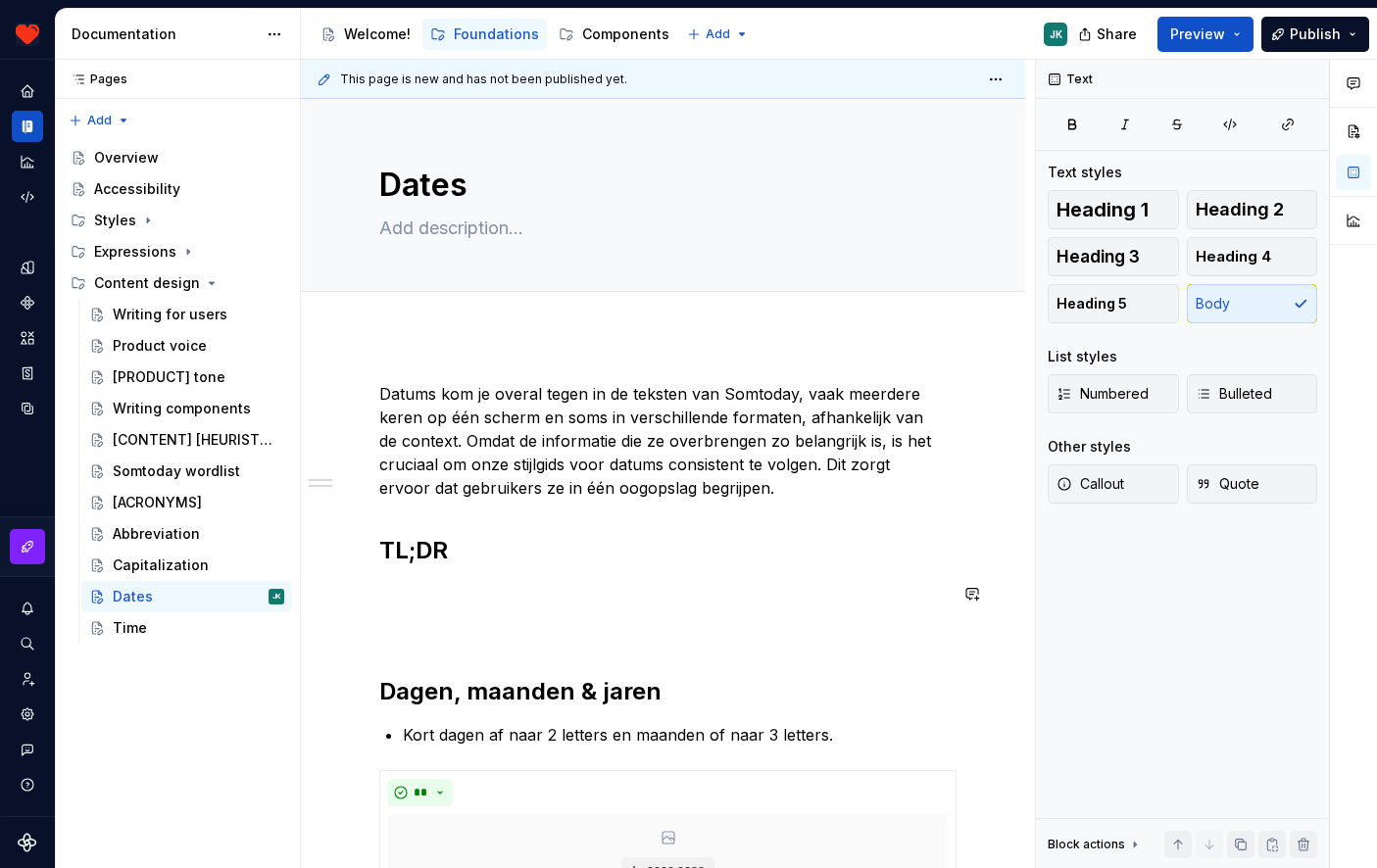 click on "**********" at bounding box center [663, 1327] 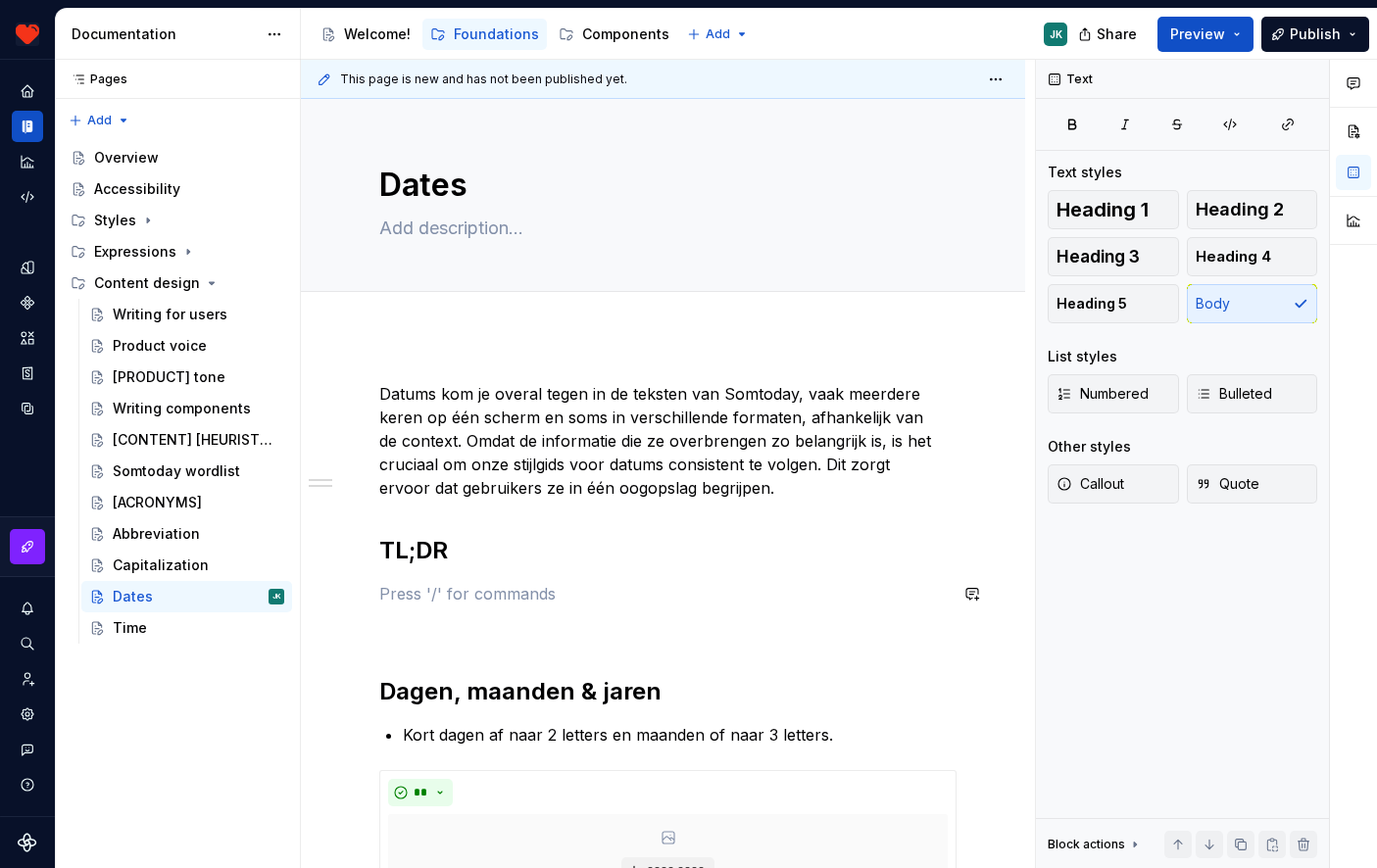 type 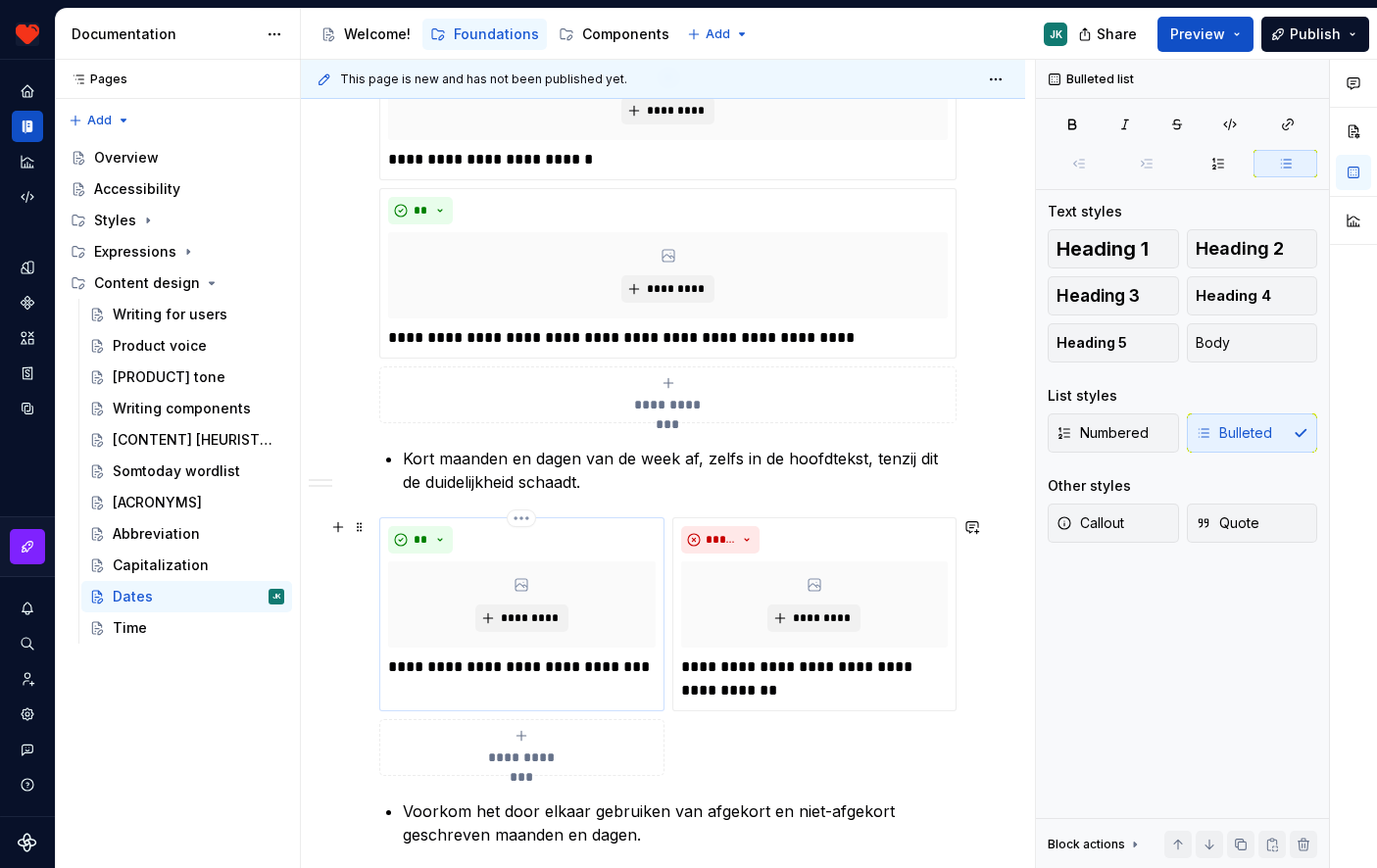 scroll, scrollTop: 780, scrollLeft: 0, axis: vertical 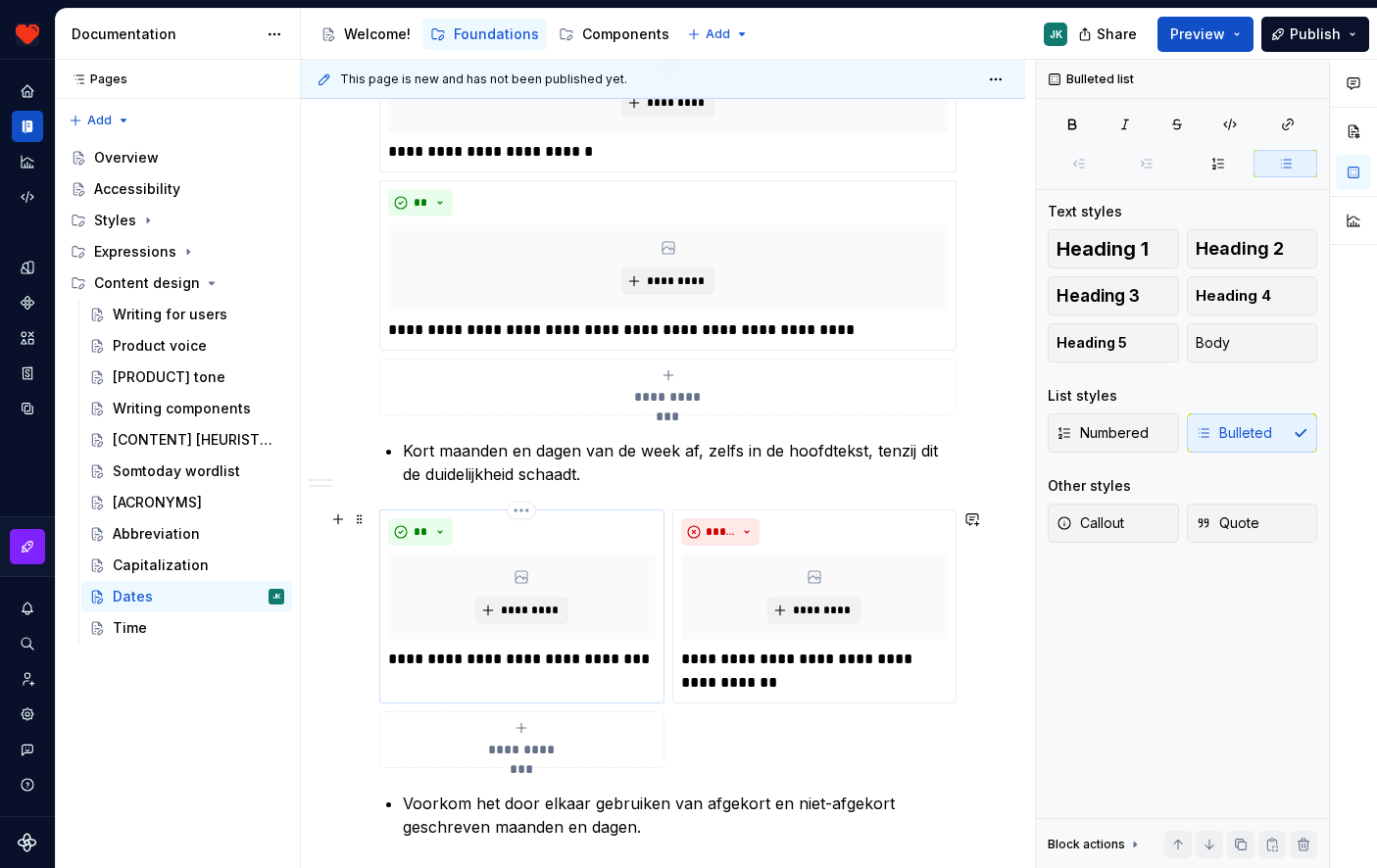 click on "**********" at bounding box center [521, 659] 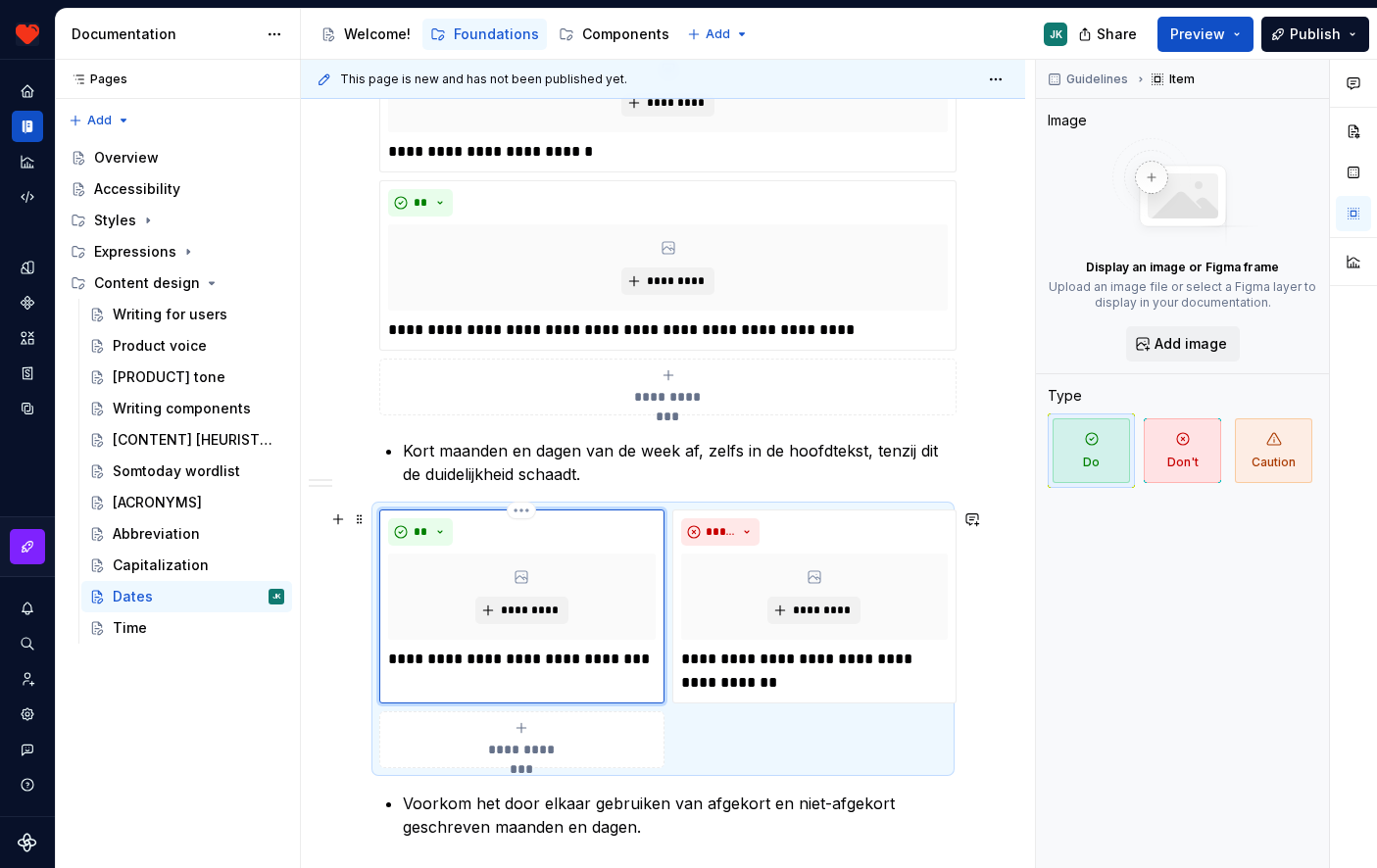 type on "*" 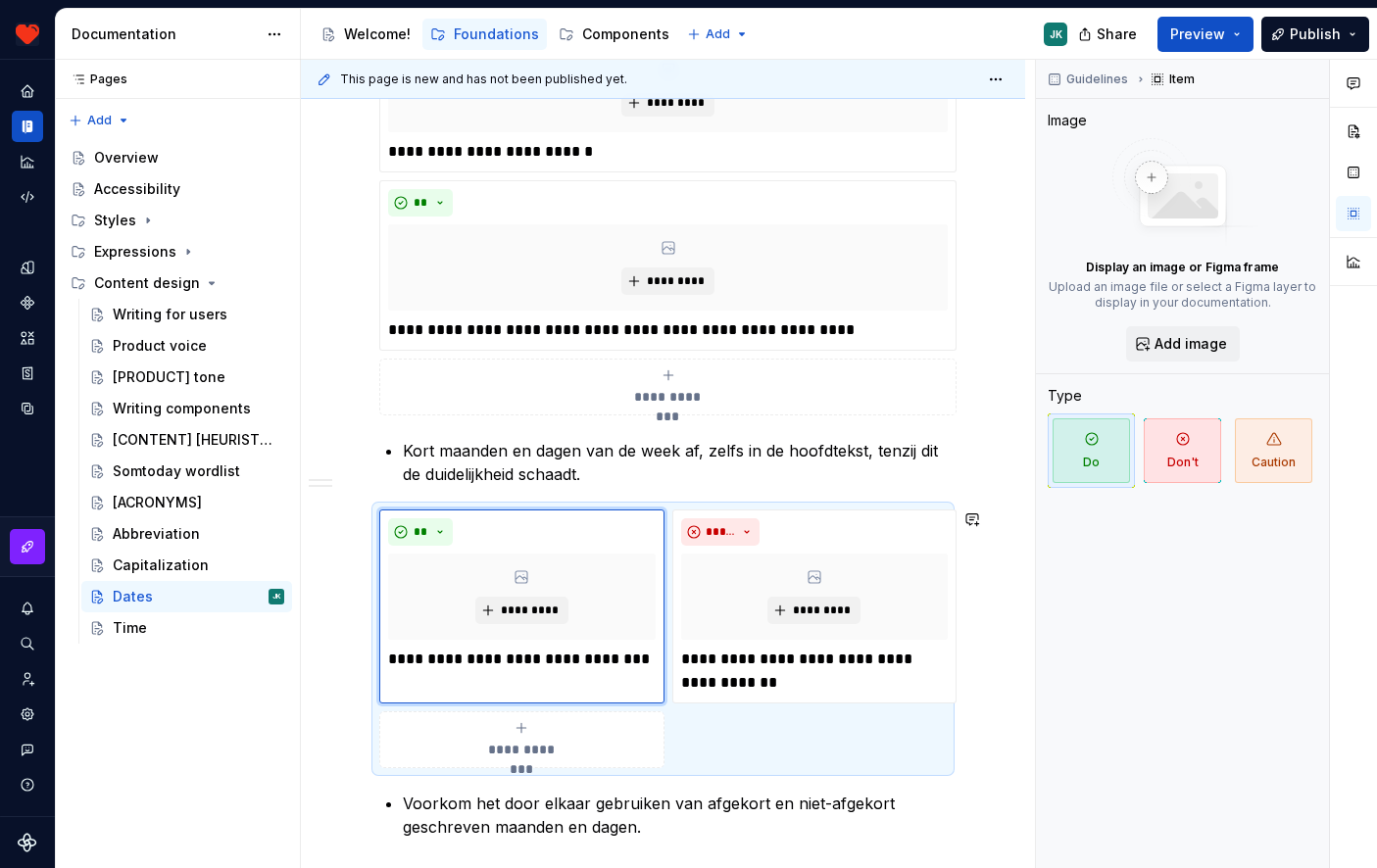 type 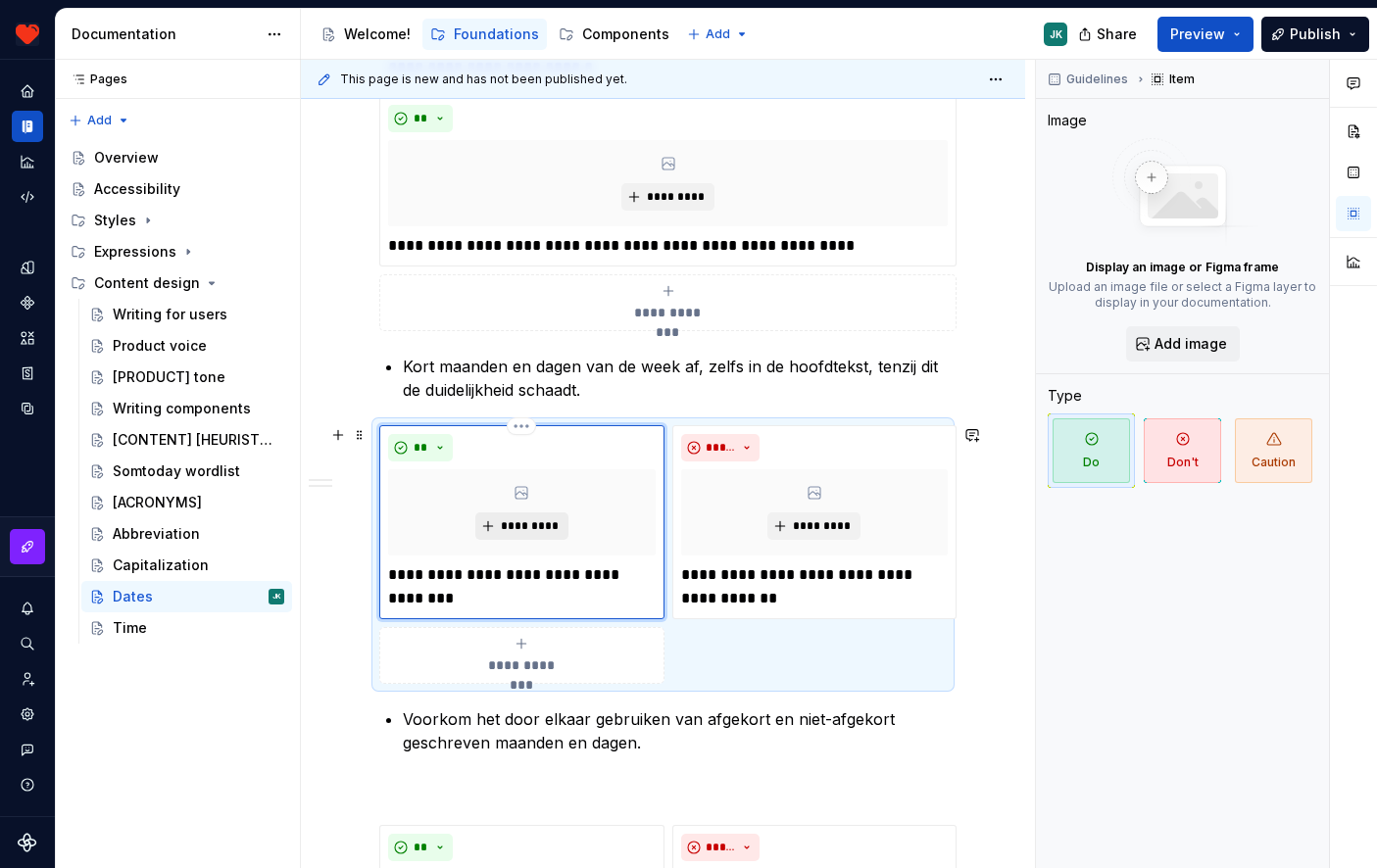 scroll, scrollTop: 863, scrollLeft: 0, axis: vertical 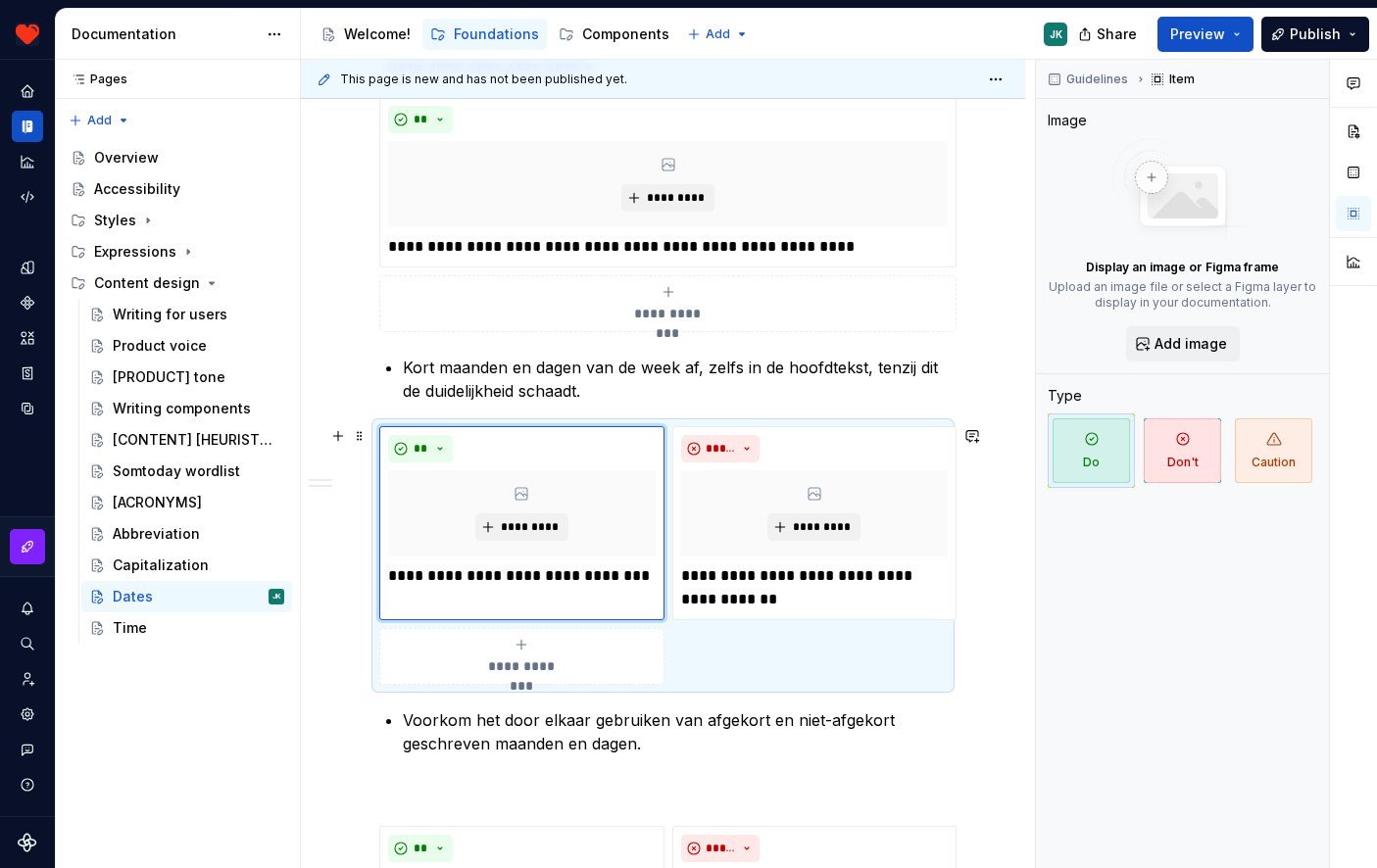 click on "**********" at bounding box center [663, 589] 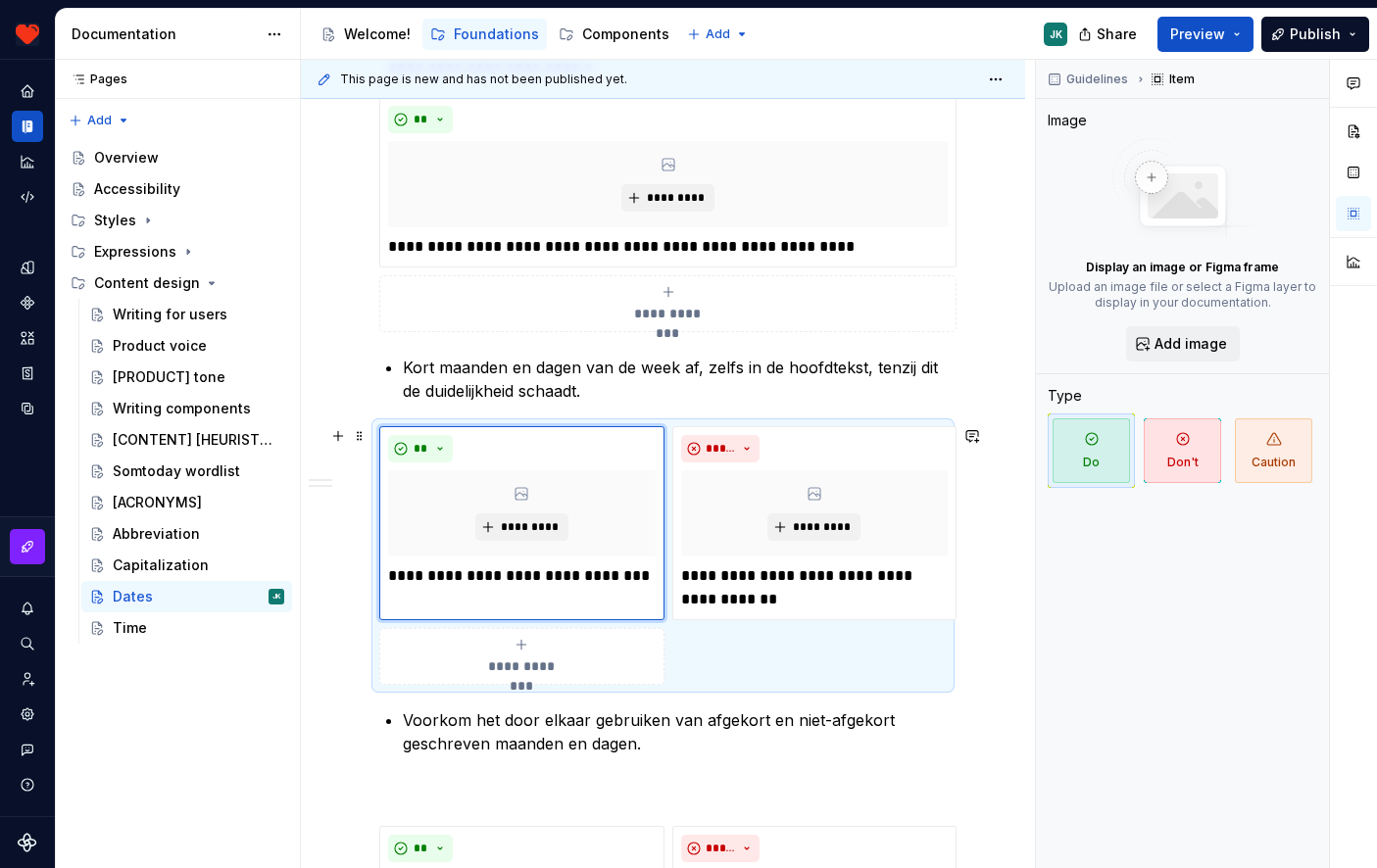 click on "**********" at bounding box center [663, 589] 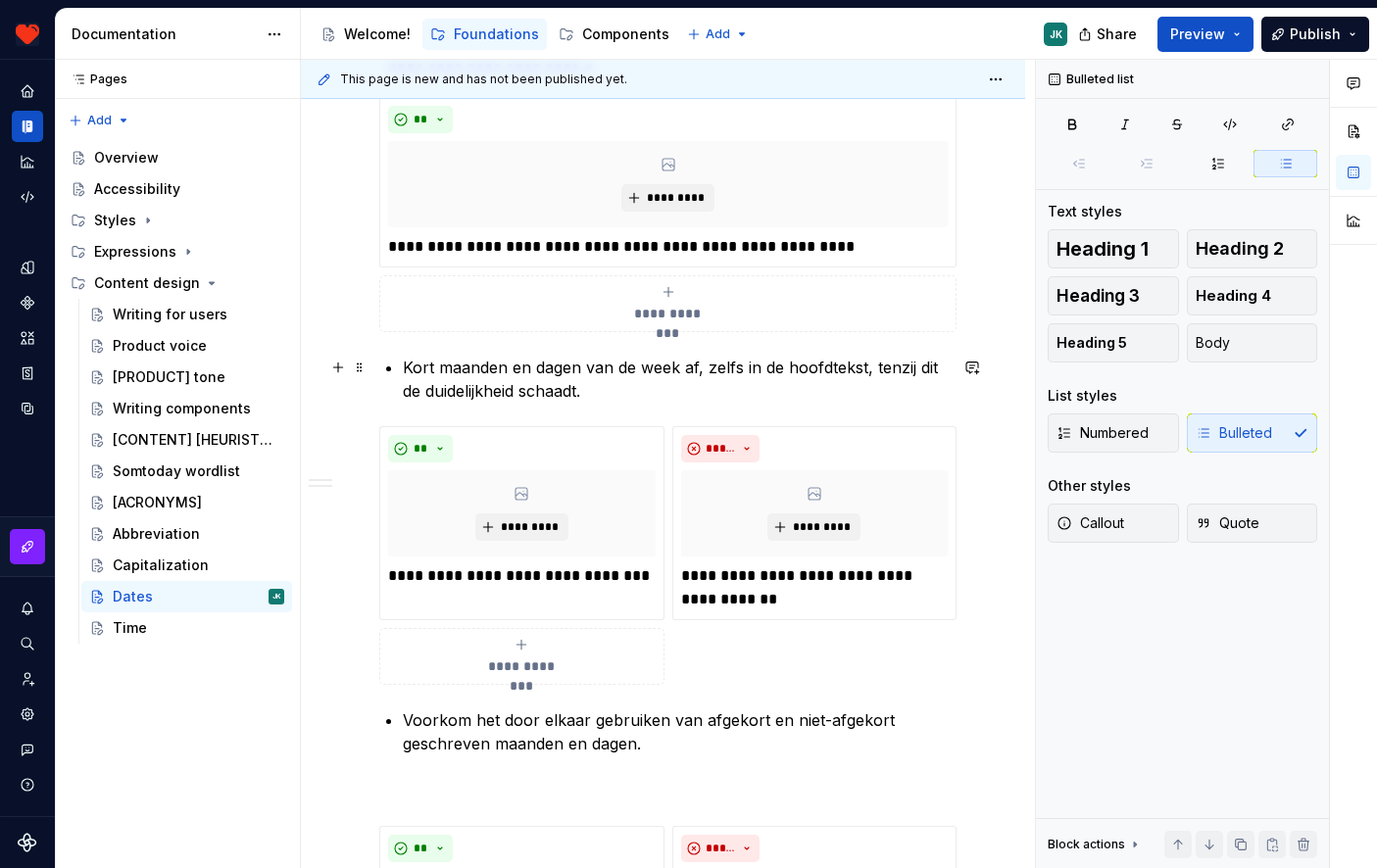 click on "**********" at bounding box center [663, 589] 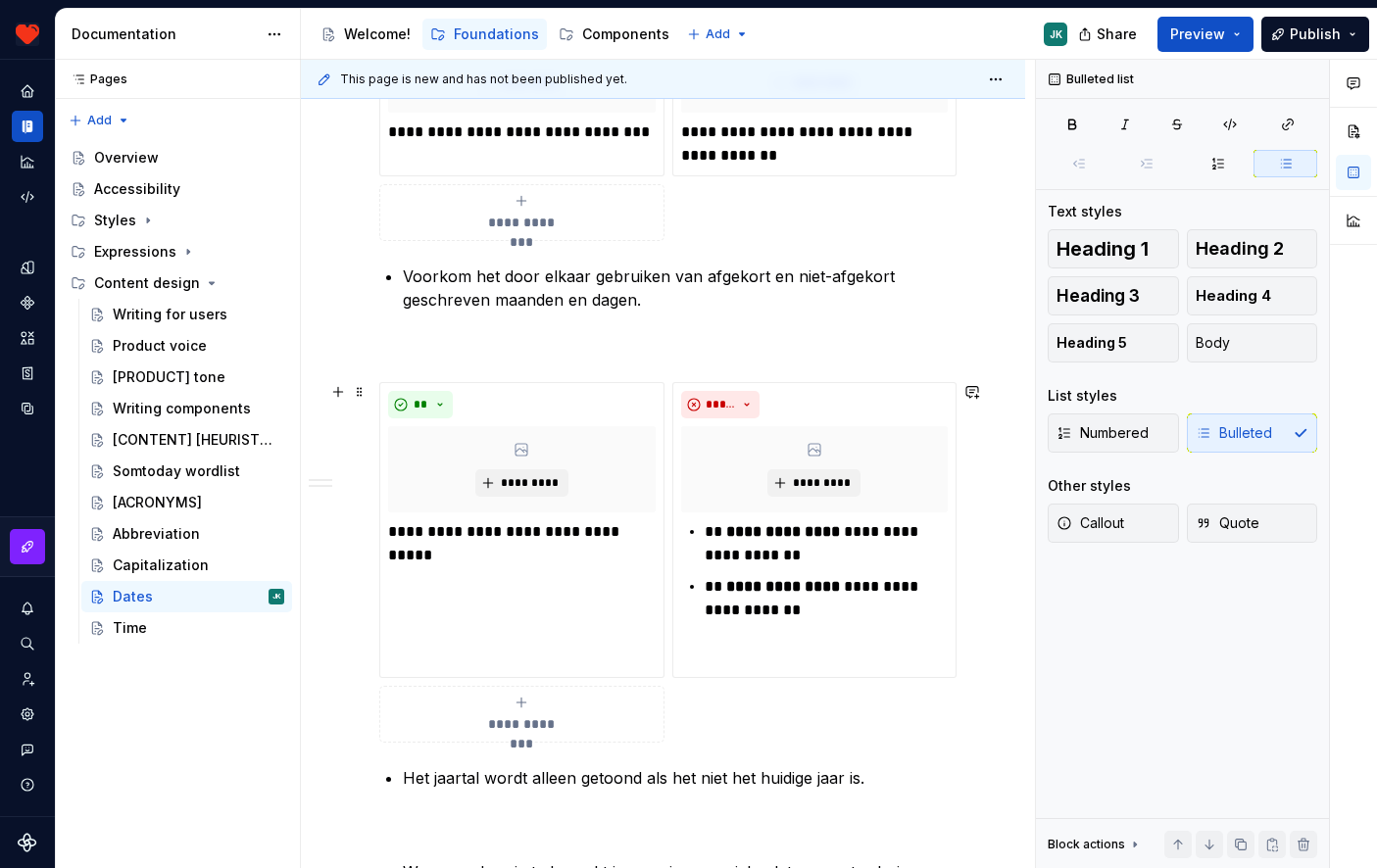 scroll, scrollTop: 1302, scrollLeft: 0, axis: vertical 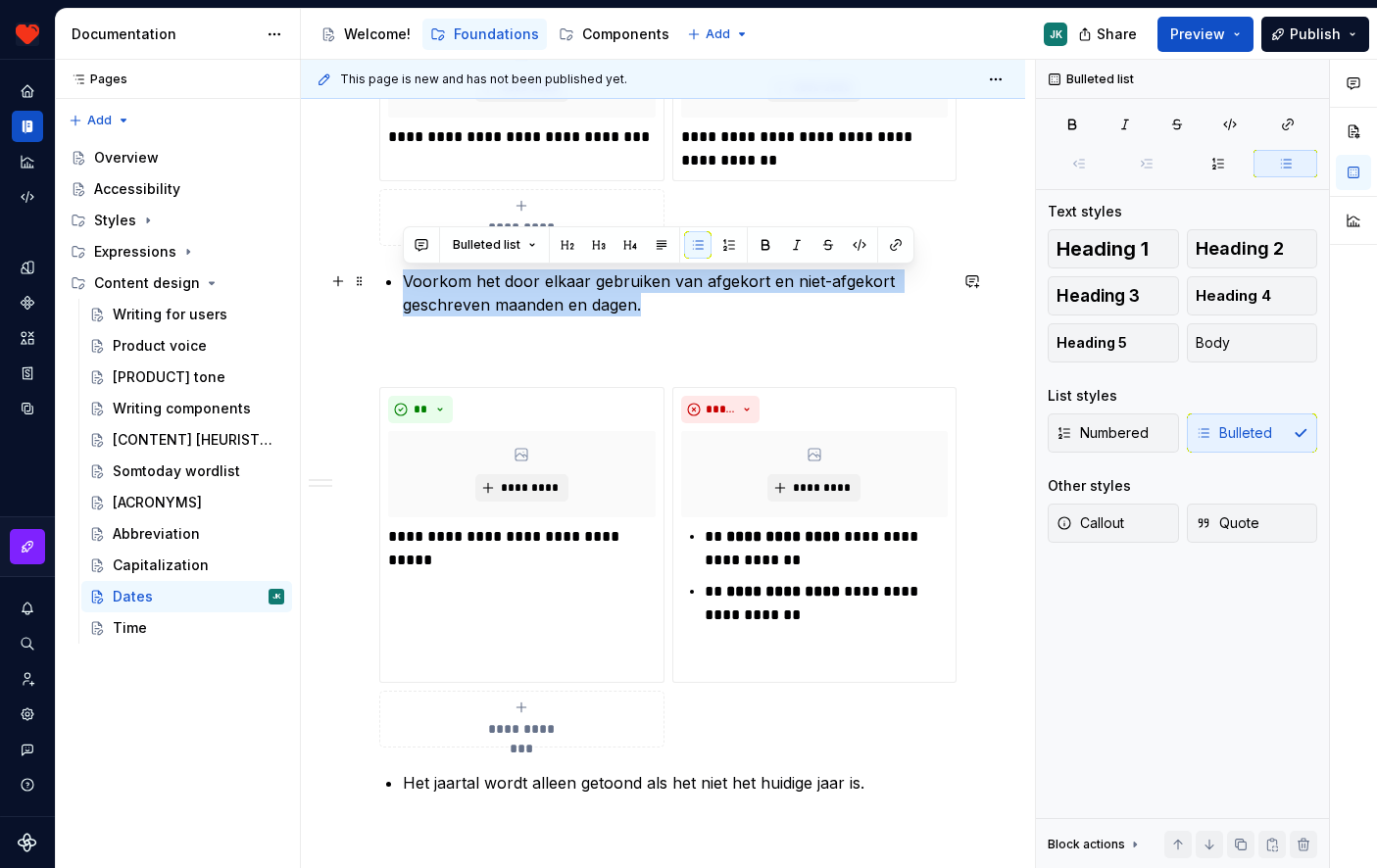 drag, startPoint x: 639, startPoint y: 305, endPoint x: 407, endPoint y: 286, distance: 232.77672 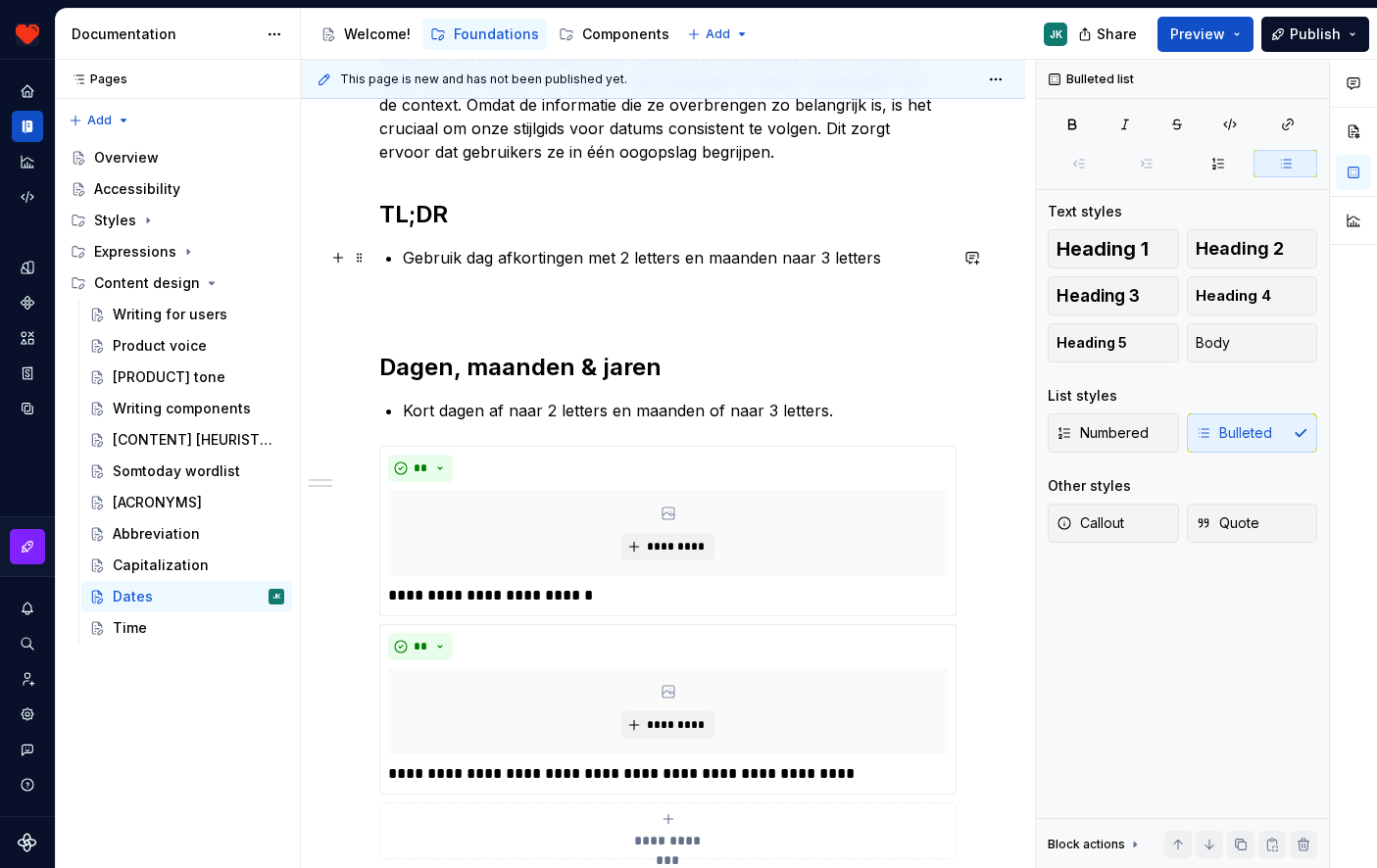 scroll, scrollTop: 262, scrollLeft: 0, axis: vertical 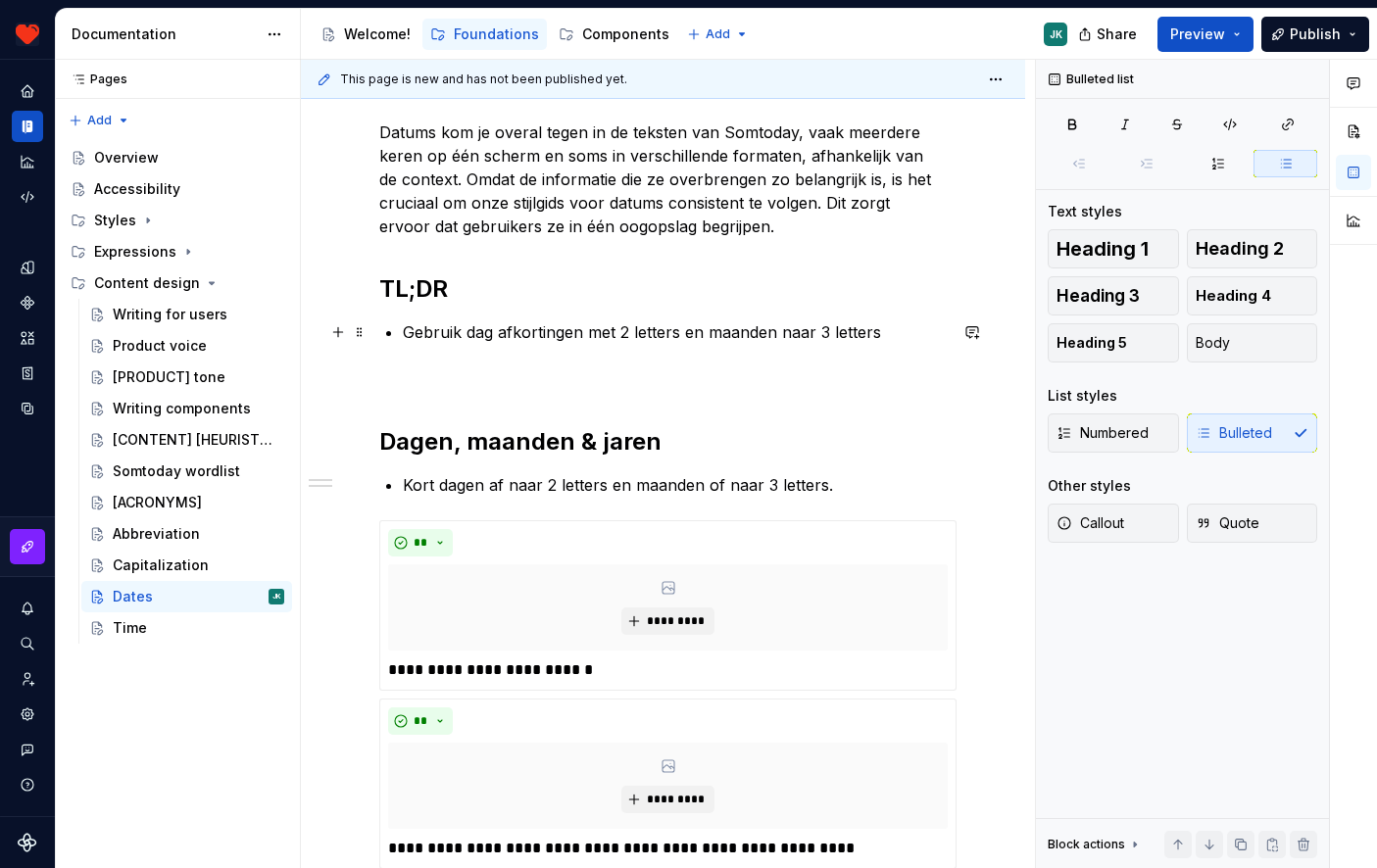 click on "Gebruik dag afkortingen met 2 letters en maanden naar 3 letters" at bounding box center [674, 332] 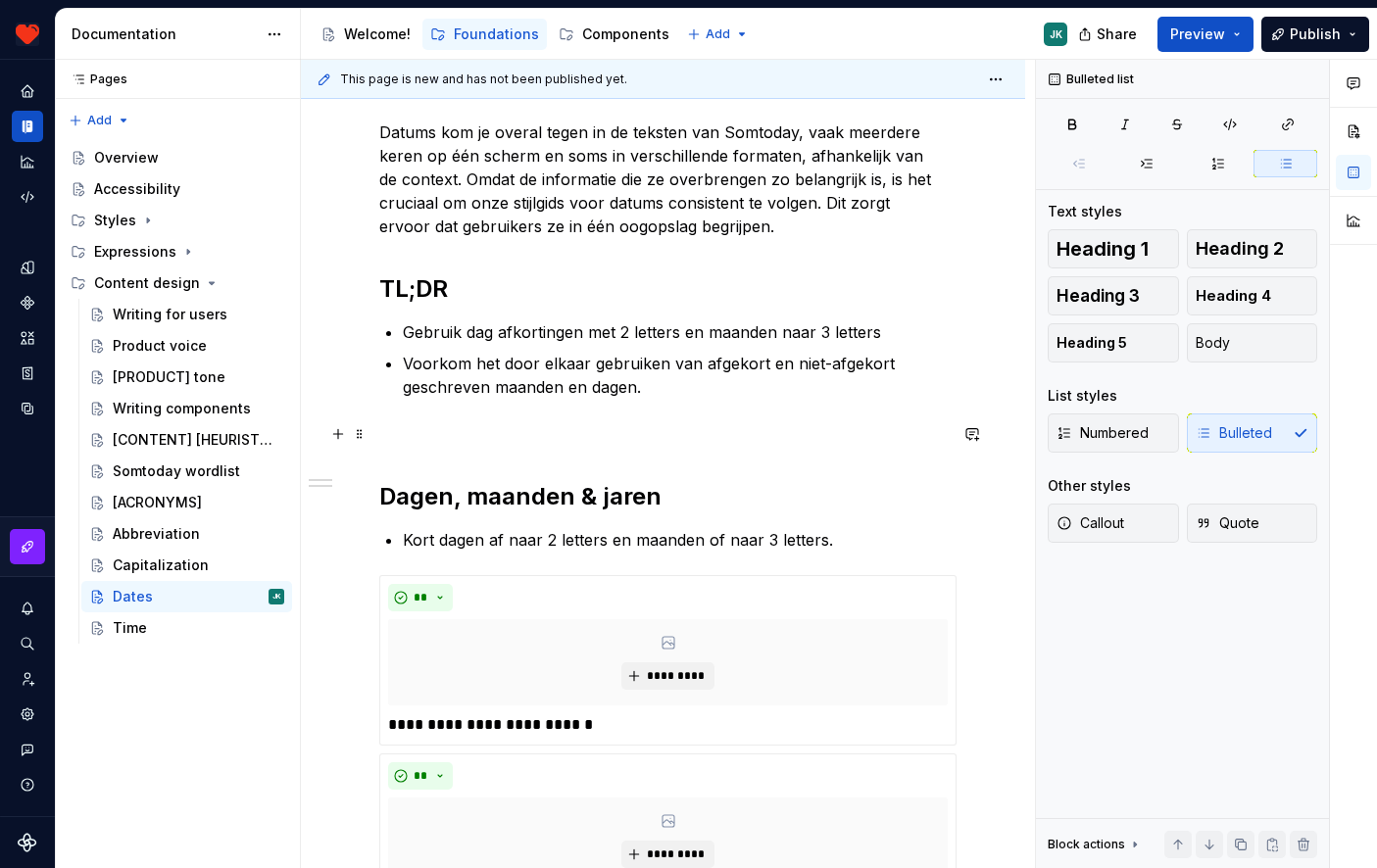 scroll, scrollTop: 166, scrollLeft: 0, axis: vertical 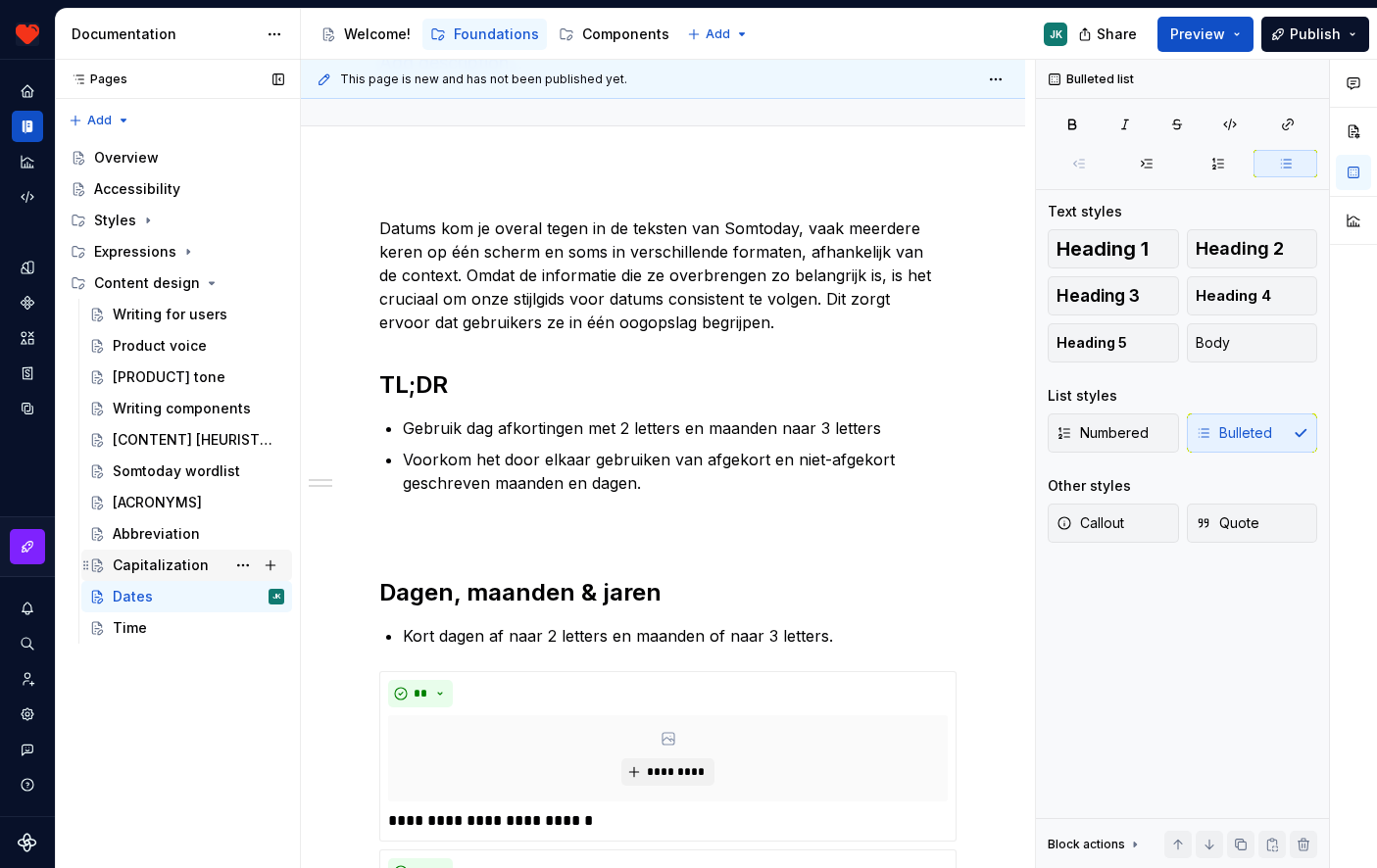 click on "Capitalization" at bounding box center (198, 565) 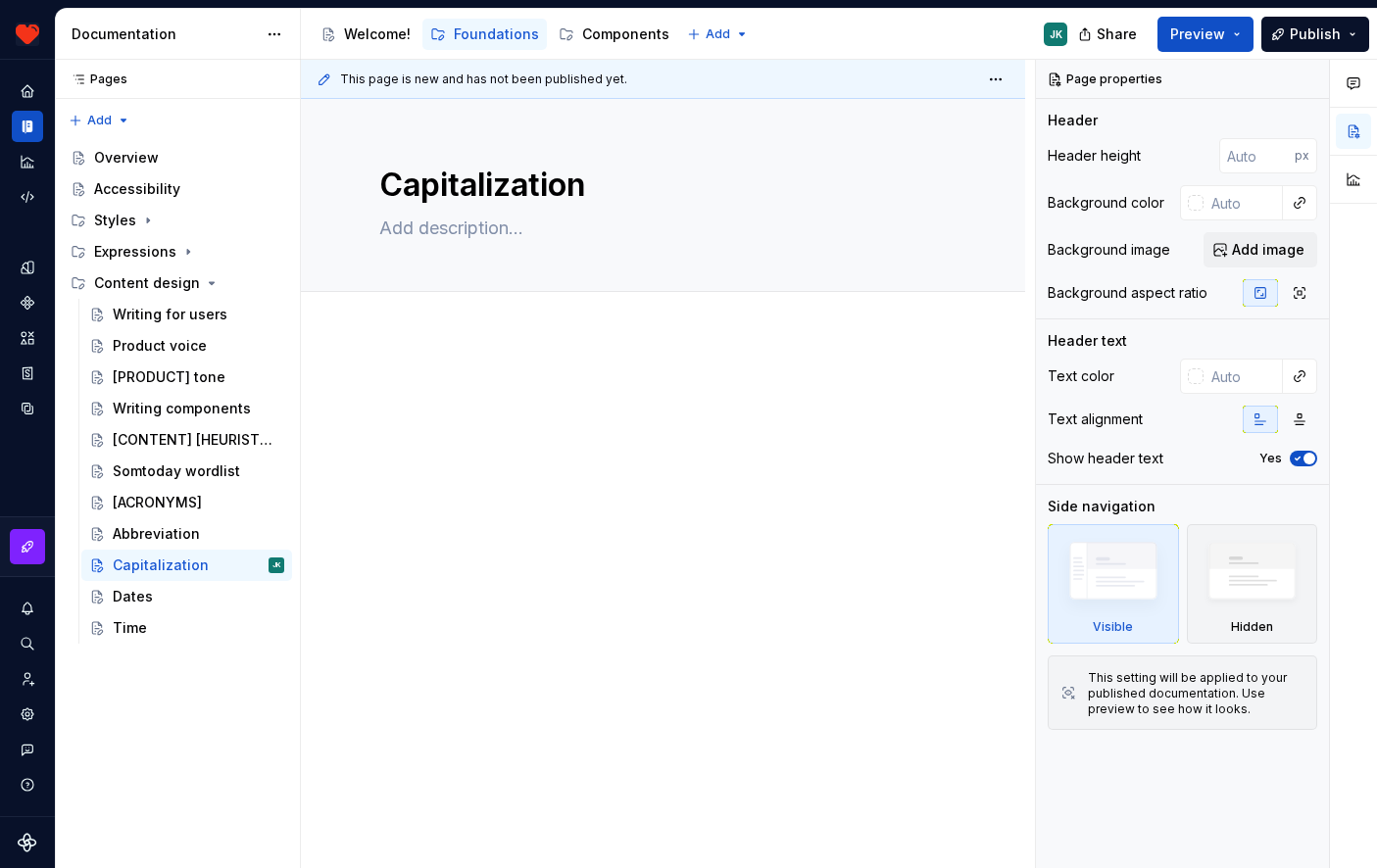 click at bounding box center (663, 538) 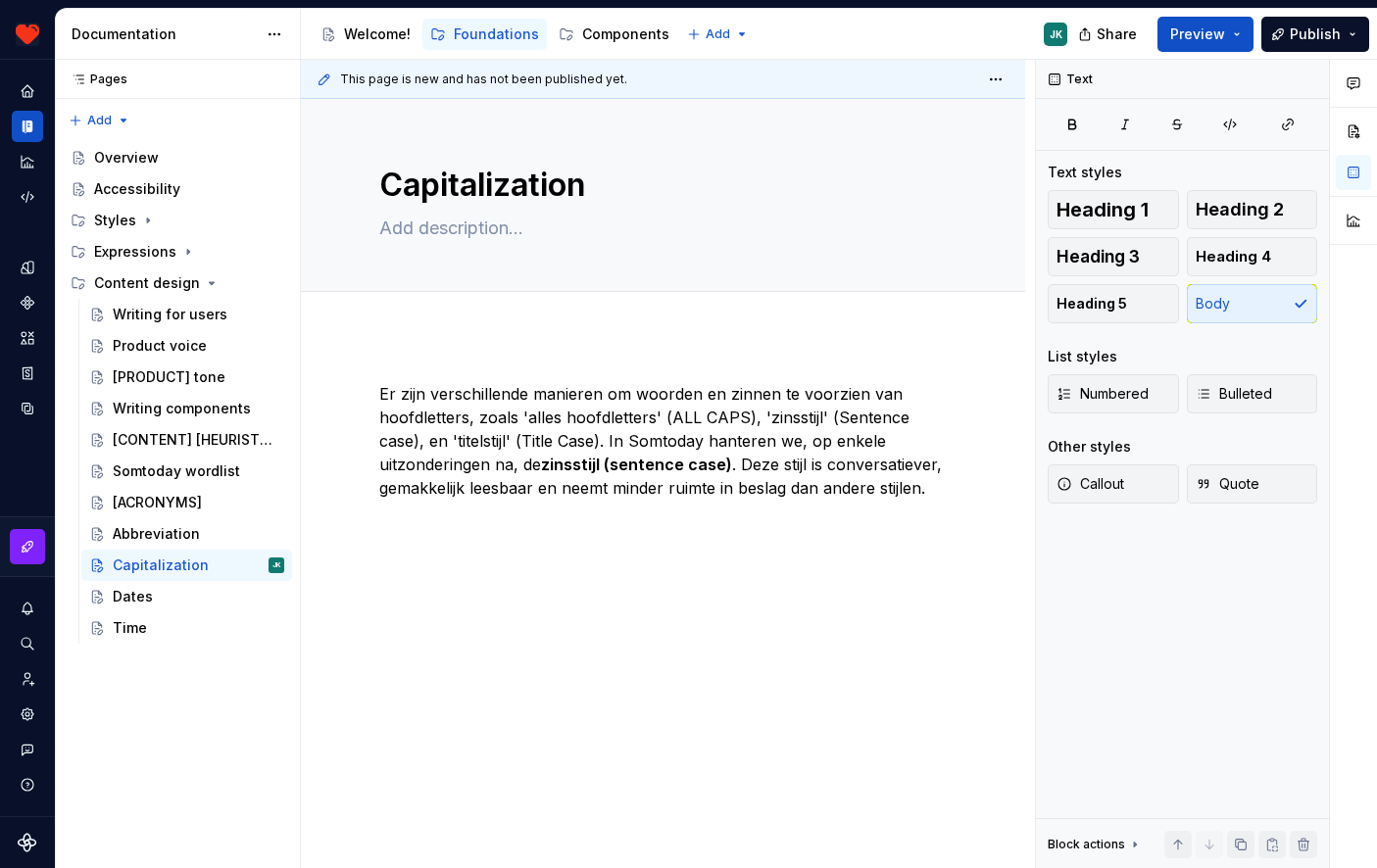 click on "Er zijn verschillende manieren om woorden en zinnen te voorzien van hoofdletters, zoals 'alles hoofdletters' (ALL CAPS), 'zinsstijl' (Sentence case), en 'titelstijl' (Title Case). In Somtoday hanteren we, op enkele uitzonderingen na, de  zinsstijl (sentence case) . Deze stijl is conversatiever, gemakkelijk leesbaar en neemt minder ruimte in beslag dan andere stijlen." at bounding box center [663, 559] 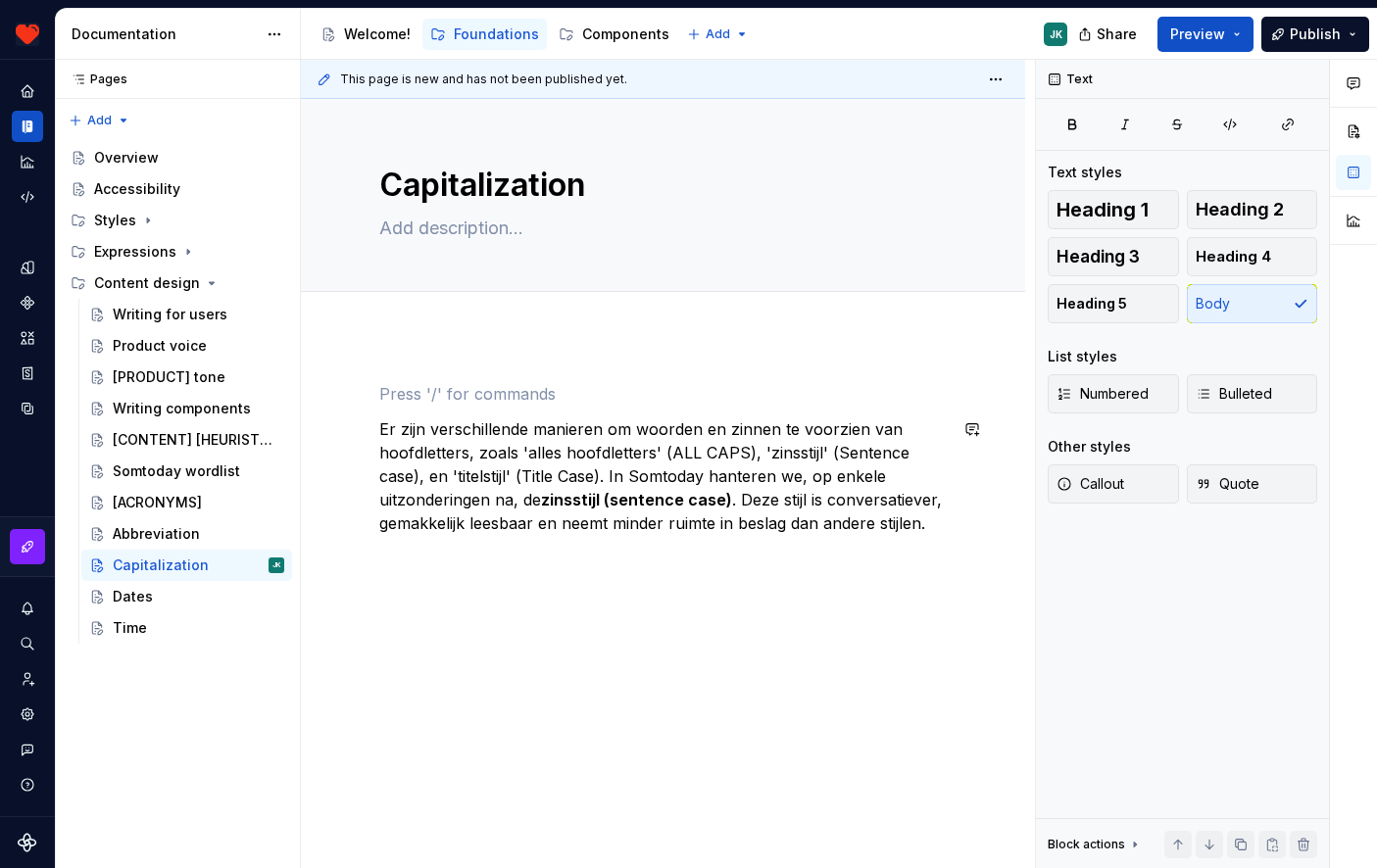 click on "Er zijn verschillende manieren om woorden en zinnen te voorzien van hoofdletters, zoals 'alles hoofdletters' (ALL CAPS), 'zinsstijl' (Sentence case), en 'titelstijl' (Title Case). In Somtoday hanteren we, op enkele uitzonderingen na, de  zinsstijl (sentence case) . Deze stijl is conversatiever, gemakkelijk leesbaar en neemt minder ruimte in beslag dan andere stijlen." at bounding box center (663, 577) 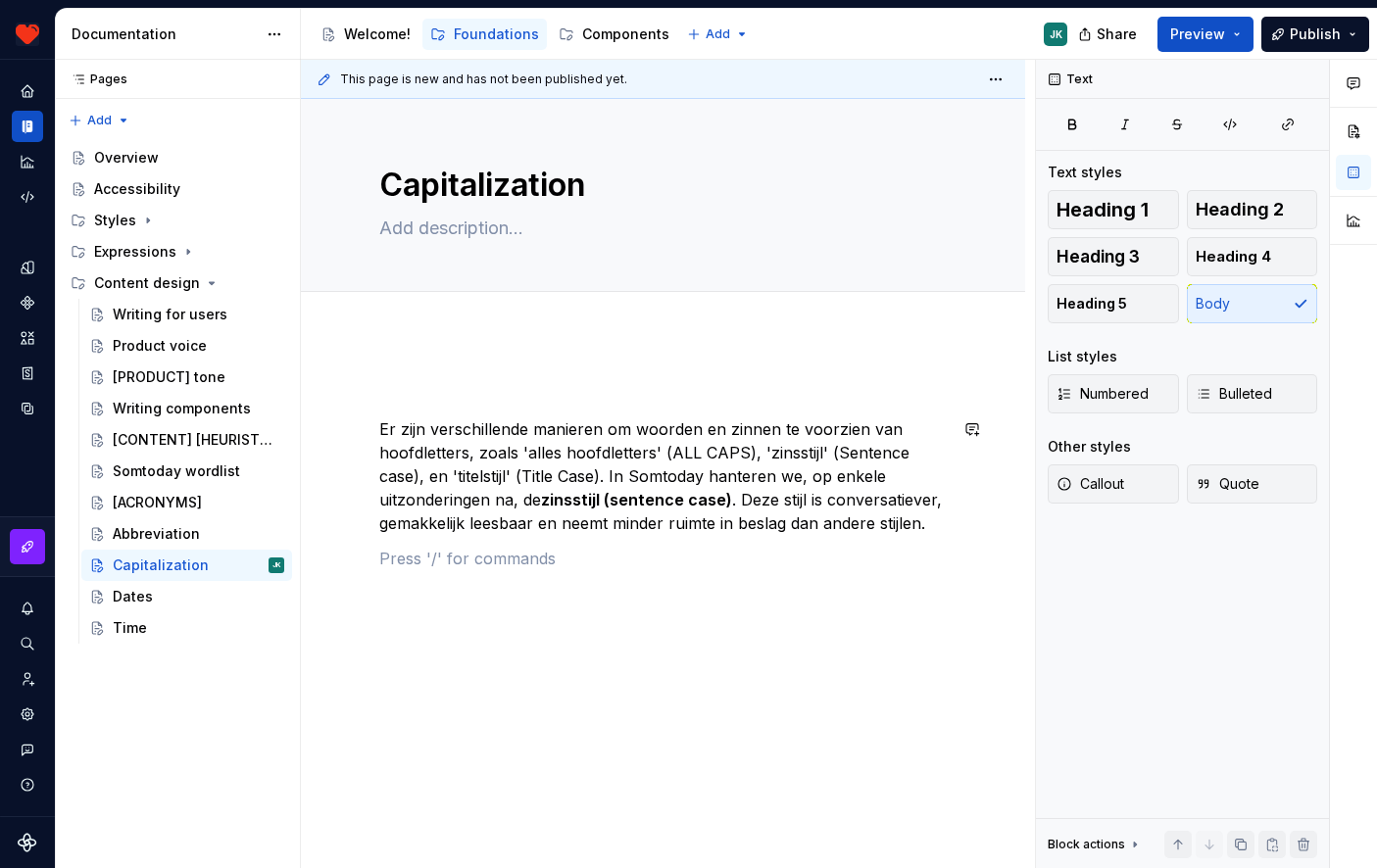 click on "Er zijn verschillende manieren om woorden en zinnen te voorzien van hoofdletters, zoals 'alles hoofdletters' (ALL CAPS), 'zinsstijl' (Sentence case), en 'titelstijl' (Title Case). In Somtoday hanteren we, op enkele uitzonderingen na, de  zinsstijl (sentence case) . Deze stijl is conversatiever, gemakkelijk leesbaar en neemt minder ruimte in beslag dan andere stijlen." at bounding box center (663, 476) 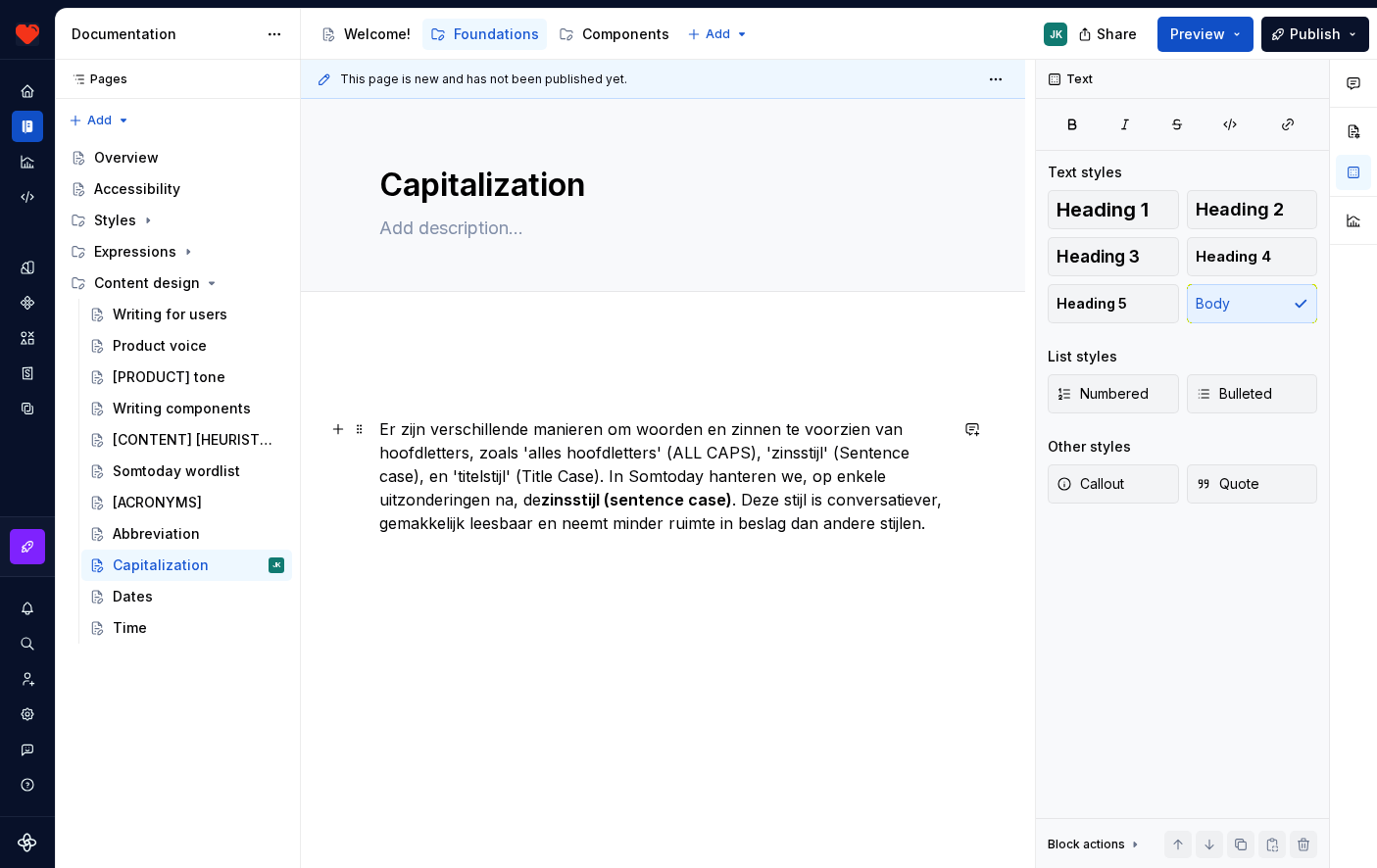 click on "Er zijn verschillende manieren om woorden en zinnen te voorzien van hoofdletters, zoals 'alles hoofdletters' (ALL CAPS), 'zinsstijl' (Sentence case), en 'titelstijl' (Title Case). In Somtoday hanteren we, op enkele uitzonderingen na, de  zinsstijl (sentence case) . Deze stijl is conversatiever, gemakkelijk leesbaar en neemt minder ruimte in beslag dan andere stijlen." at bounding box center [663, 476] 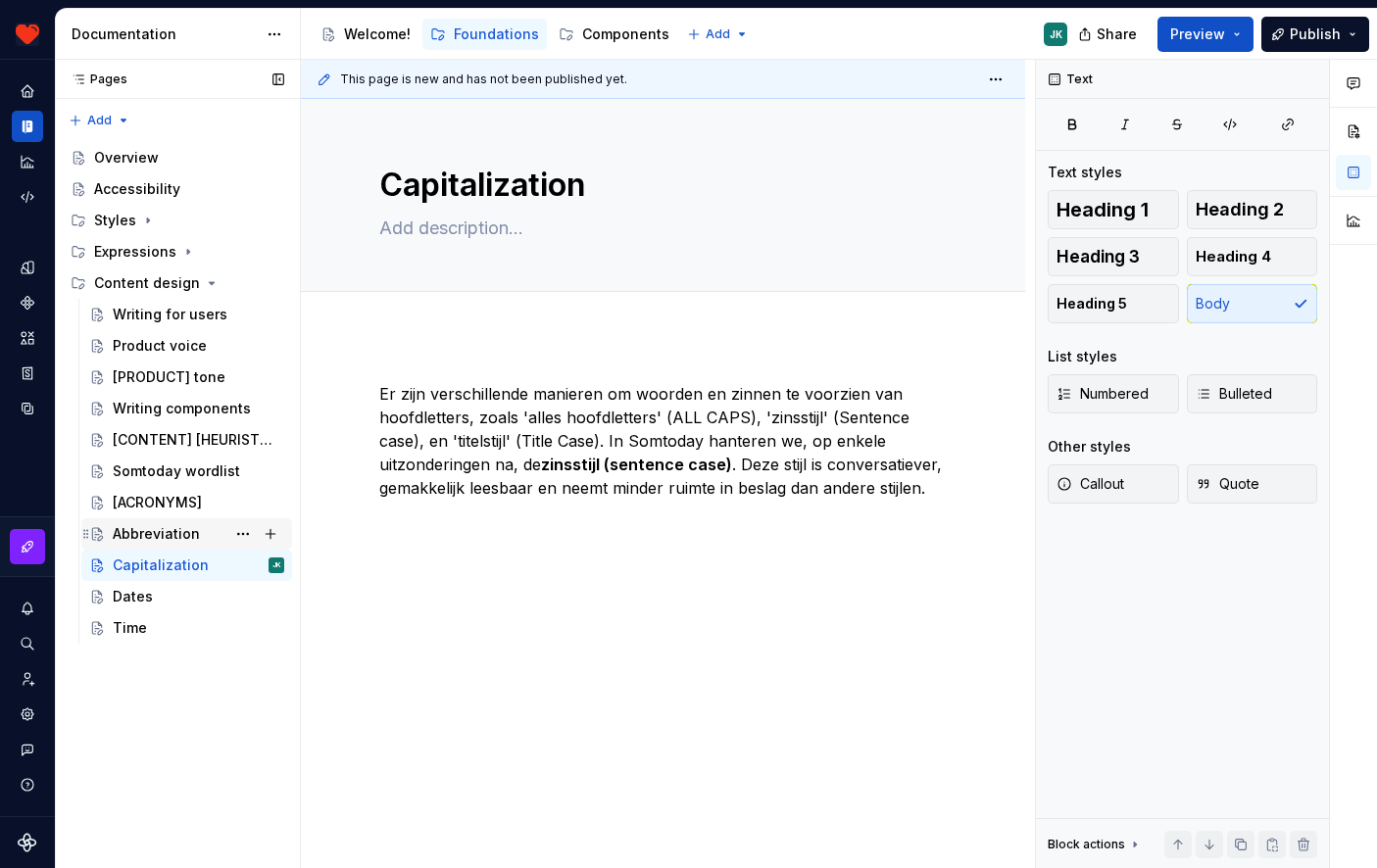 click on "Abbreviation" at bounding box center (198, 534) 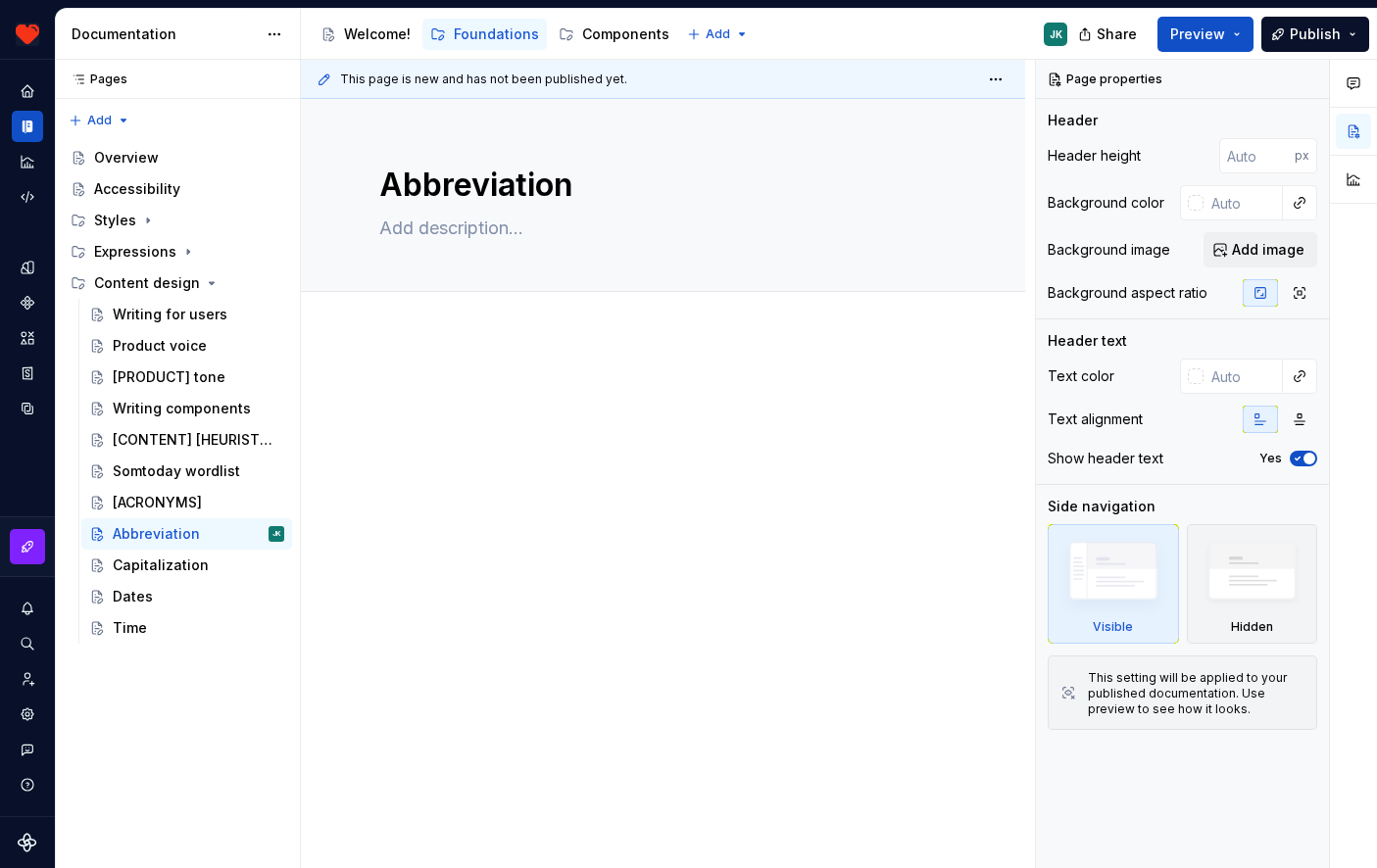 click at bounding box center (663, 538) 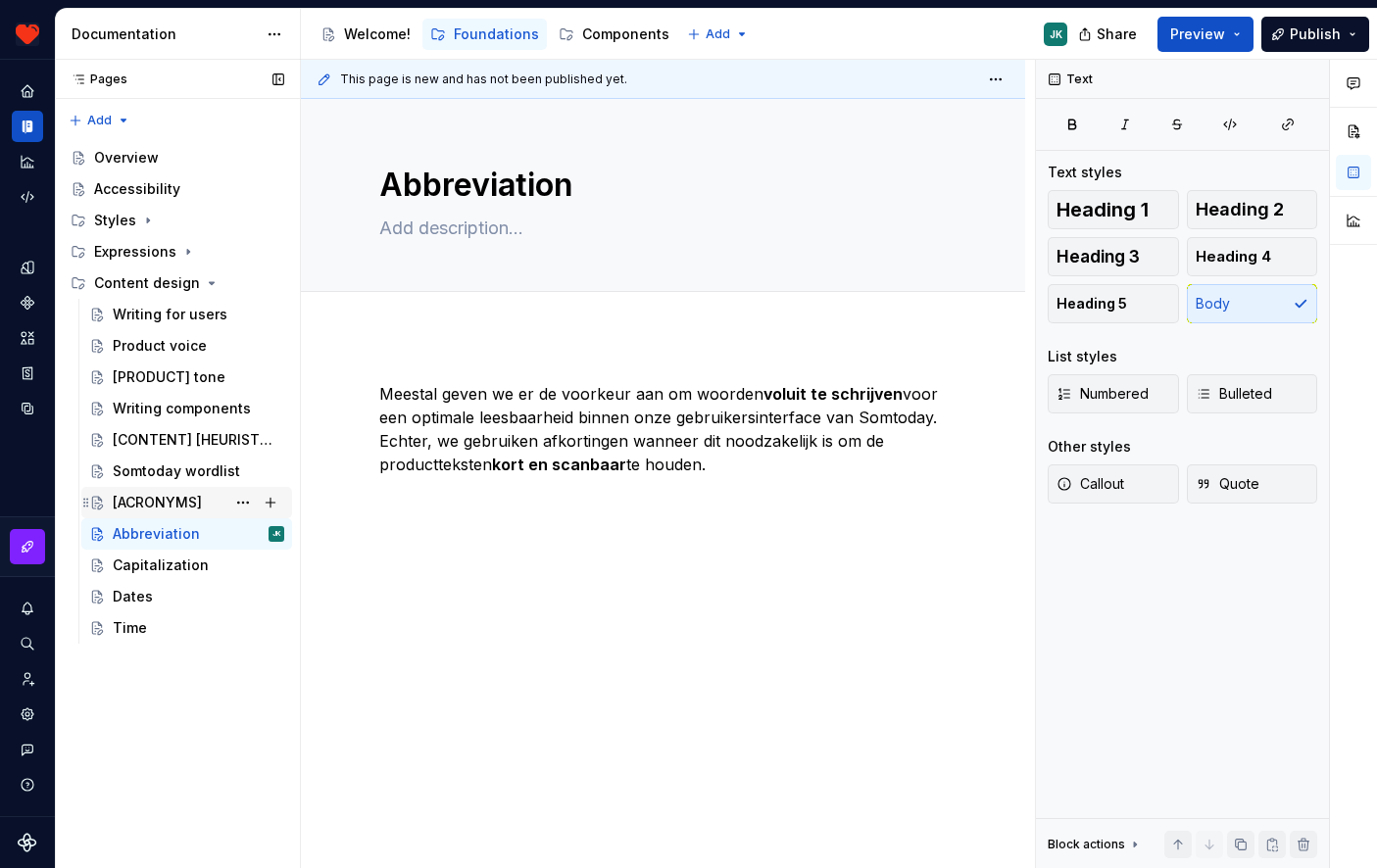 click on "[ACRONYMS]" at bounding box center [157, 503] 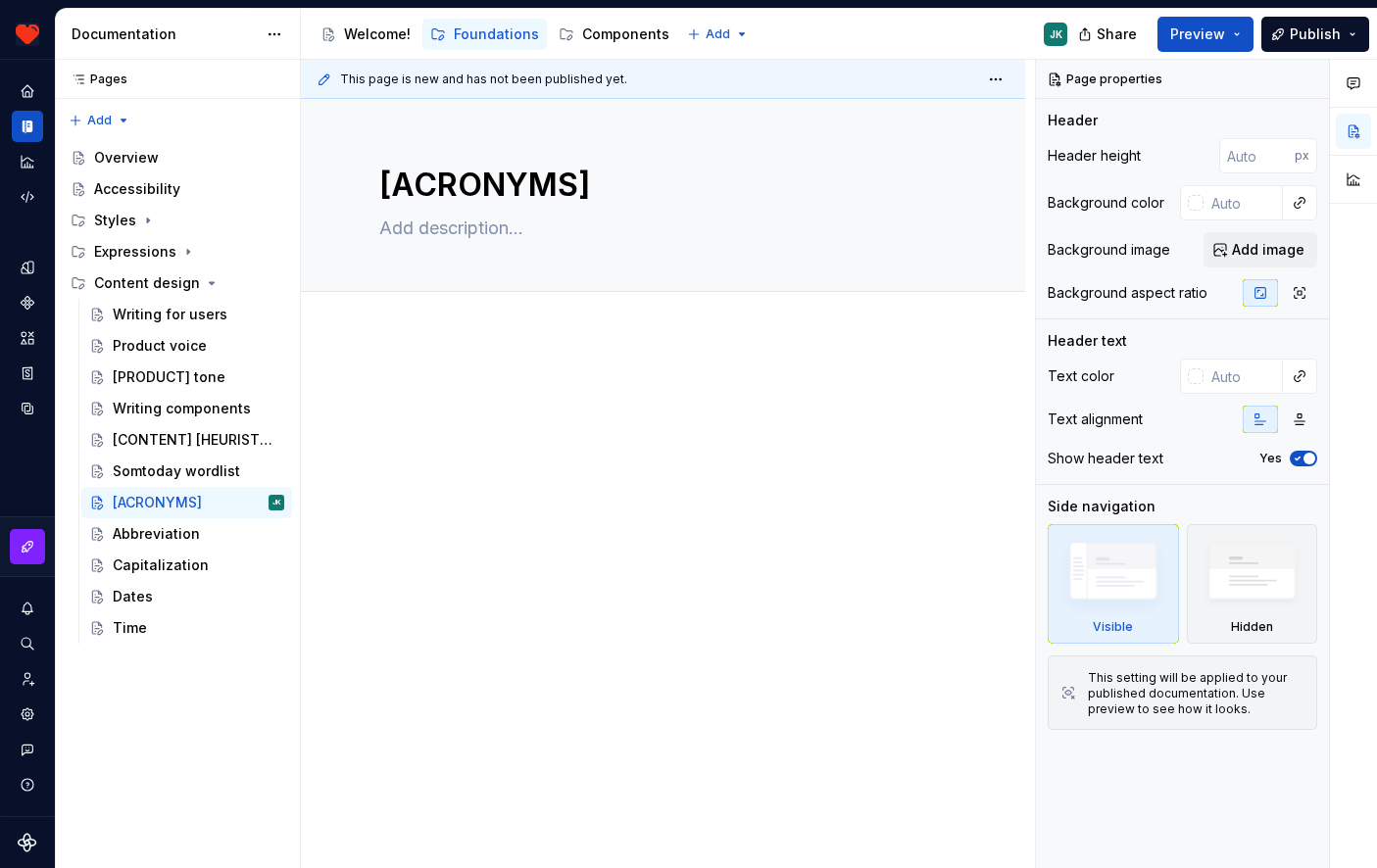 click at bounding box center [663, 538] 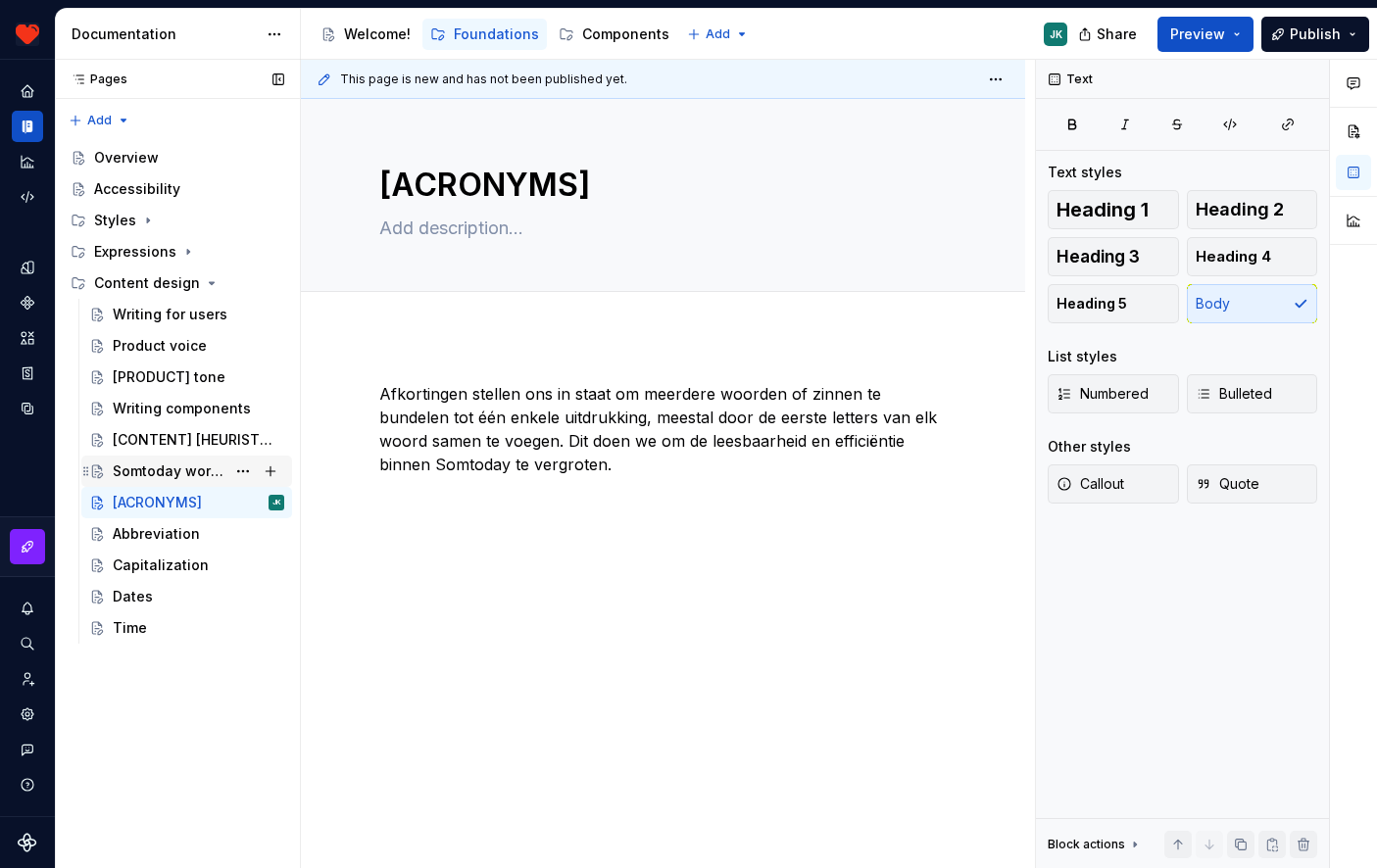 click on "Somtoday wordlist" at bounding box center (169, 471) 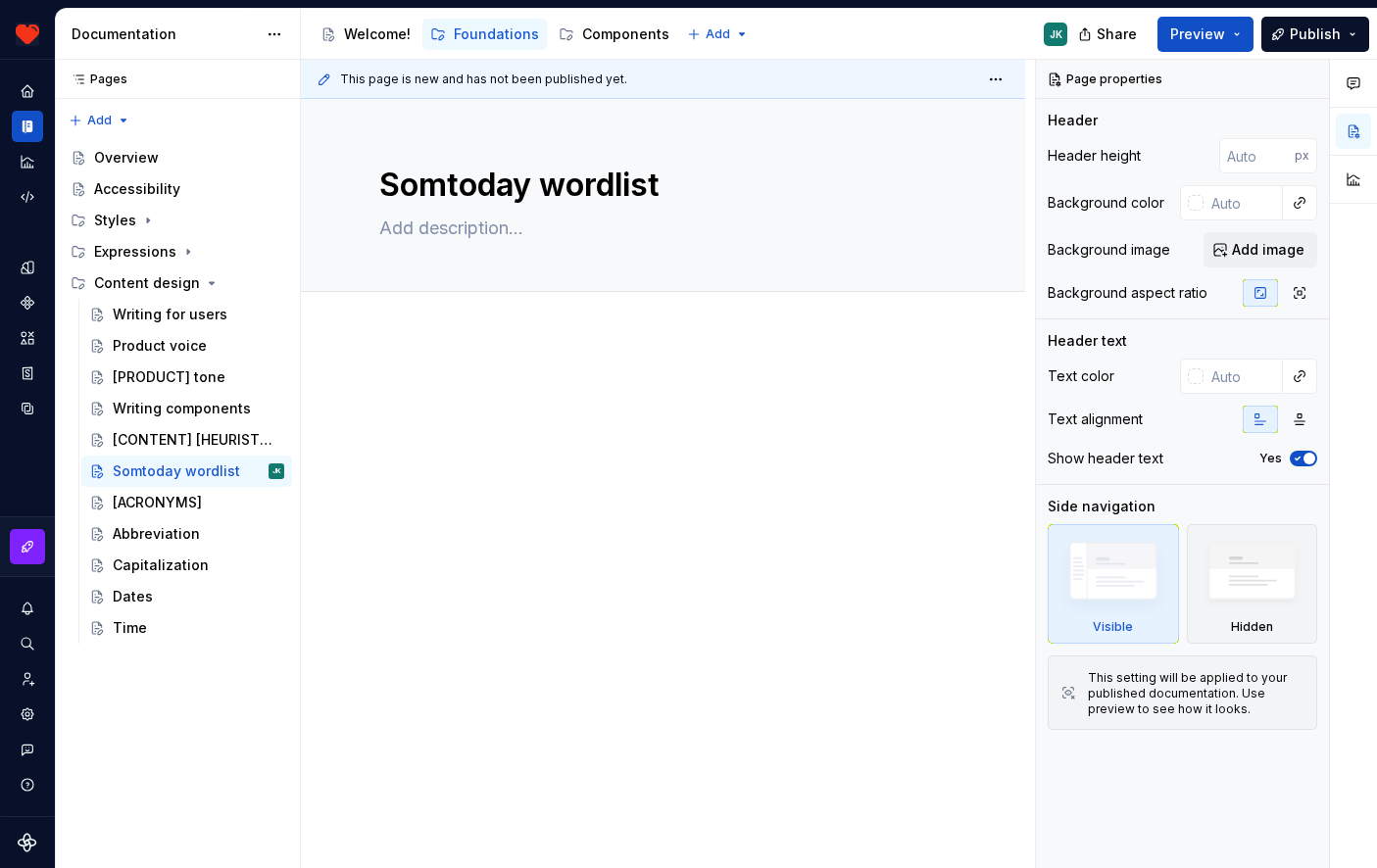 click at bounding box center [663, 394] 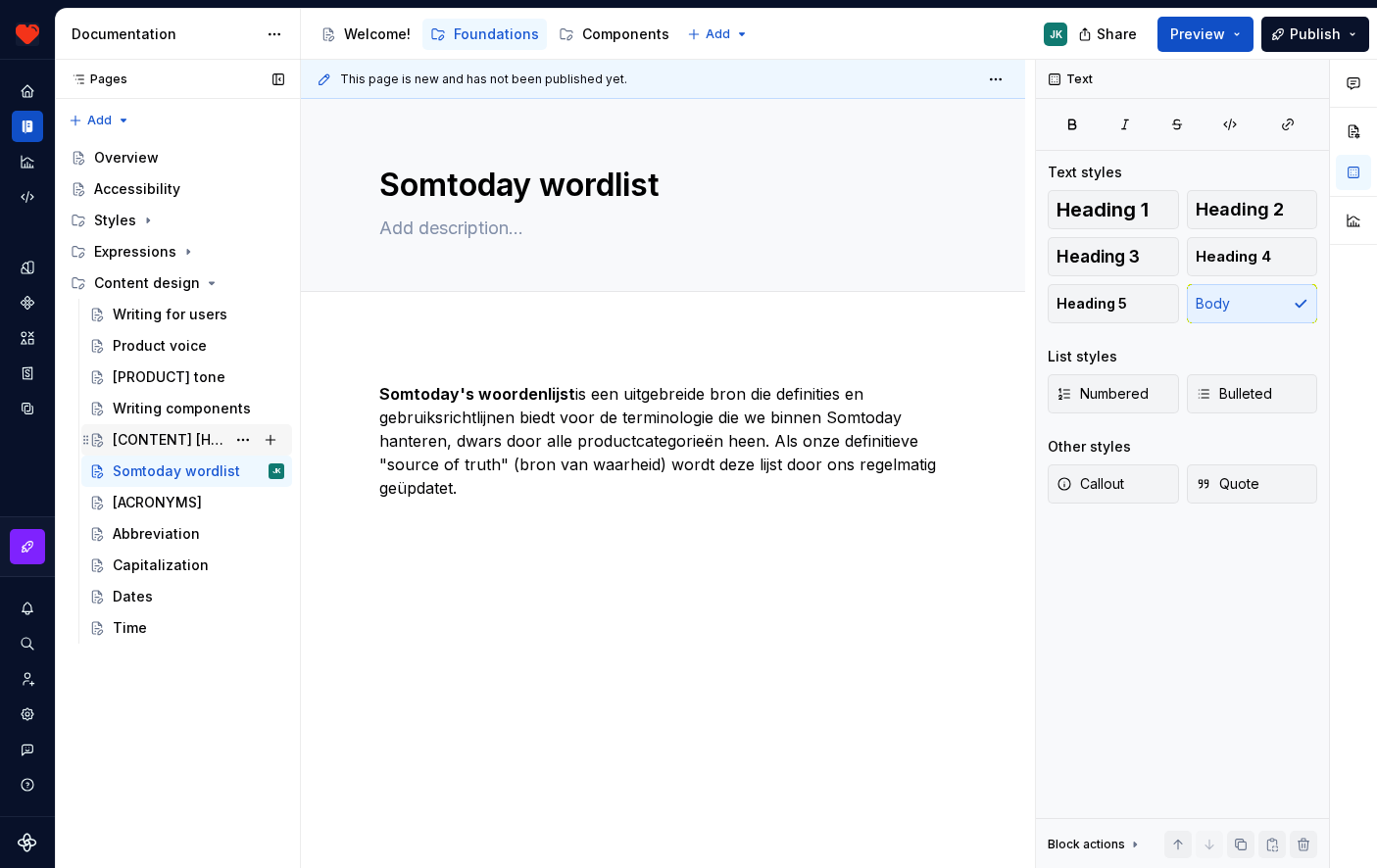 click on "[CONTENT] [HEURISTICS]" at bounding box center (169, 440) 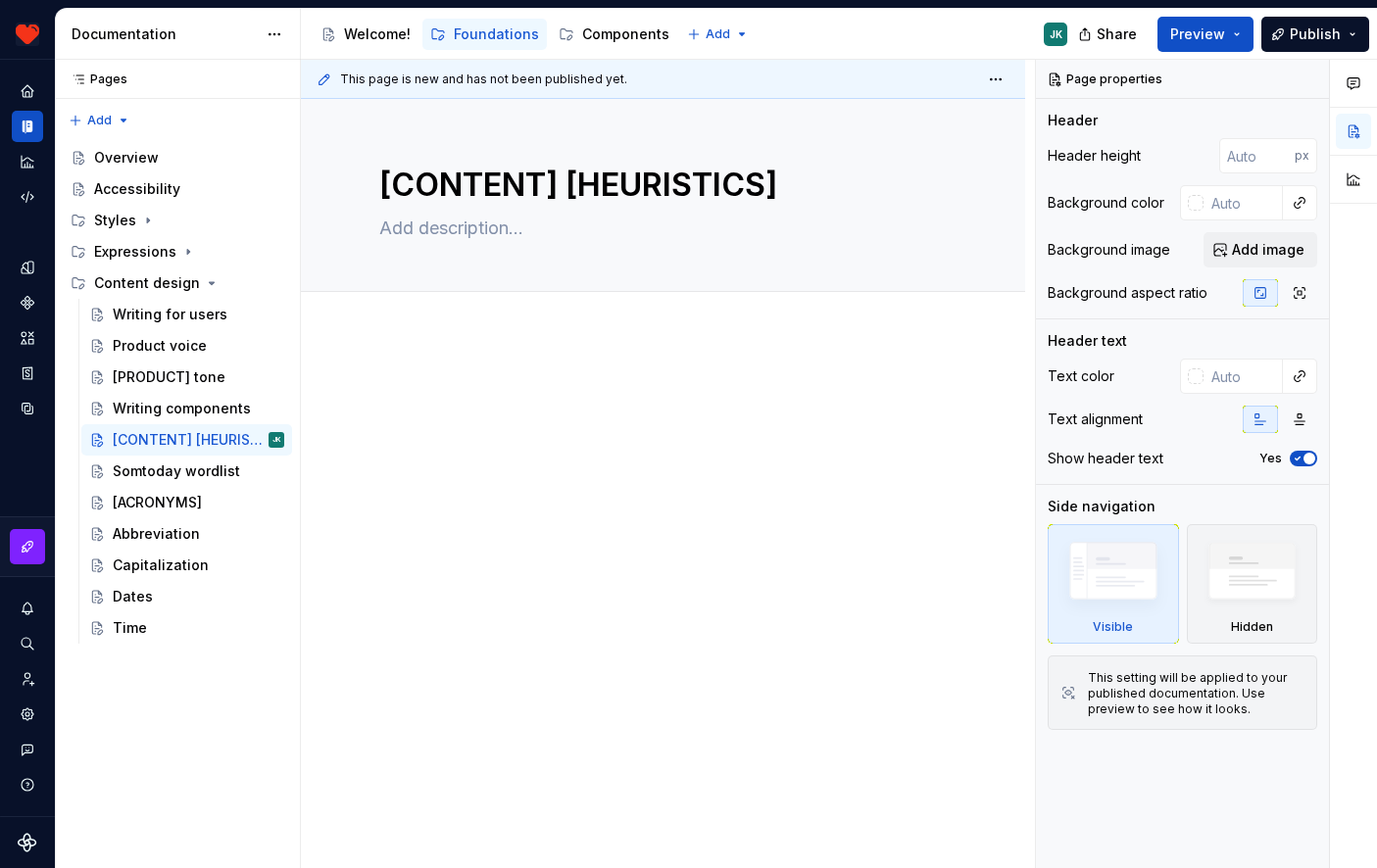 click at bounding box center (663, 394) 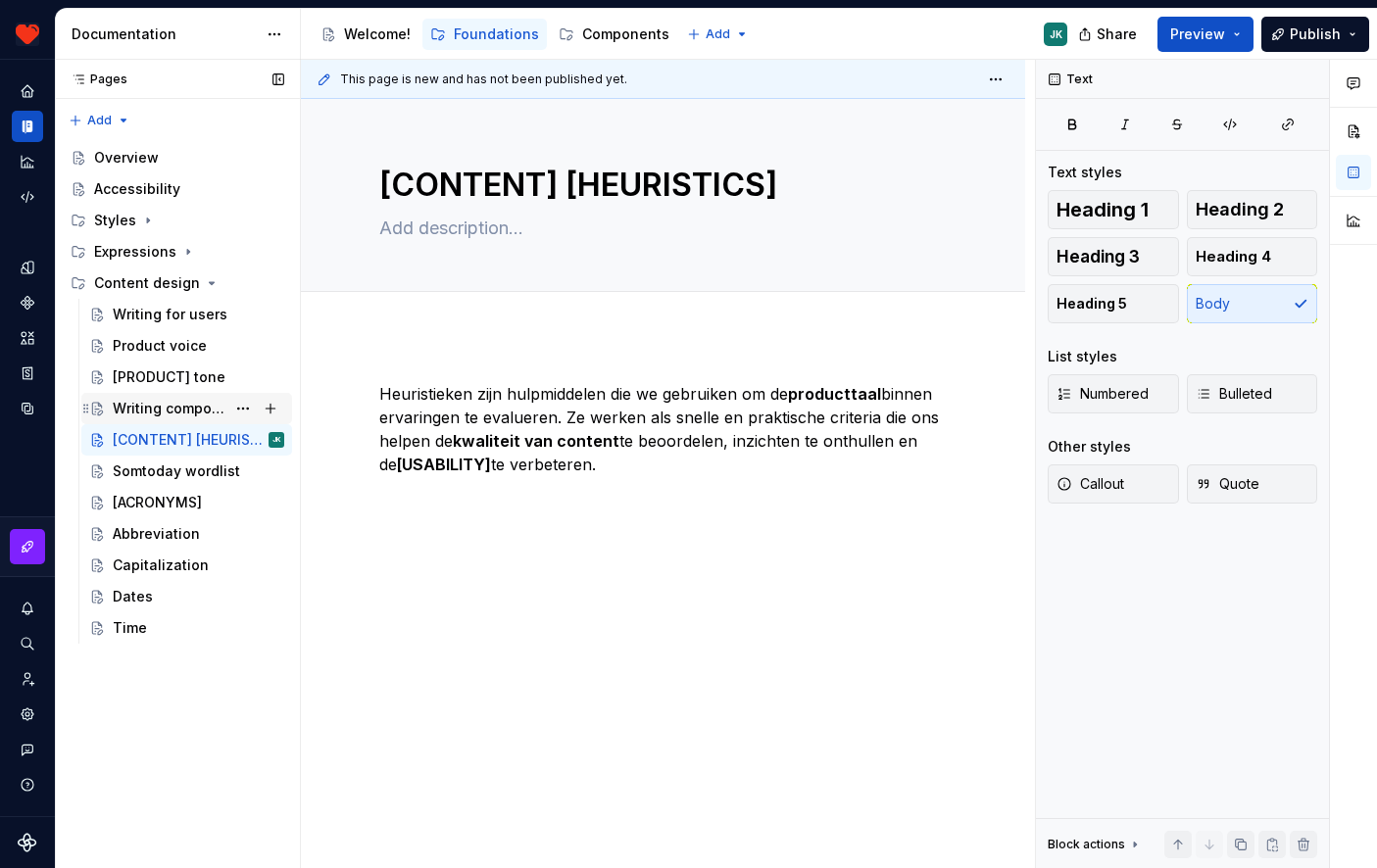 click on "Writing components" at bounding box center [169, 409] 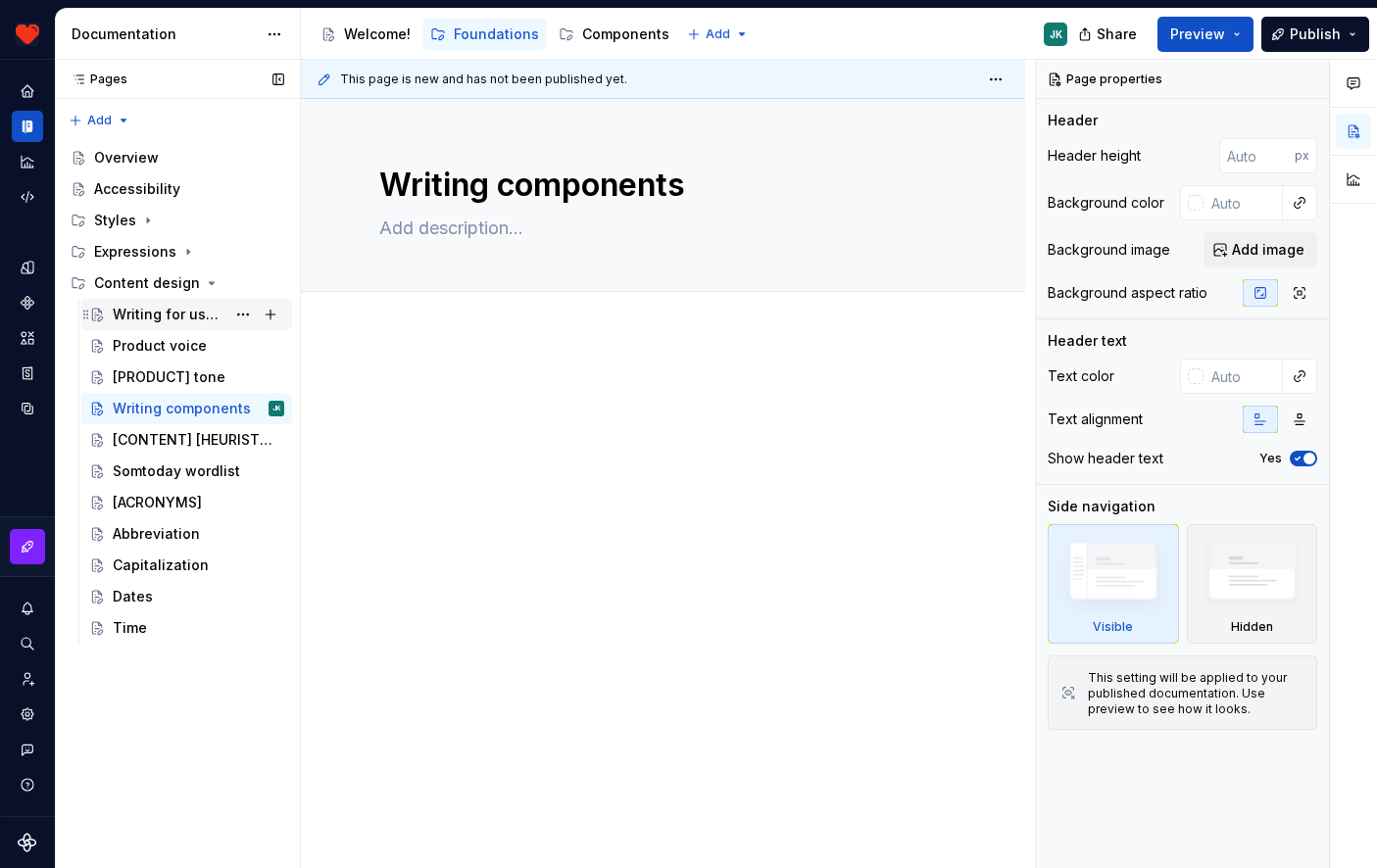 click on "Writing for users" at bounding box center (169, 314) 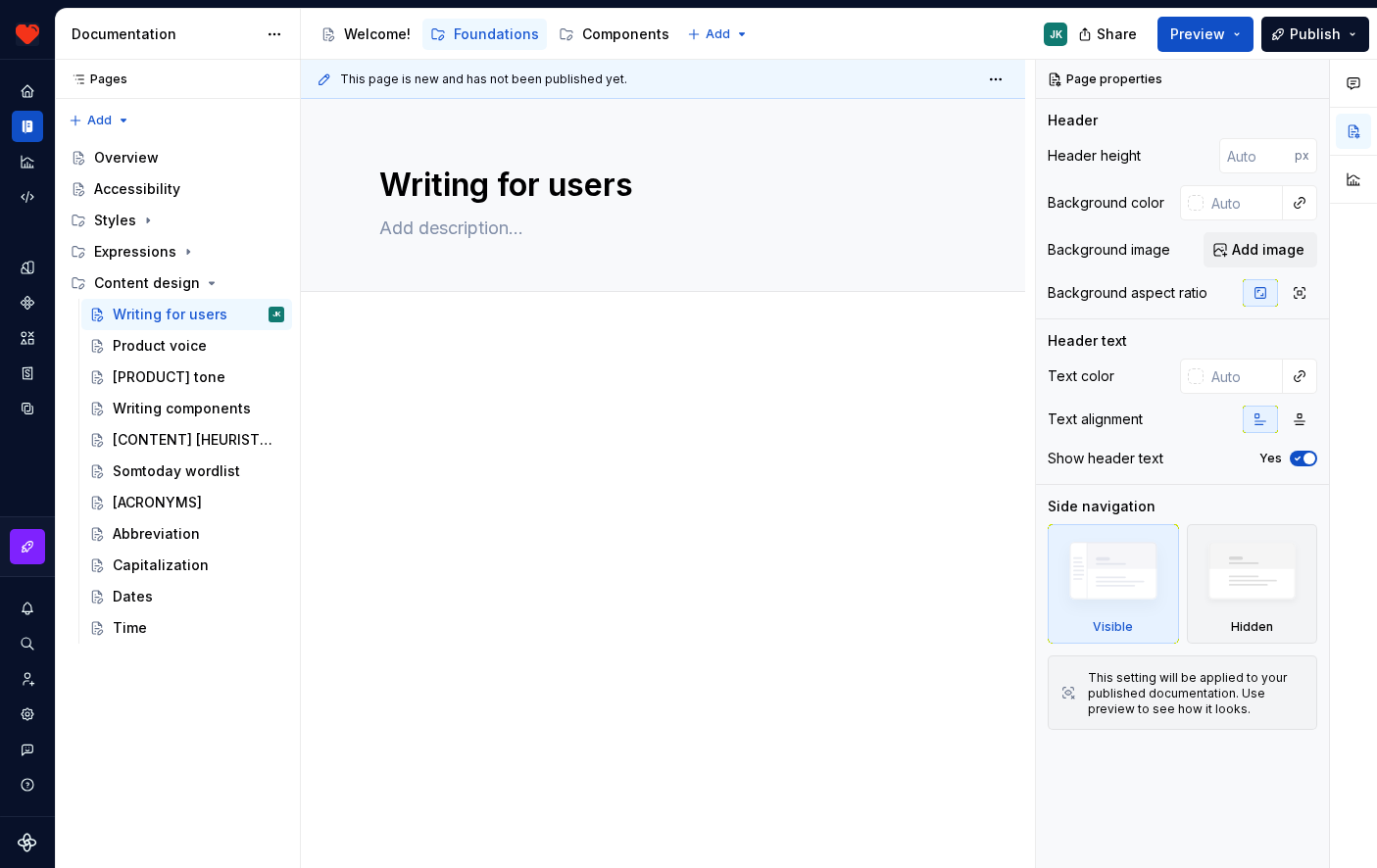 type on "*" 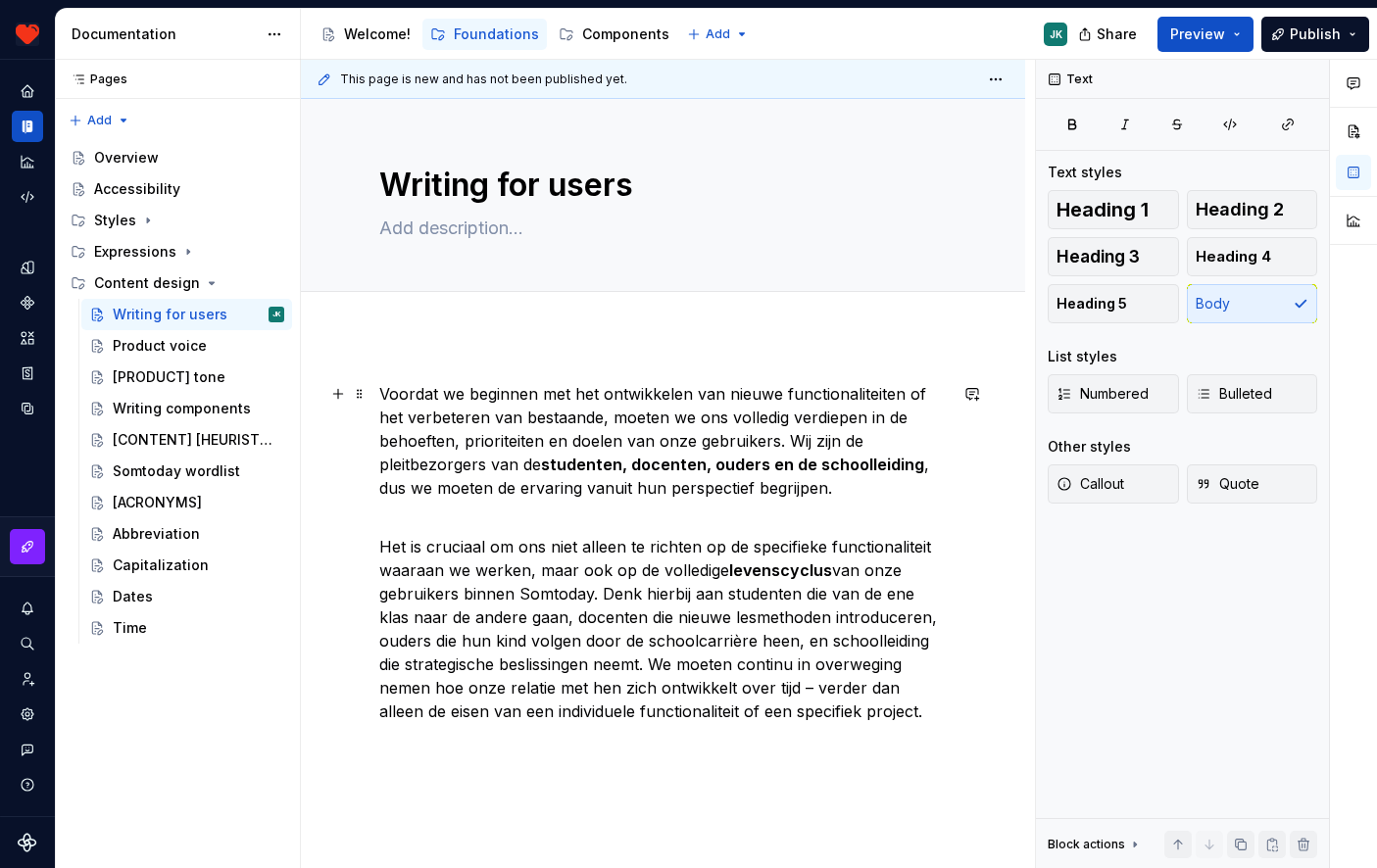 click on "studenten, docenten, ouders en de schoolleiding" at bounding box center [732, 464] 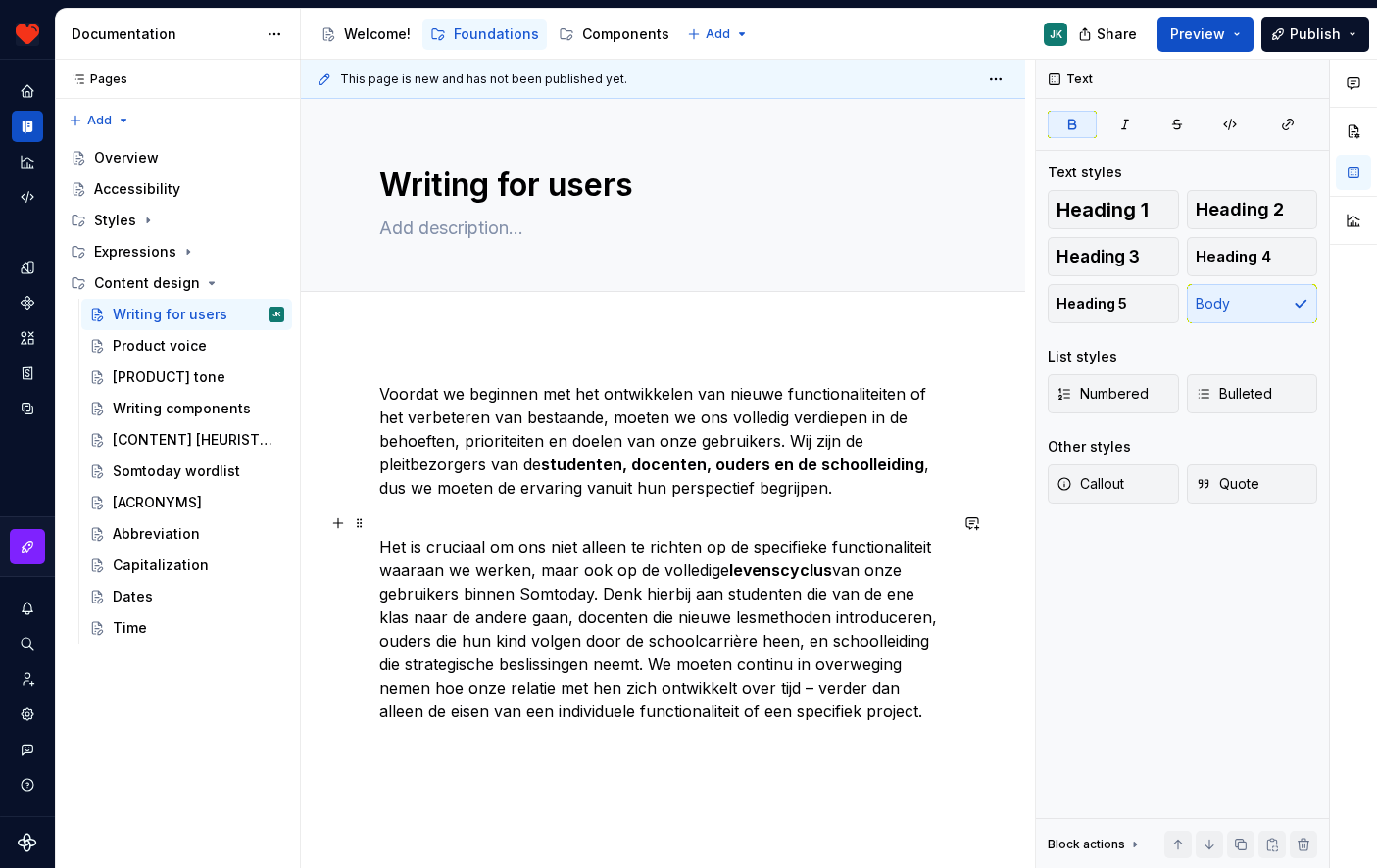 type 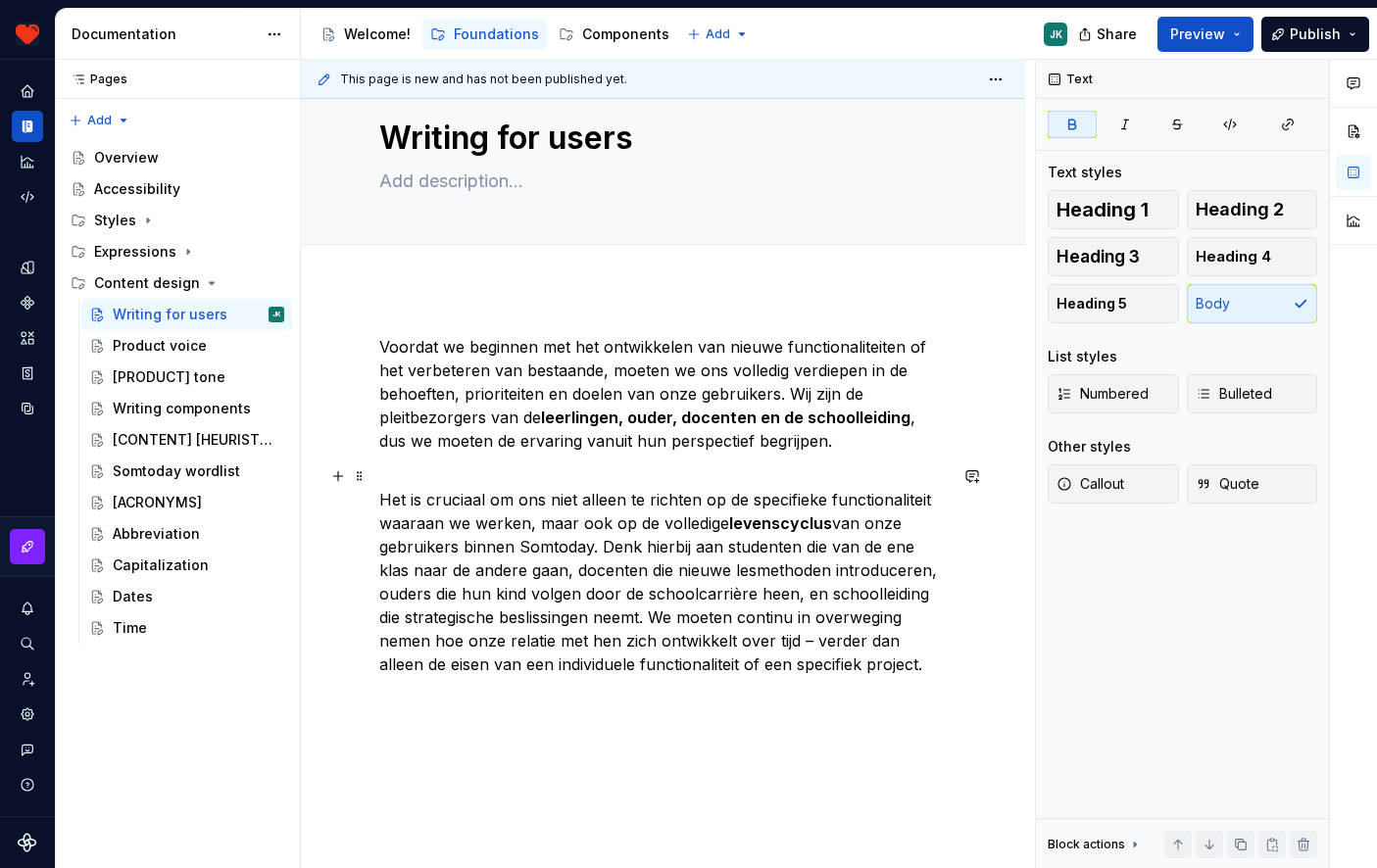 scroll, scrollTop: 48, scrollLeft: 0, axis: vertical 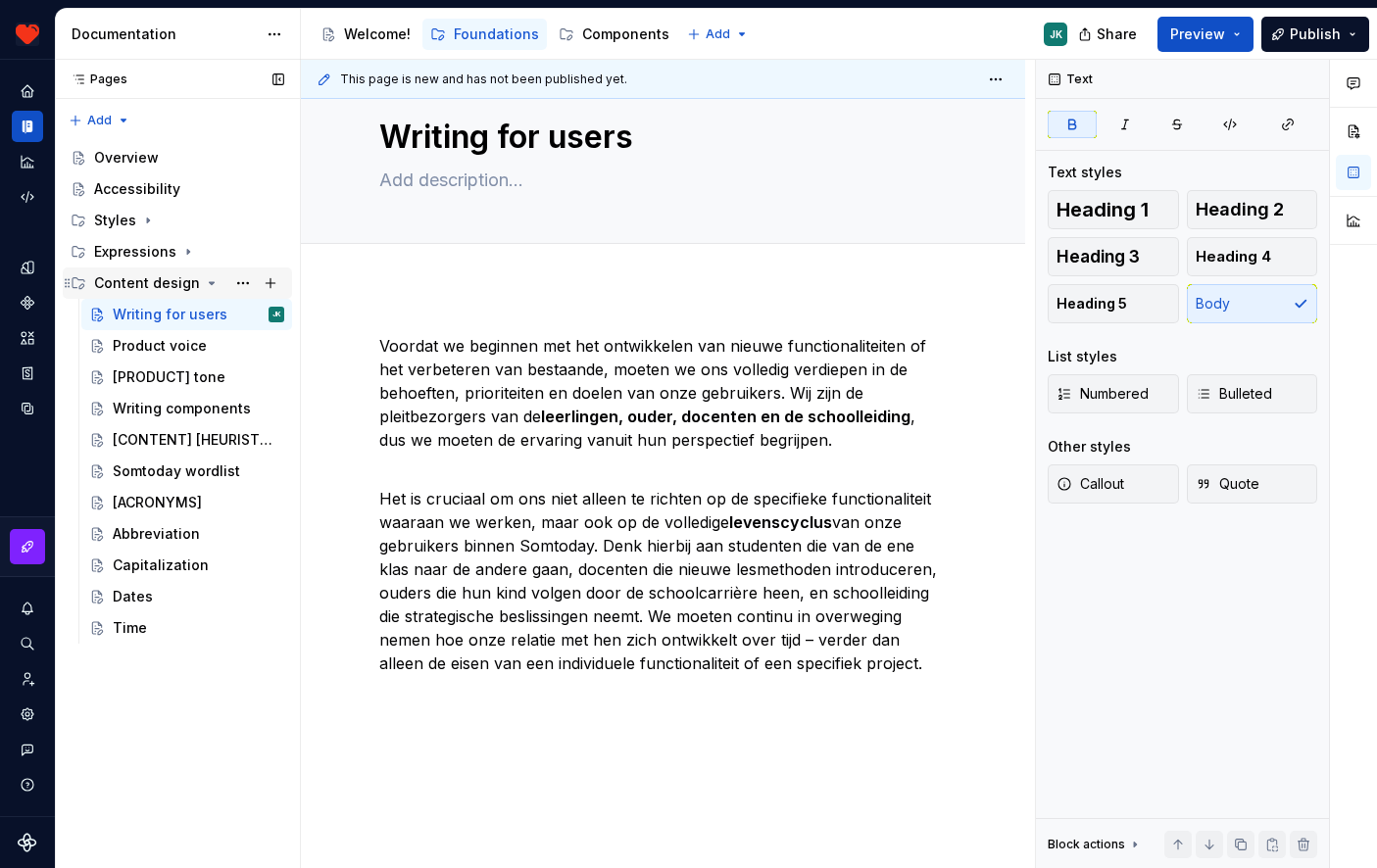click 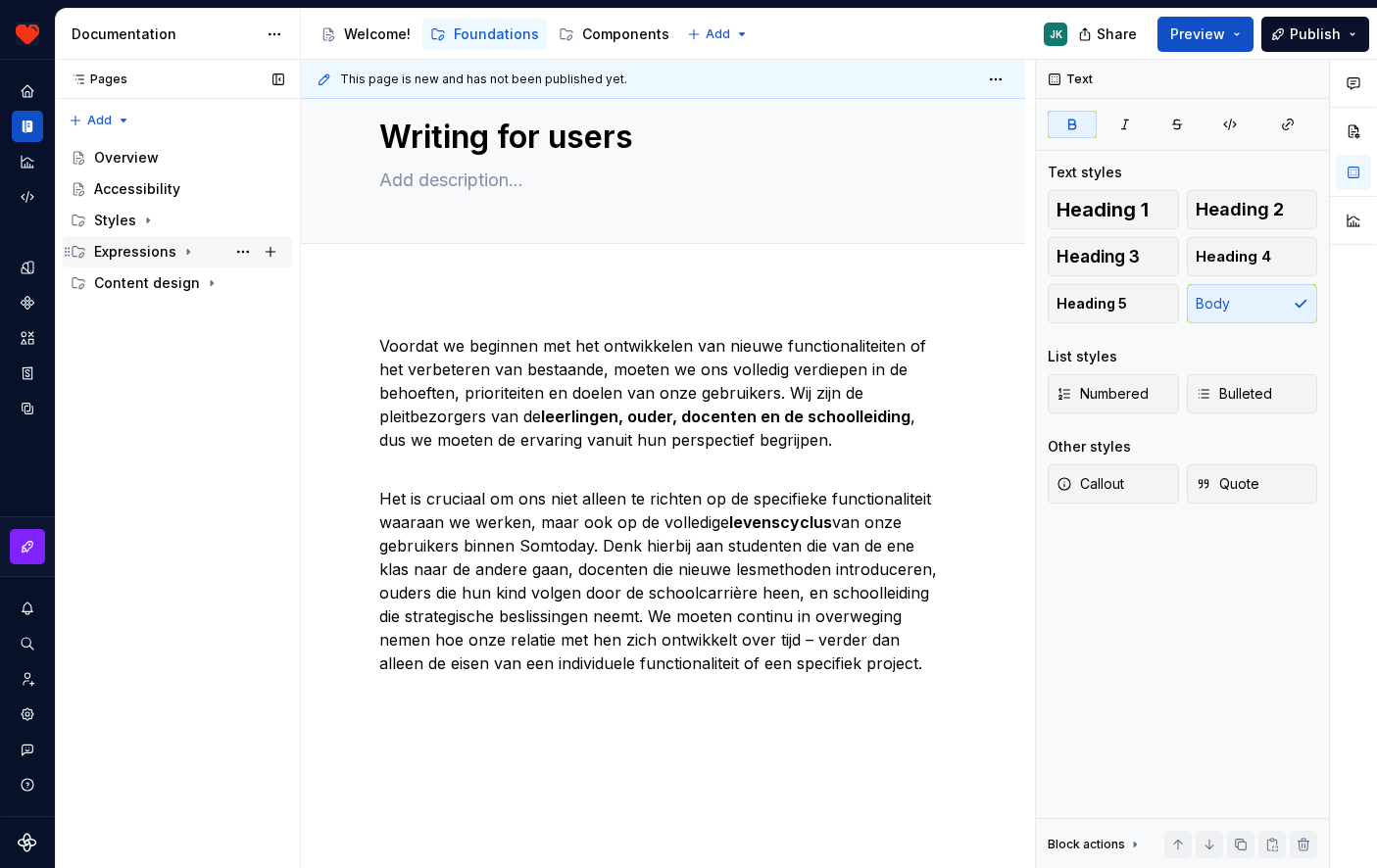 click 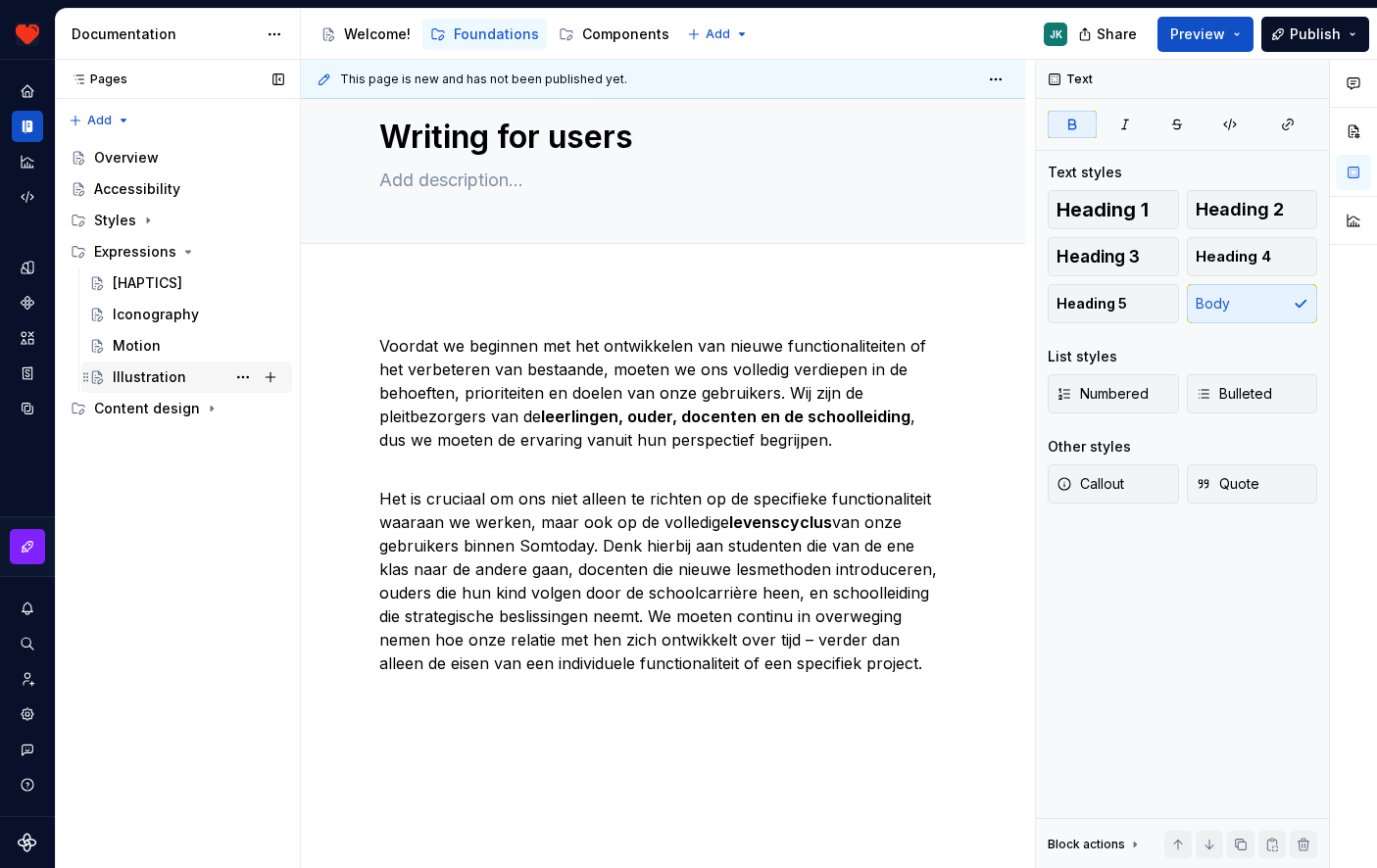 click on "Illustration" at bounding box center [149, 377] 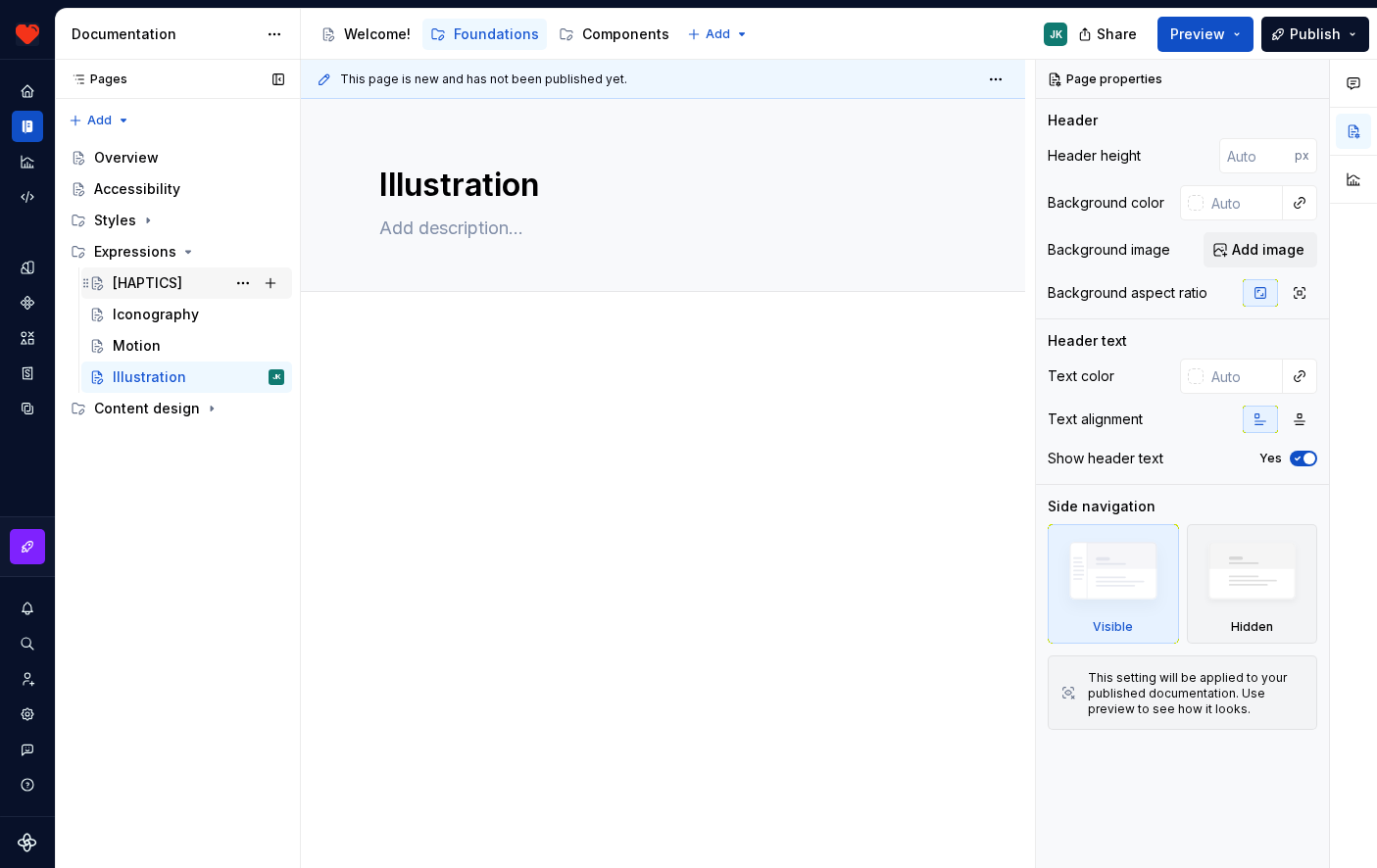 click on "[HAPTICS]" at bounding box center (198, 283) 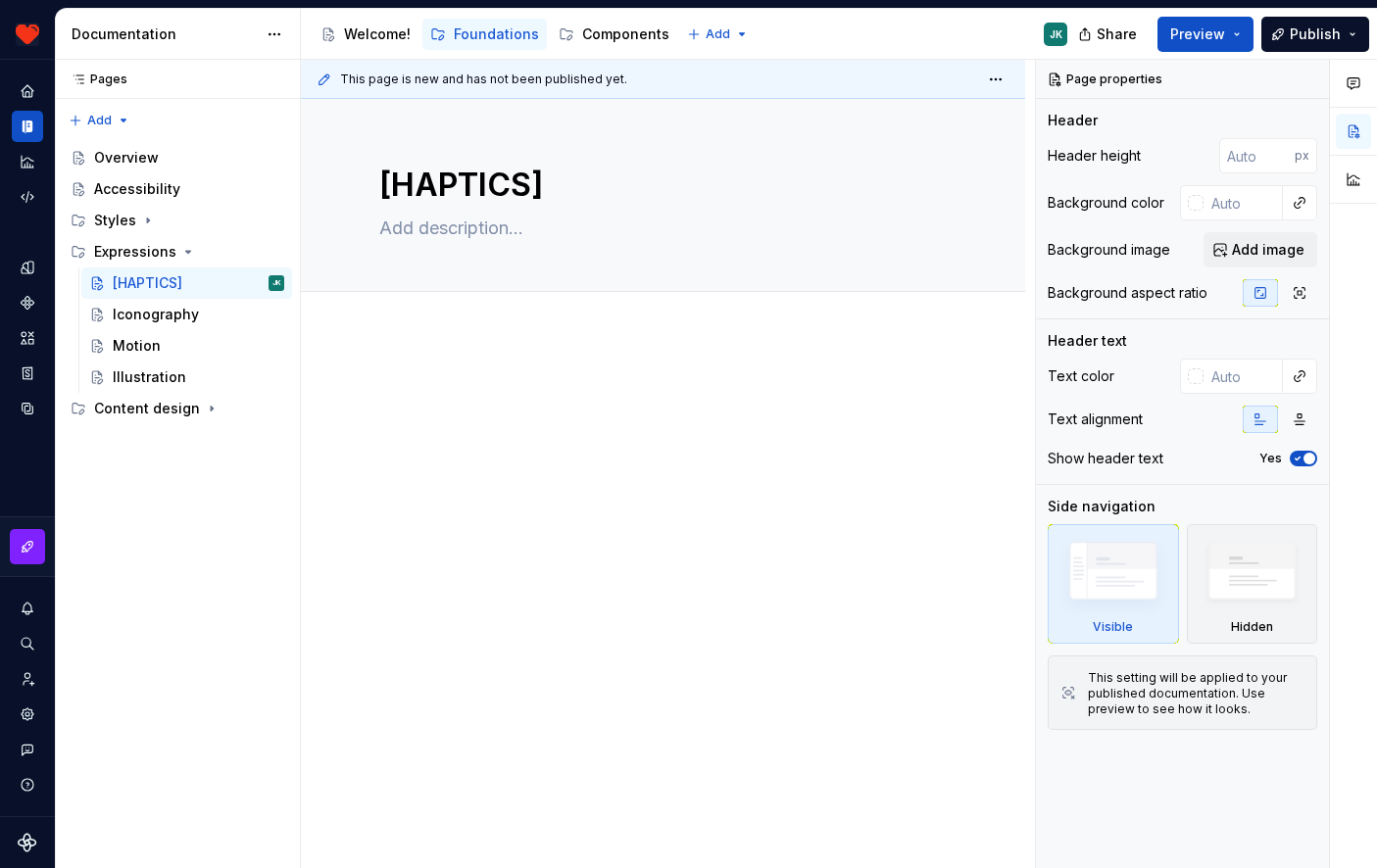 click at bounding box center (663, 538) 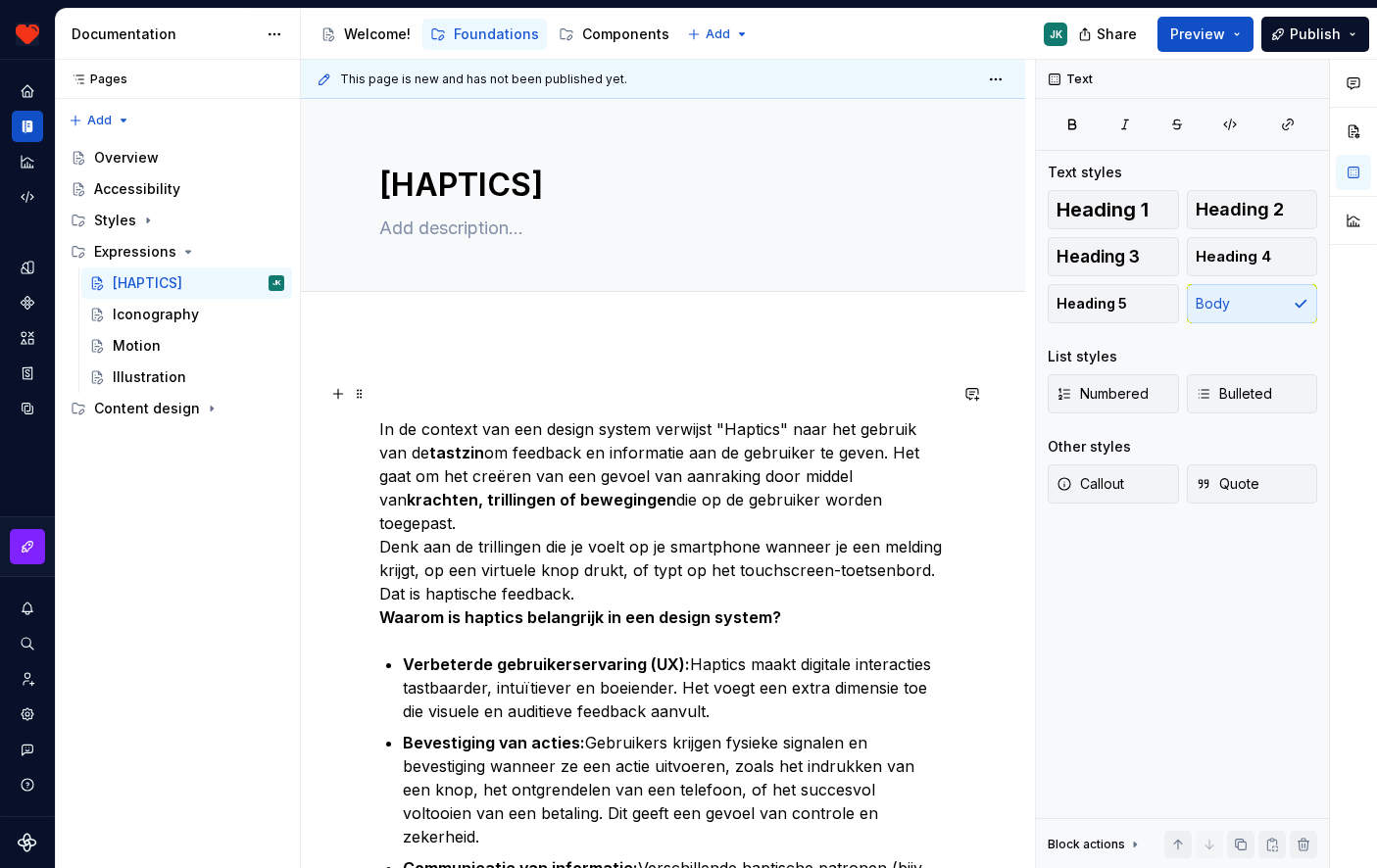 click at bounding box center [663, 394] 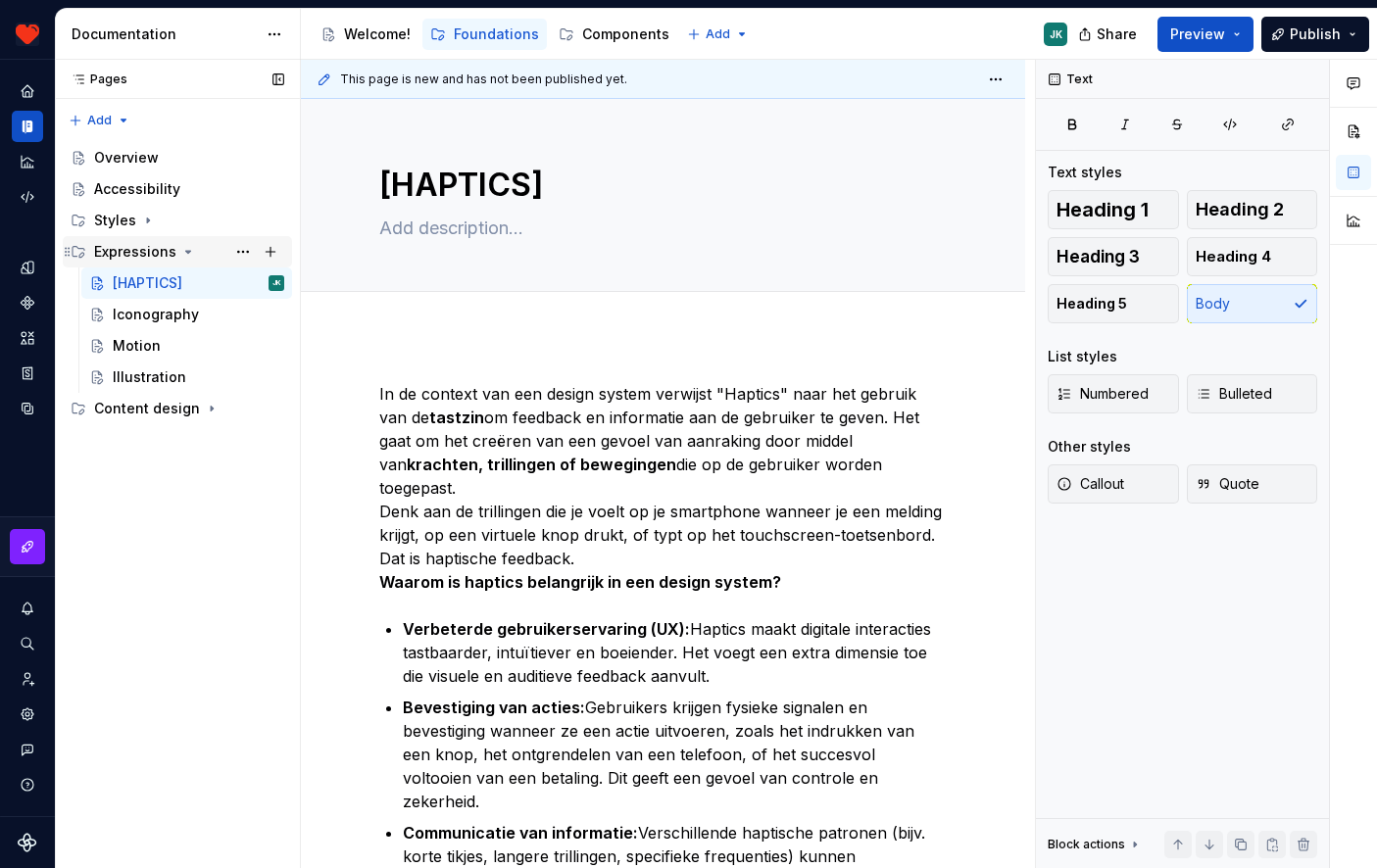 click 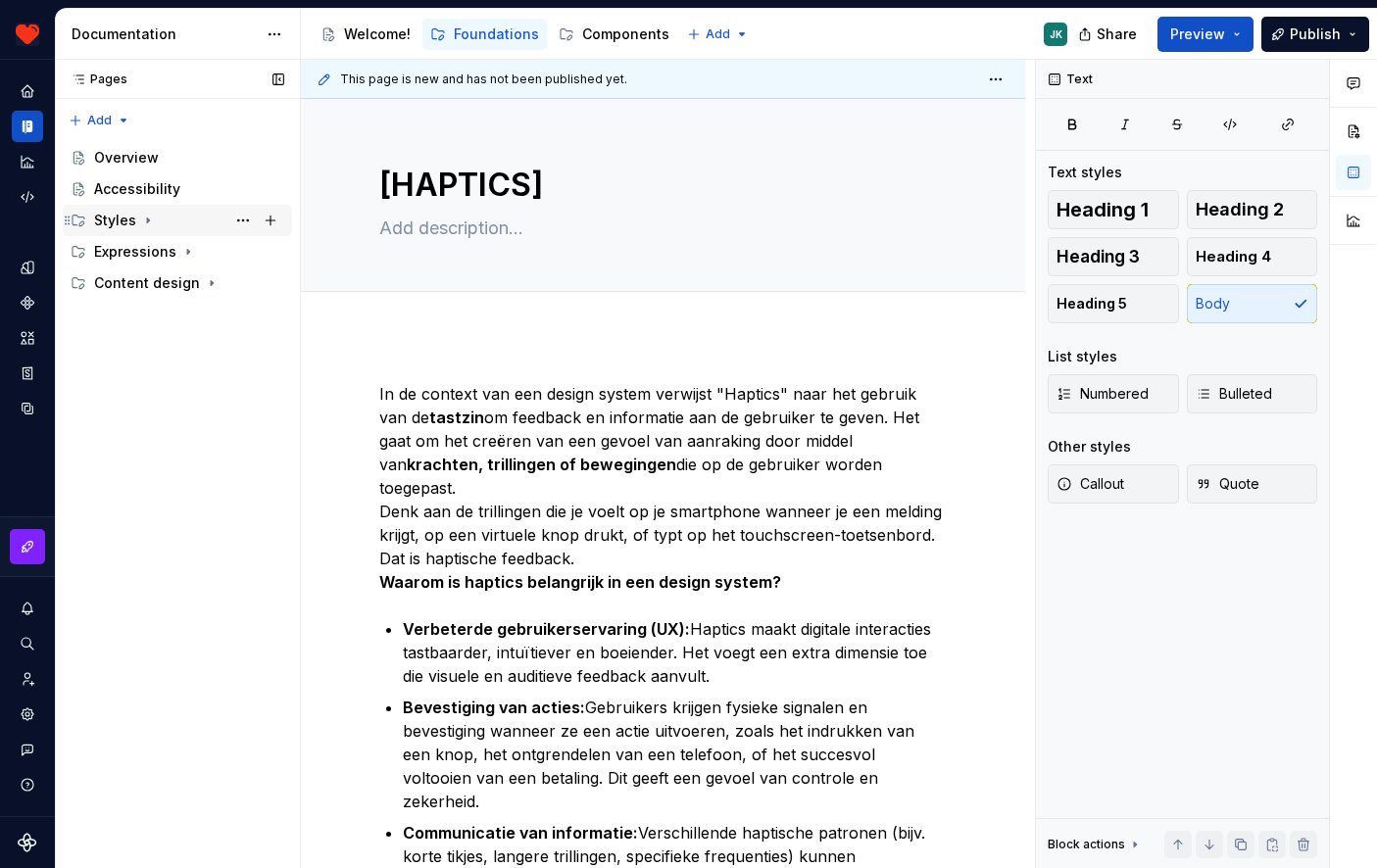 click 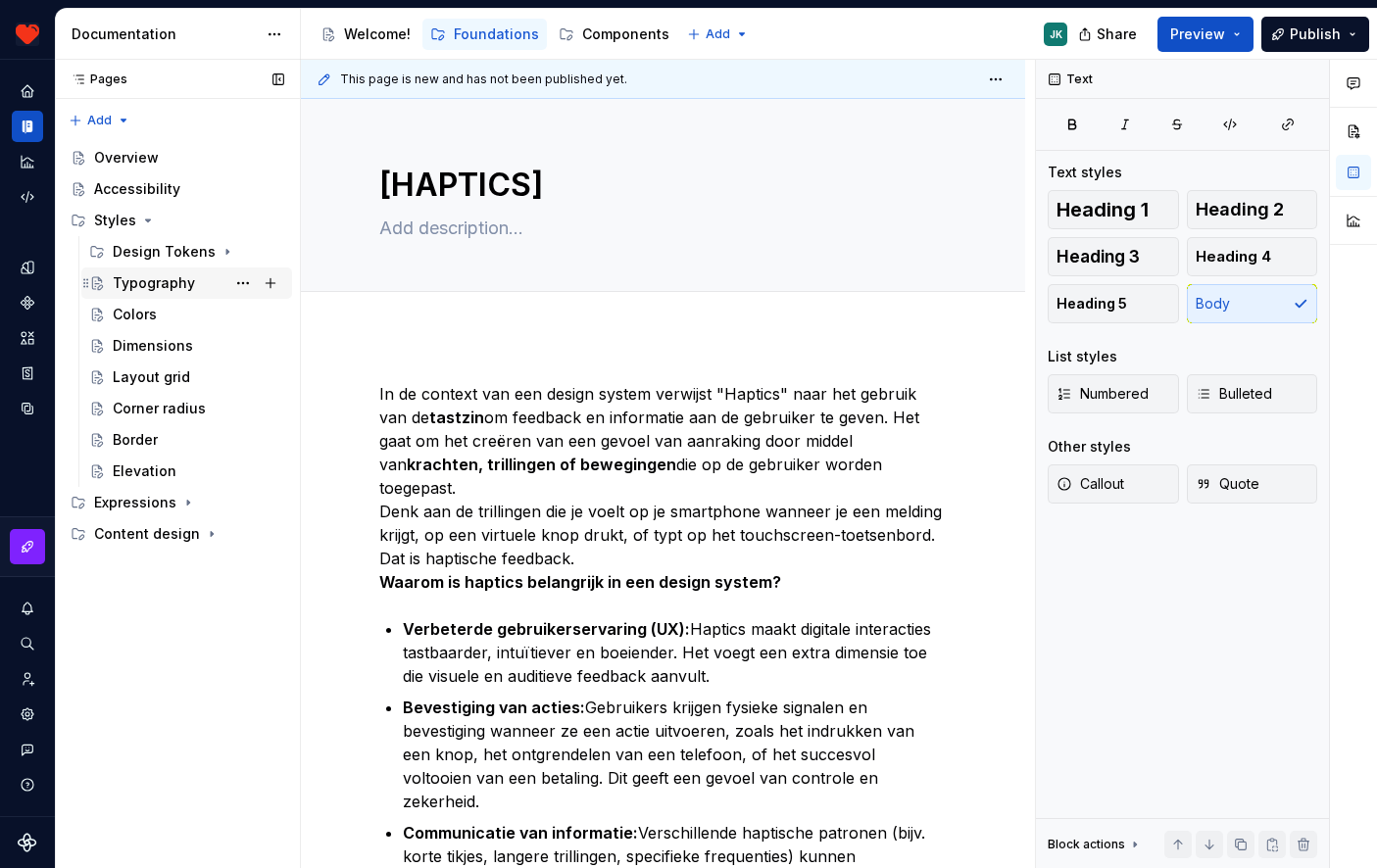 click on "Typography" at bounding box center [154, 283] 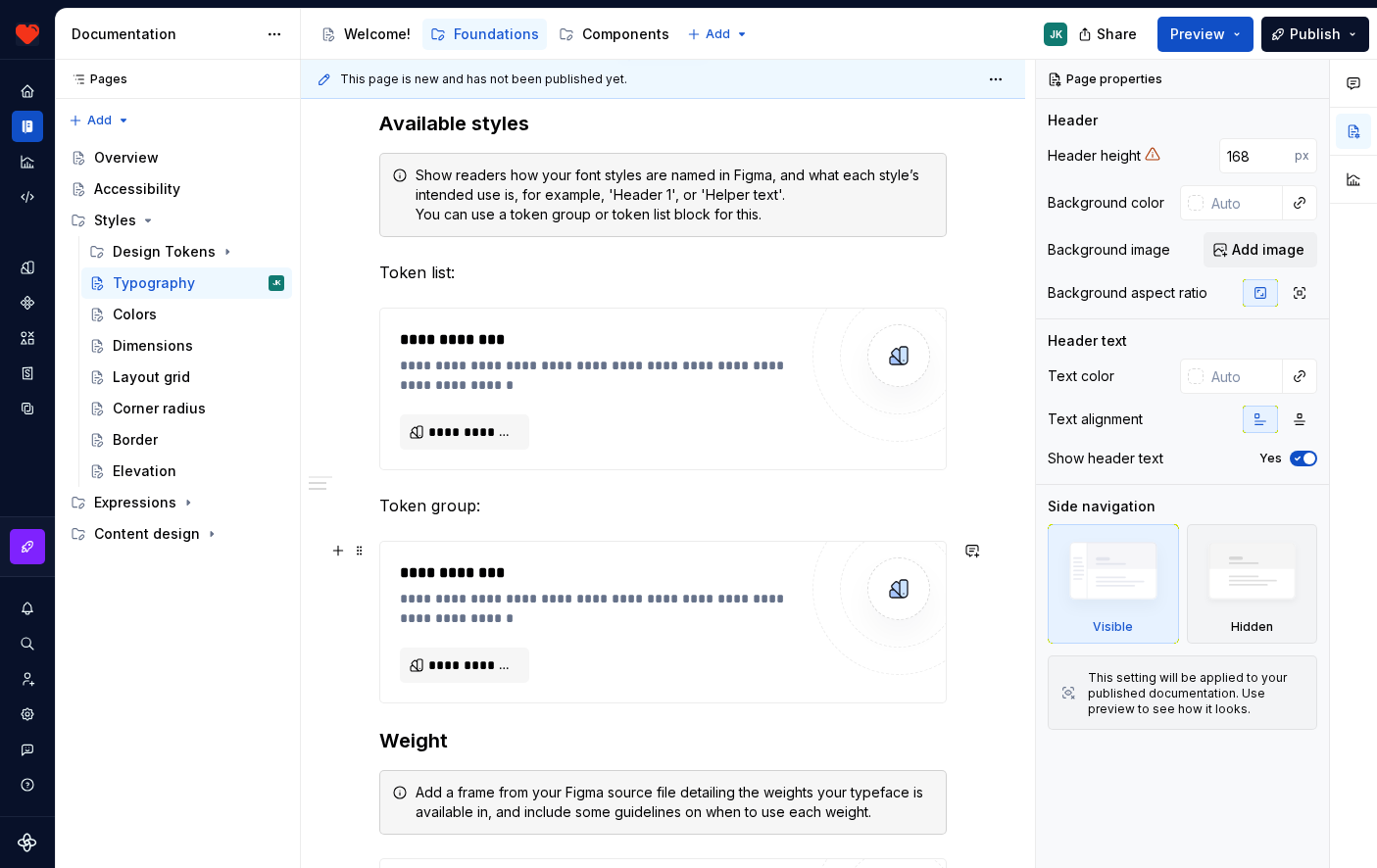 scroll, scrollTop: 611, scrollLeft: 0, axis: vertical 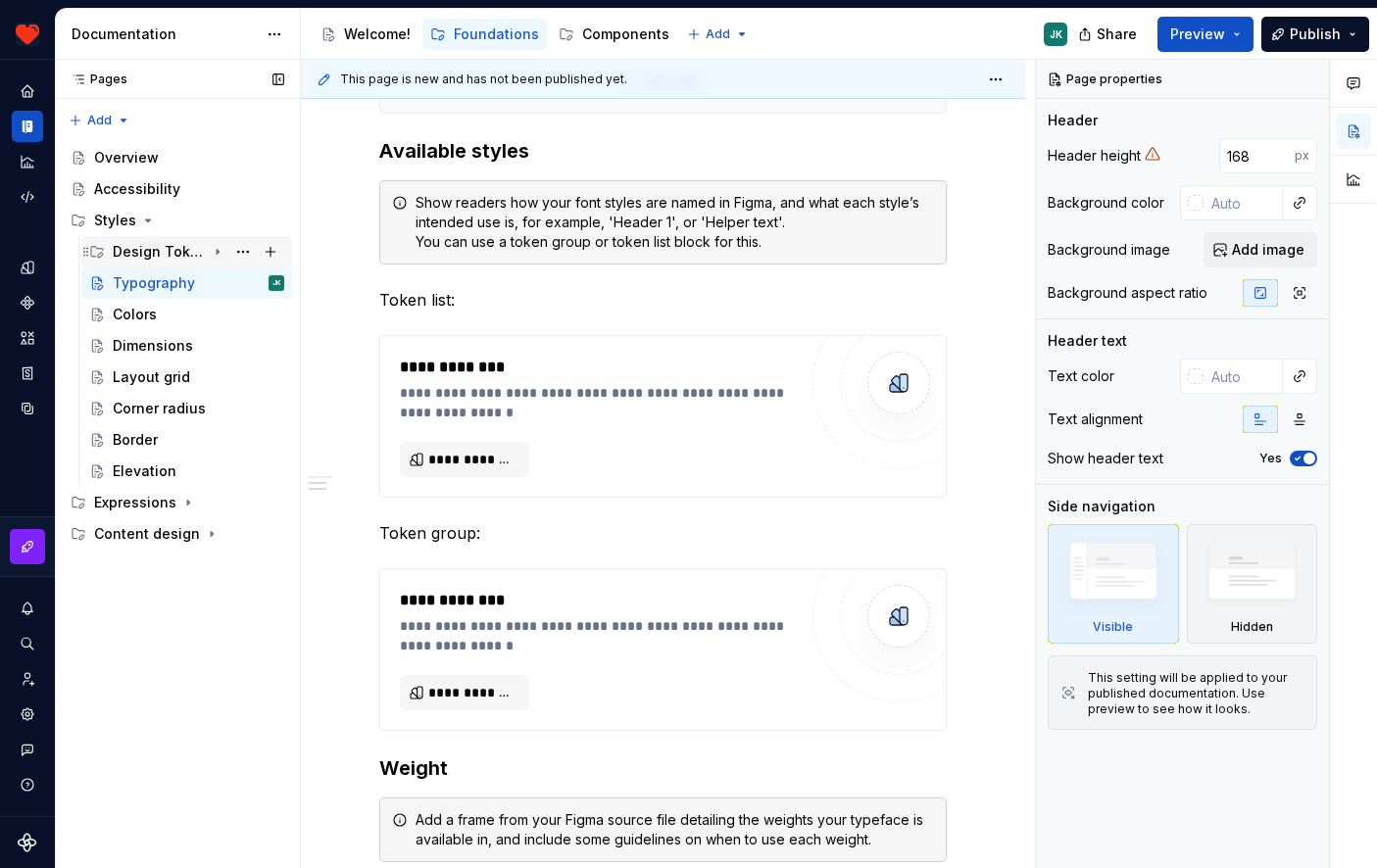 click 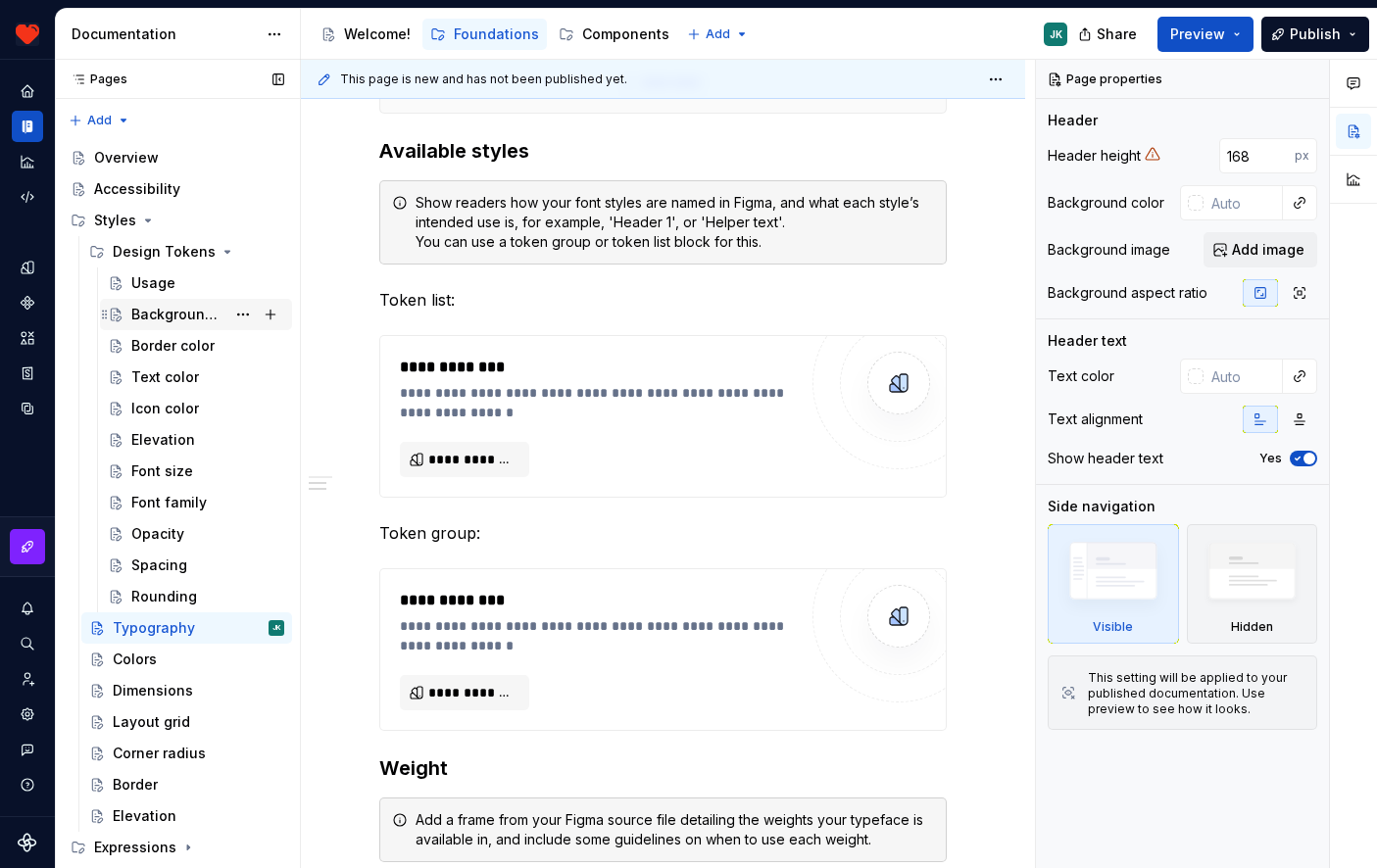 click on "Background color" at bounding box center (178, 314) 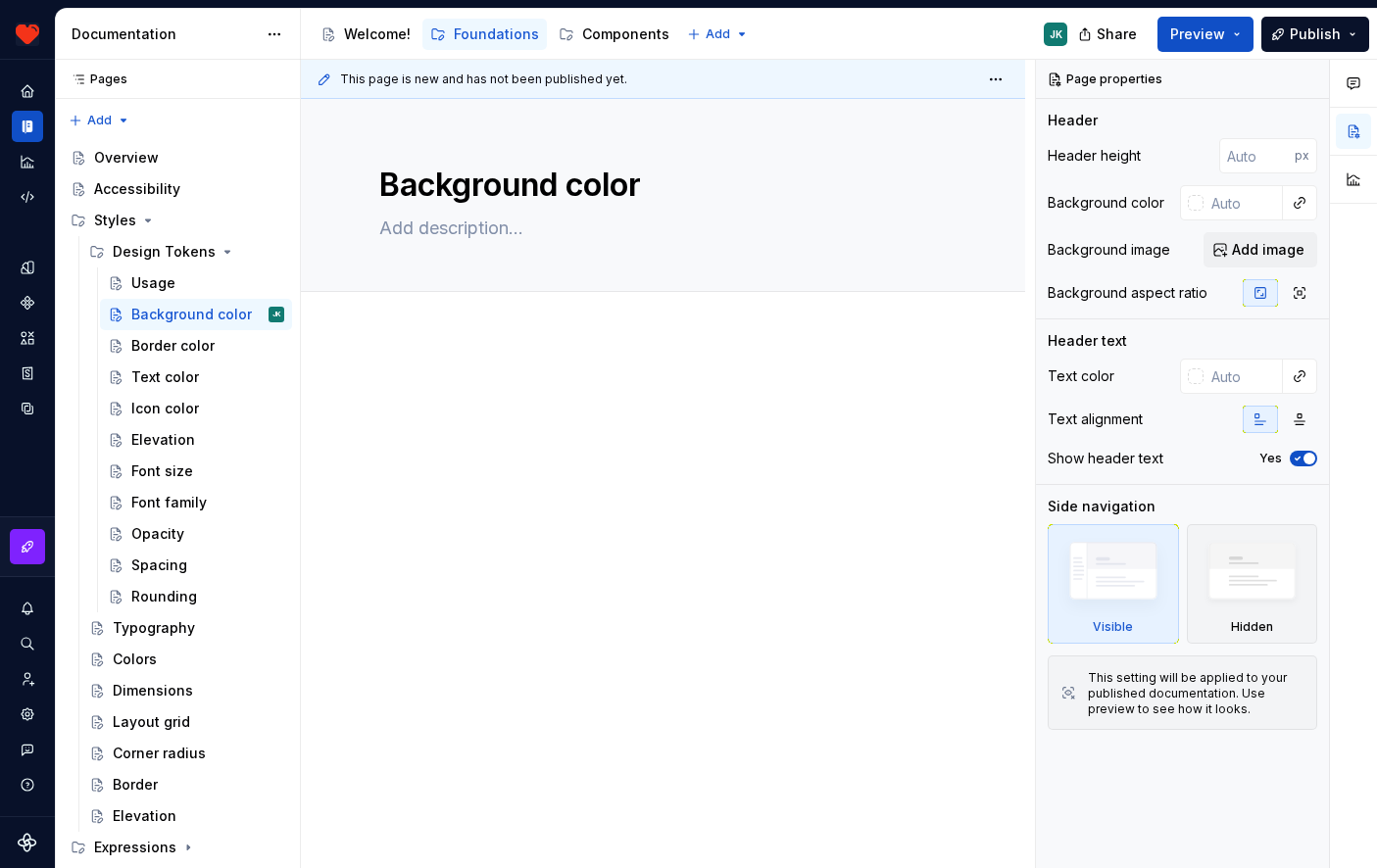 click at bounding box center [663, 538] 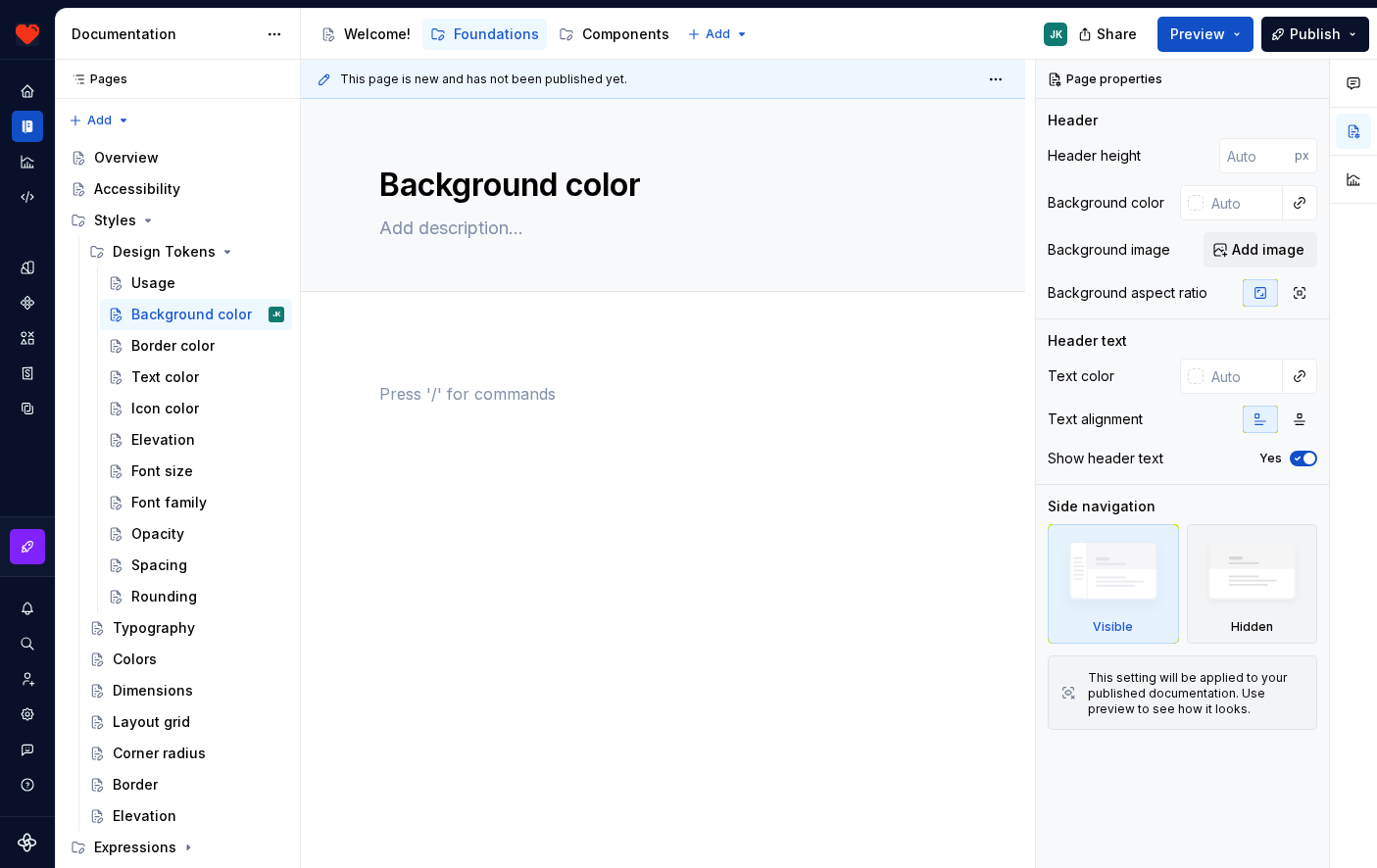 click at bounding box center [663, 538] 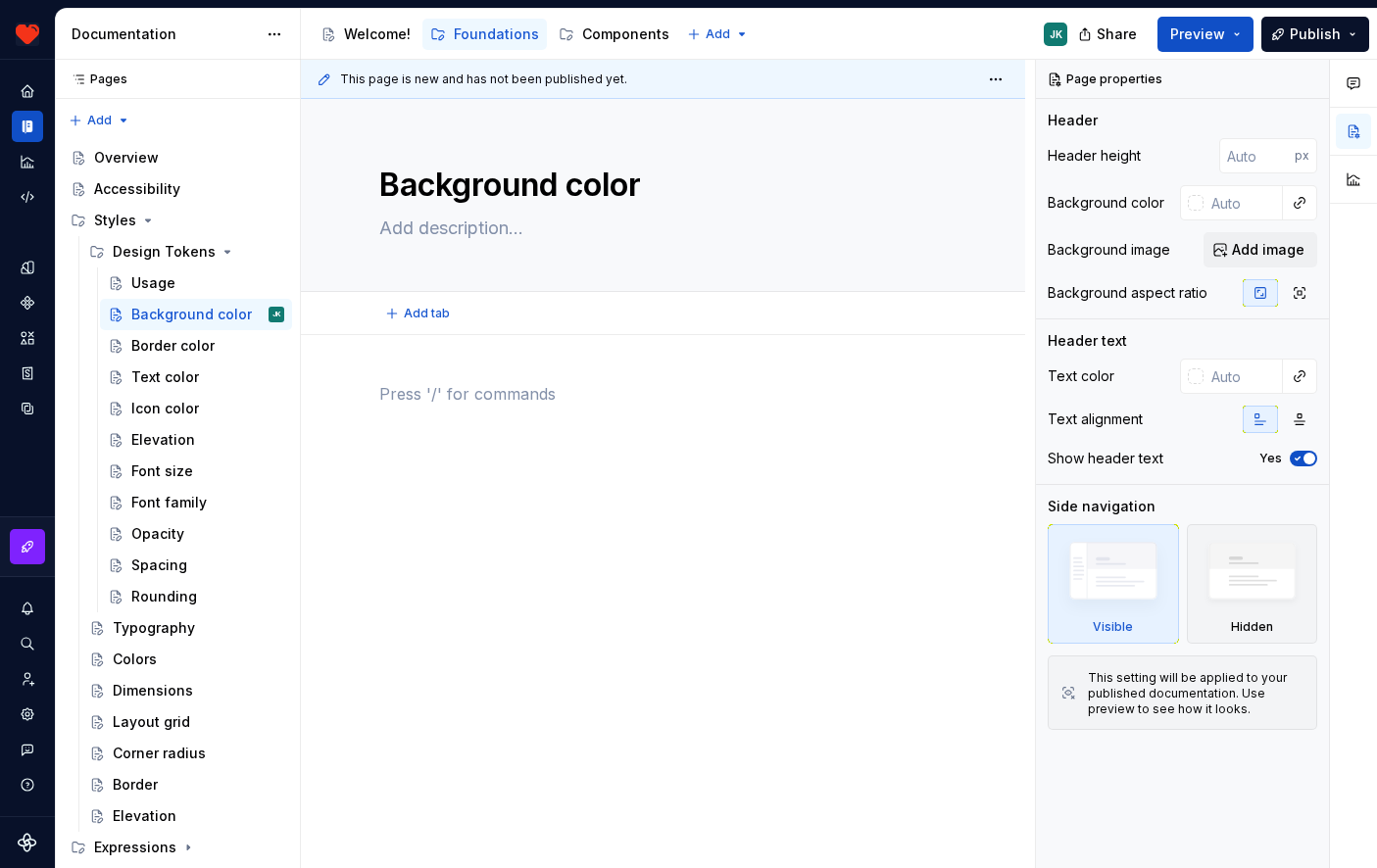 click on "Add tab" at bounding box center [663, 313] 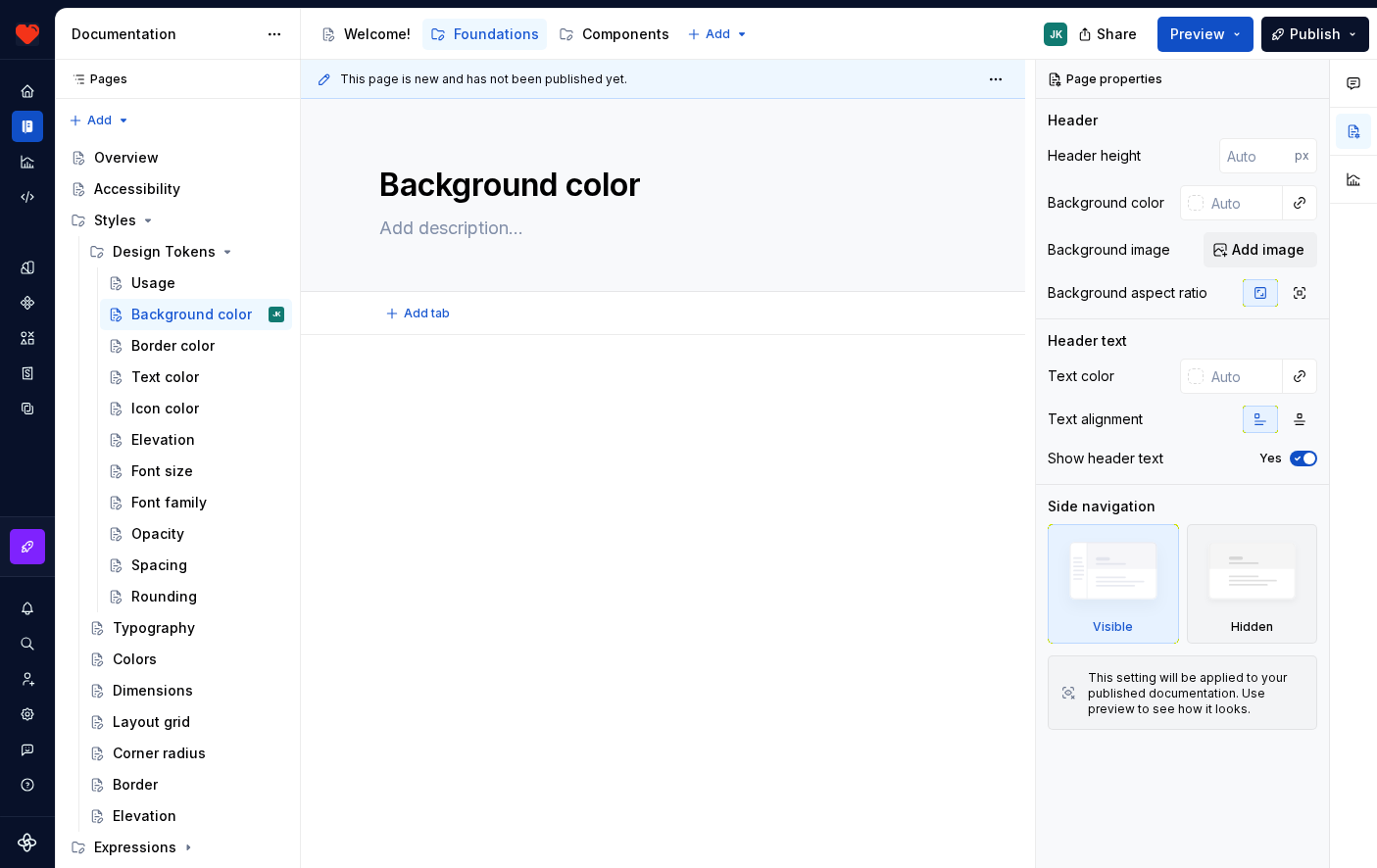 type on "*" 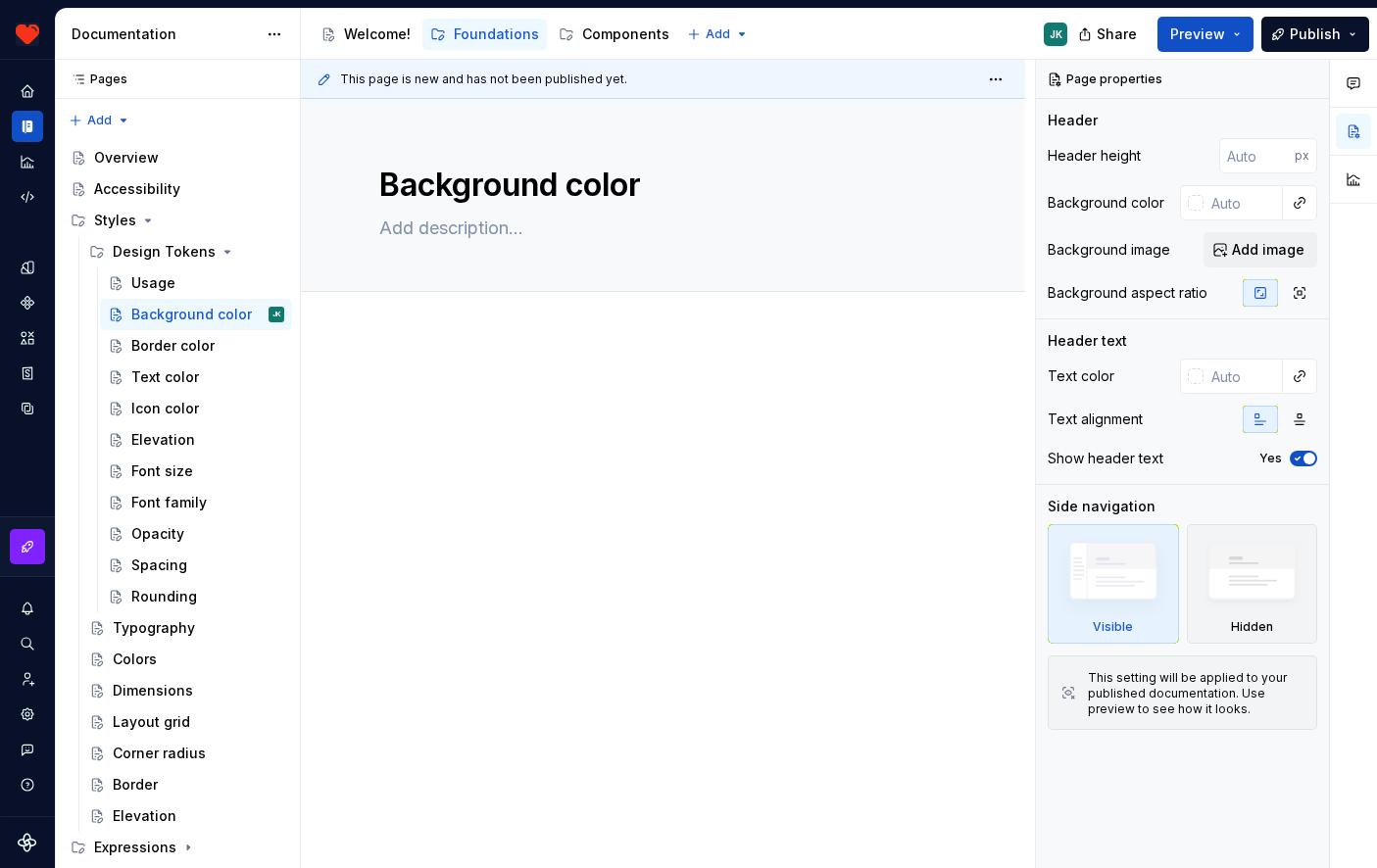 click at bounding box center (663, 538) 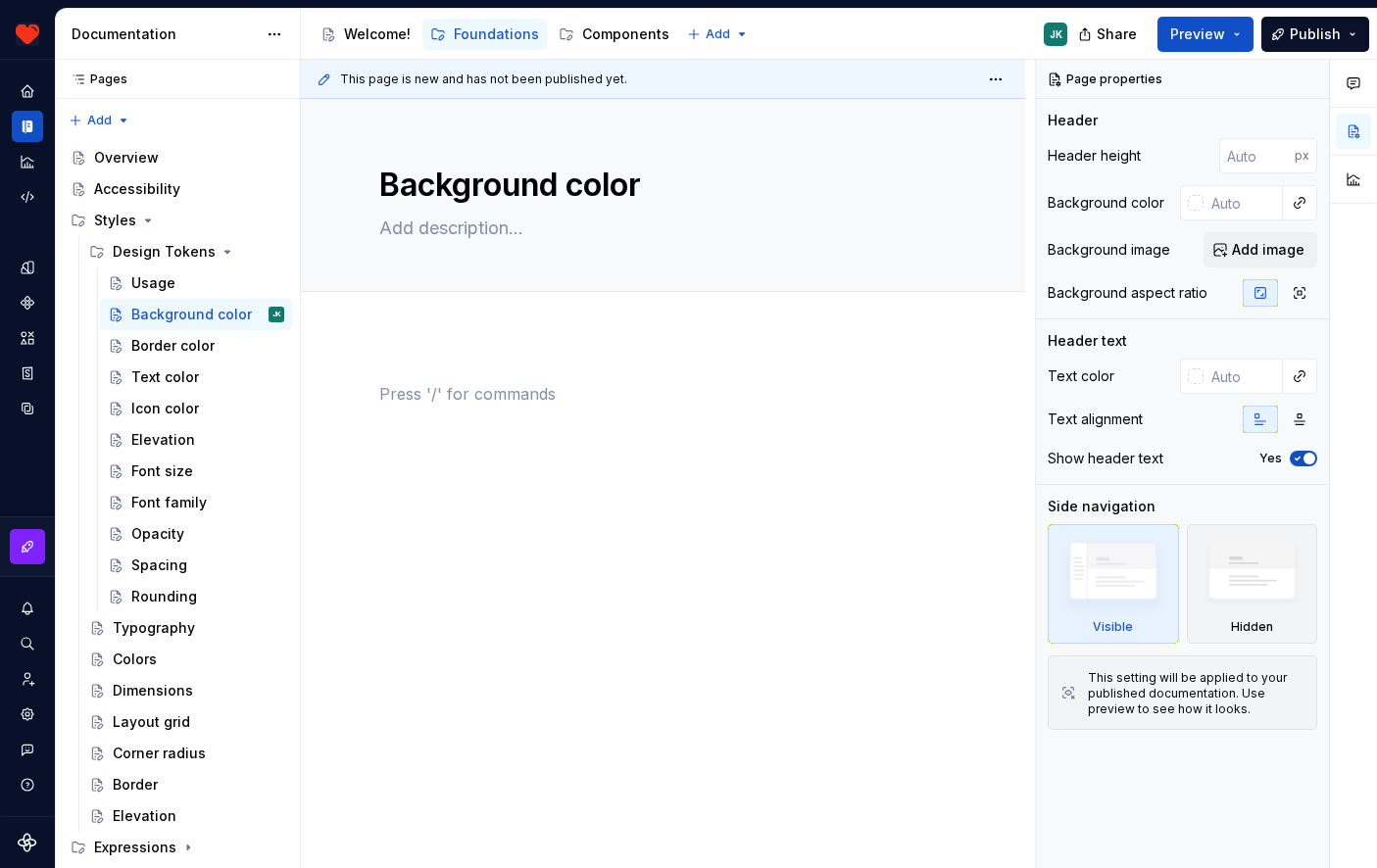 type 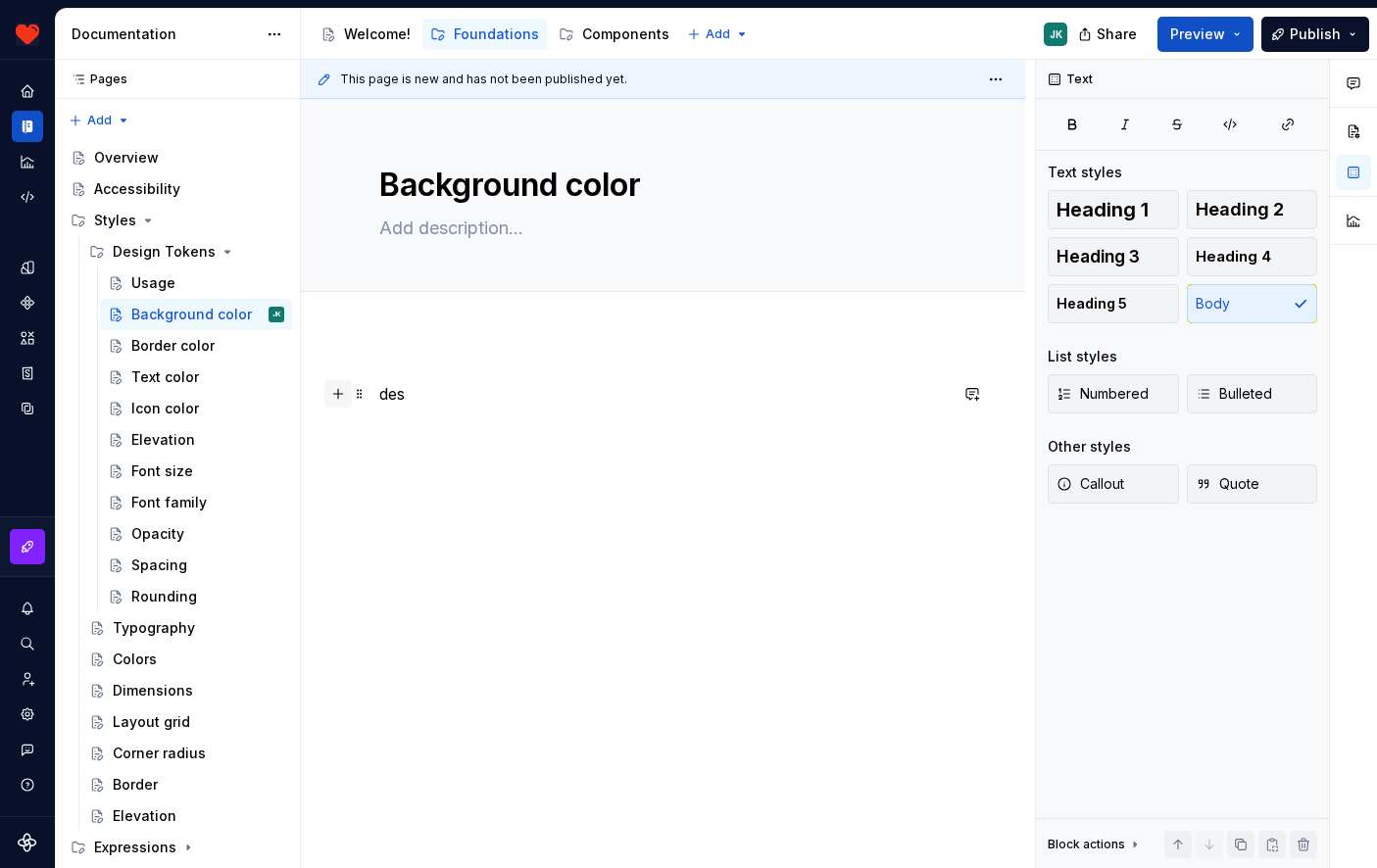 click at bounding box center (338, 394) 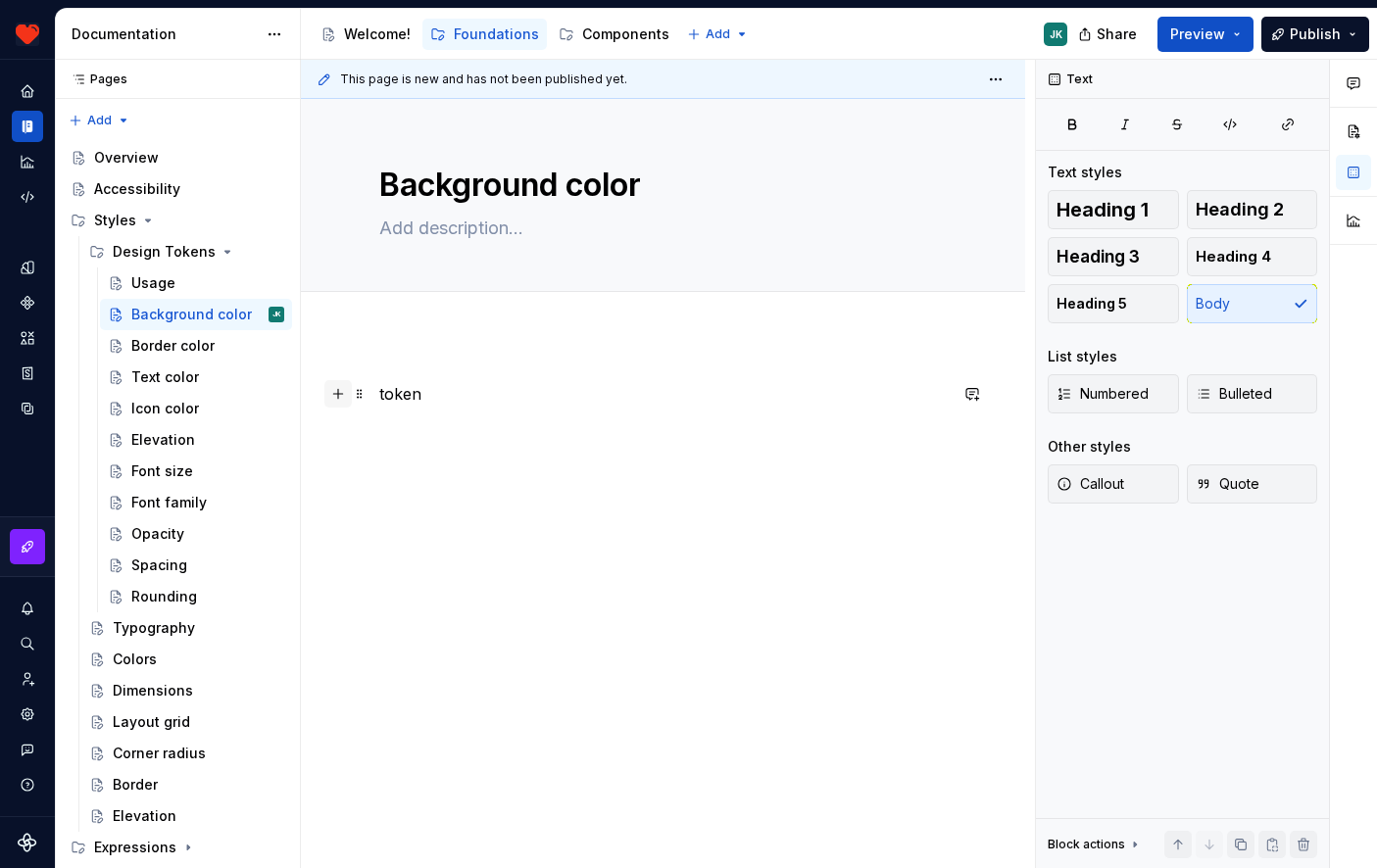 click at bounding box center [338, 394] 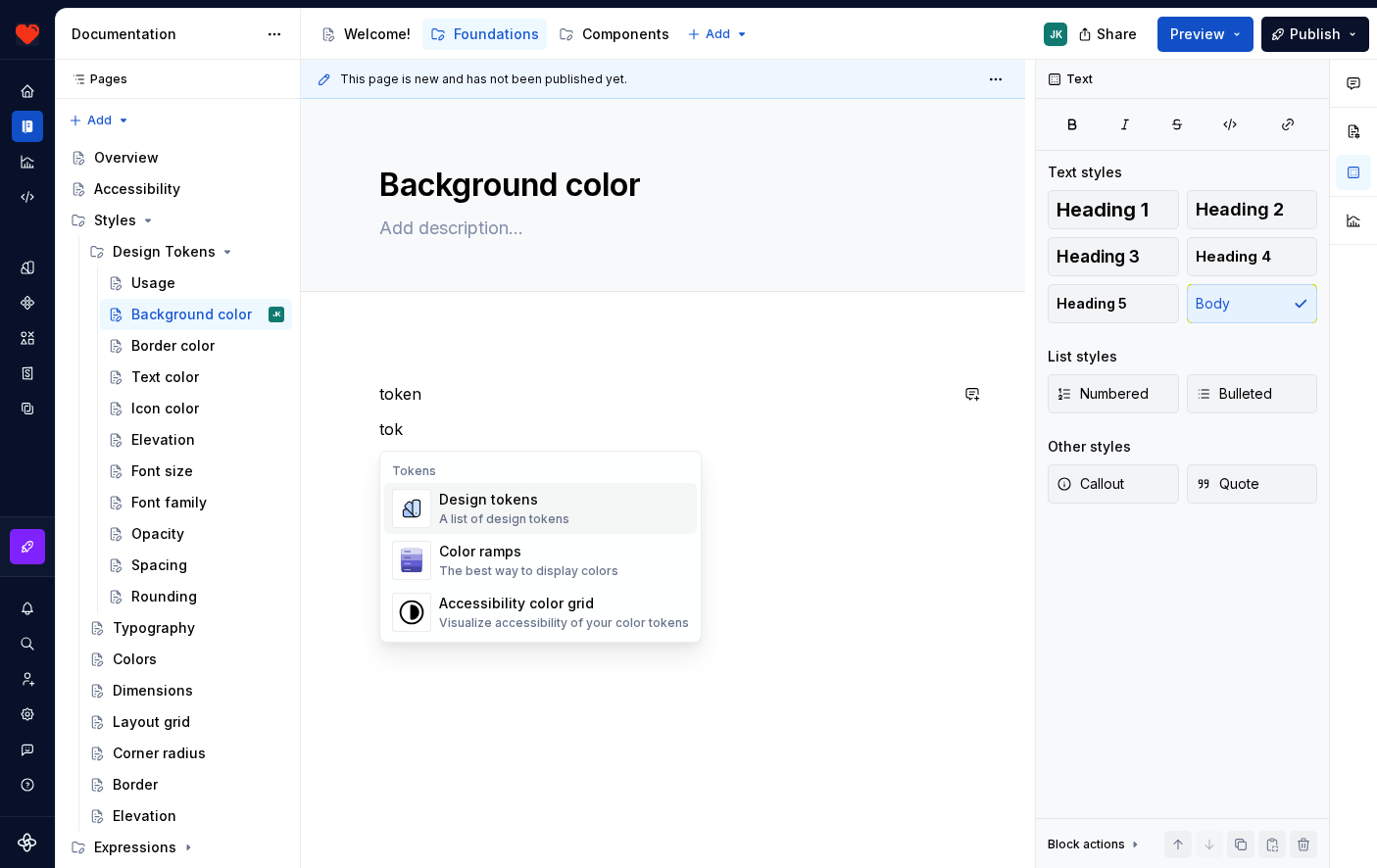 scroll, scrollTop: 0, scrollLeft: 0, axis: both 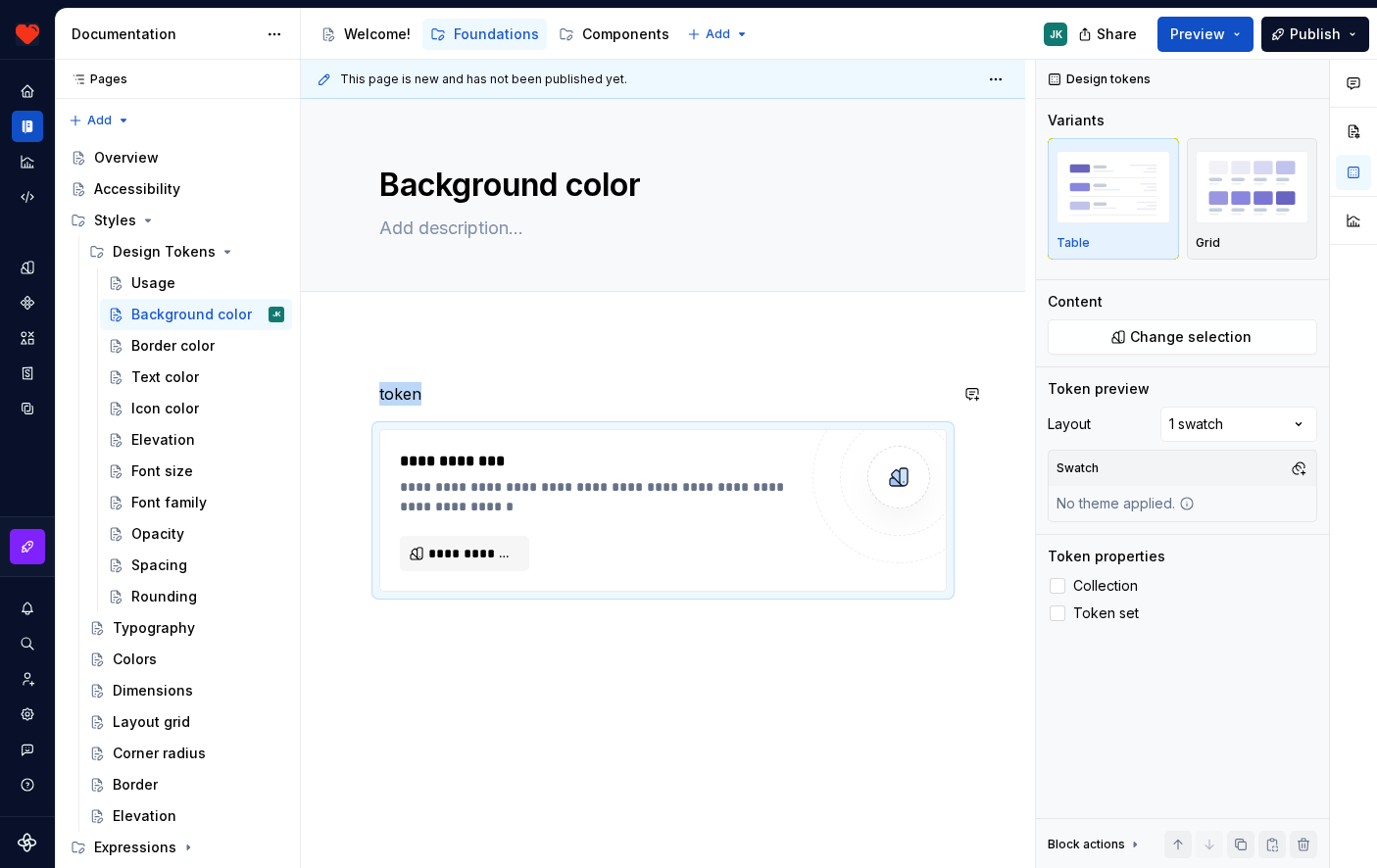 type on "*" 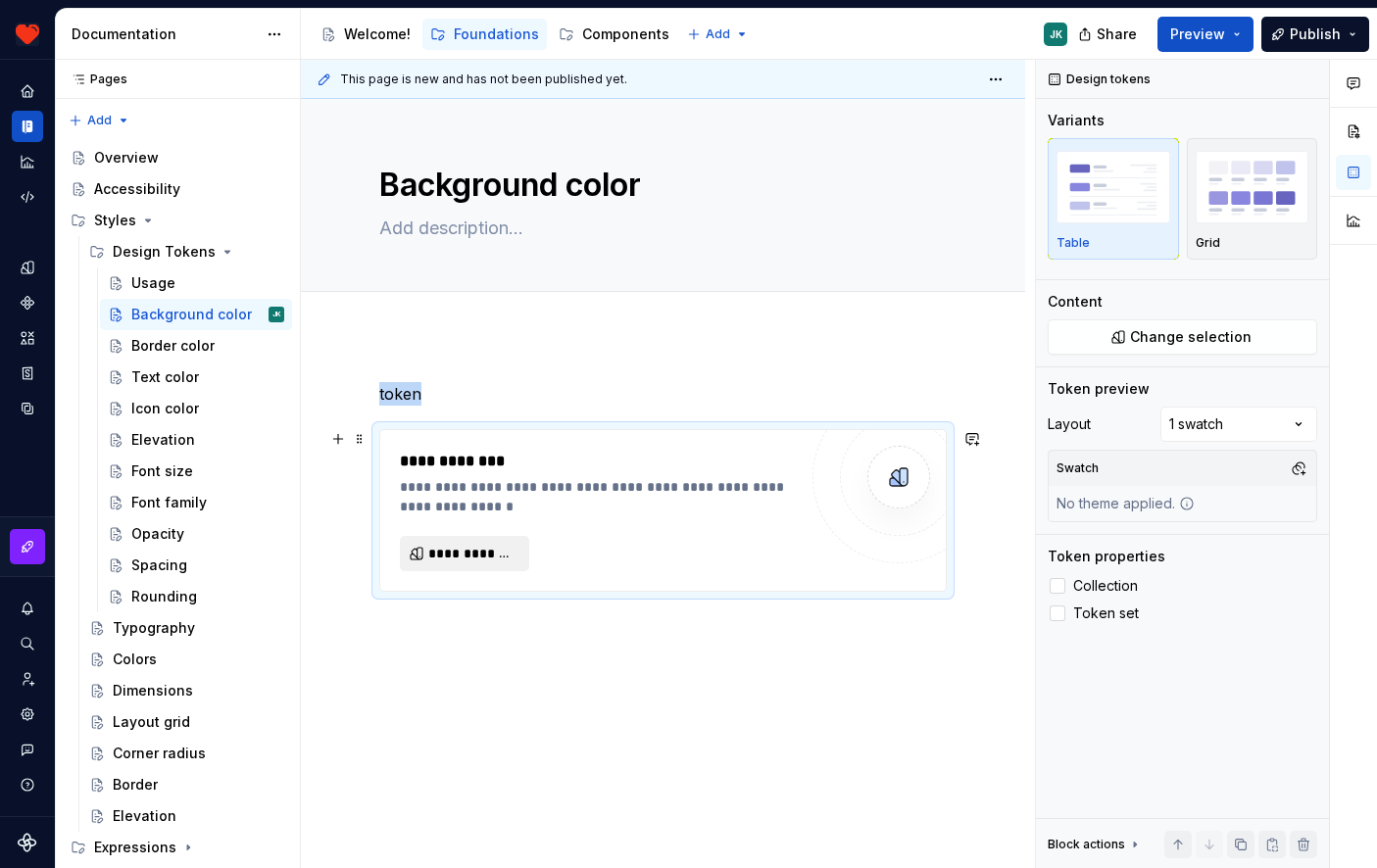 click on "**********" at bounding box center (472, 554) 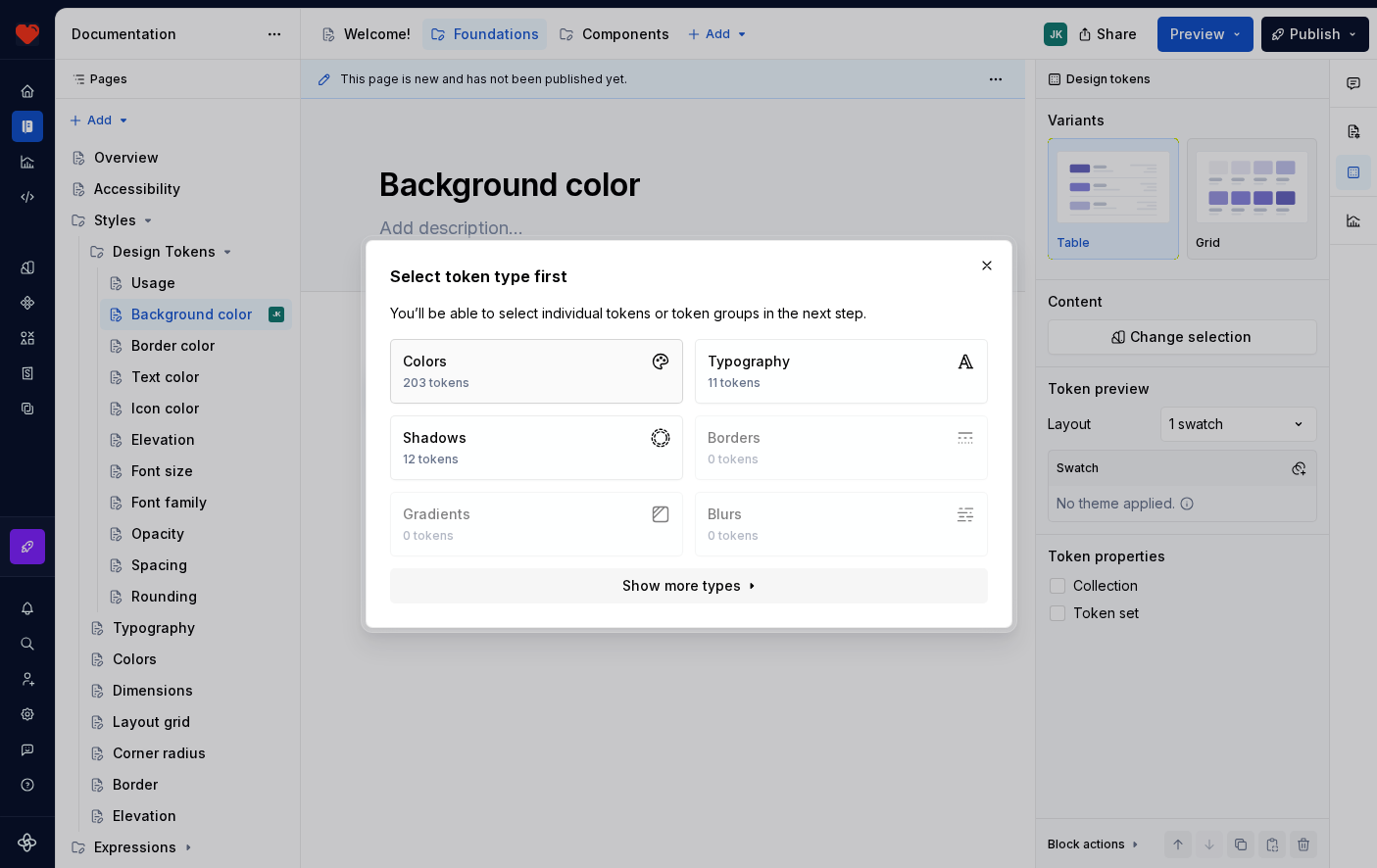 click on "[COLORS] 203 tokens" at bounding box center [536, 371] 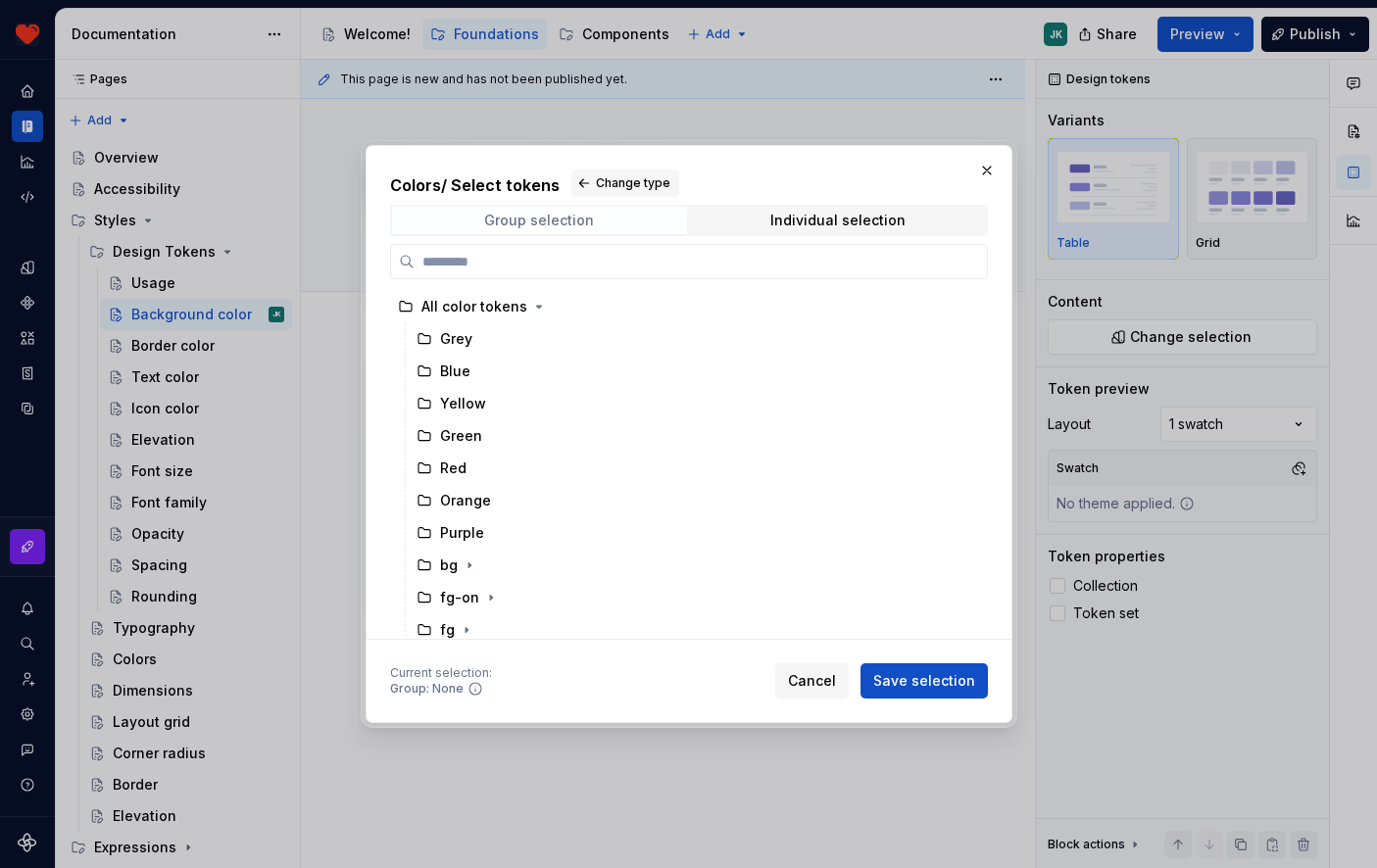 click on "Group selection" at bounding box center (539, 220) 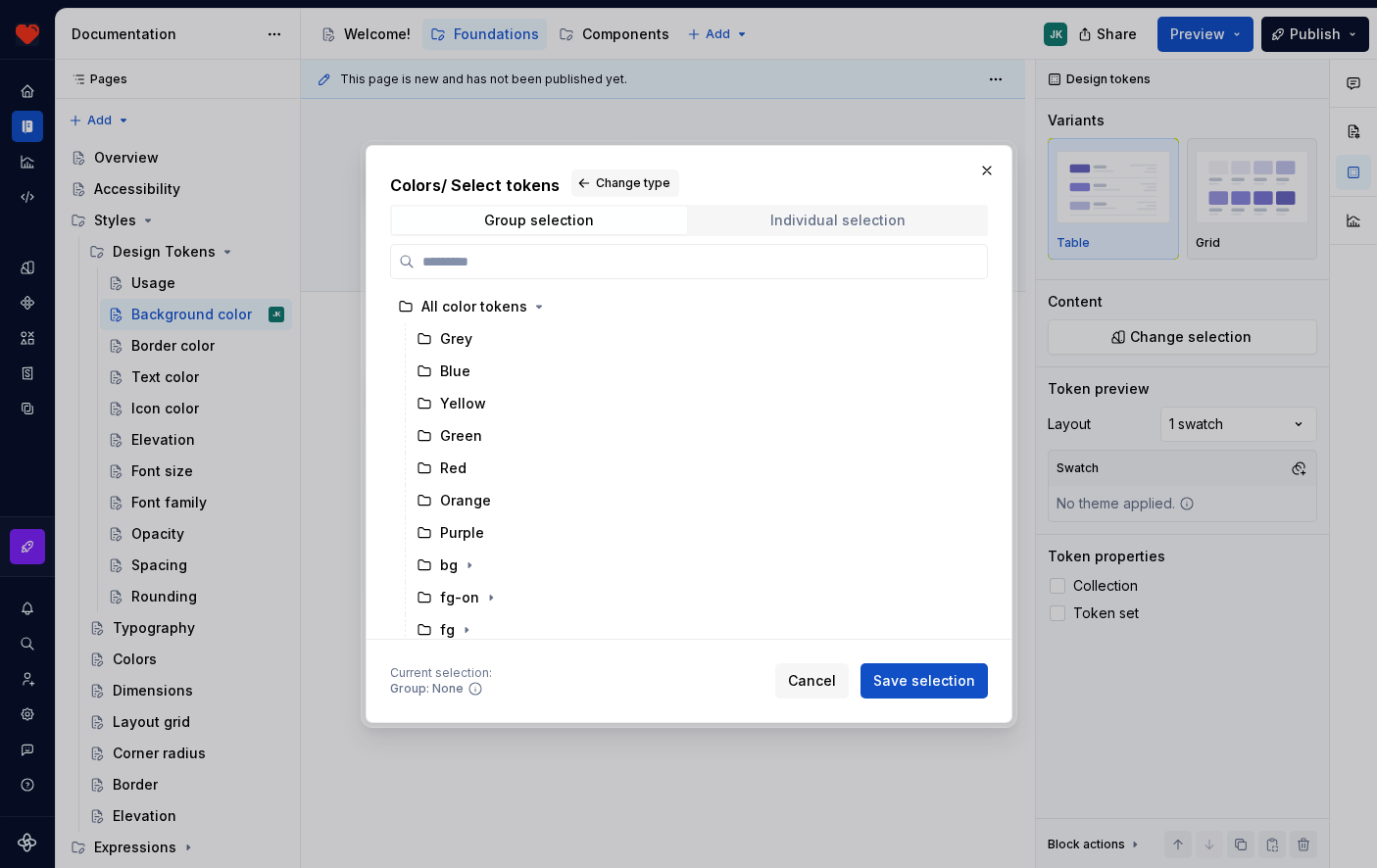click on "Individual selection" at bounding box center [838, 220] 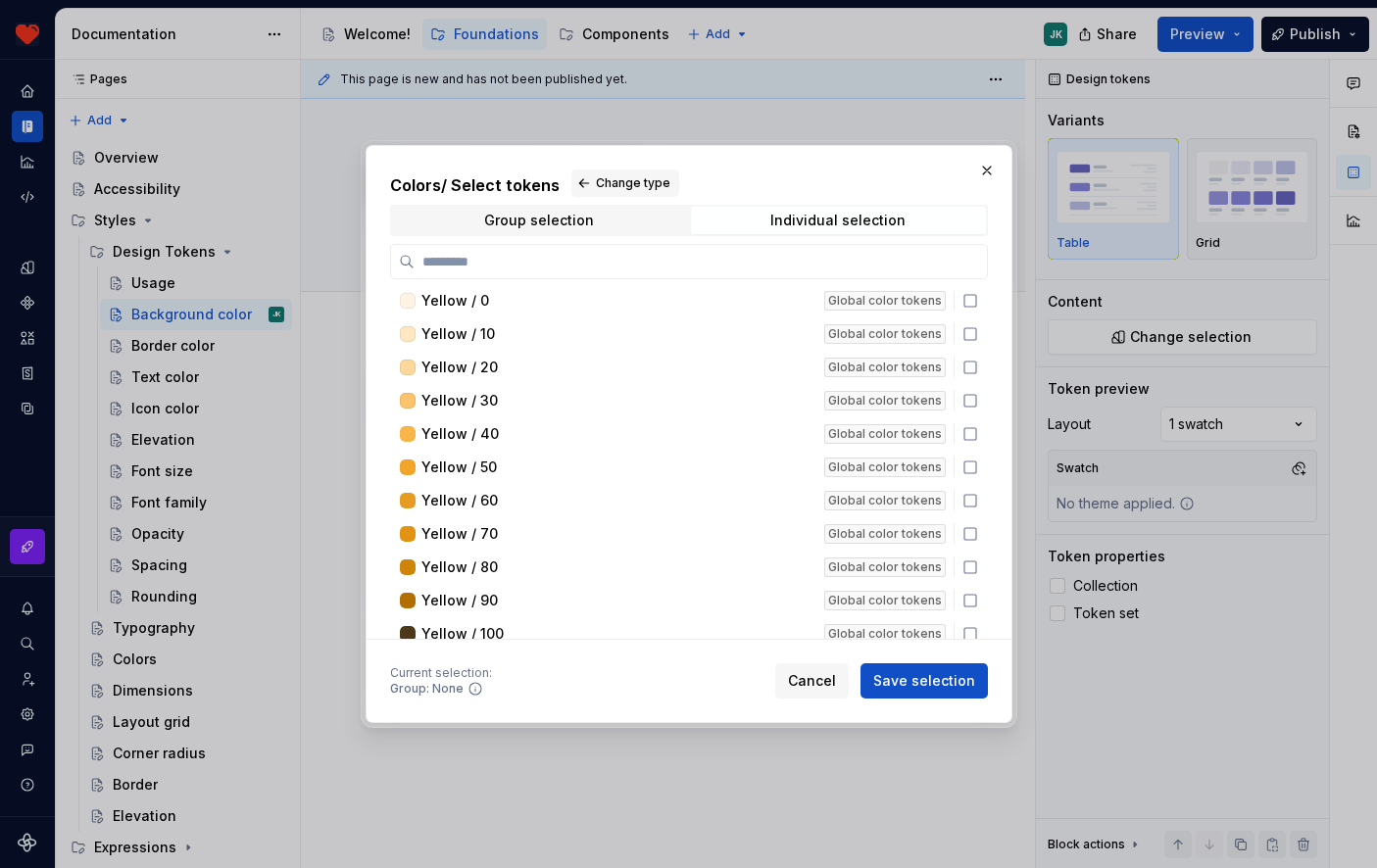 scroll, scrollTop: 0, scrollLeft: 0, axis: both 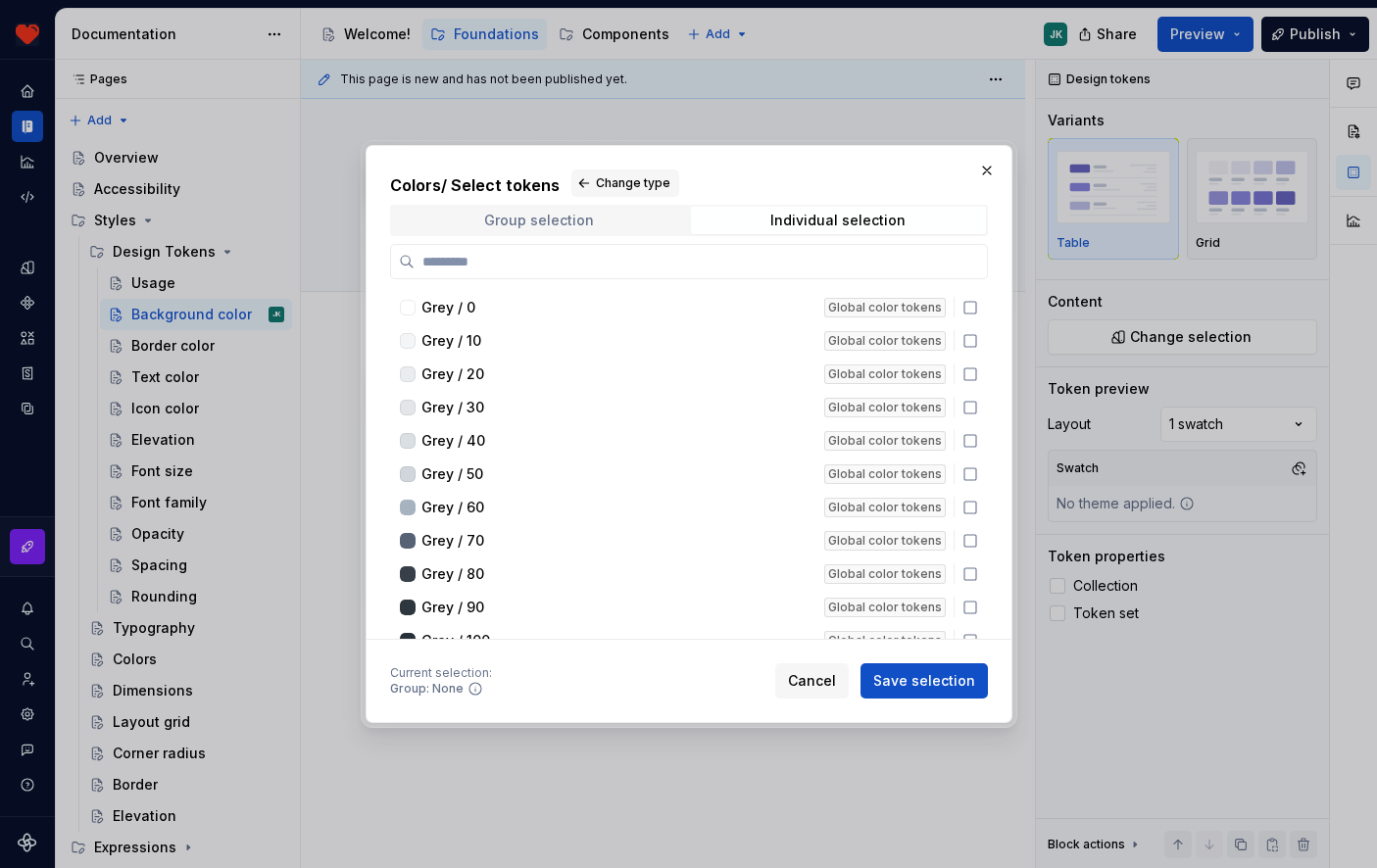 click on "Group selection" at bounding box center [539, 220] 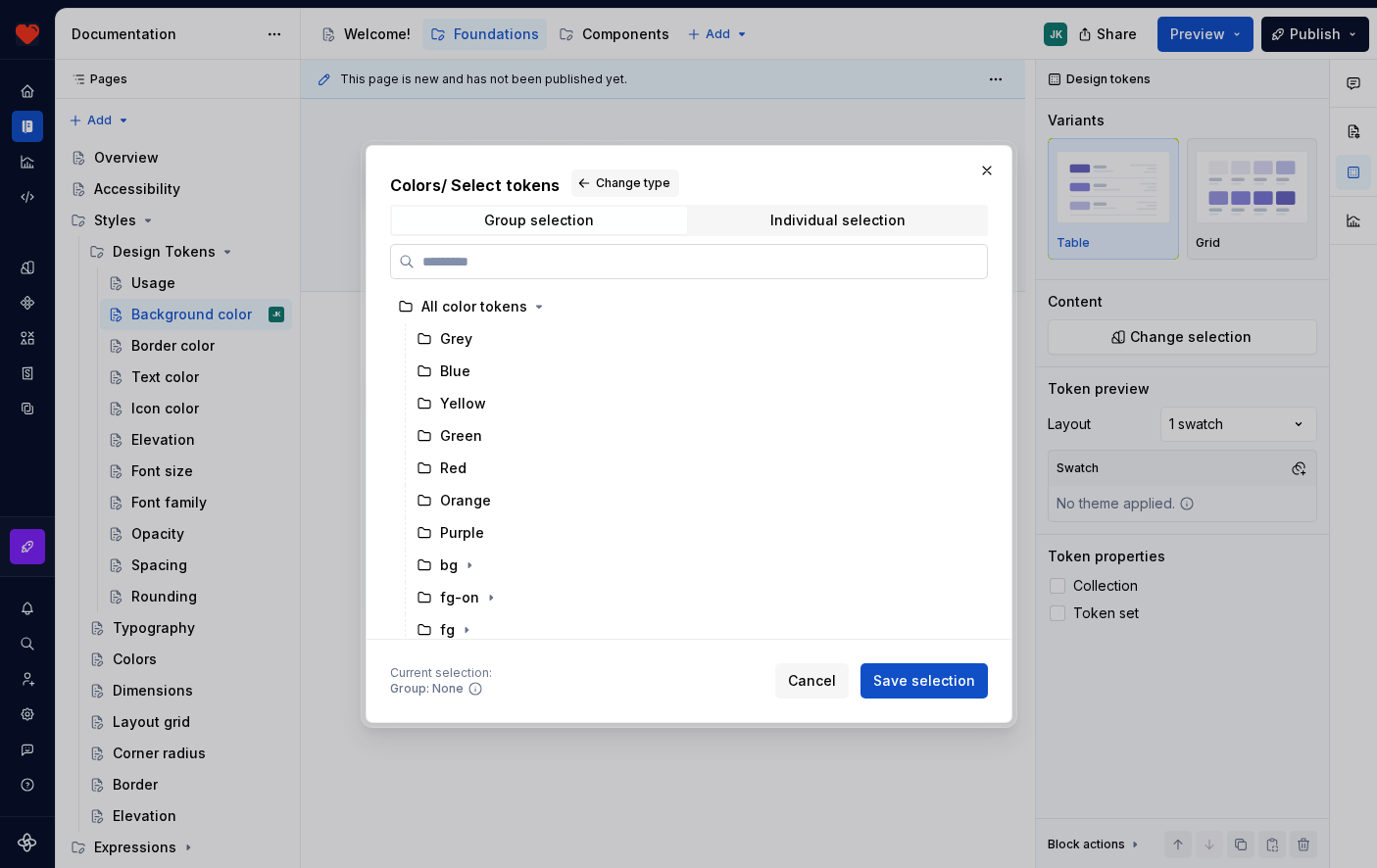 click at bounding box center (701, 262) 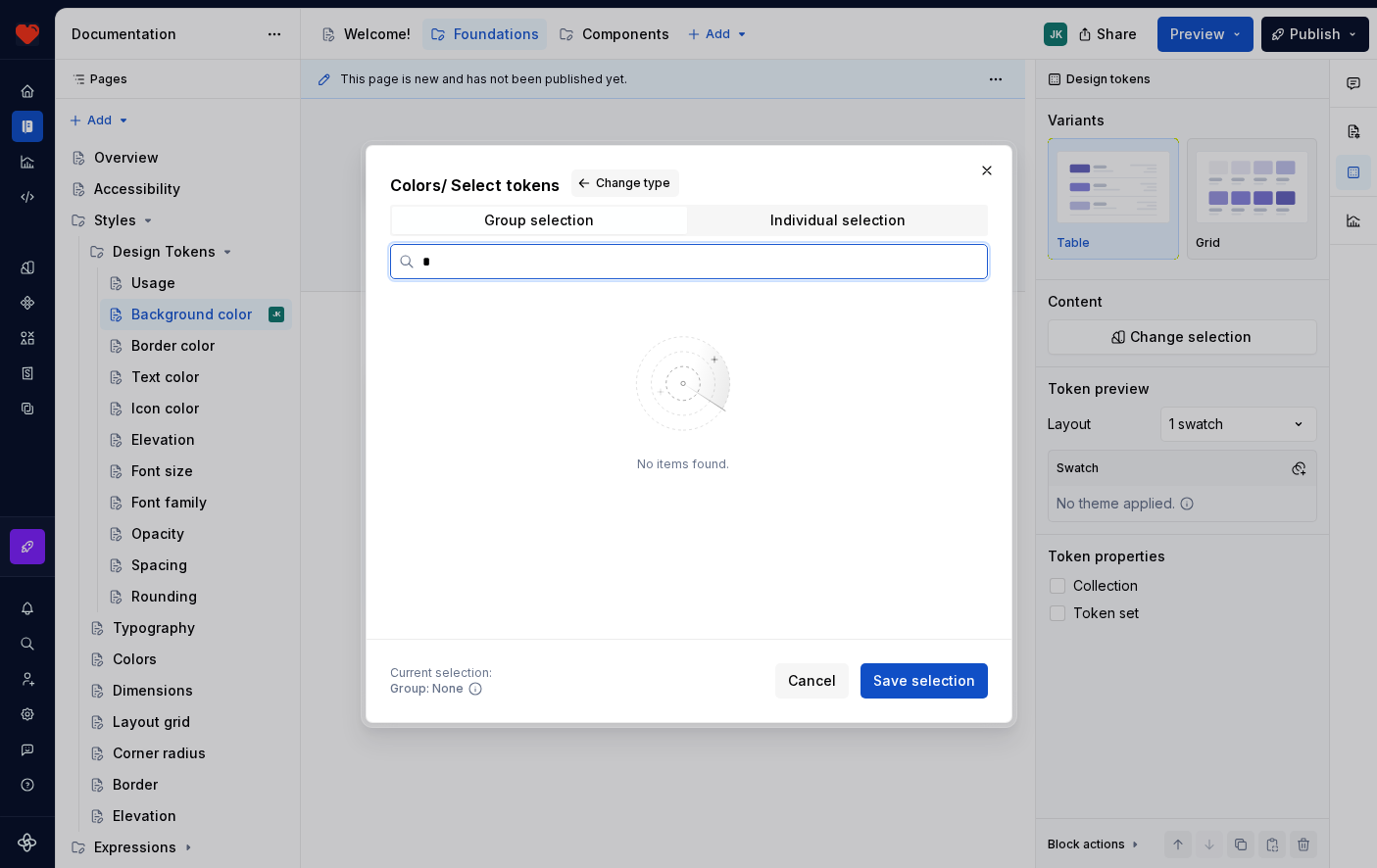 type on "*" 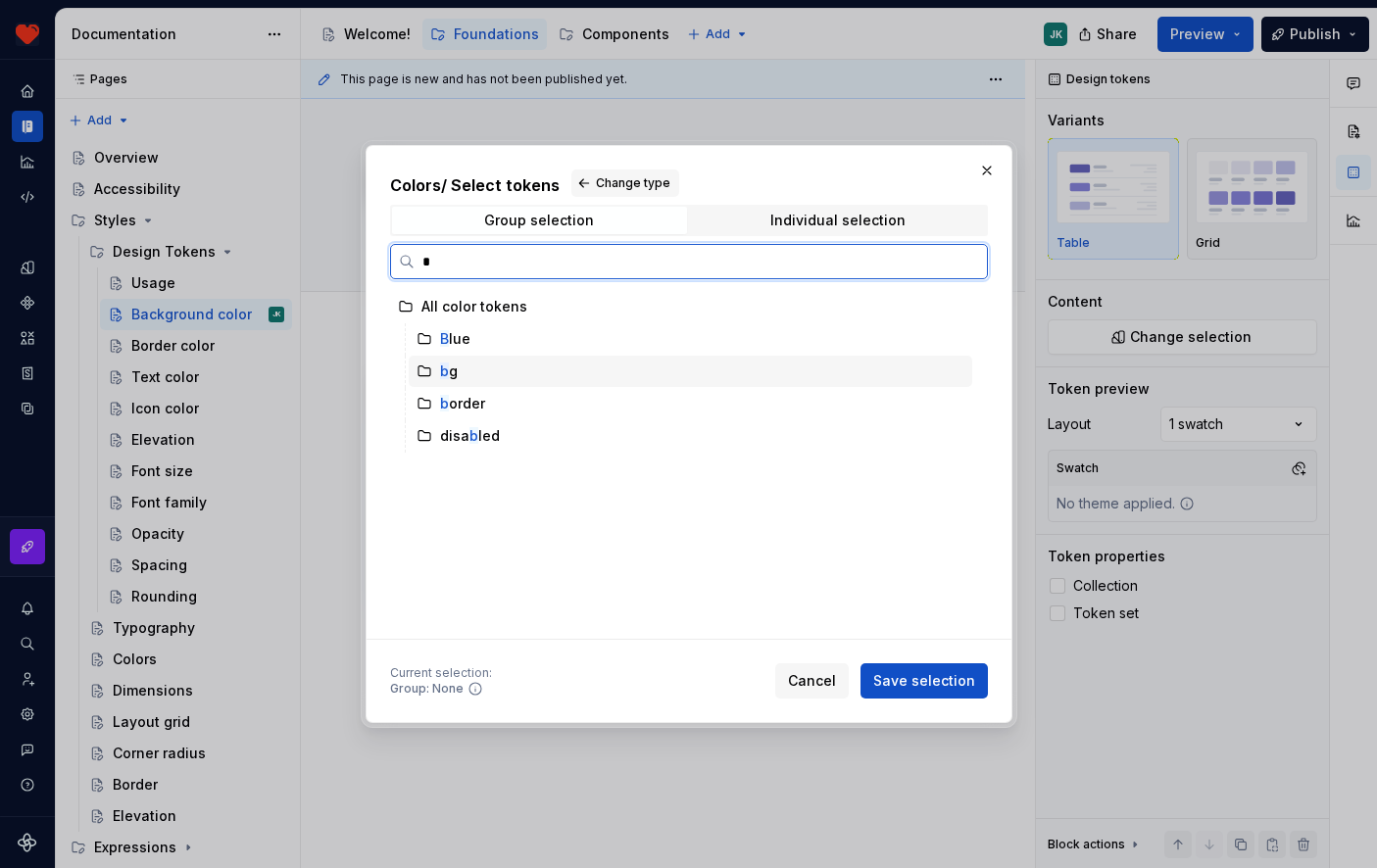 click on "b g" at bounding box center (690, 371) 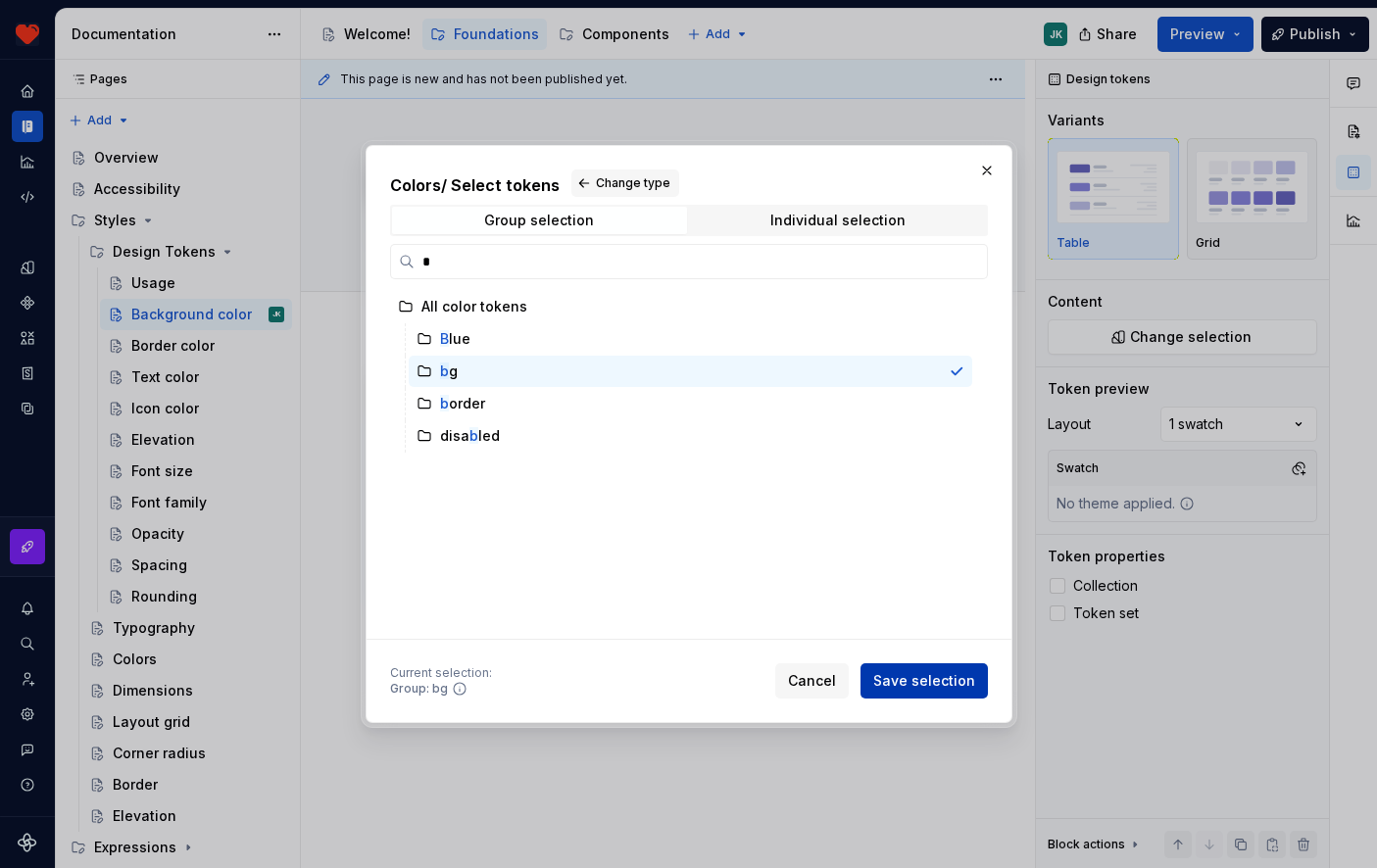click on "Save selection" at bounding box center (924, 681) 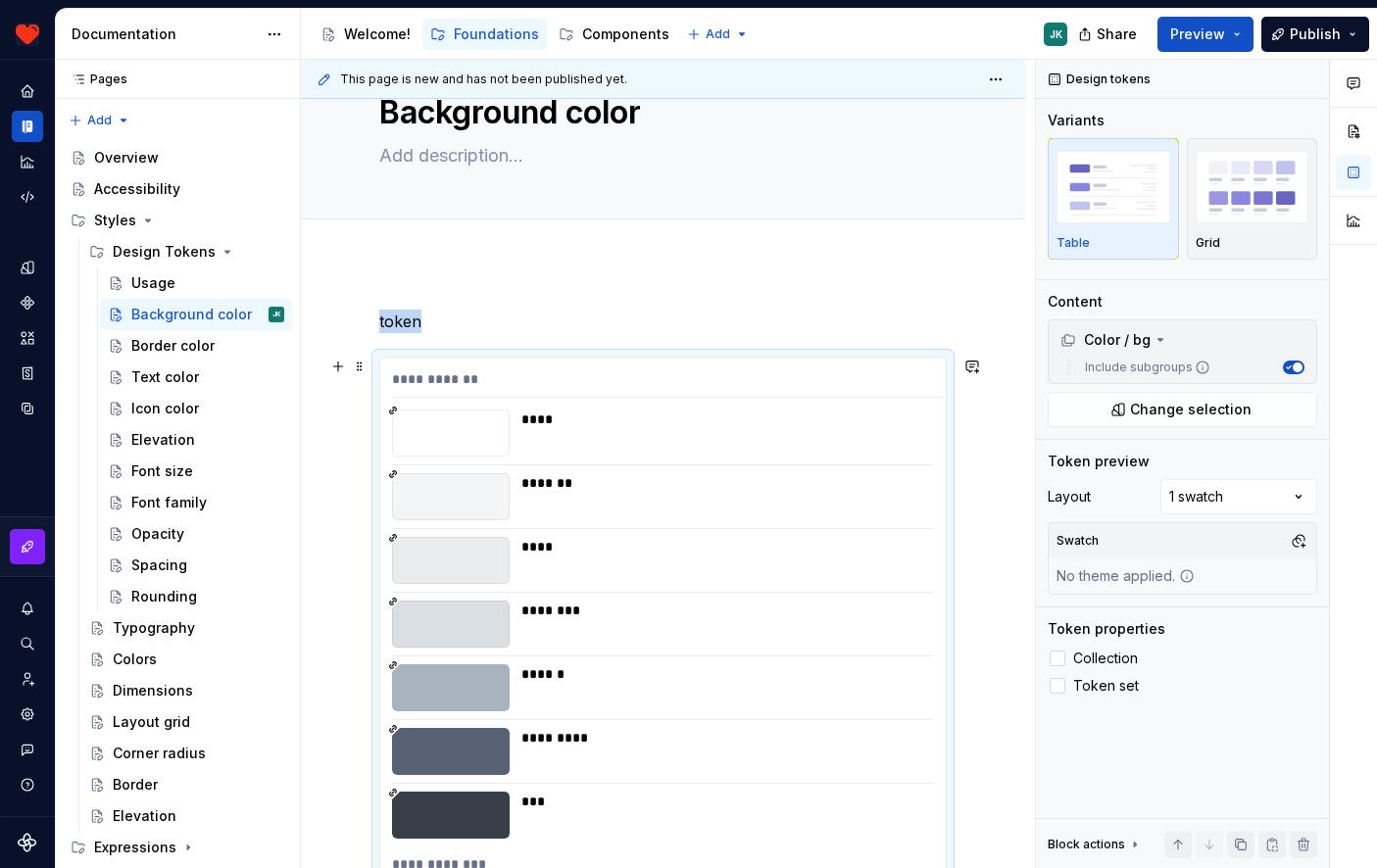 scroll, scrollTop: 0, scrollLeft: 0, axis: both 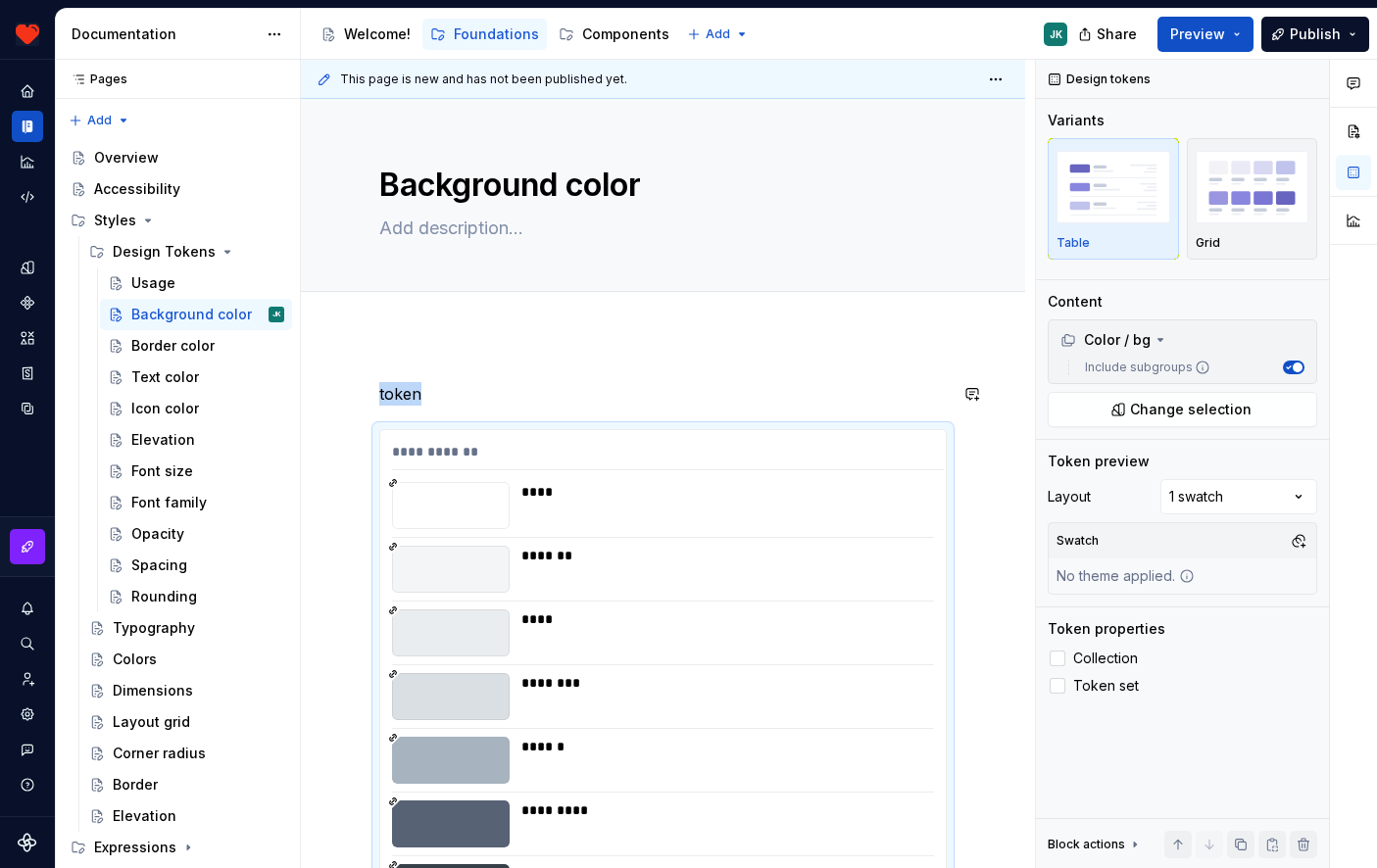 click on "**********" at bounding box center (663, 1852) 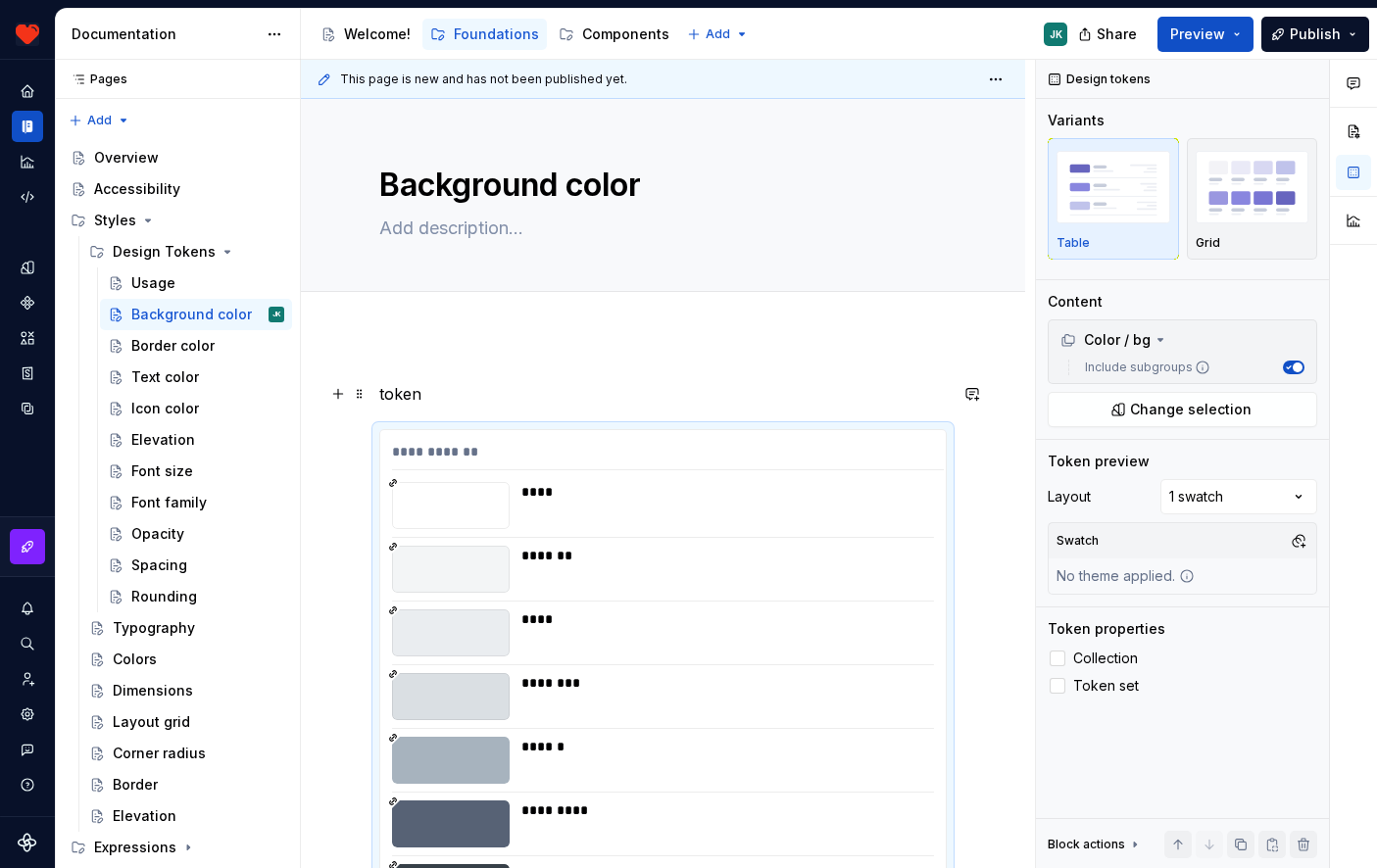 click on "token" at bounding box center (663, 394) 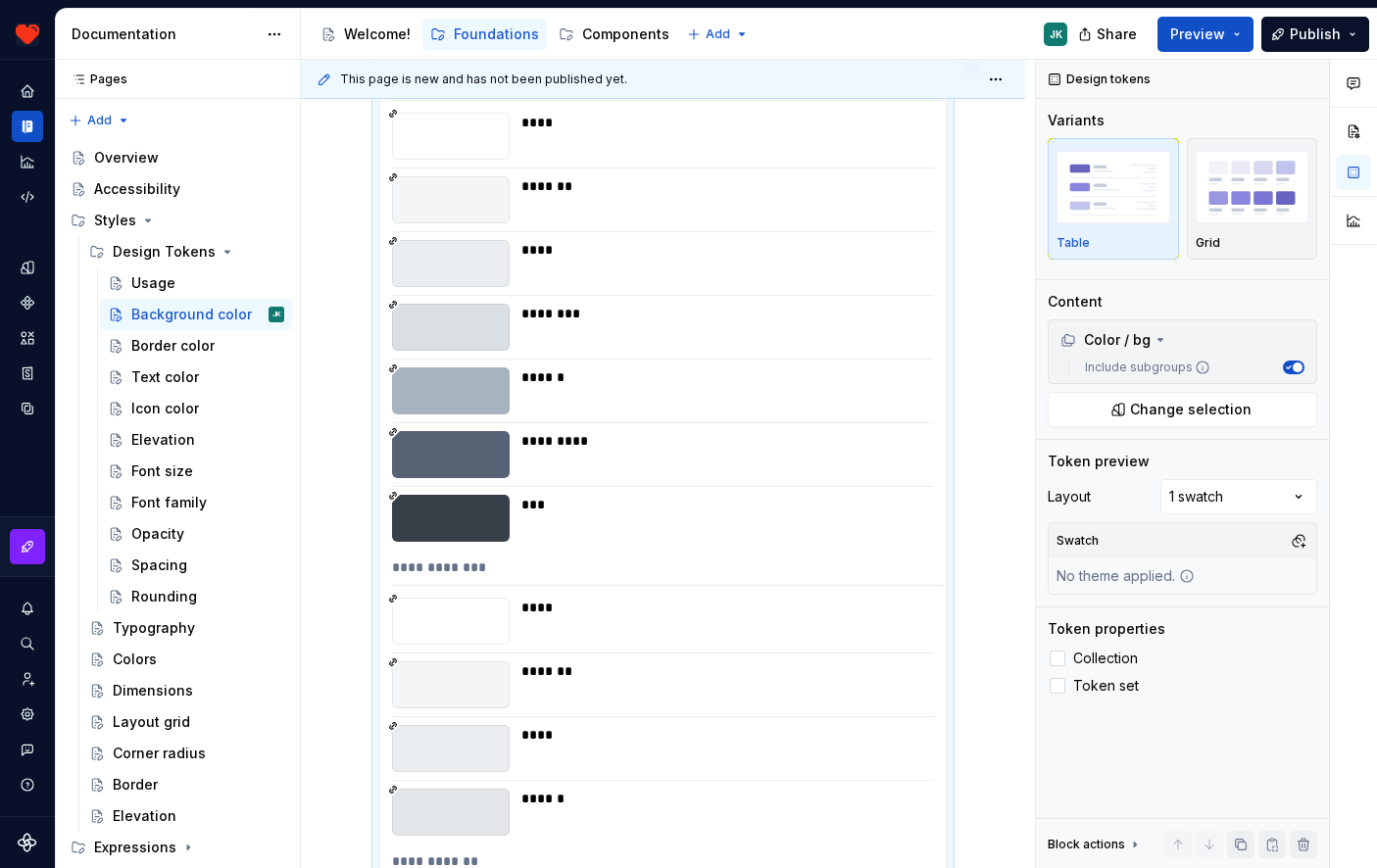 scroll, scrollTop: 0, scrollLeft: 0, axis: both 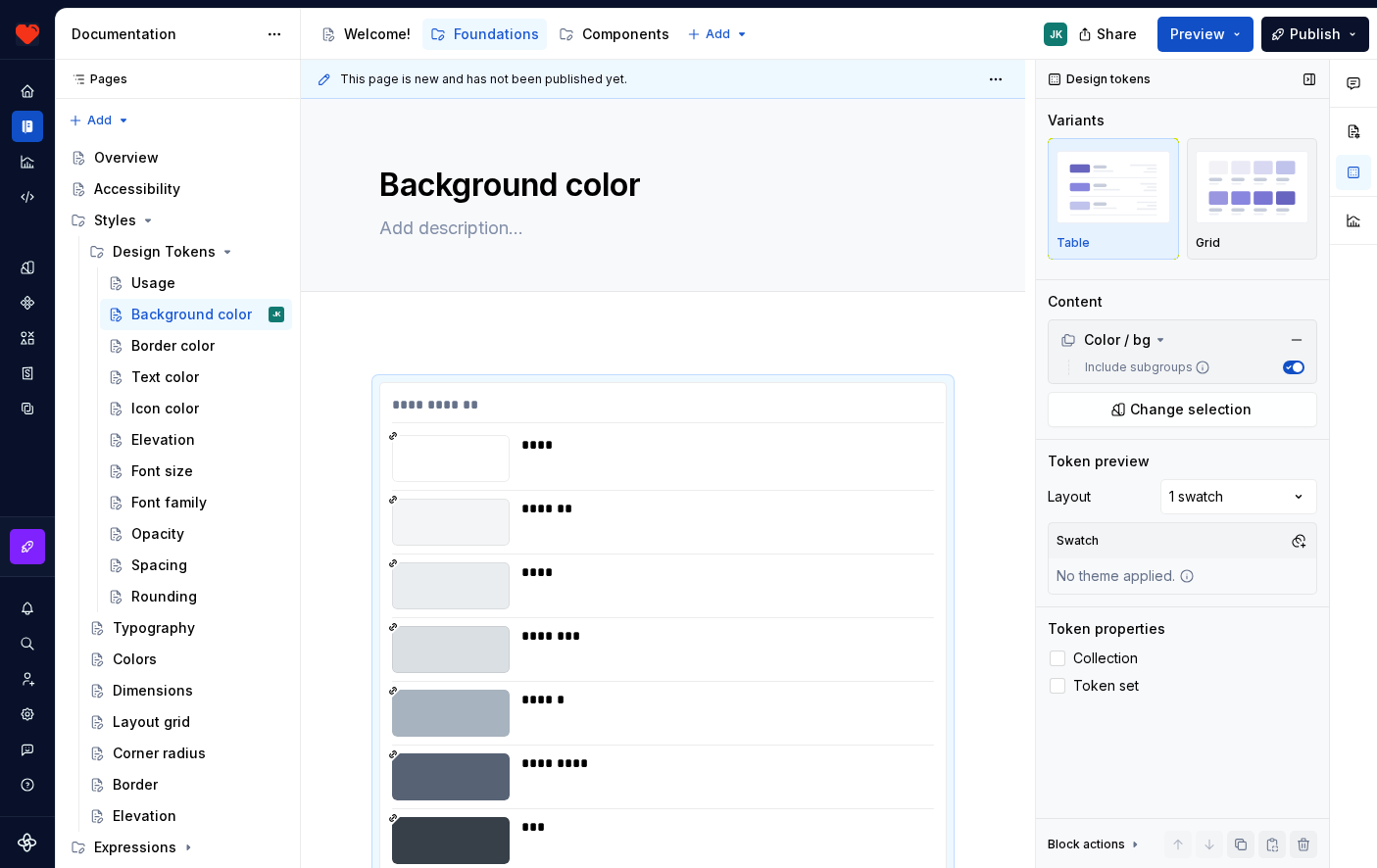 click on "Include subgroups" at bounding box center (1294, 367) 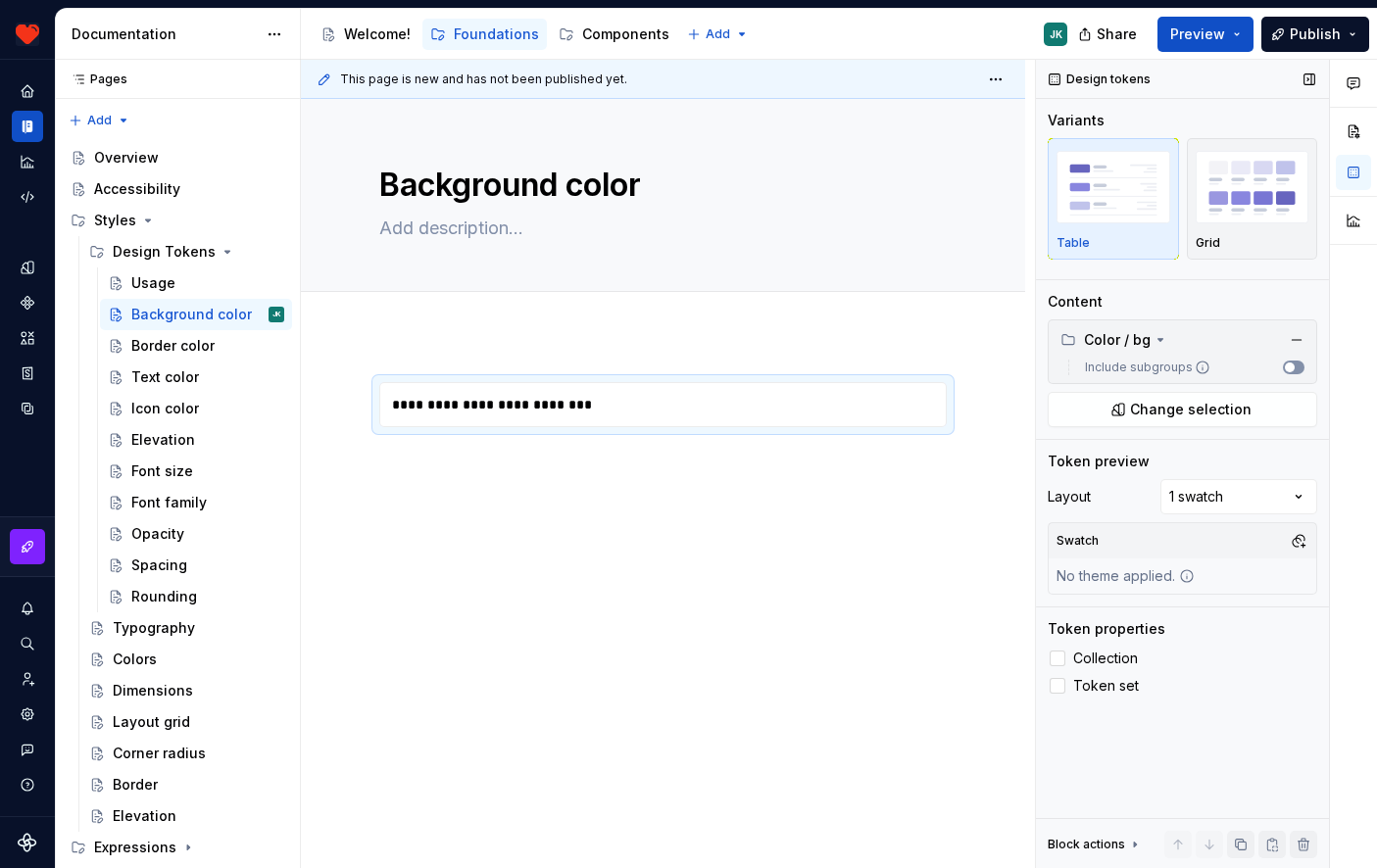 click on "Include subgroups" at bounding box center [1294, 367] 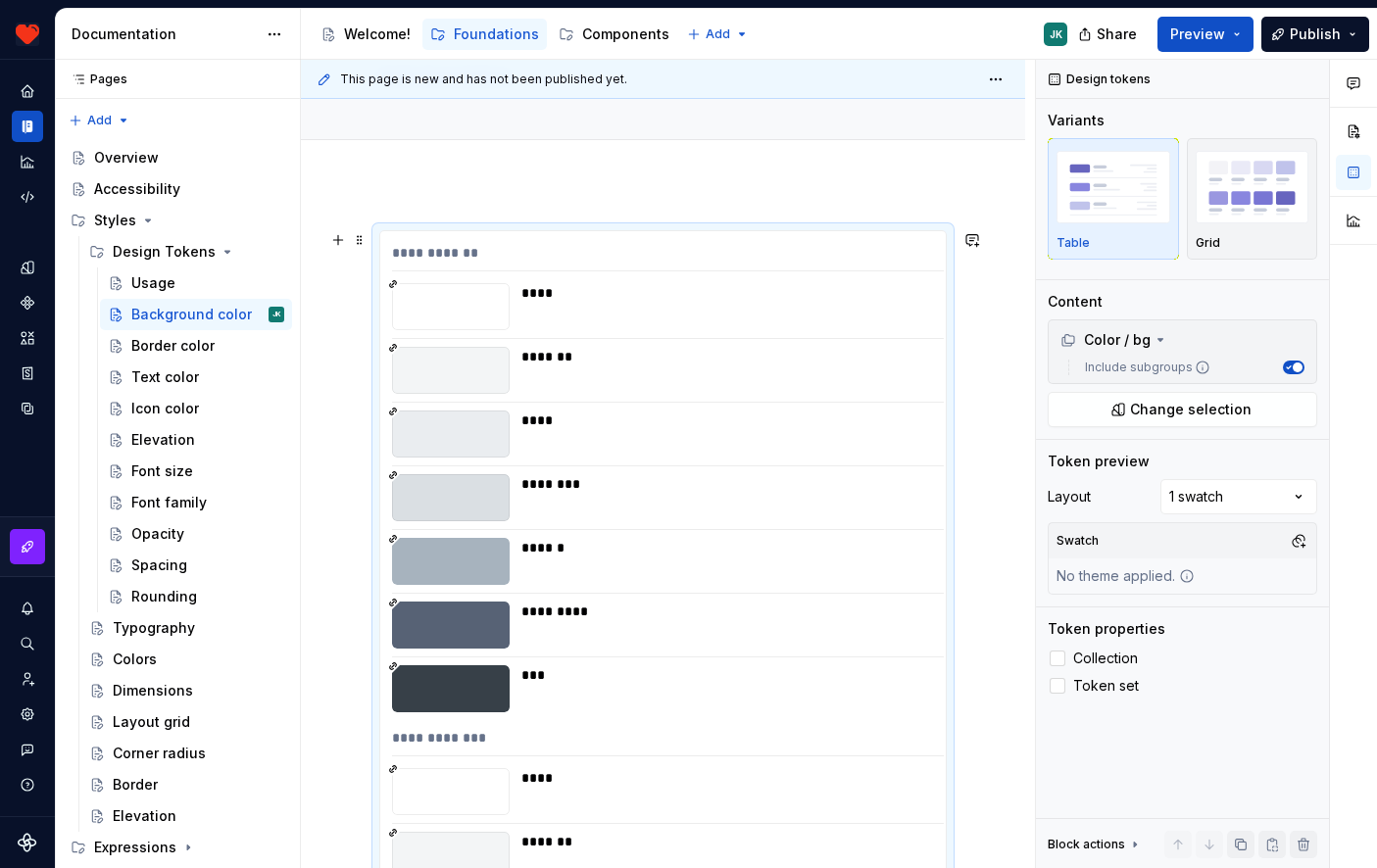 scroll, scrollTop: 0, scrollLeft: 0, axis: both 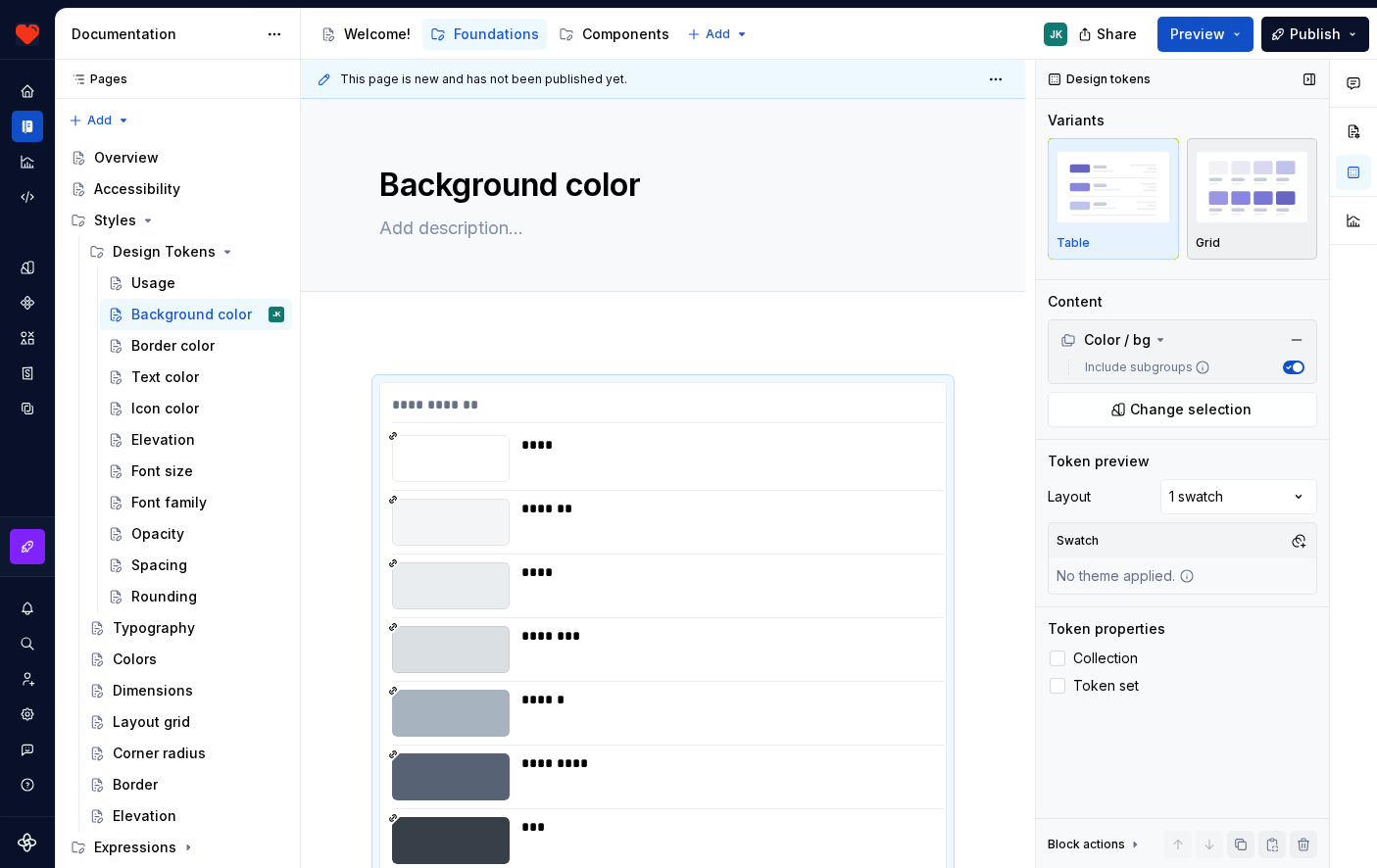 click at bounding box center [1253, 186] 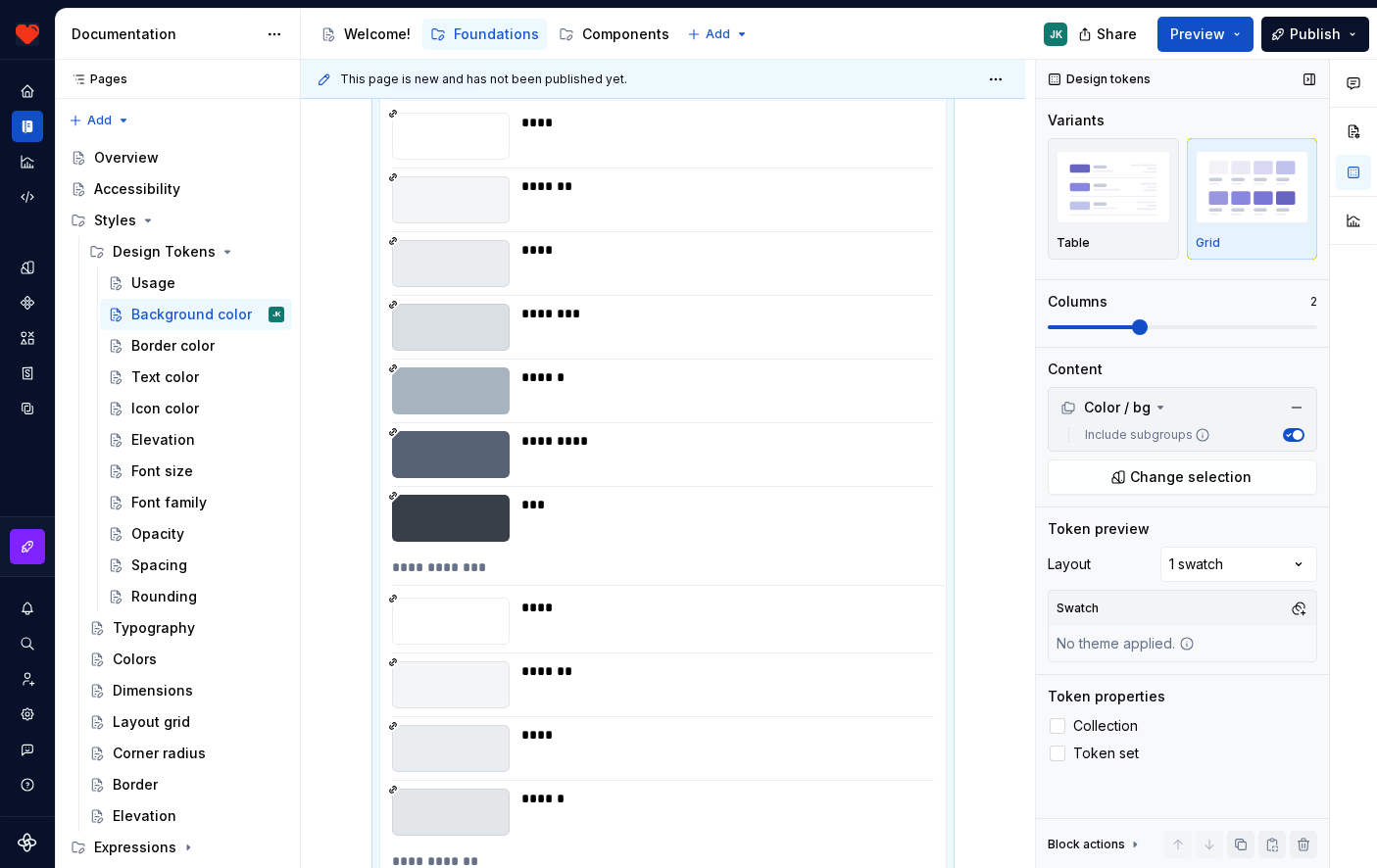 click at bounding box center [1140, 327] 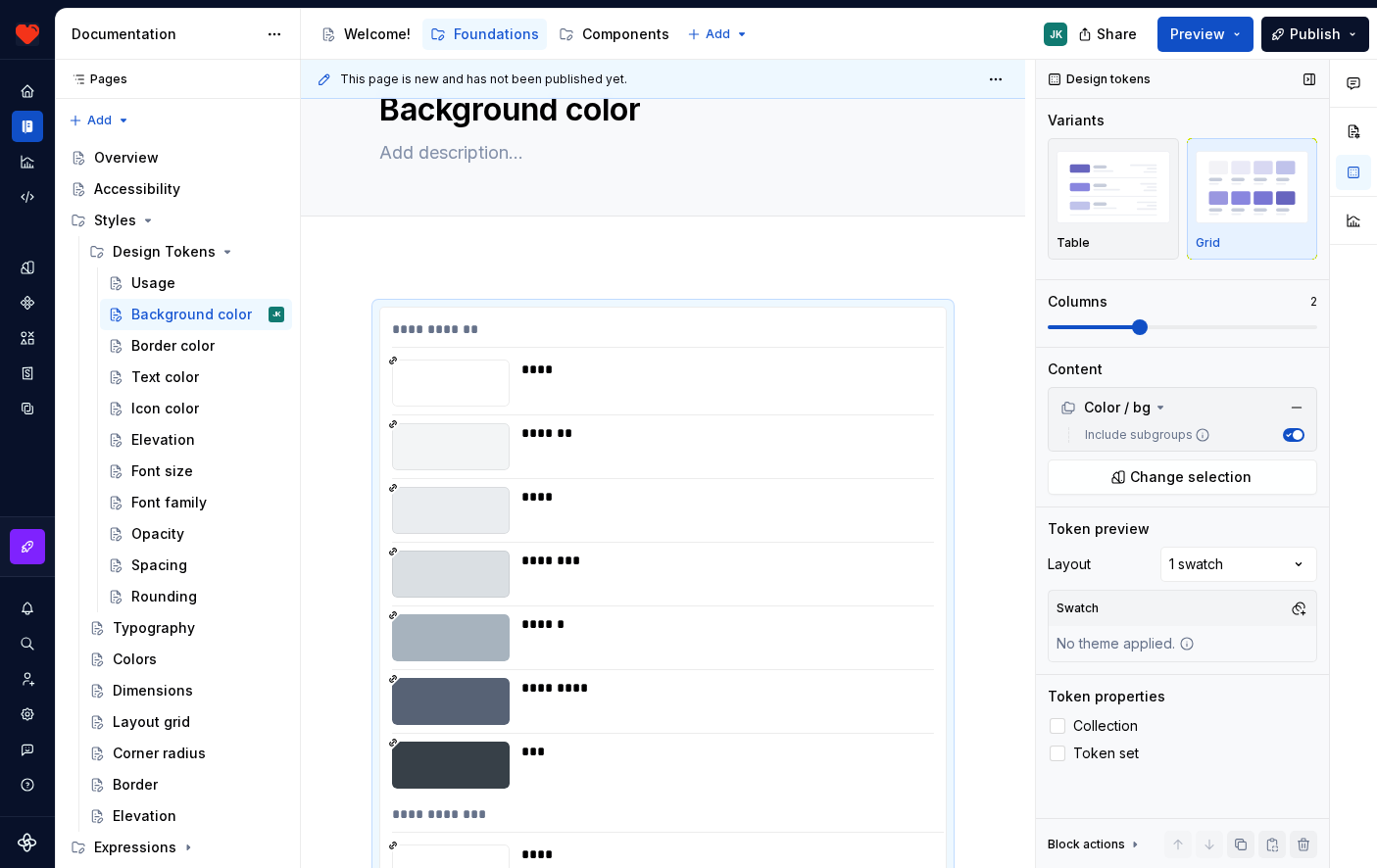 scroll, scrollTop: 322, scrollLeft: 0, axis: vertical 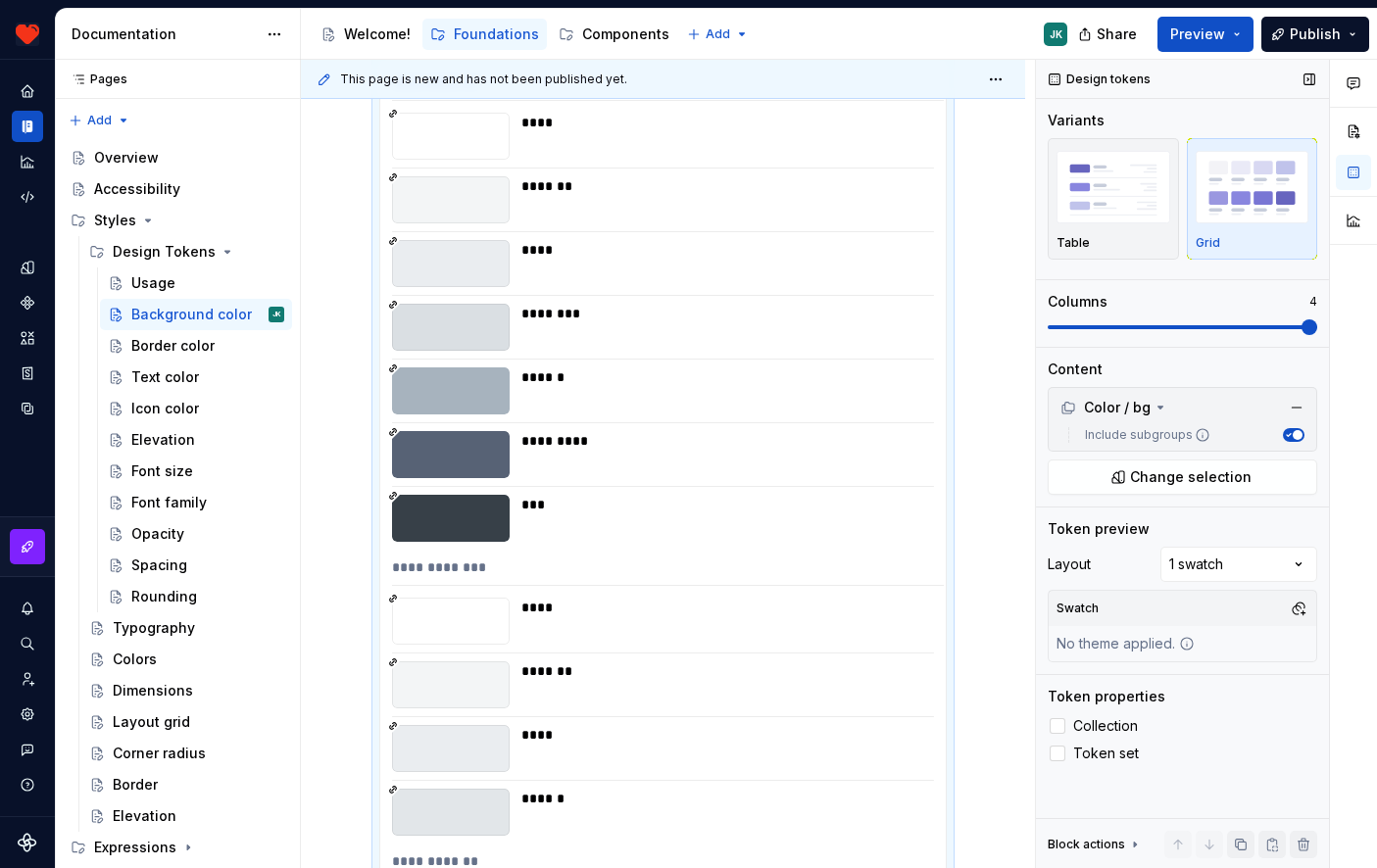 click at bounding box center [1309, 327] 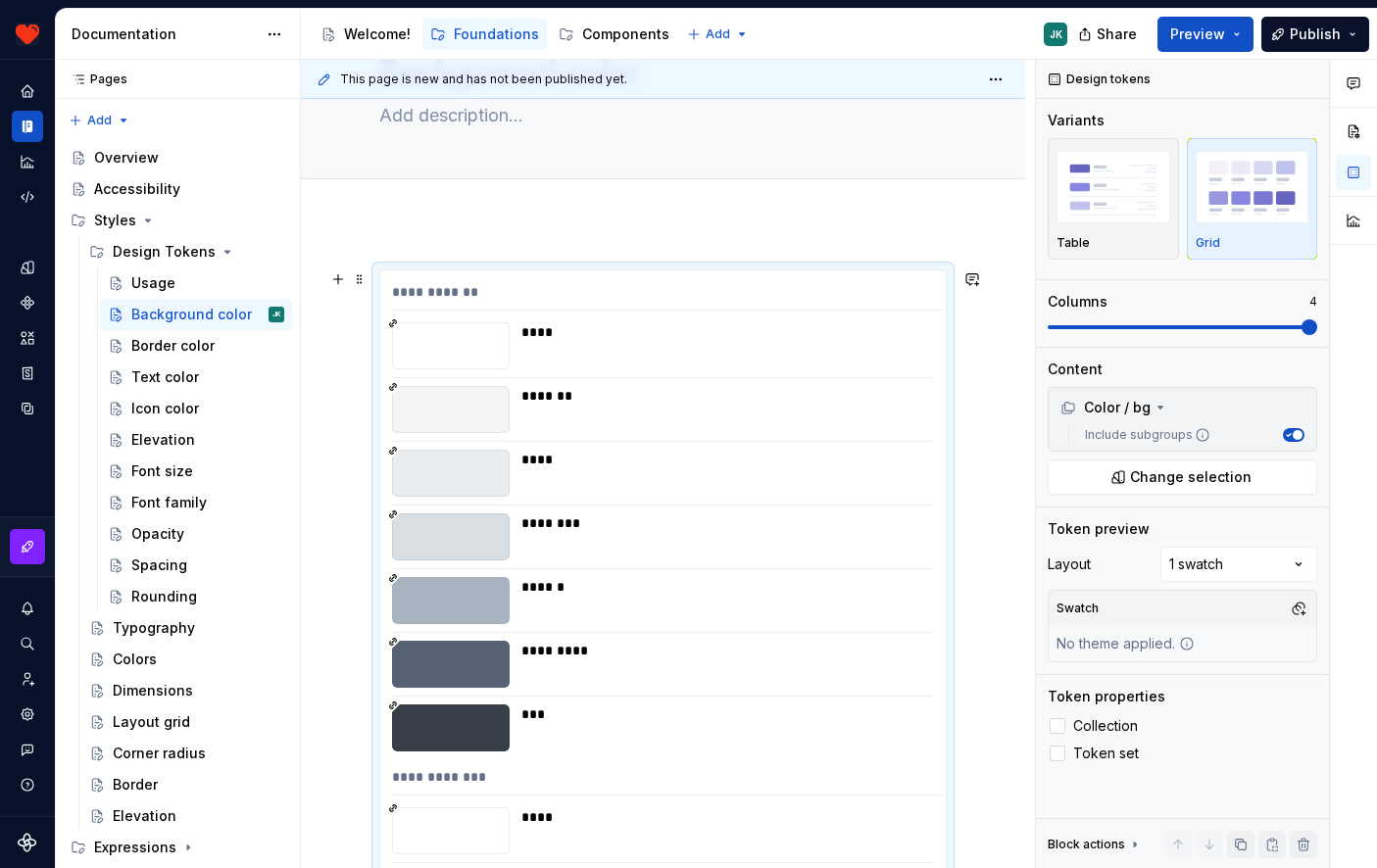 scroll, scrollTop: 114, scrollLeft: 0, axis: vertical 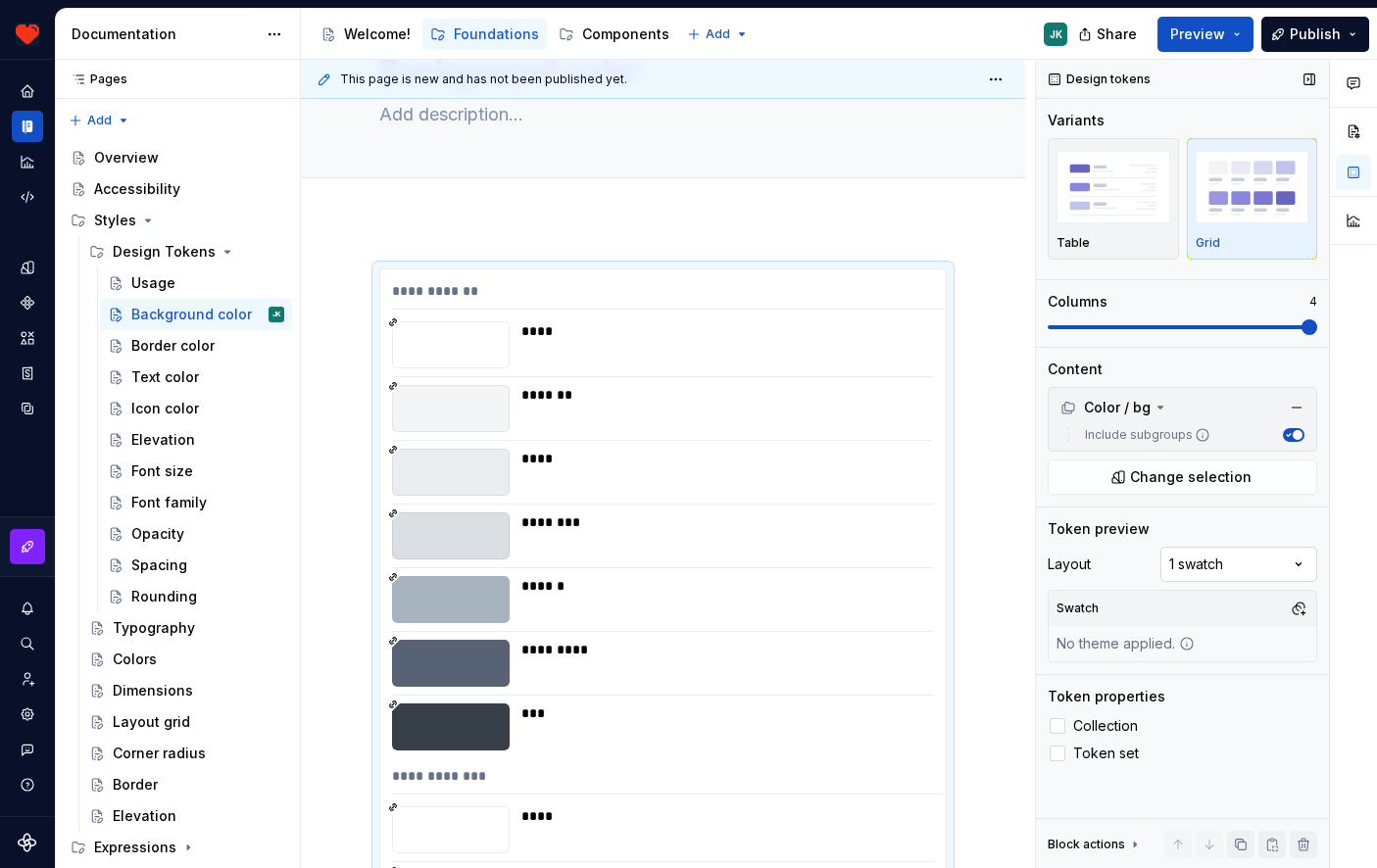 click on "Comments Open comments No comments yet Select ‘Comment’ from the block context menu to add one. Design tokens Variants Table Grid Columns 4 Content Color / bg Include subgroups Change selection Token preview Layout 1 swatch Swatch No theme applied. Token properties Collection Token set Block actions Move up Move down Duplicate Copy (⌘C) Cut (⌘X) Delete" at bounding box center (1206, 464) 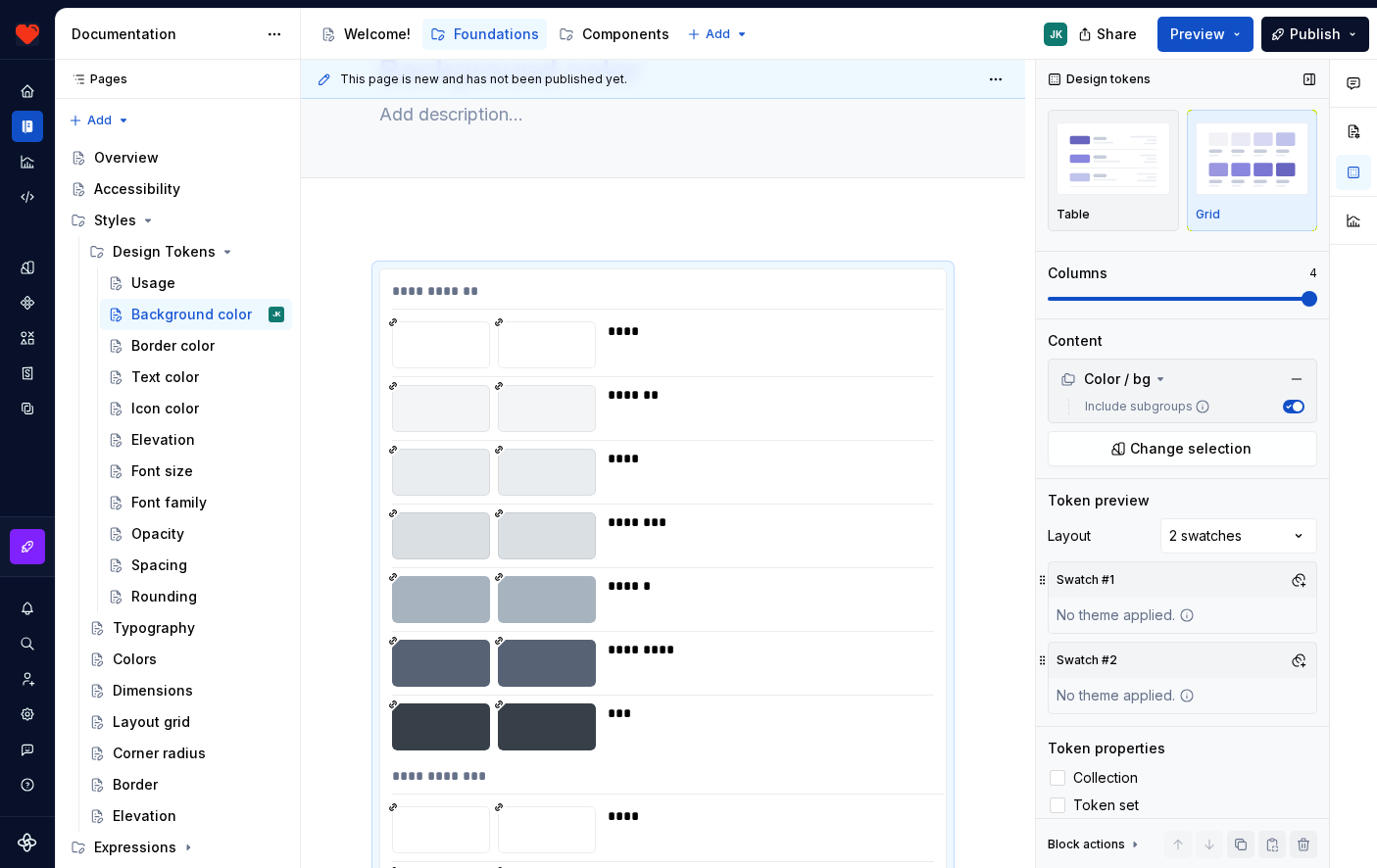 scroll, scrollTop: 36, scrollLeft: 0, axis: vertical 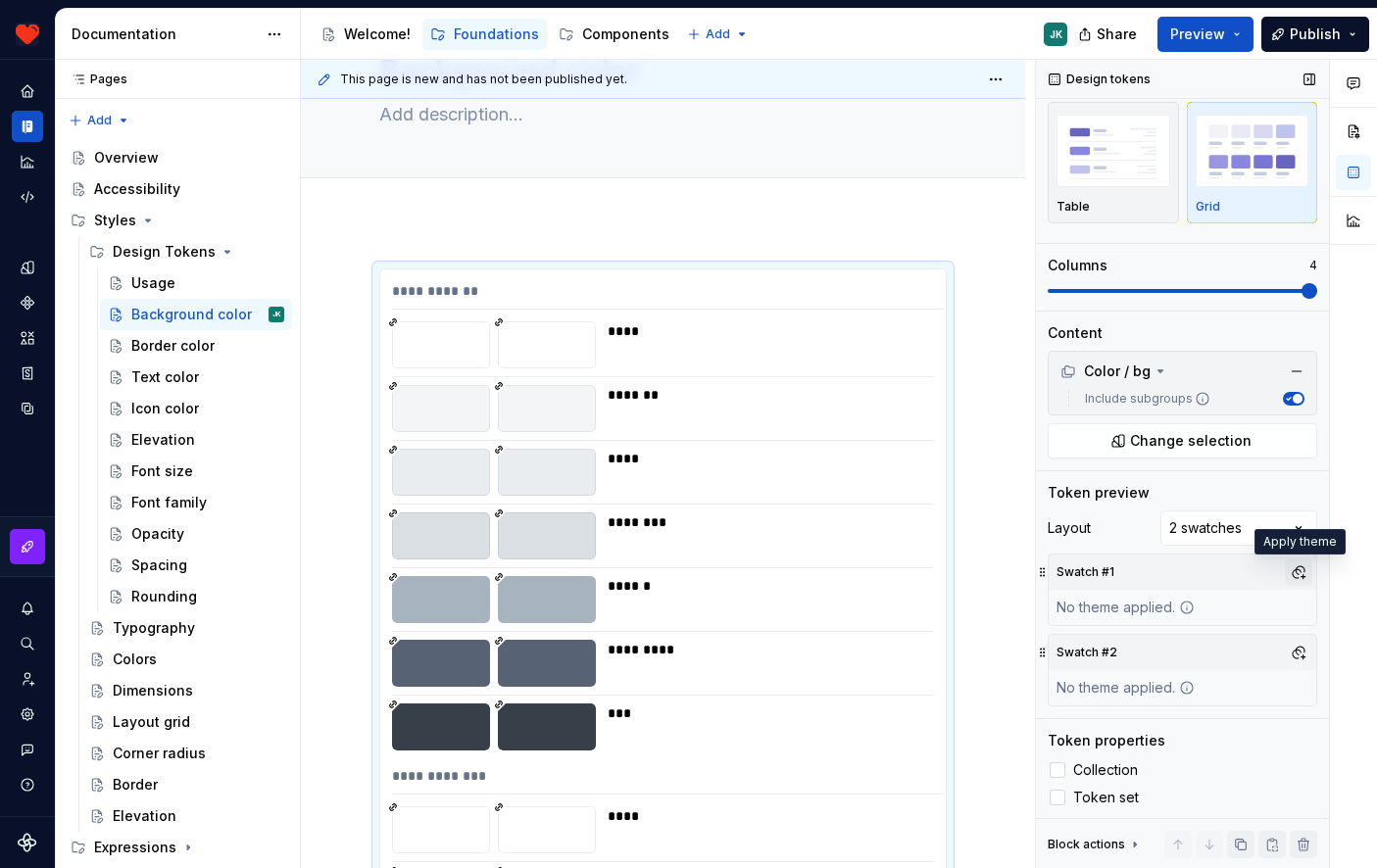 click at bounding box center (1299, 572) 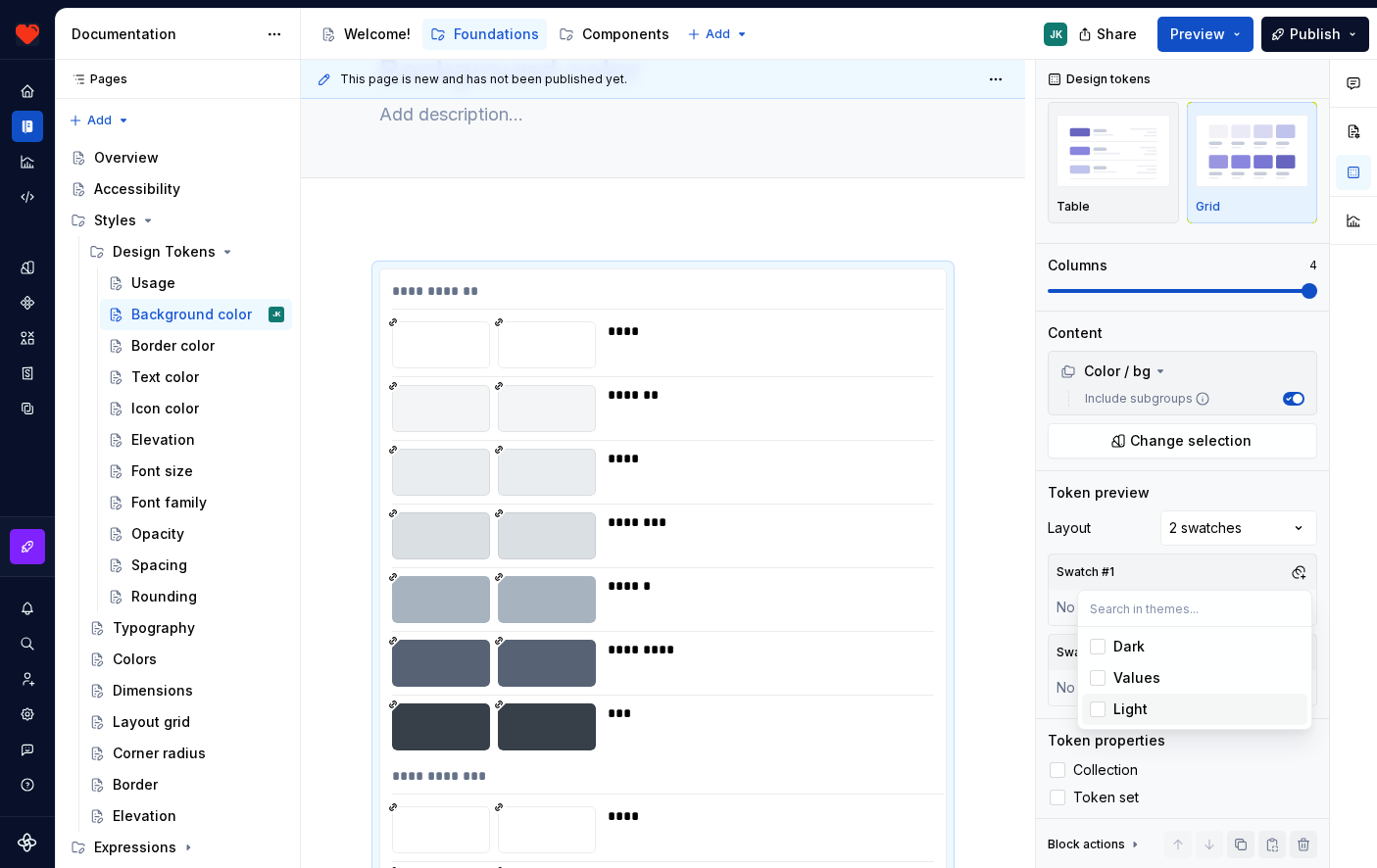 click at bounding box center (1098, 709) 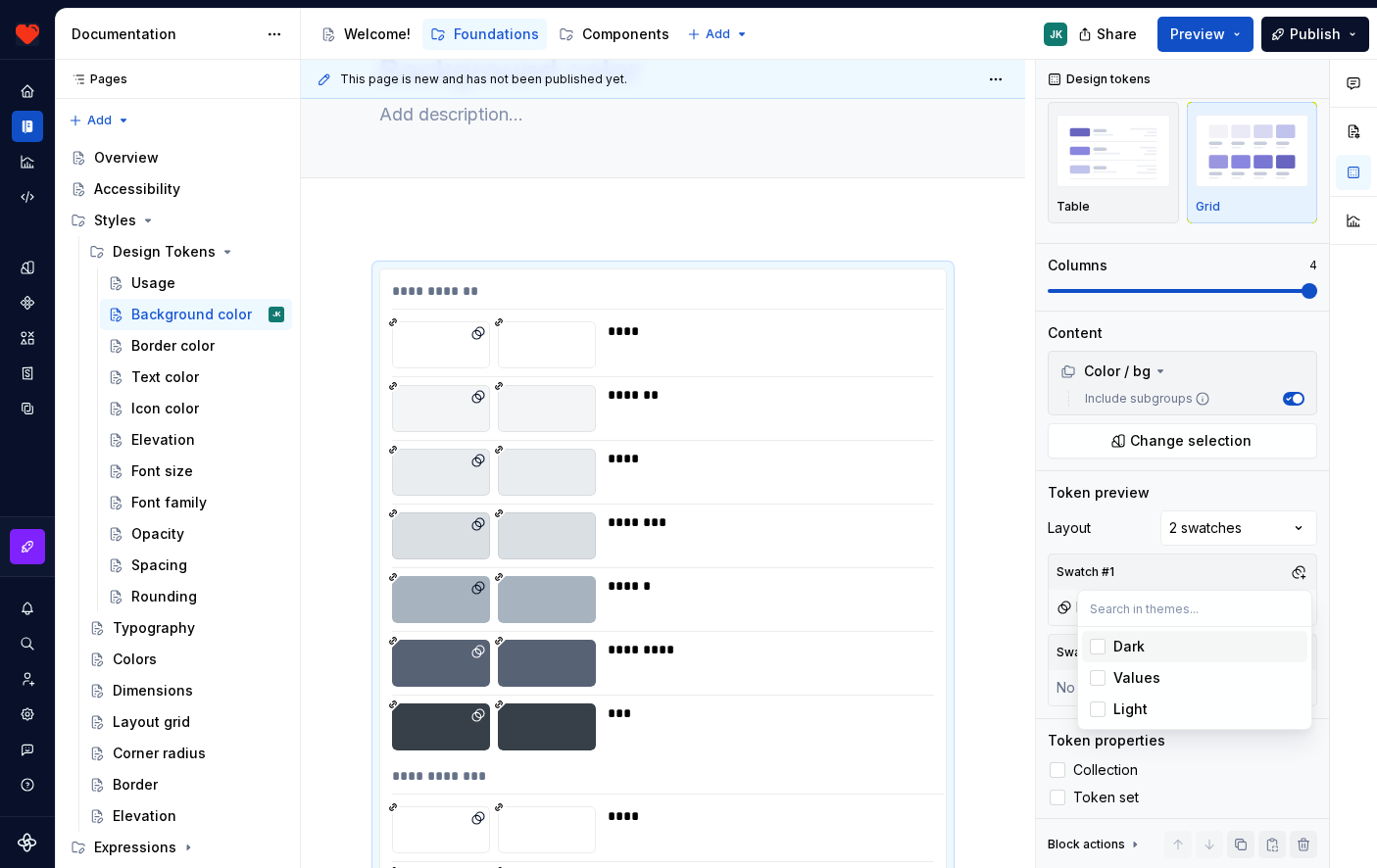 click at bounding box center (1353, 464) 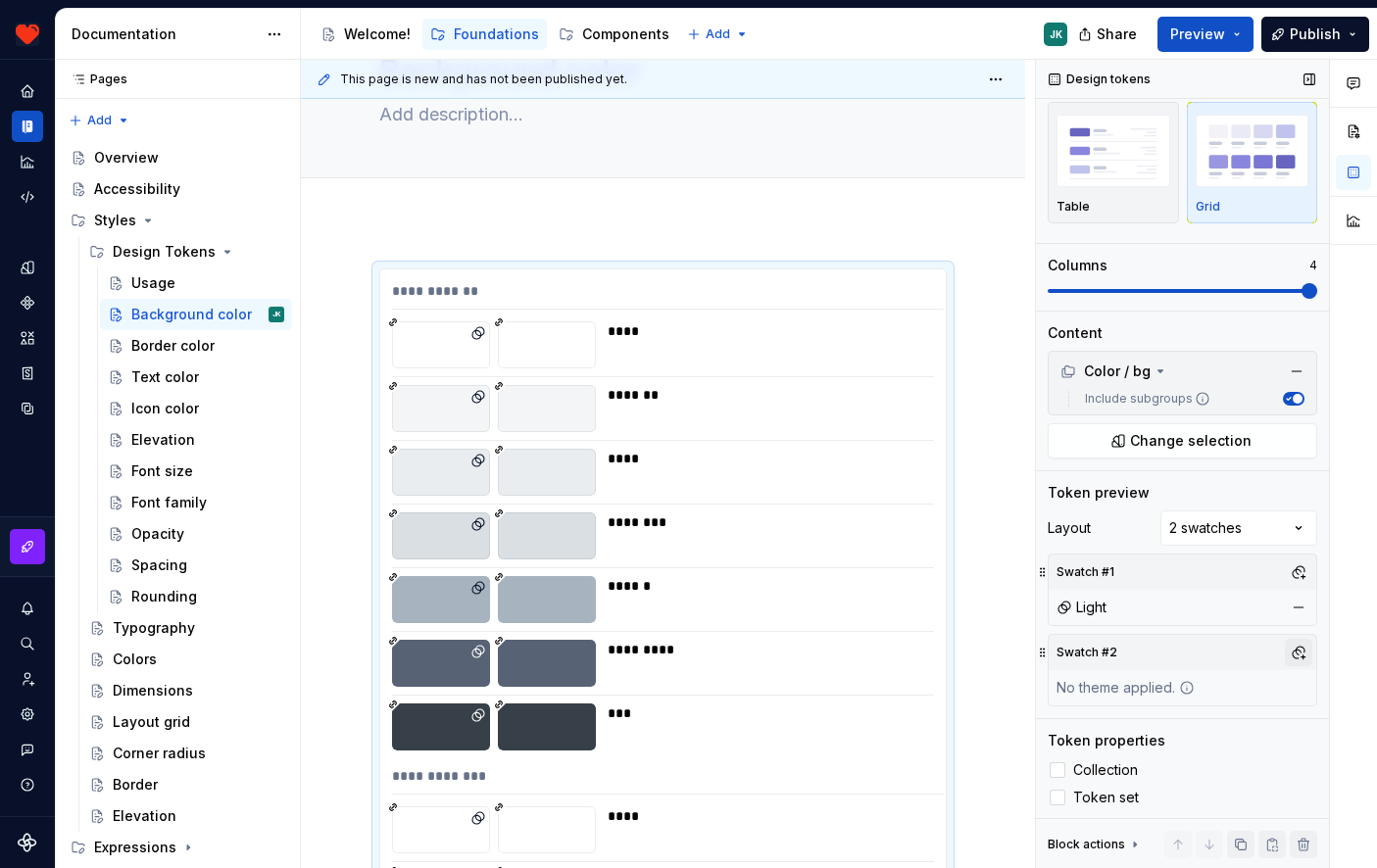 click at bounding box center [1299, 652] 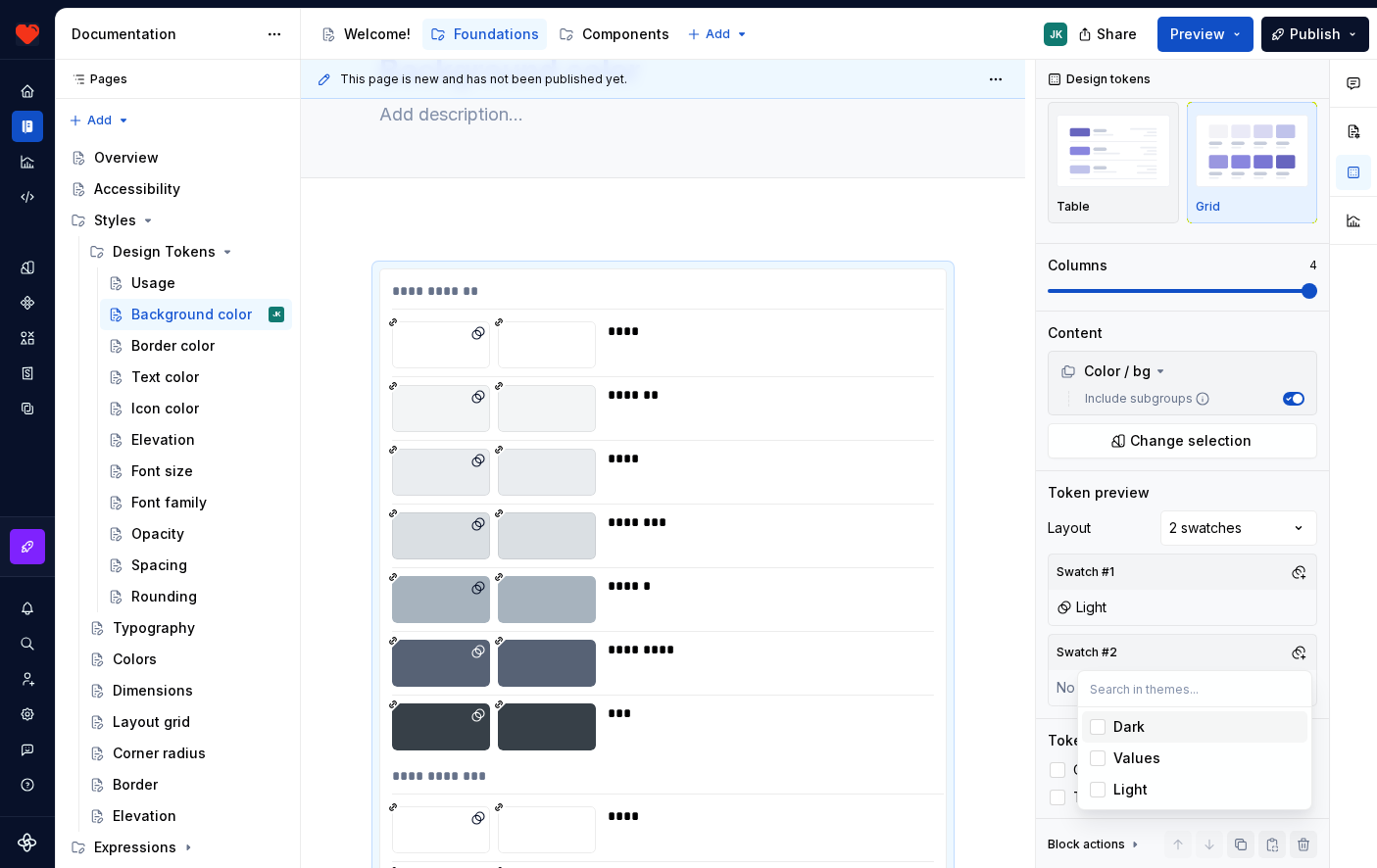 click at bounding box center (1098, 727) 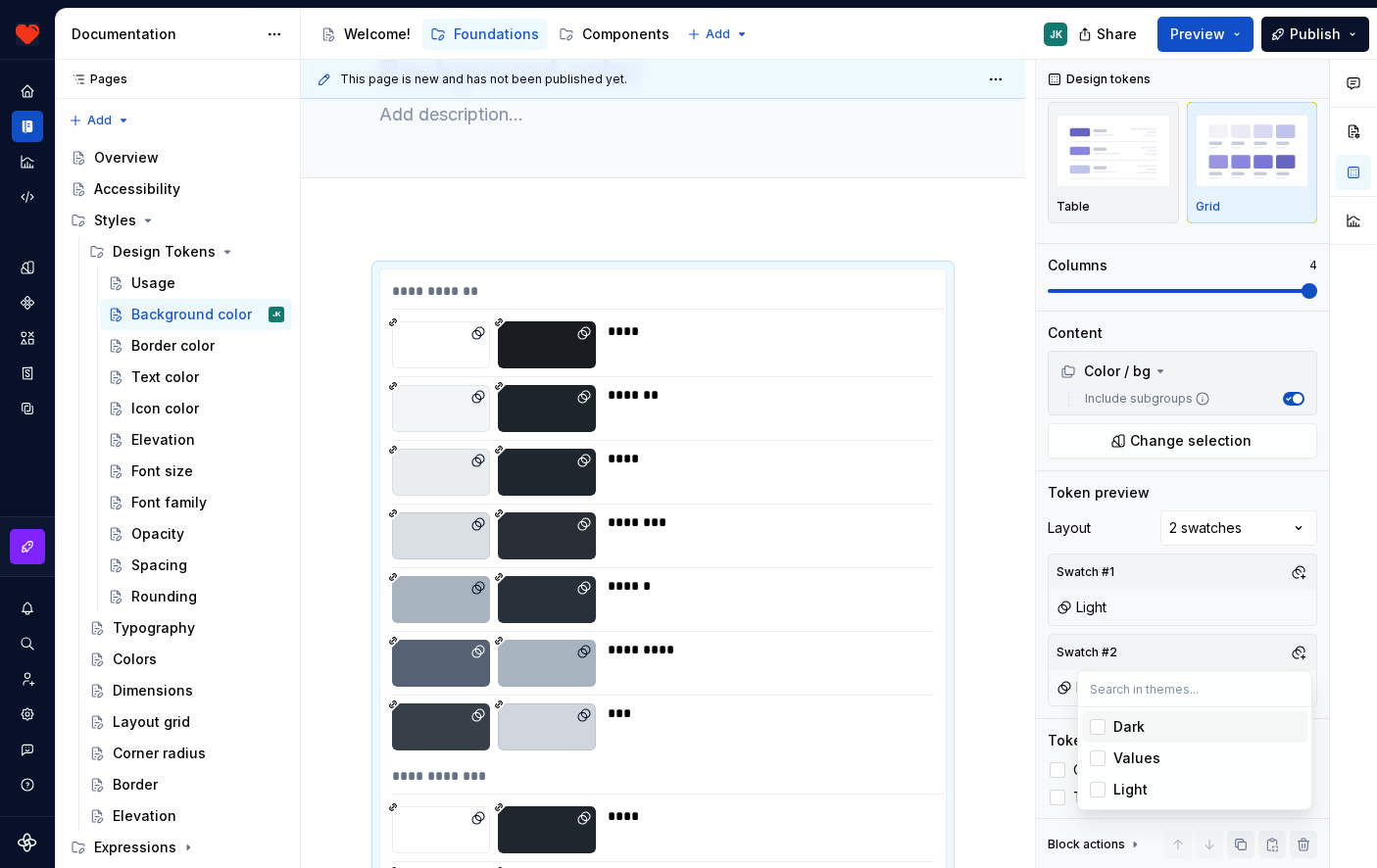 click at bounding box center (1353, 464) 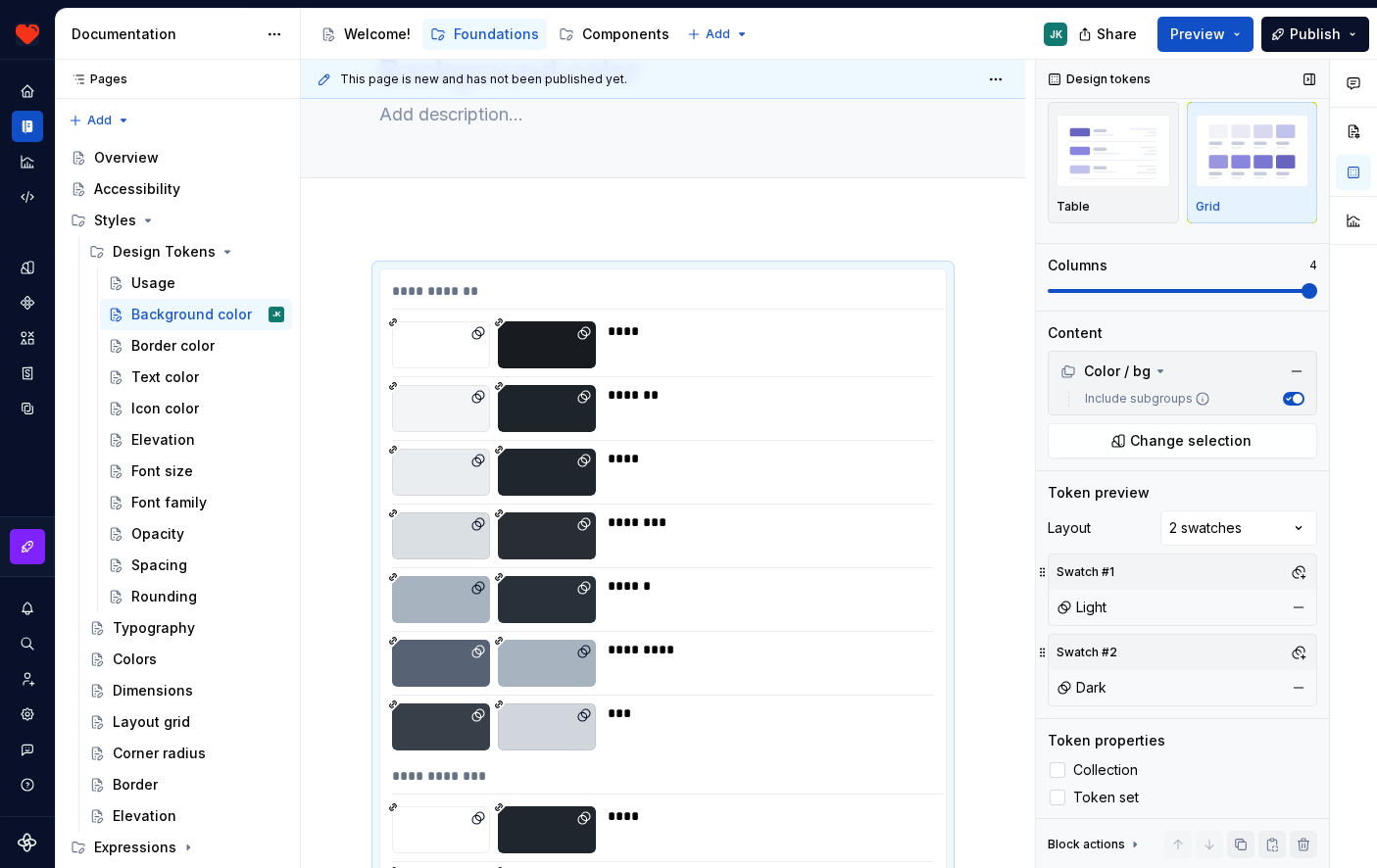 scroll, scrollTop: 39, scrollLeft: 0, axis: vertical 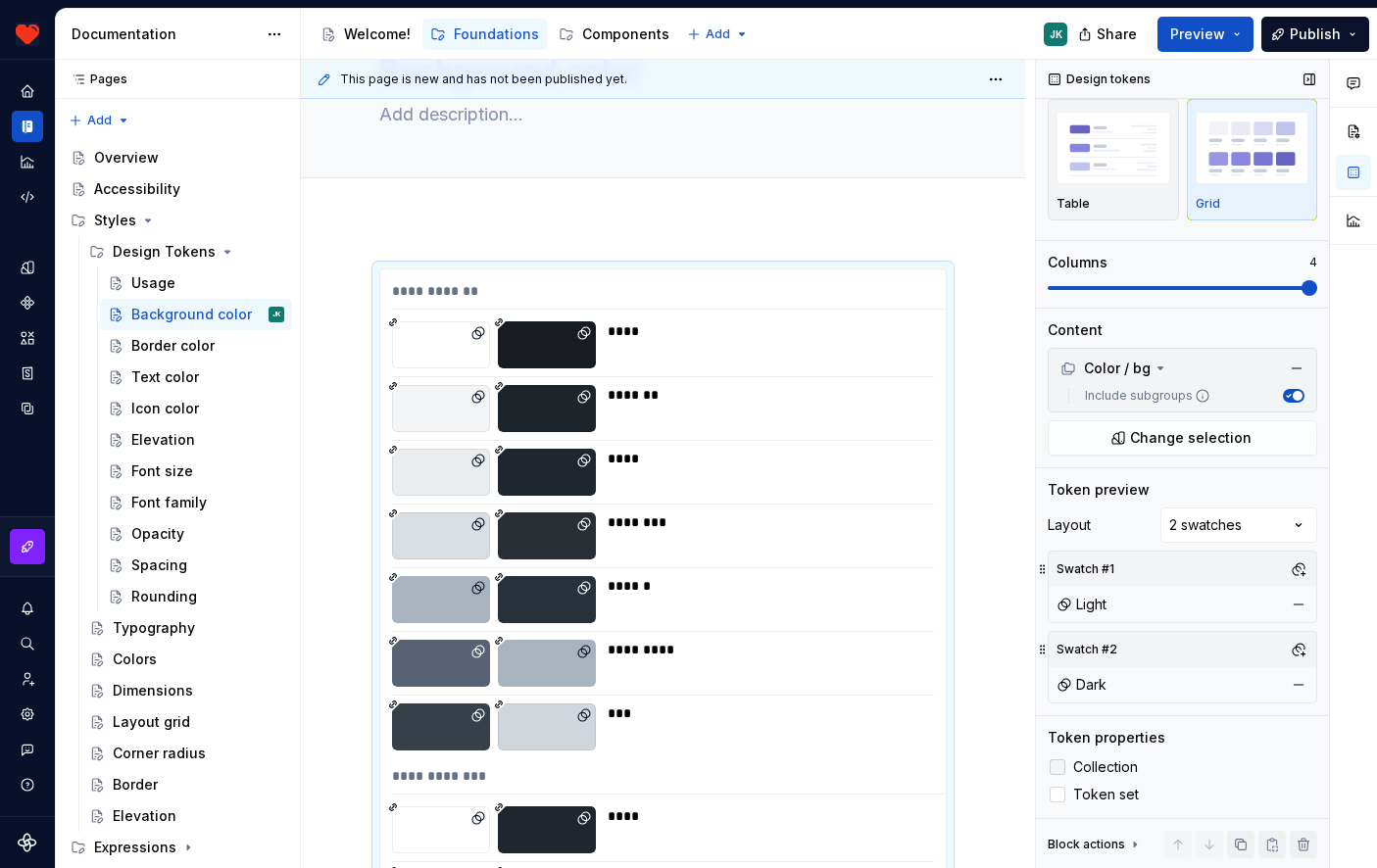 click at bounding box center [1057, 767] 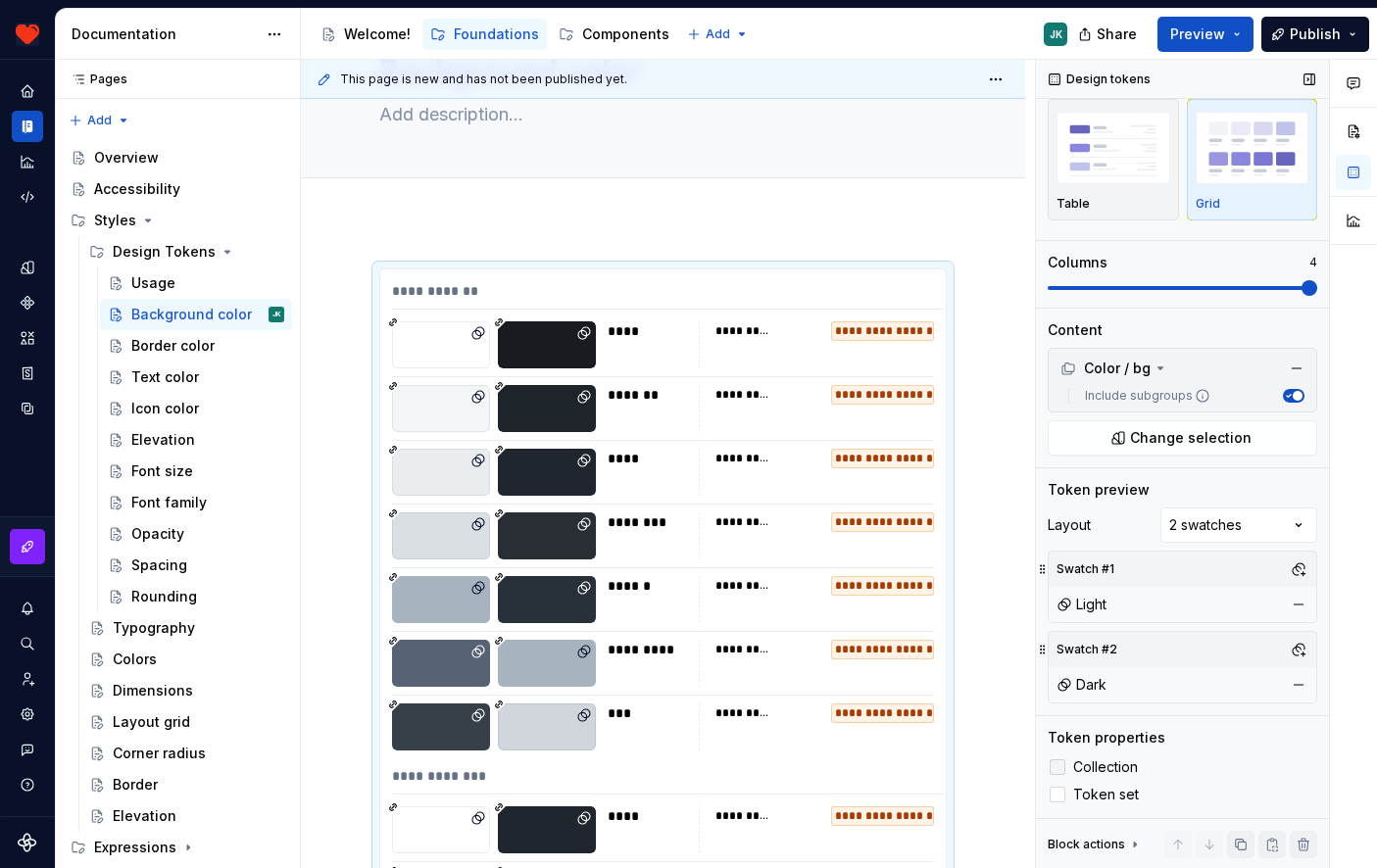 click 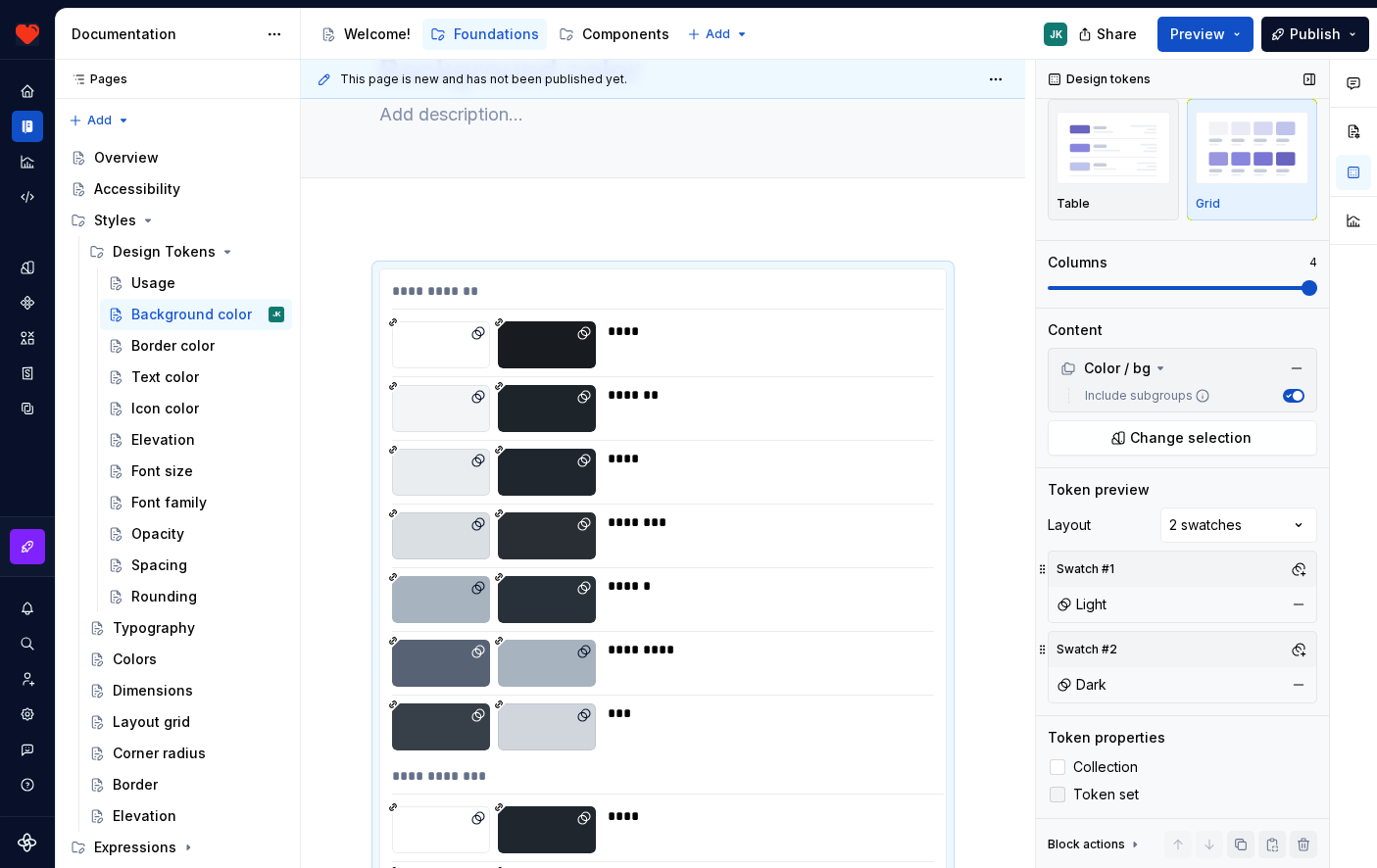 click at bounding box center (1057, 795) 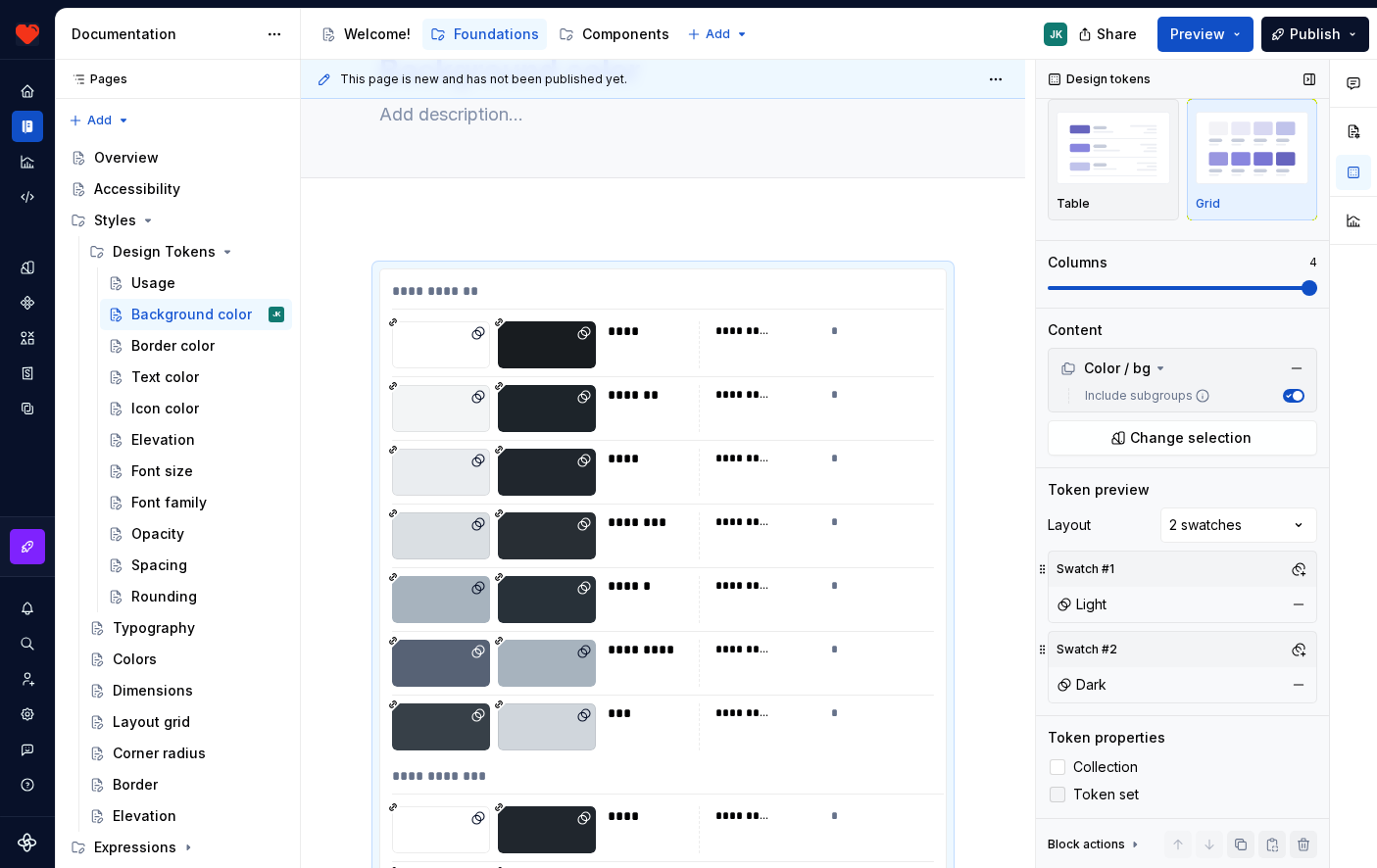 click 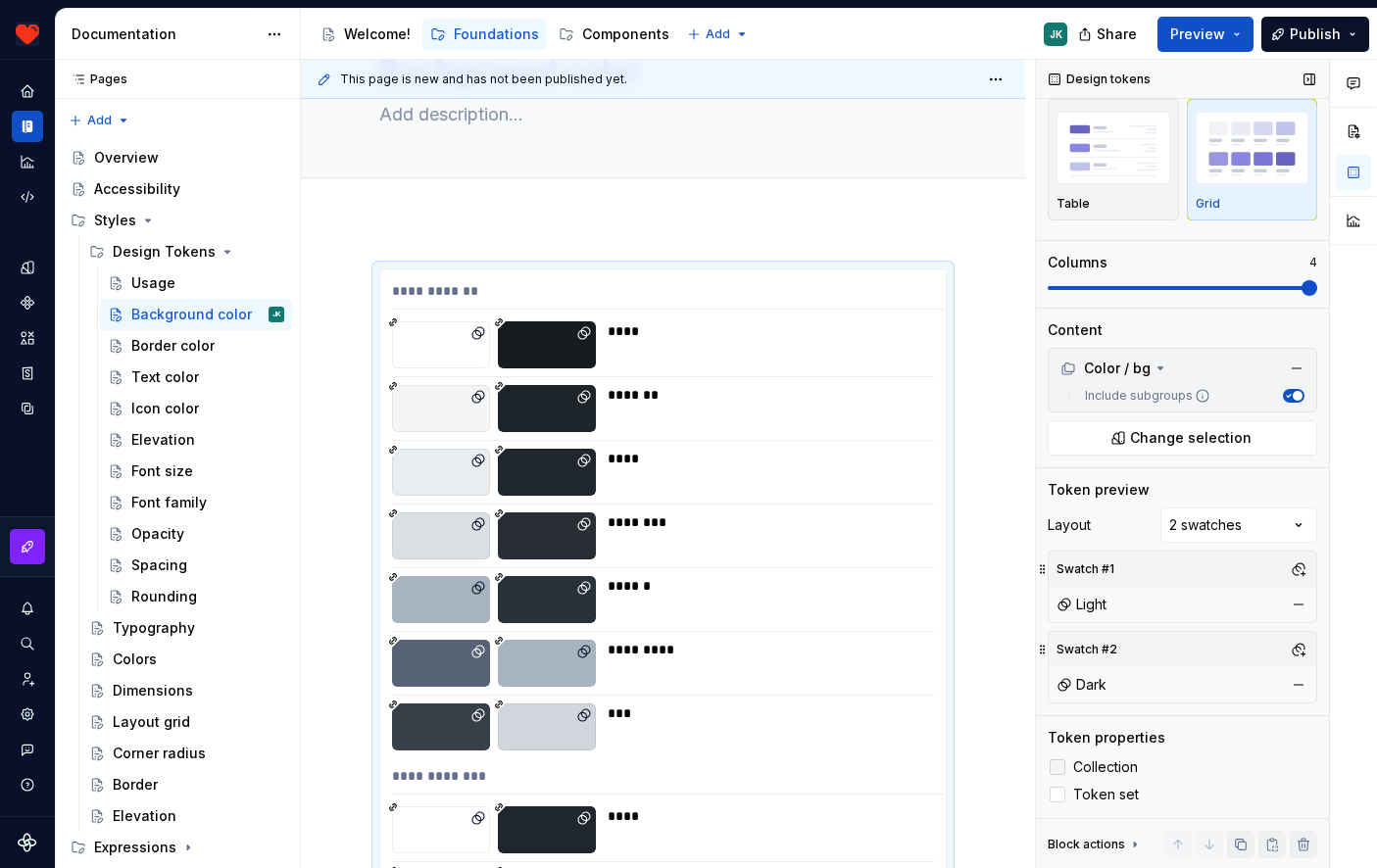 click at bounding box center (1057, 767) 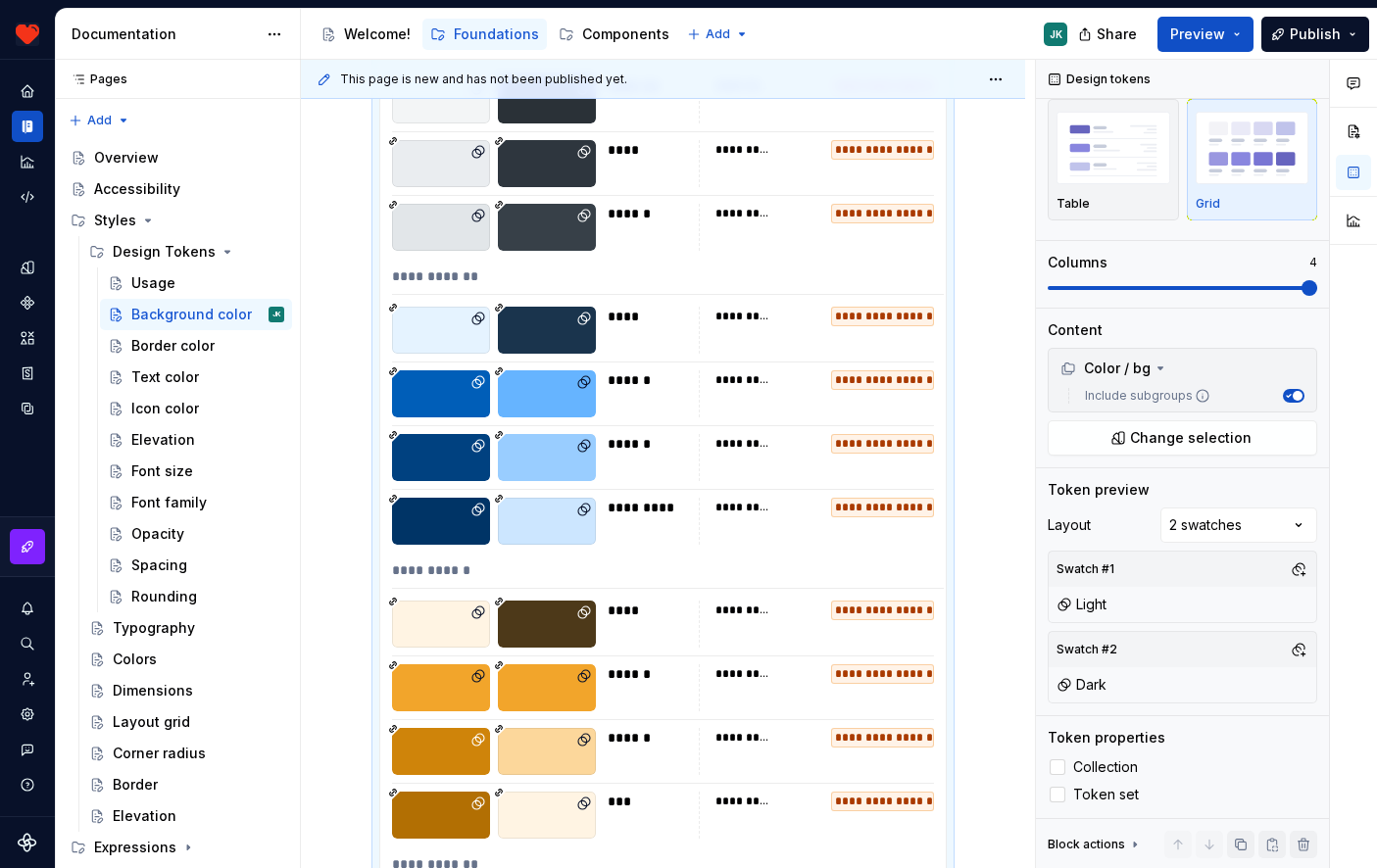 scroll, scrollTop: 909, scrollLeft: 0, axis: vertical 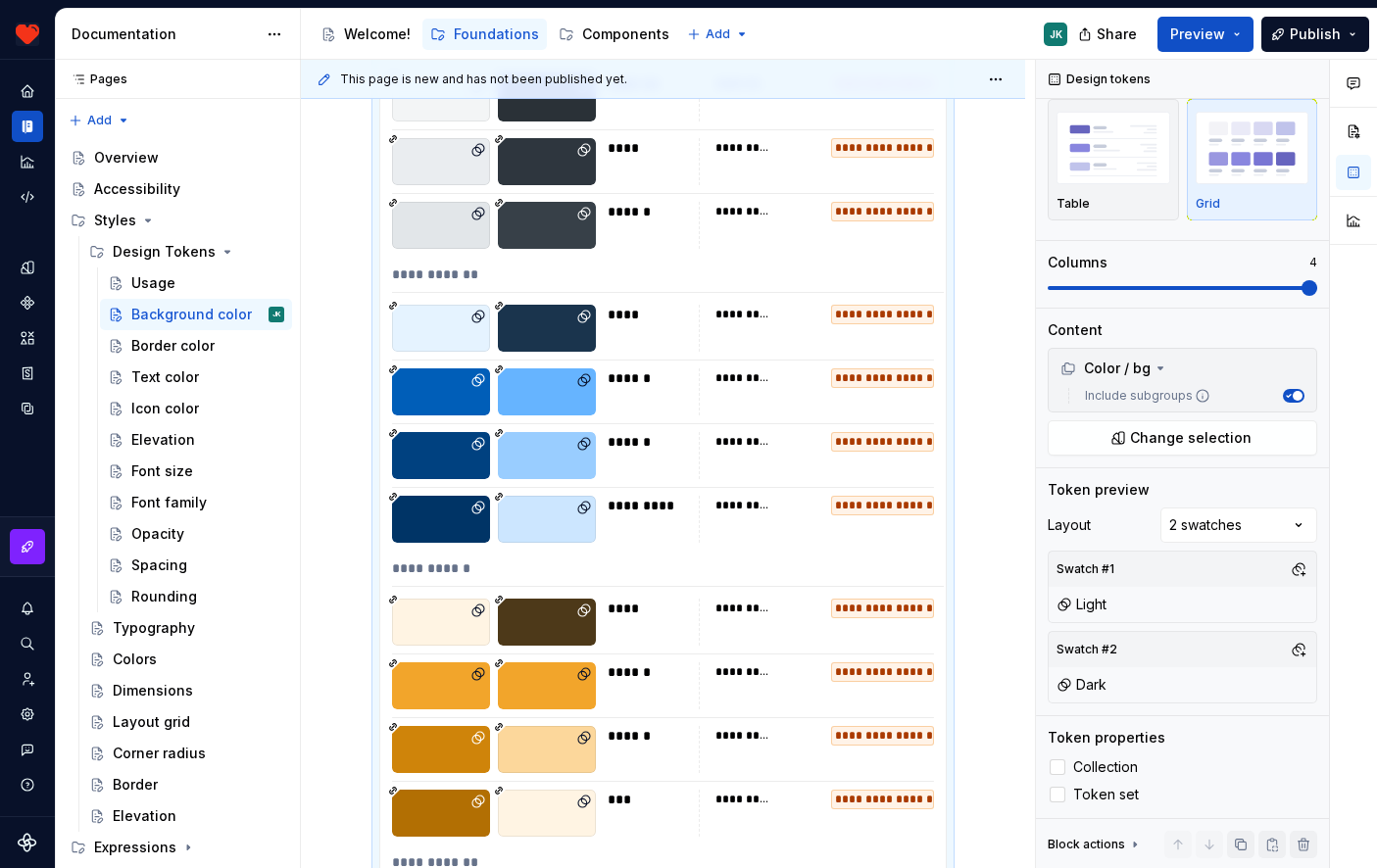 click on "**********" at bounding box center [883, 506] 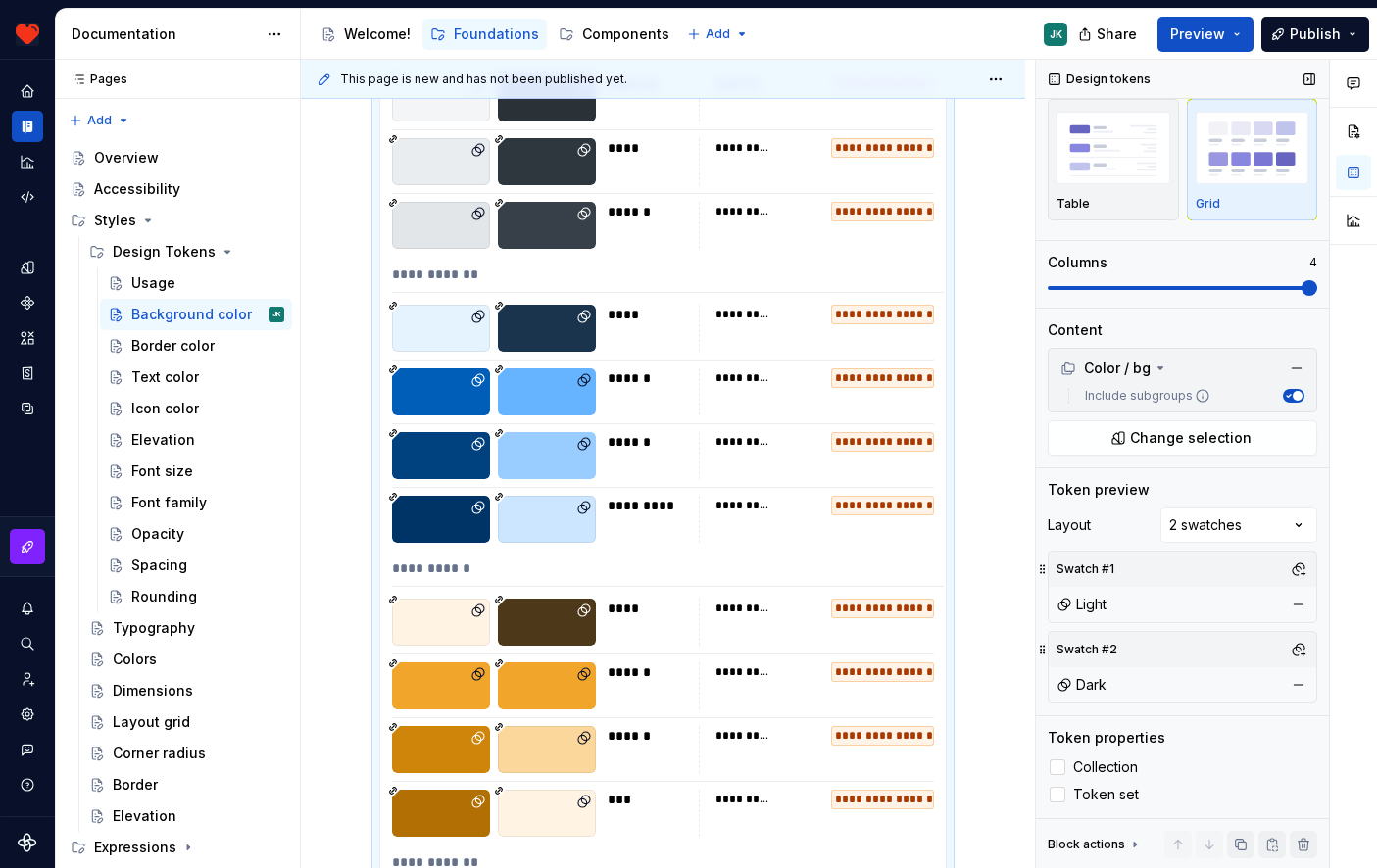 click 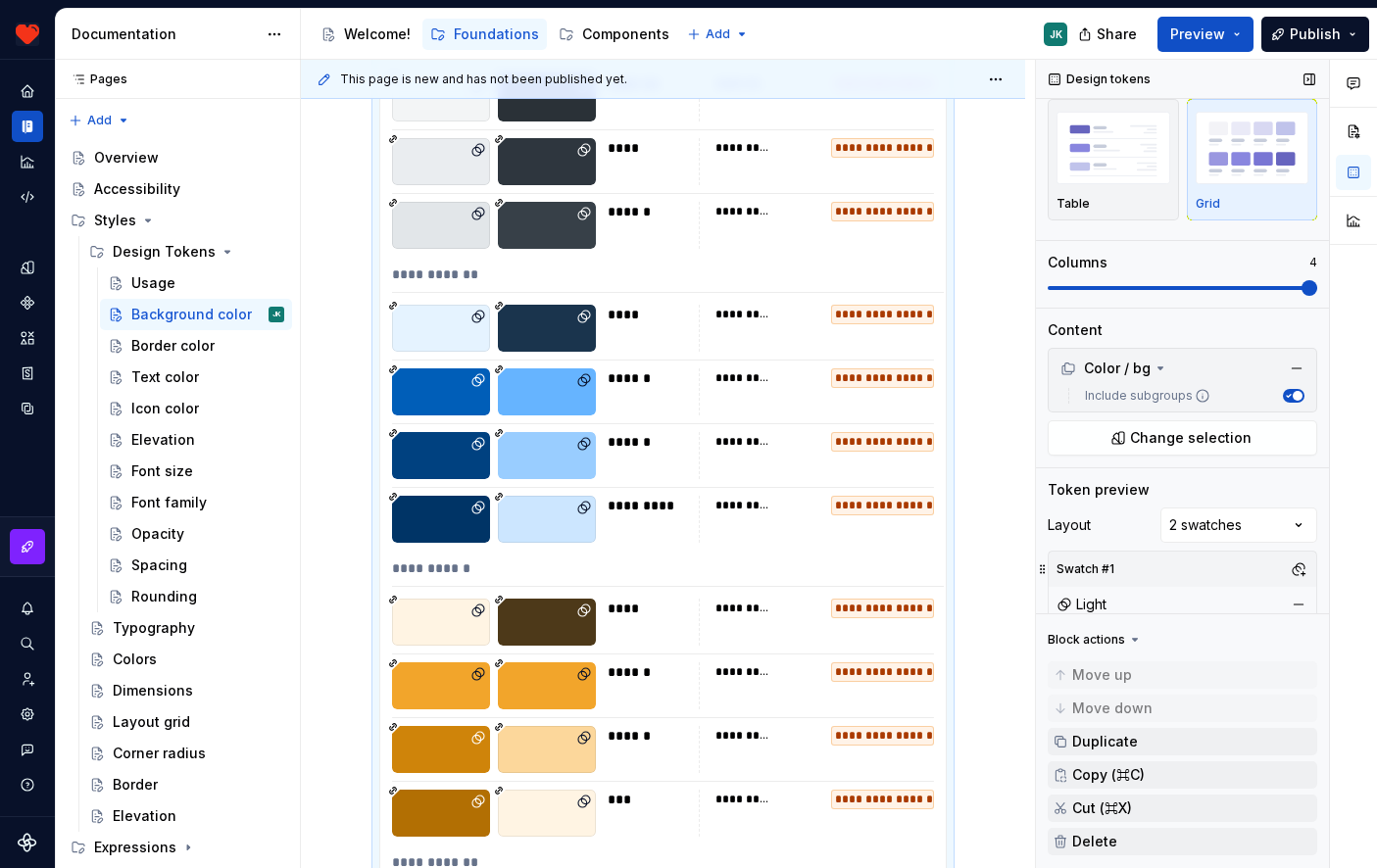 click 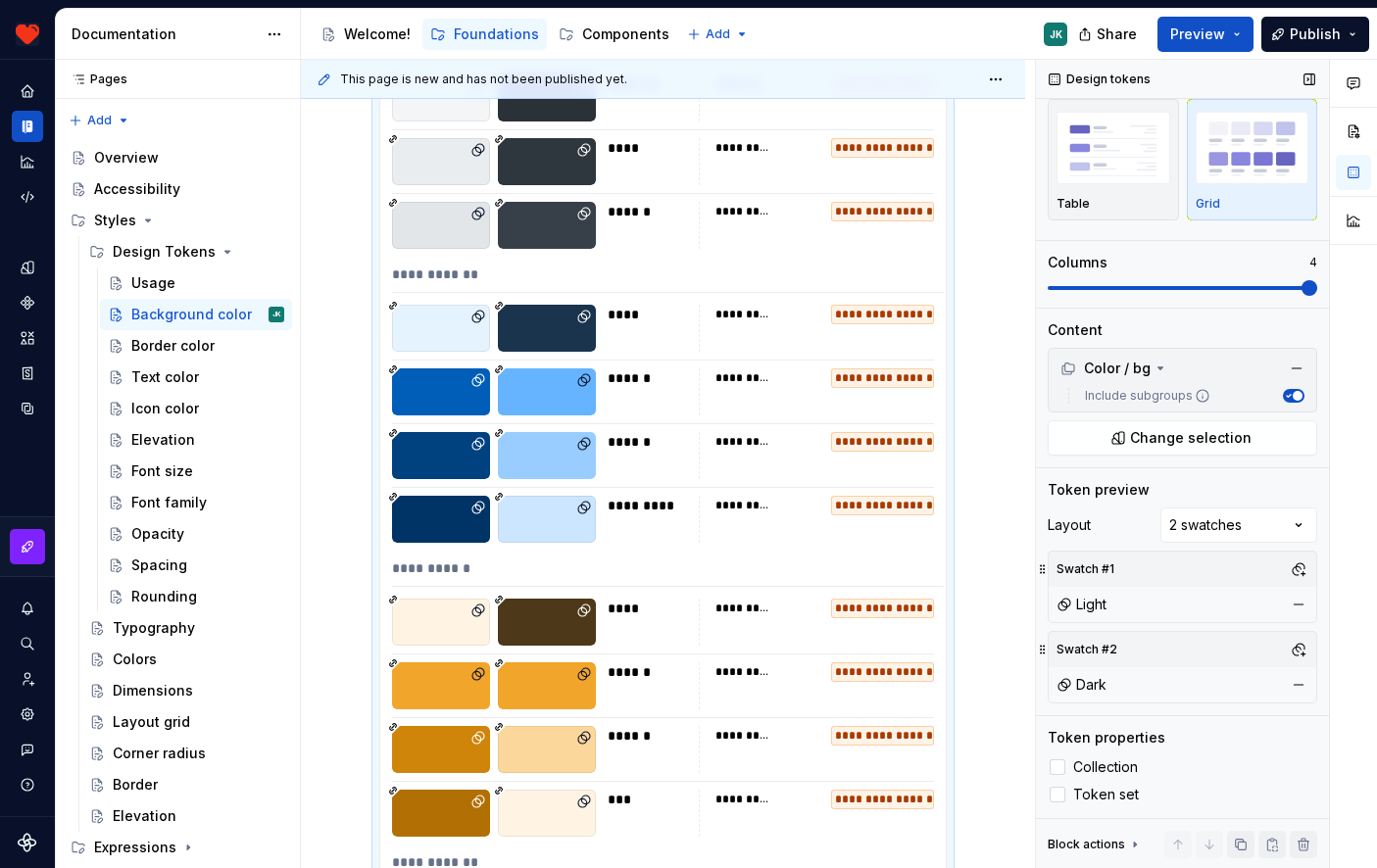 scroll, scrollTop: 0, scrollLeft: 0, axis: both 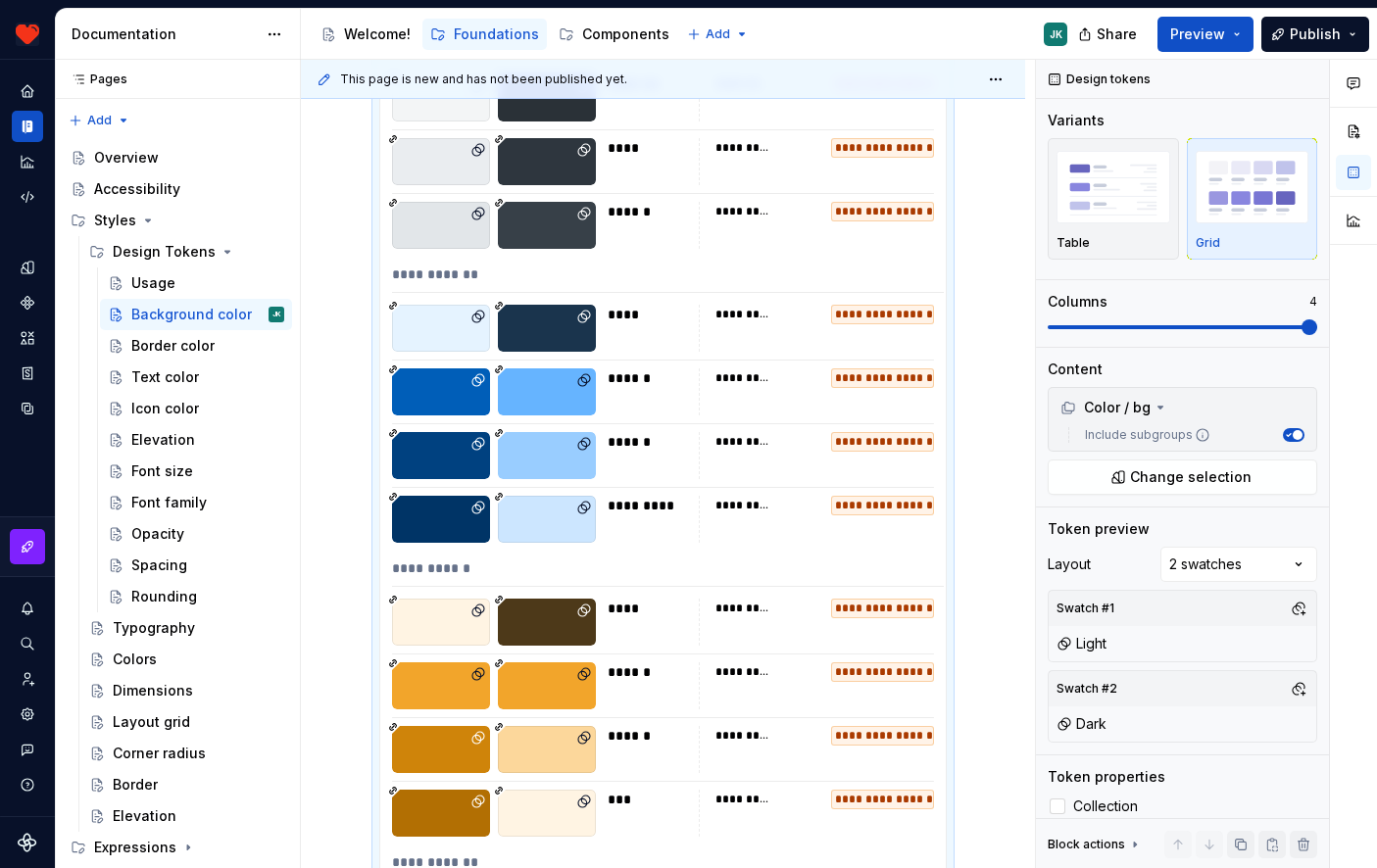 type on "*" 